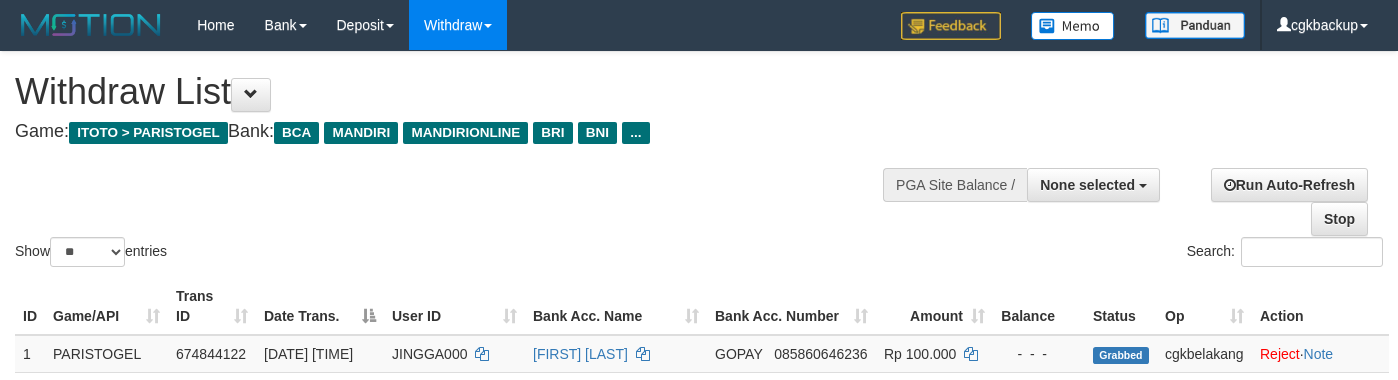 select 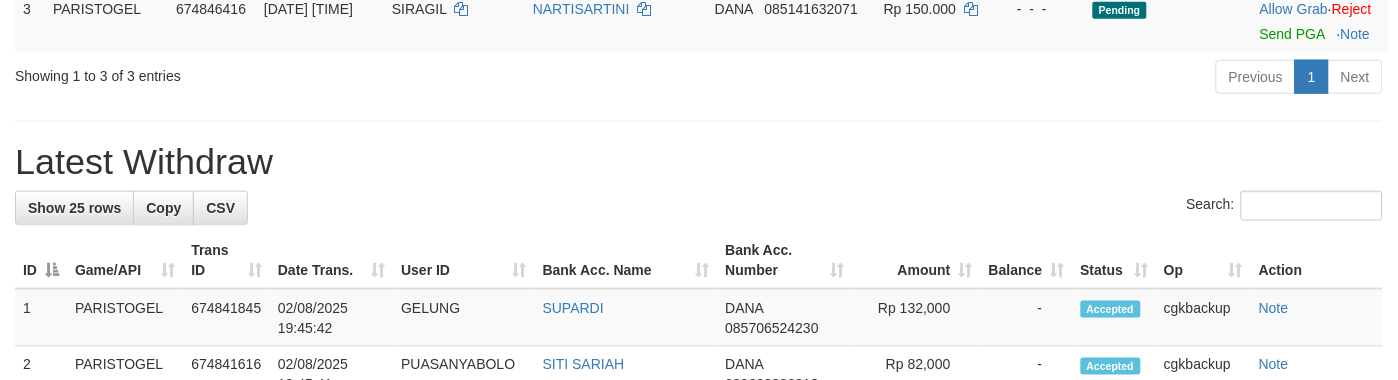 scroll, scrollTop: 390, scrollLeft: 0, axis: vertical 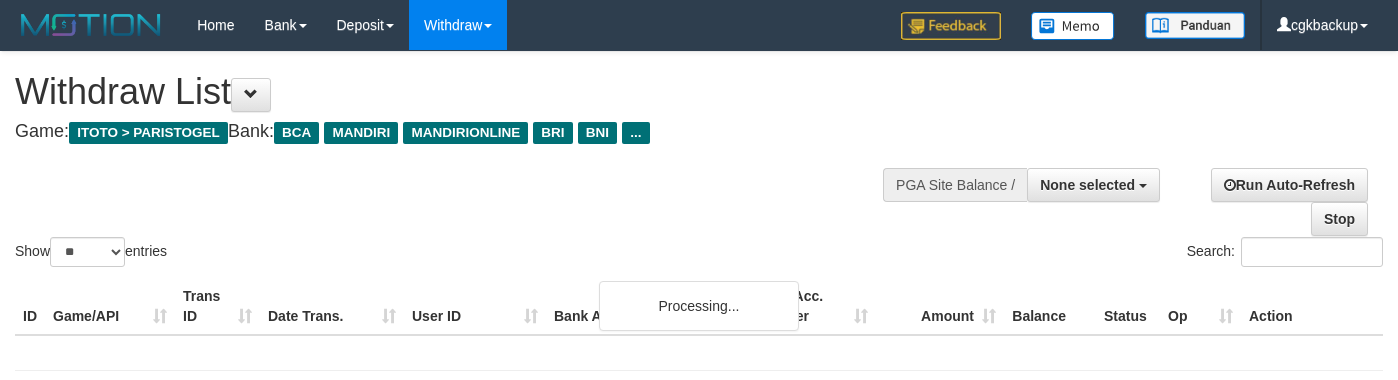 select 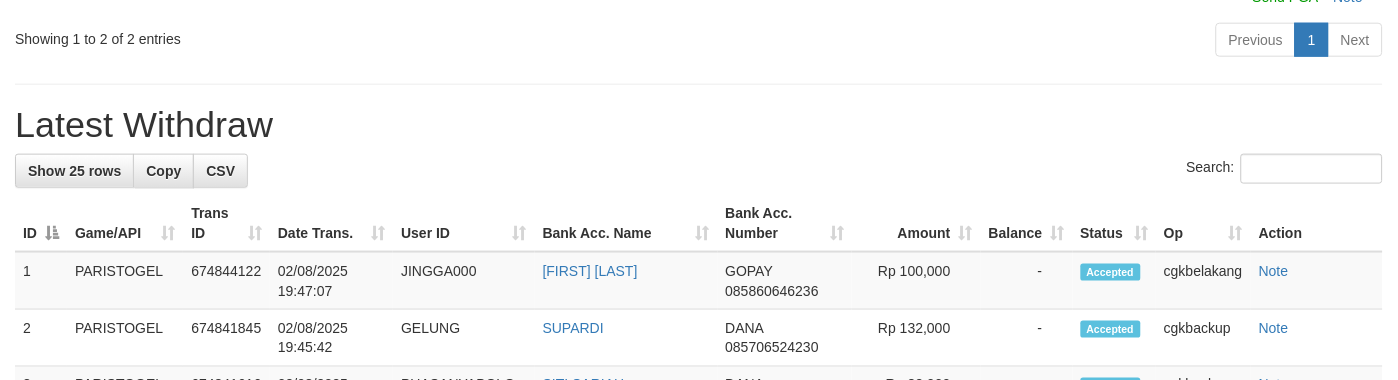scroll, scrollTop: 390, scrollLeft: 0, axis: vertical 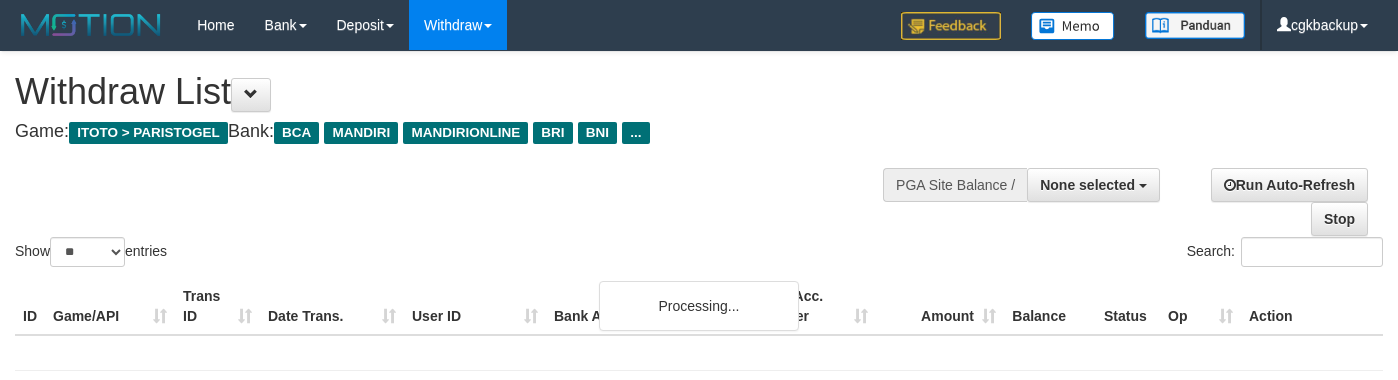 select 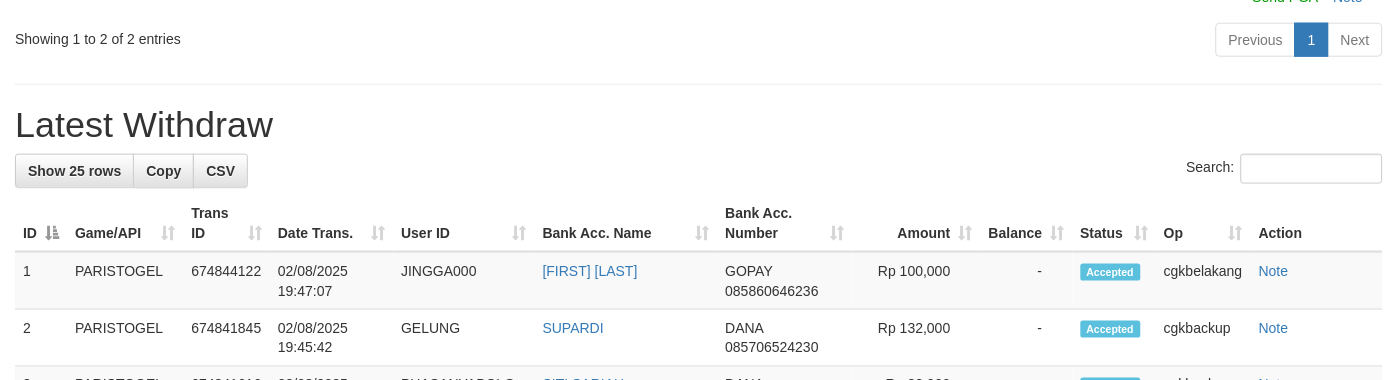 scroll, scrollTop: 390, scrollLeft: 0, axis: vertical 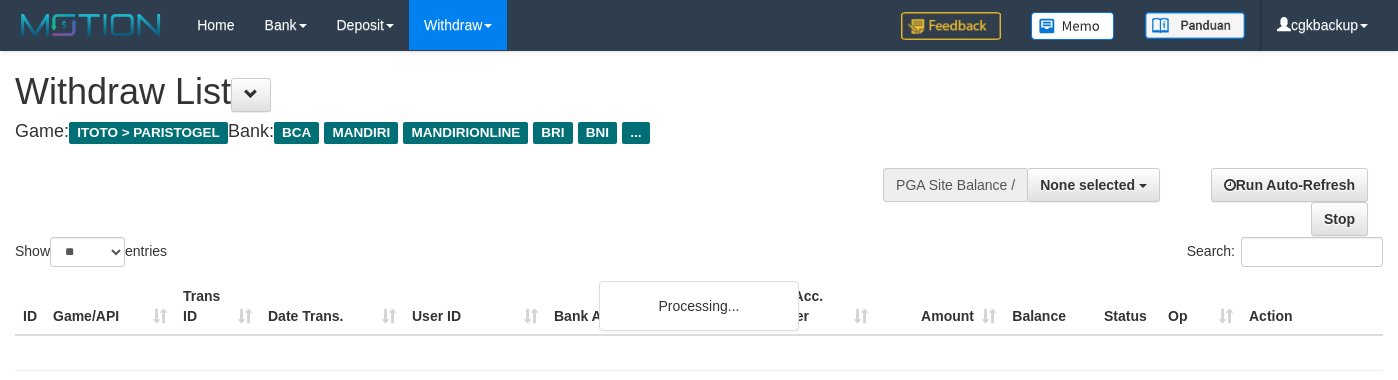 select 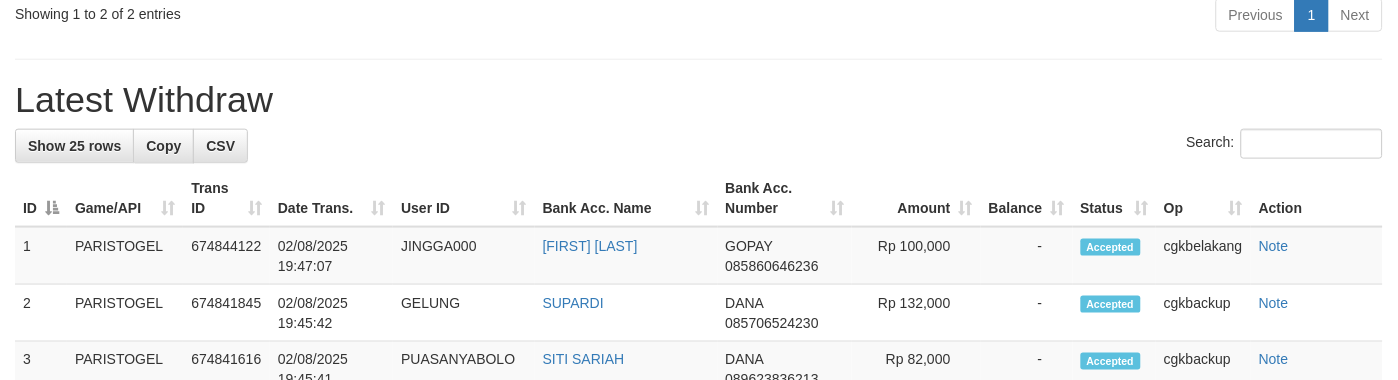 scroll, scrollTop: 390, scrollLeft: 0, axis: vertical 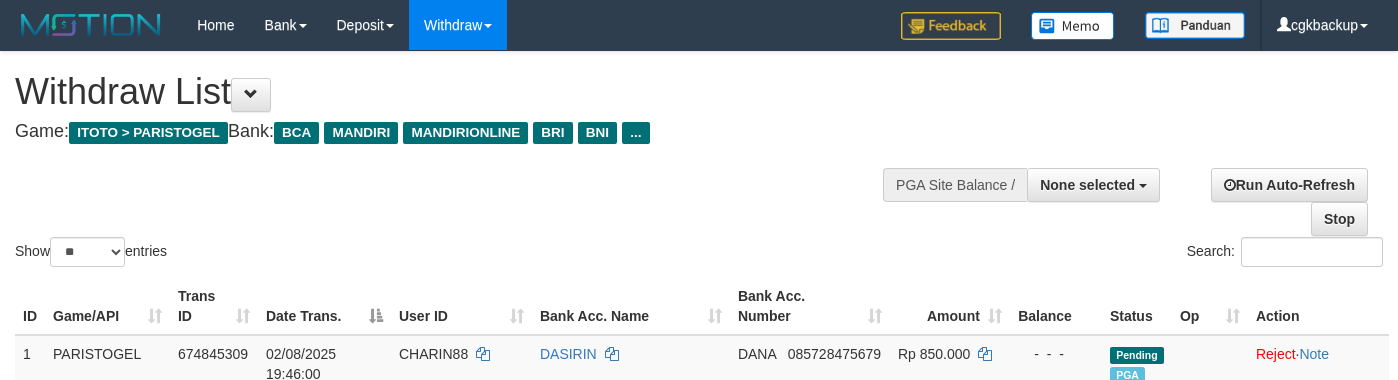 select 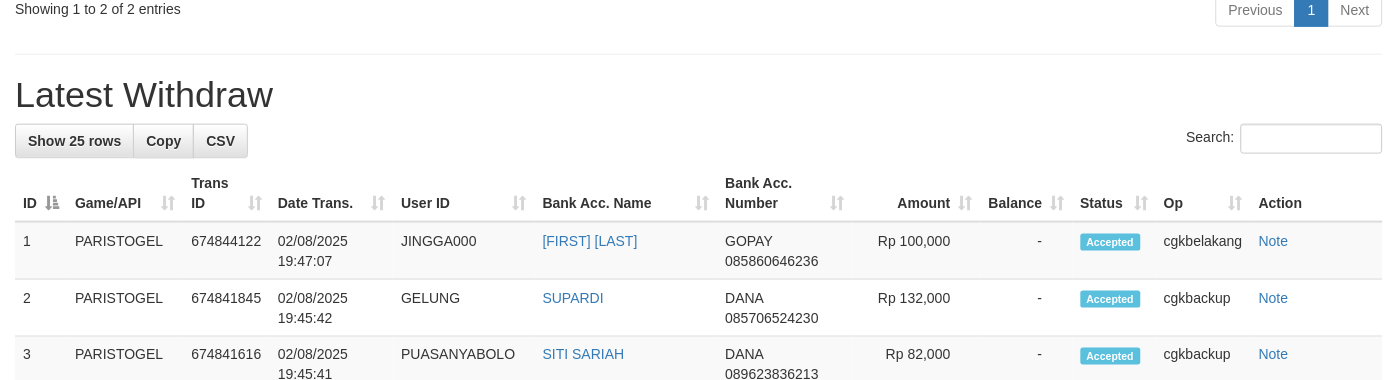 scroll, scrollTop: 390, scrollLeft: 0, axis: vertical 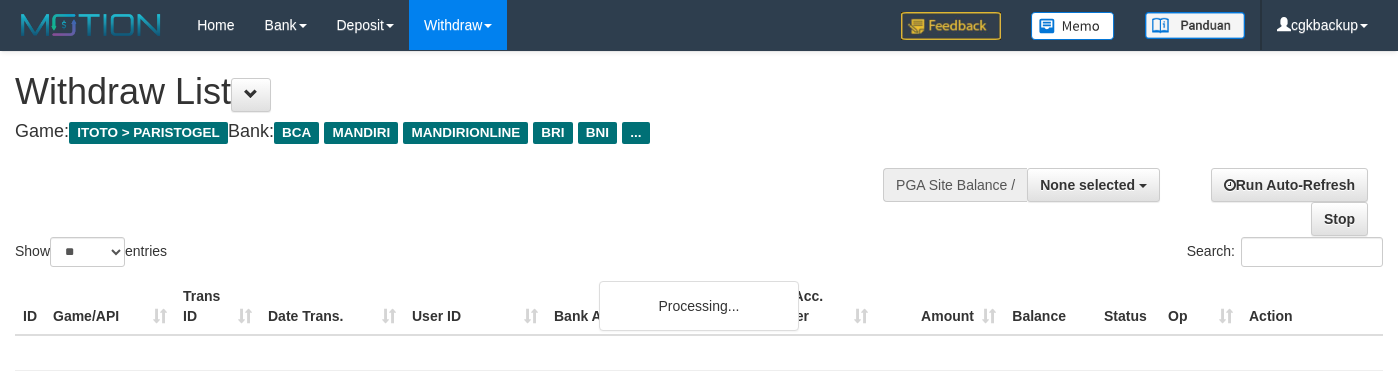 select 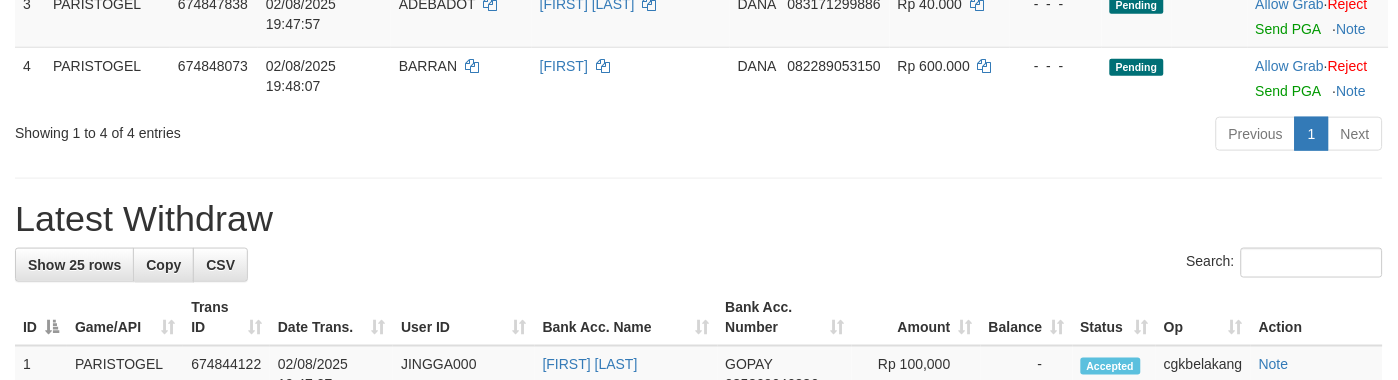 scroll, scrollTop: 390, scrollLeft: 0, axis: vertical 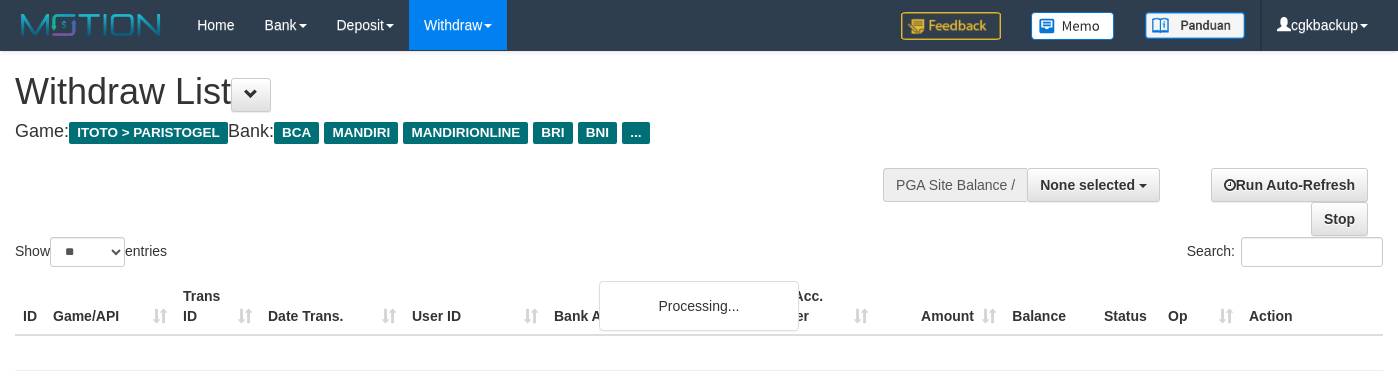 select 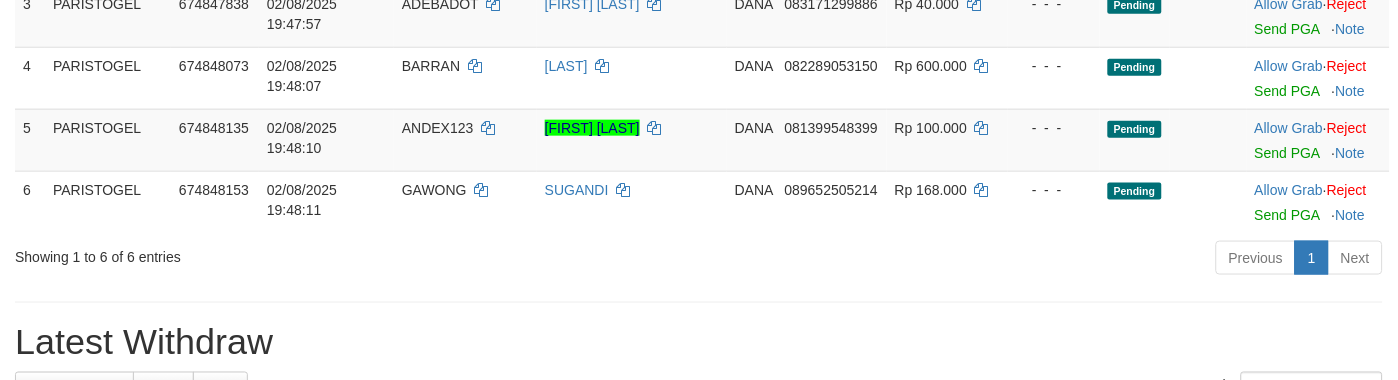 scroll, scrollTop: 390, scrollLeft: 0, axis: vertical 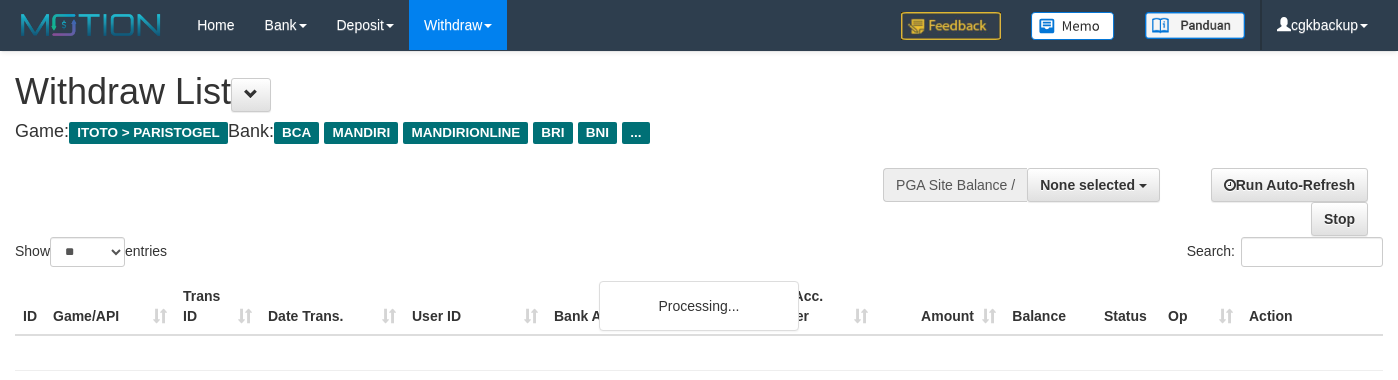 select 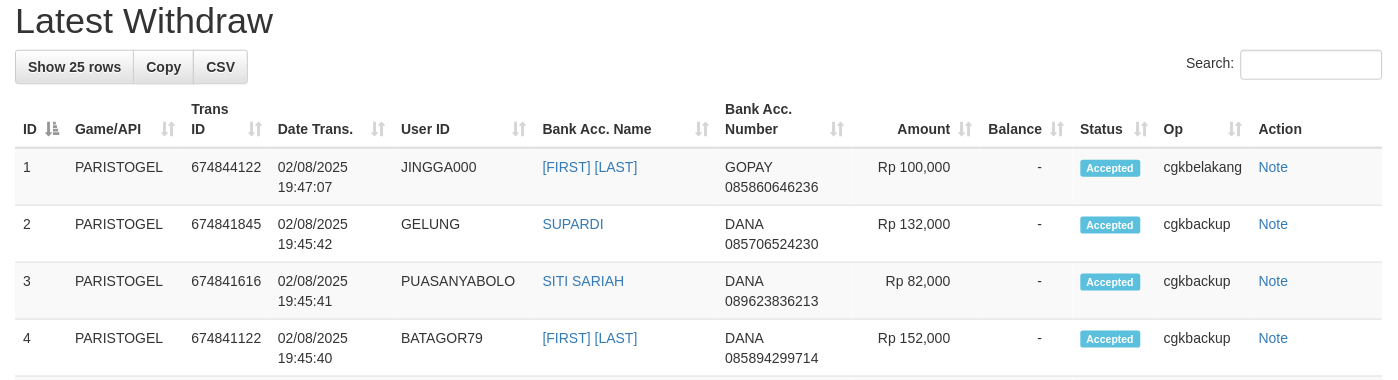 scroll, scrollTop: 1090, scrollLeft: 0, axis: vertical 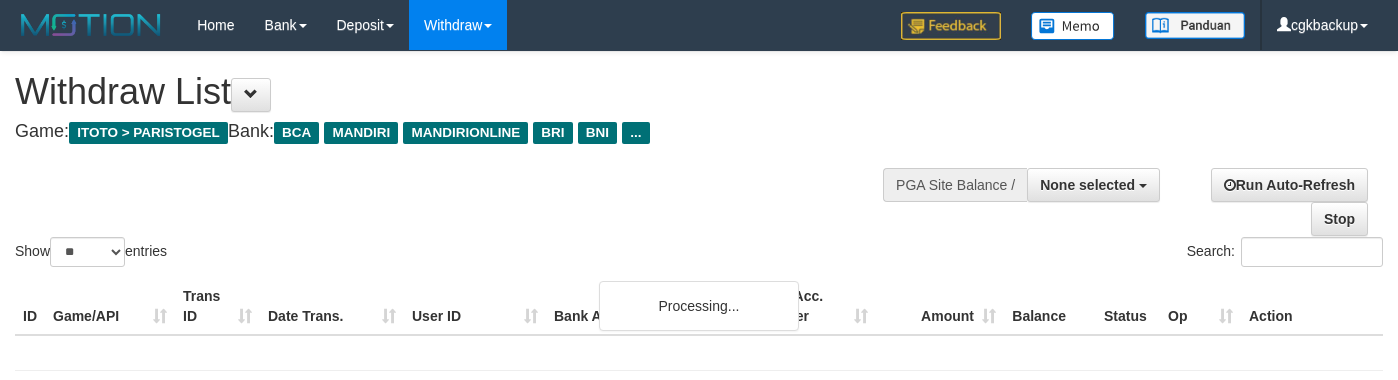 select 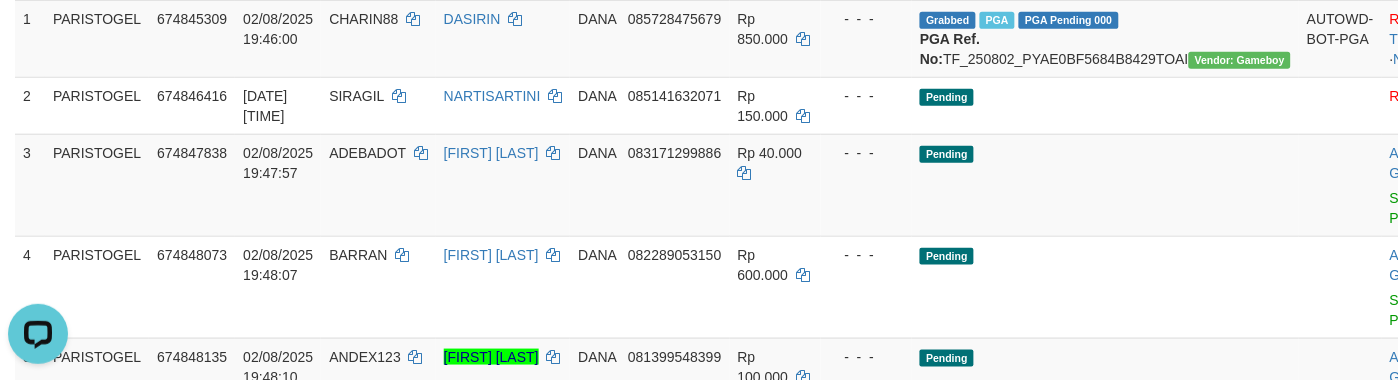 scroll, scrollTop: 0, scrollLeft: 0, axis: both 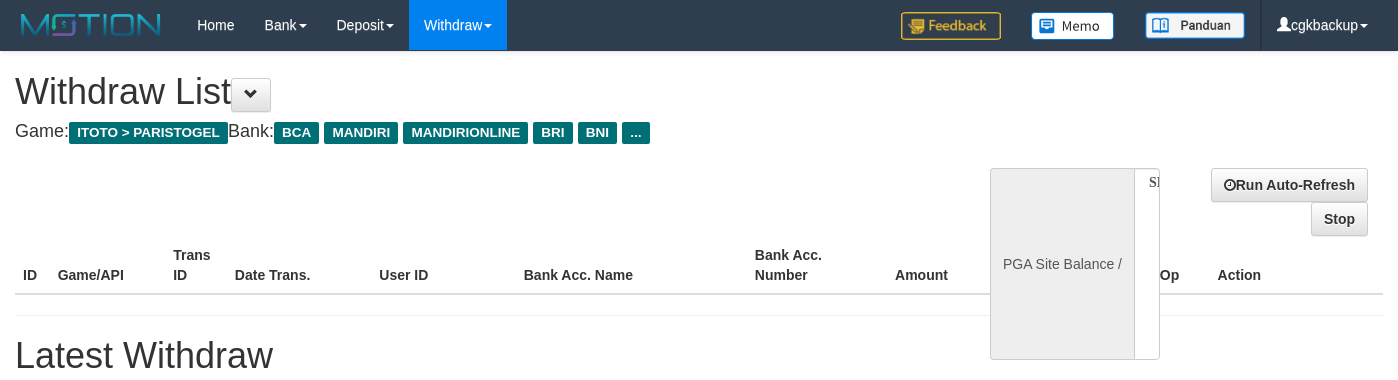select 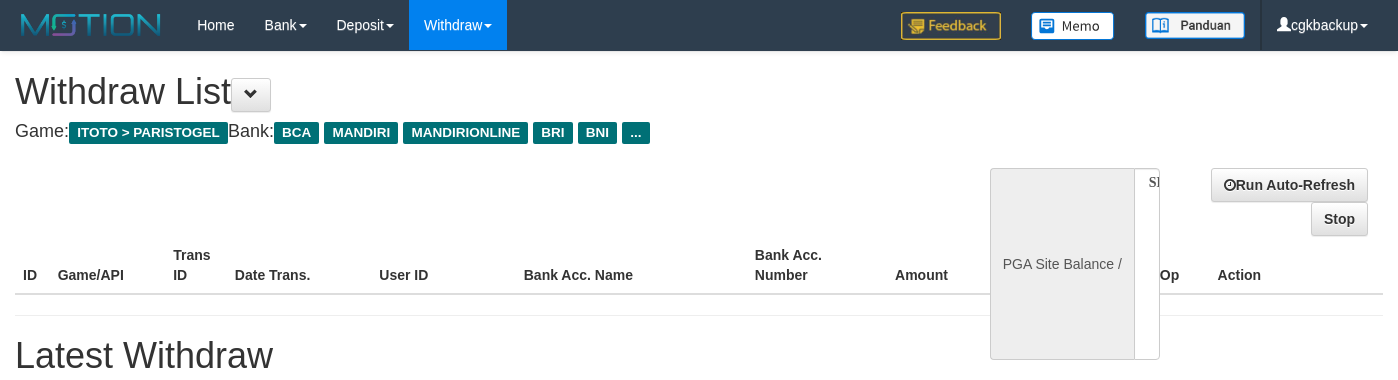 scroll, scrollTop: 573, scrollLeft: 0, axis: vertical 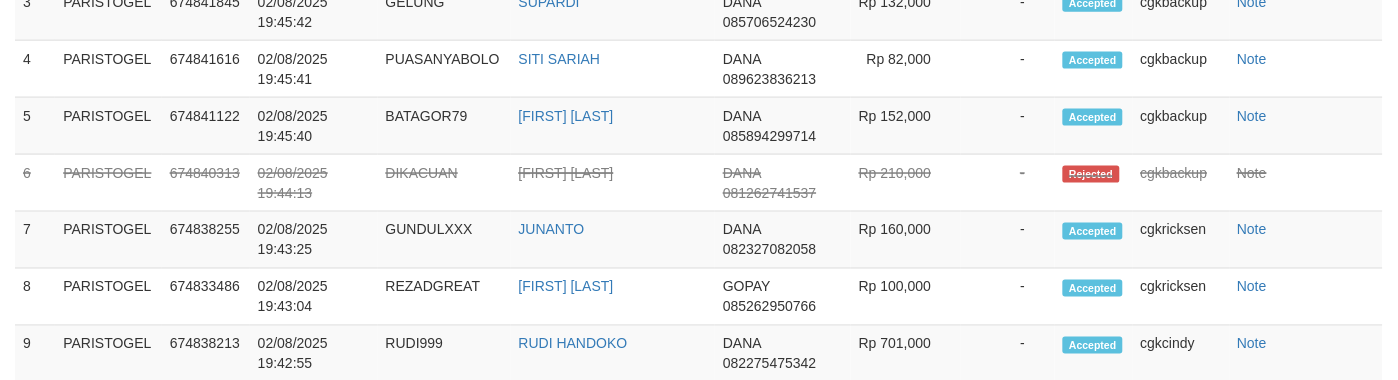 select on "**" 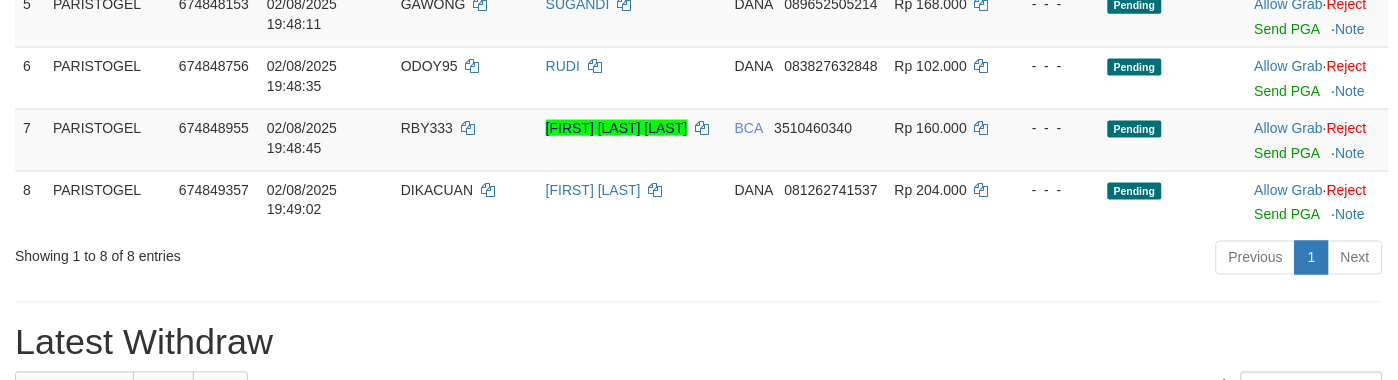 scroll, scrollTop: 335, scrollLeft: 0, axis: vertical 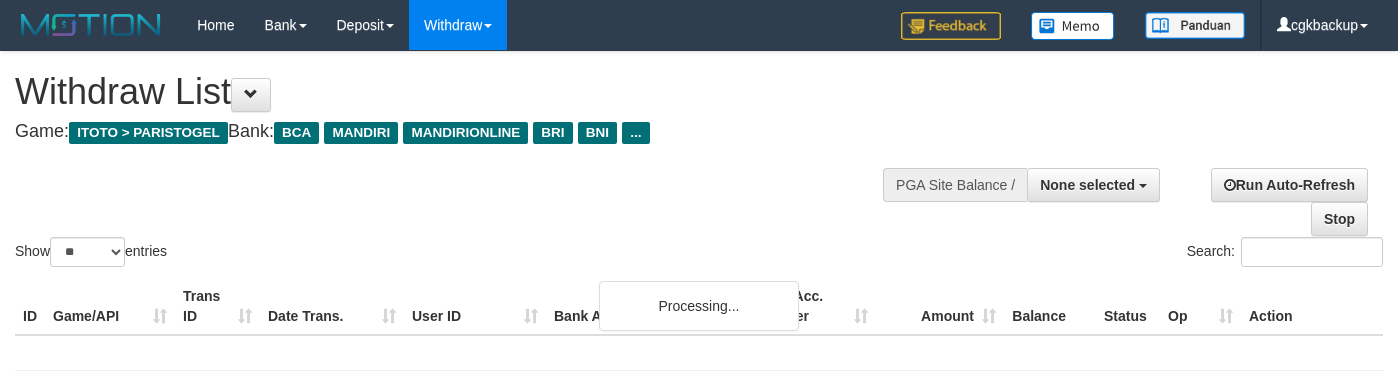 select 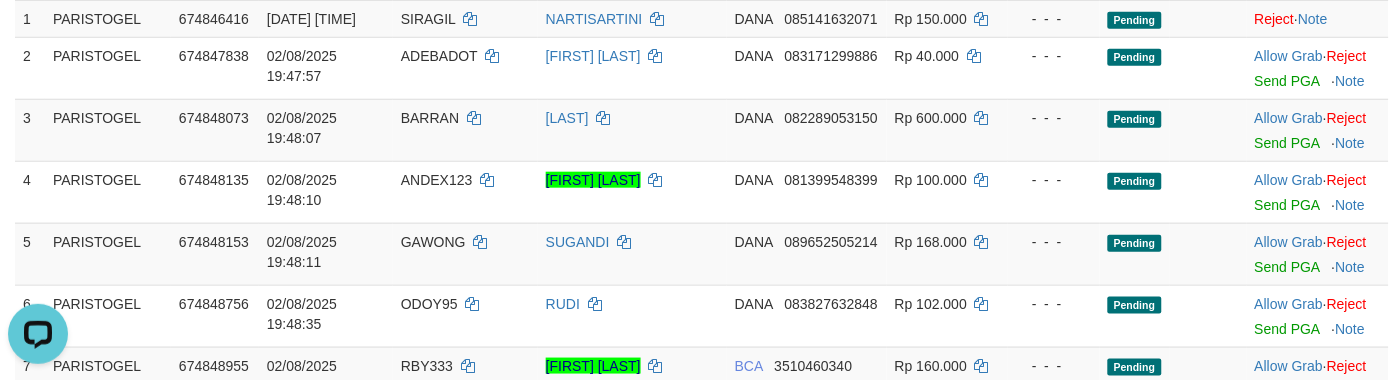 scroll, scrollTop: 0, scrollLeft: 0, axis: both 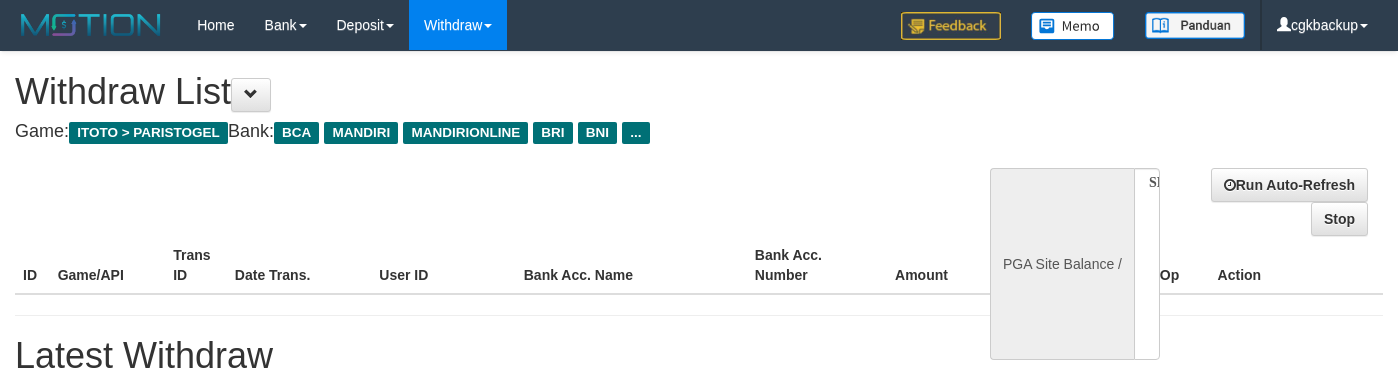 select 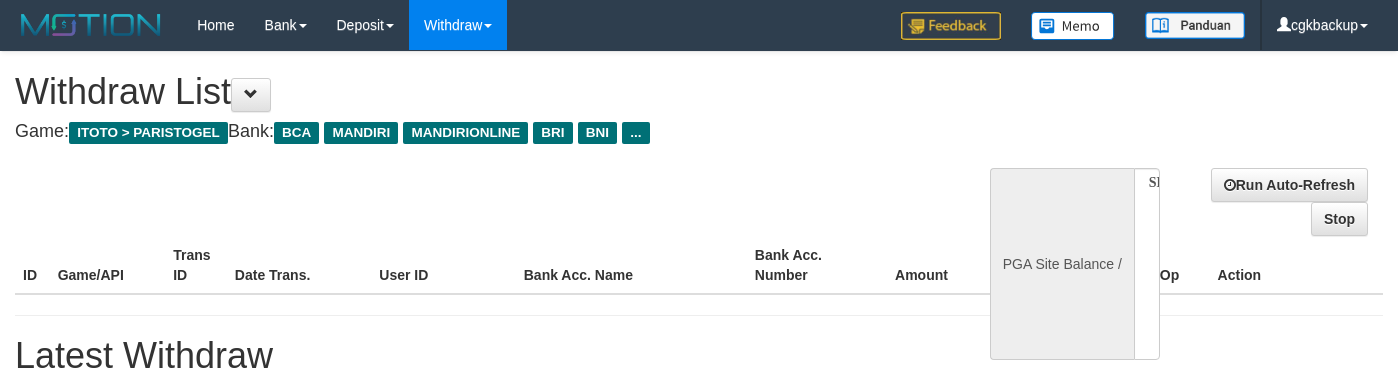 scroll, scrollTop: 335, scrollLeft: 0, axis: vertical 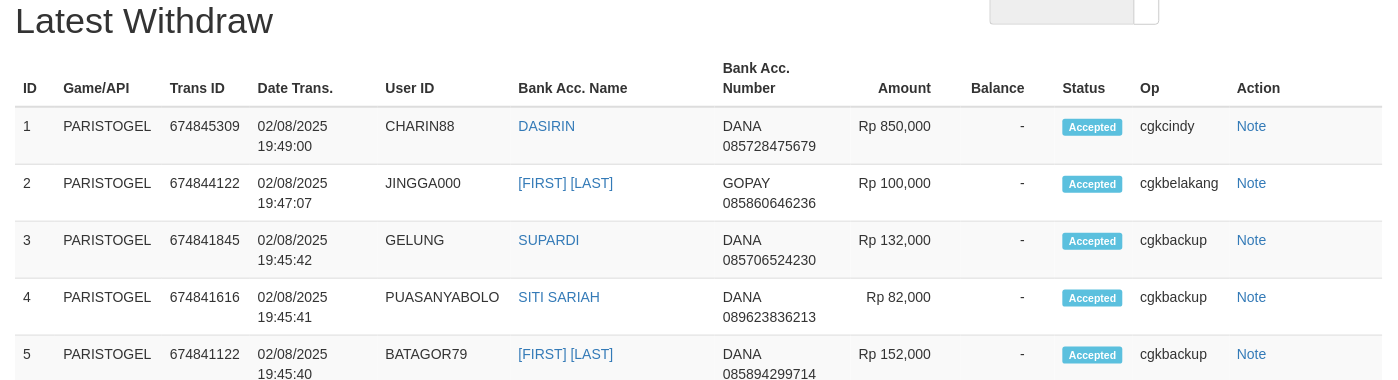 select on "**" 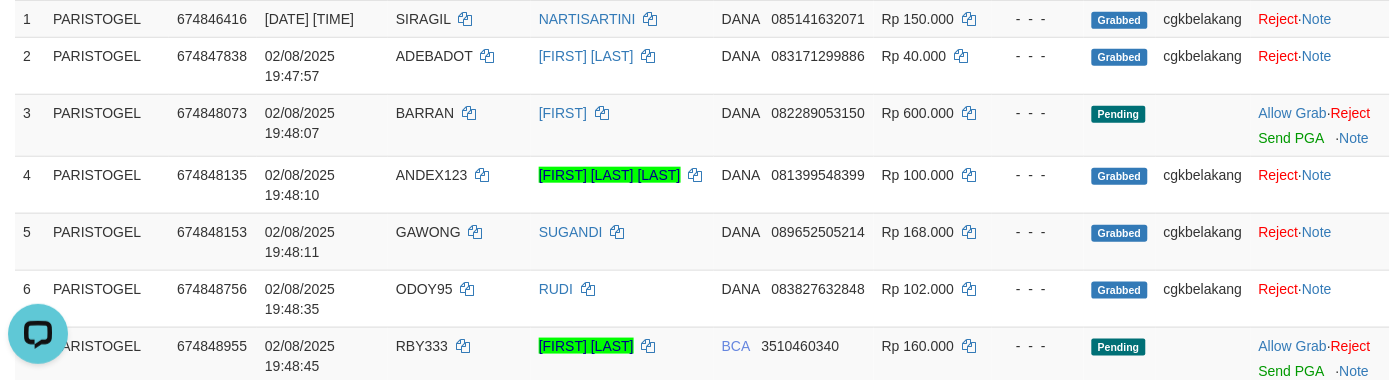 scroll, scrollTop: 0, scrollLeft: 0, axis: both 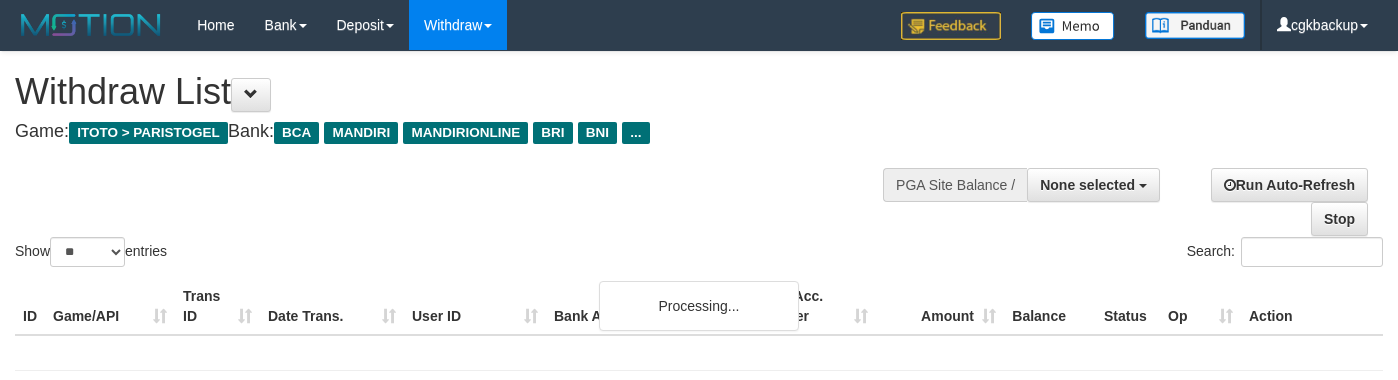 select 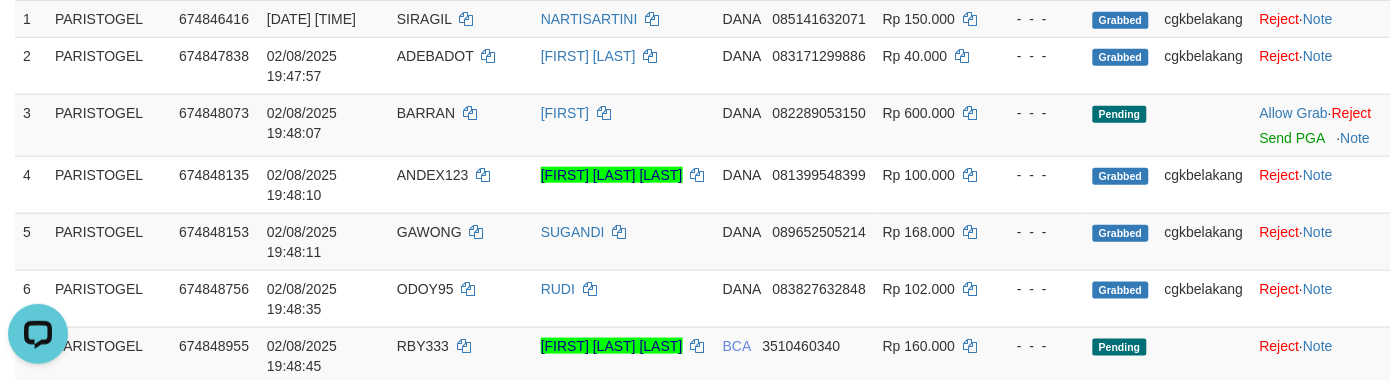 scroll, scrollTop: 0, scrollLeft: 0, axis: both 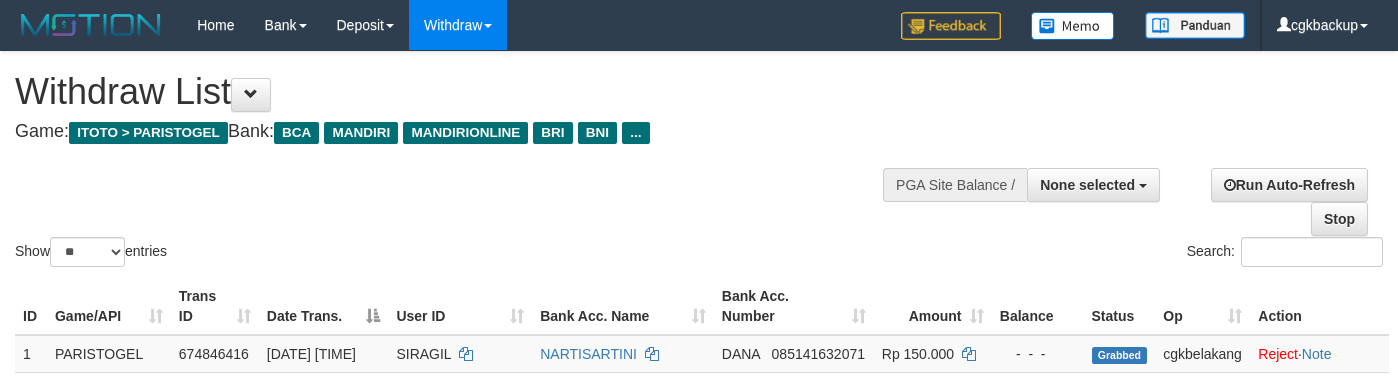 select 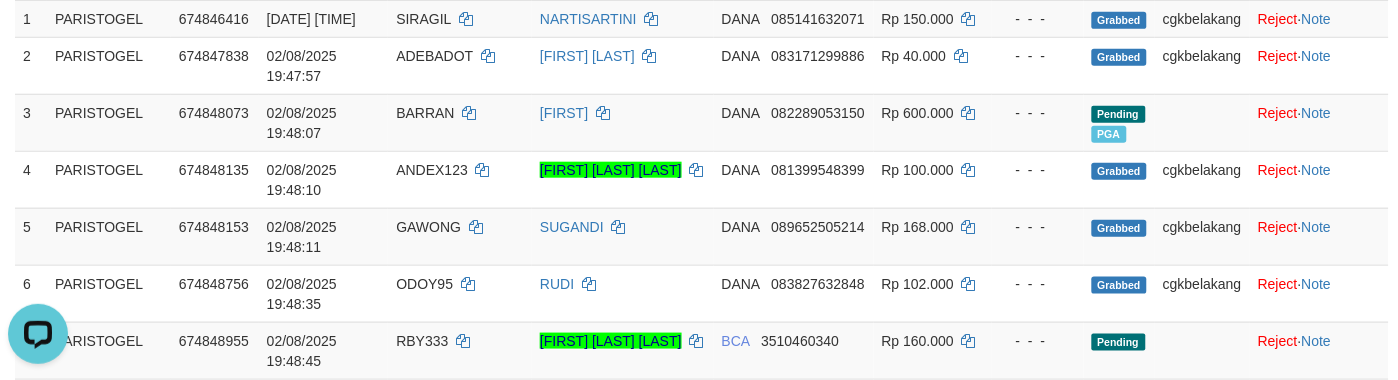 scroll, scrollTop: 0, scrollLeft: 0, axis: both 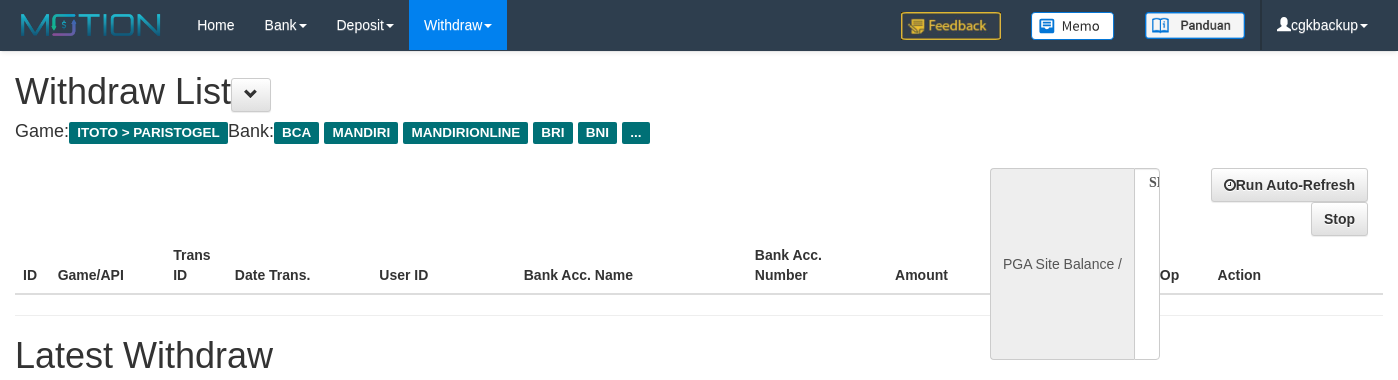 select 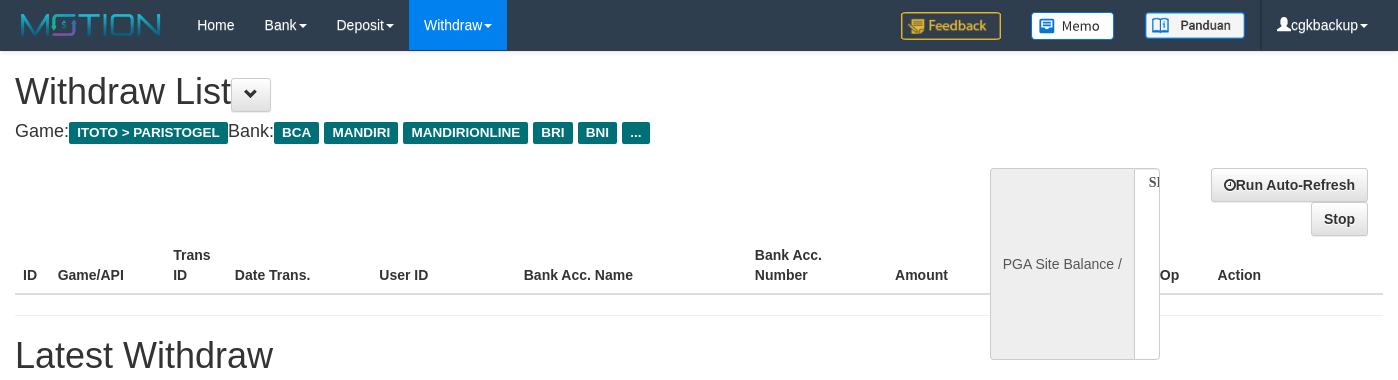 scroll, scrollTop: 335, scrollLeft: 0, axis: vertical 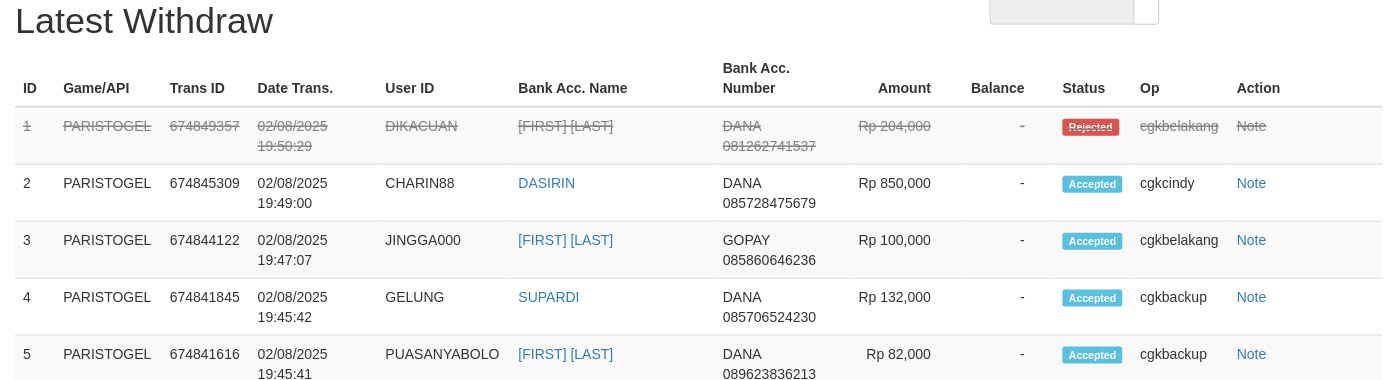 select on "**" 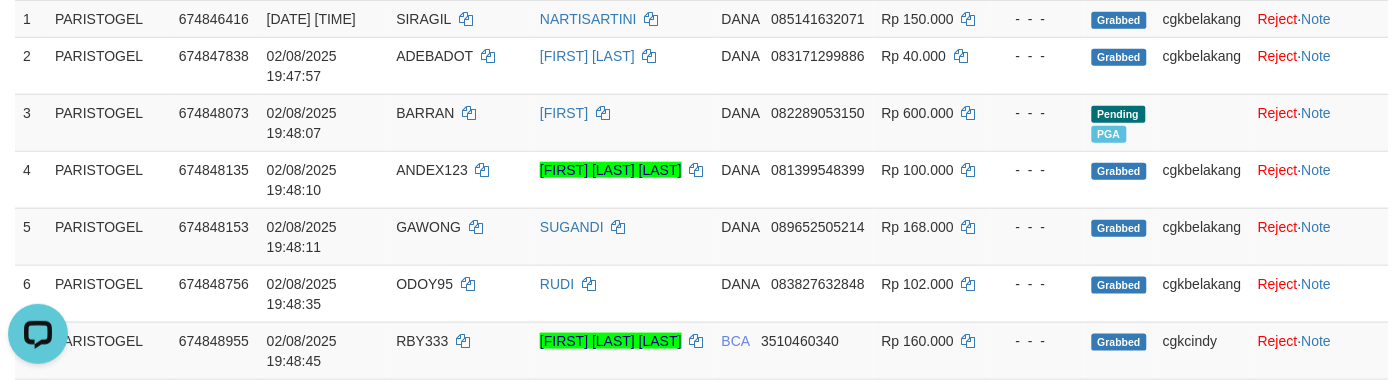 scroll, scrollTop: 0, scrollLeft: 0, axis: both 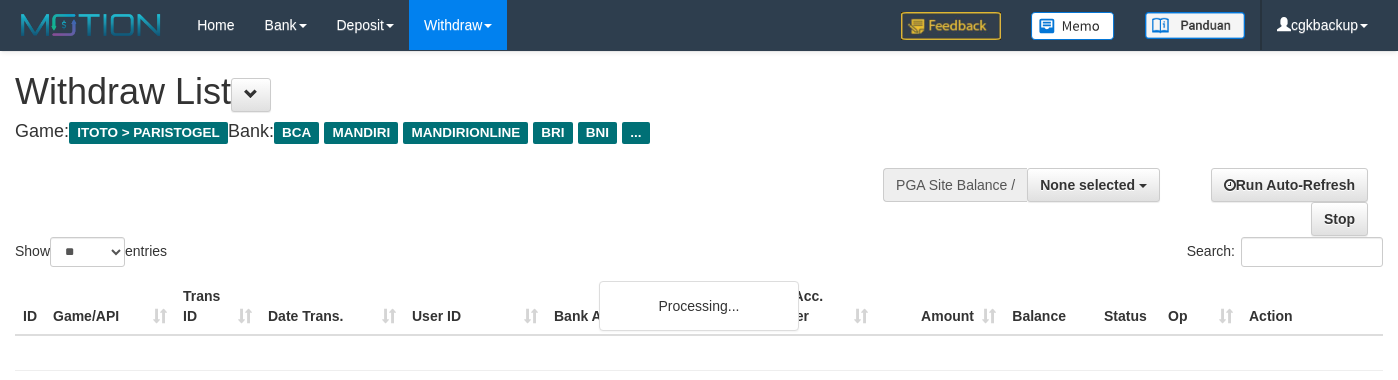 select 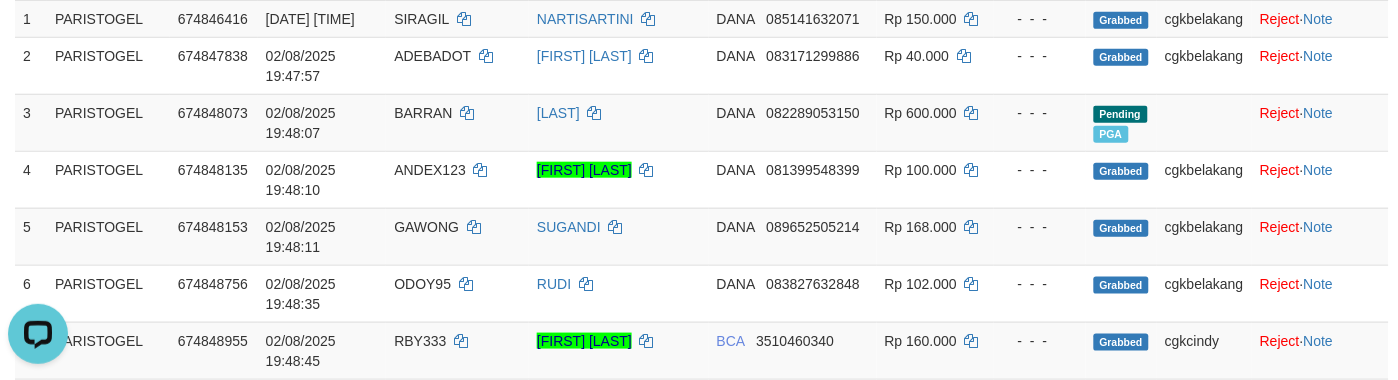 scroll, scrollTop: 0, scrollLeft: 0, axis: both 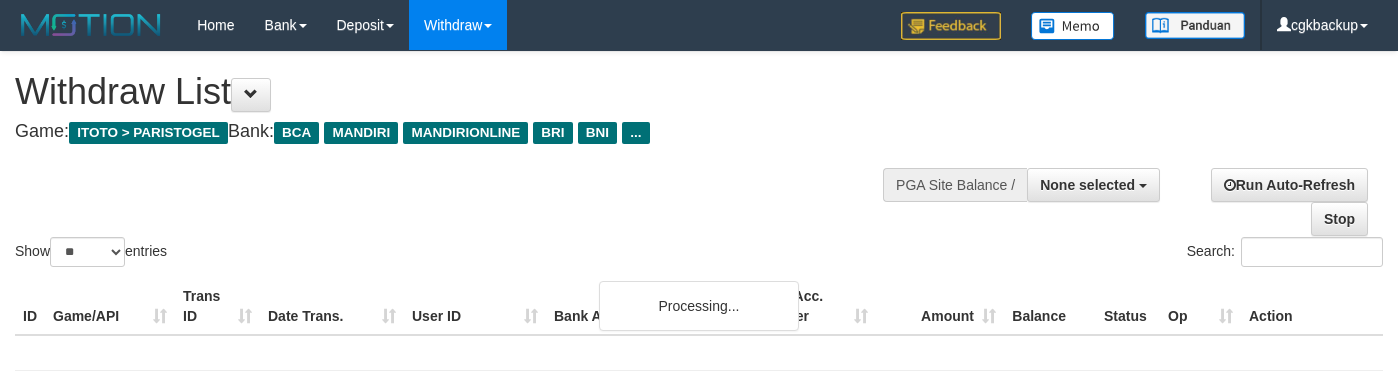 select 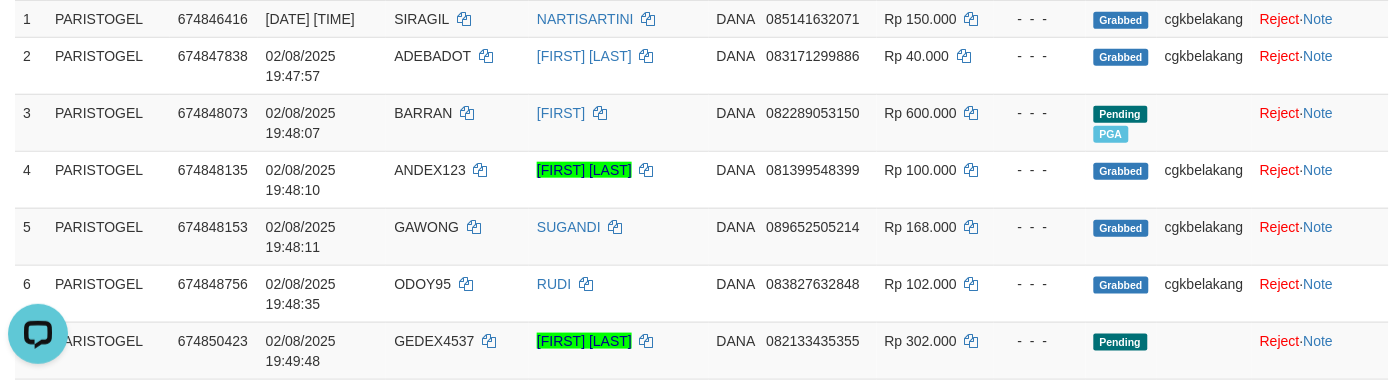 scroll, scrollTop: 0, scrollLeft: 0, axis: both 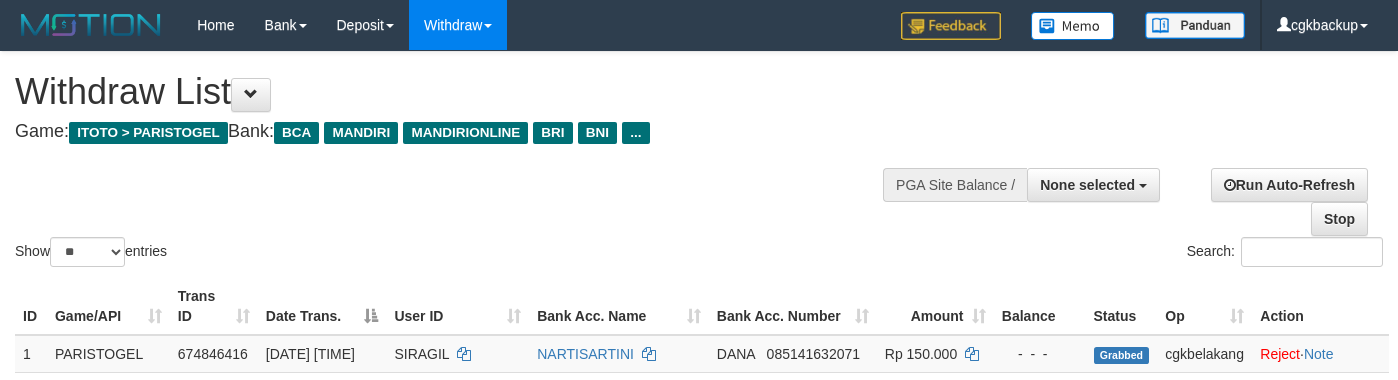 select 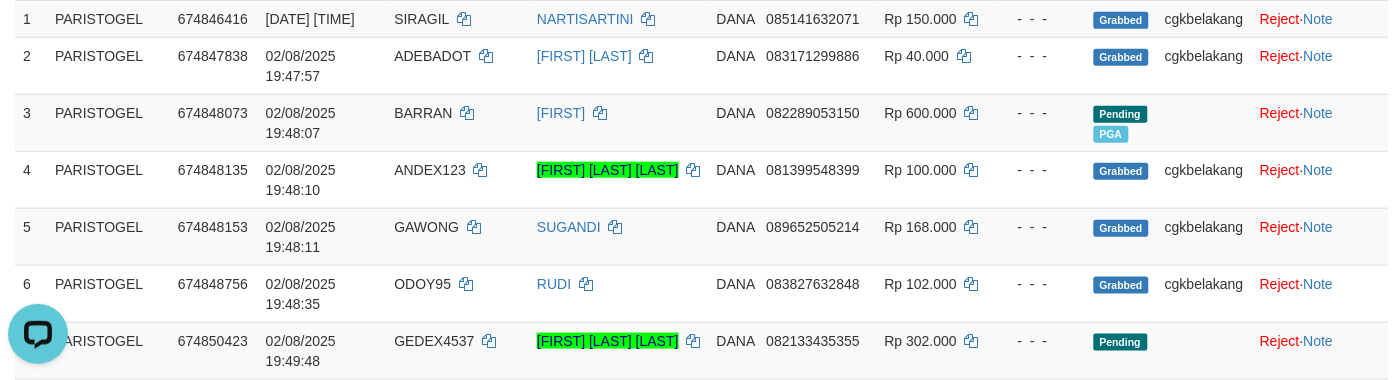 scroll, scrollTop: 0, scrollLeft: 0, axis: both 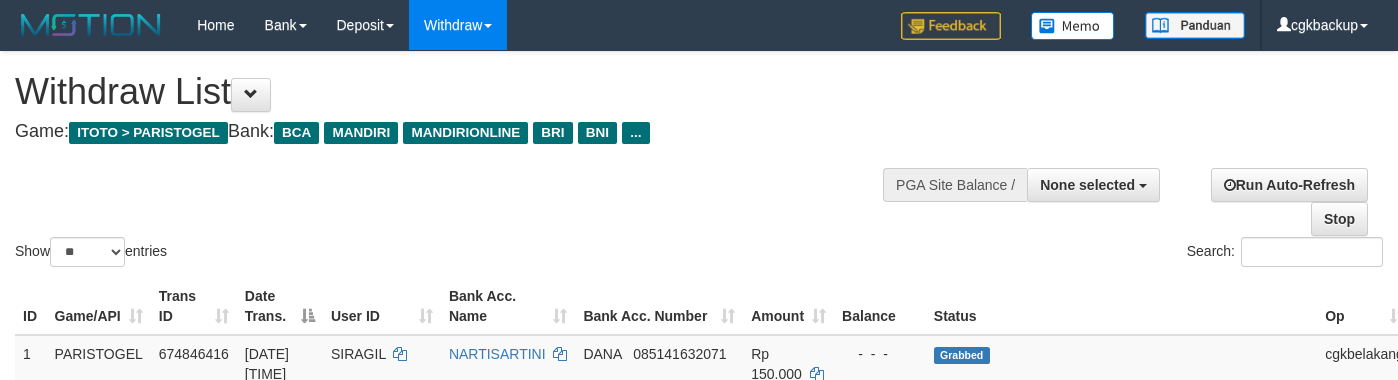 select 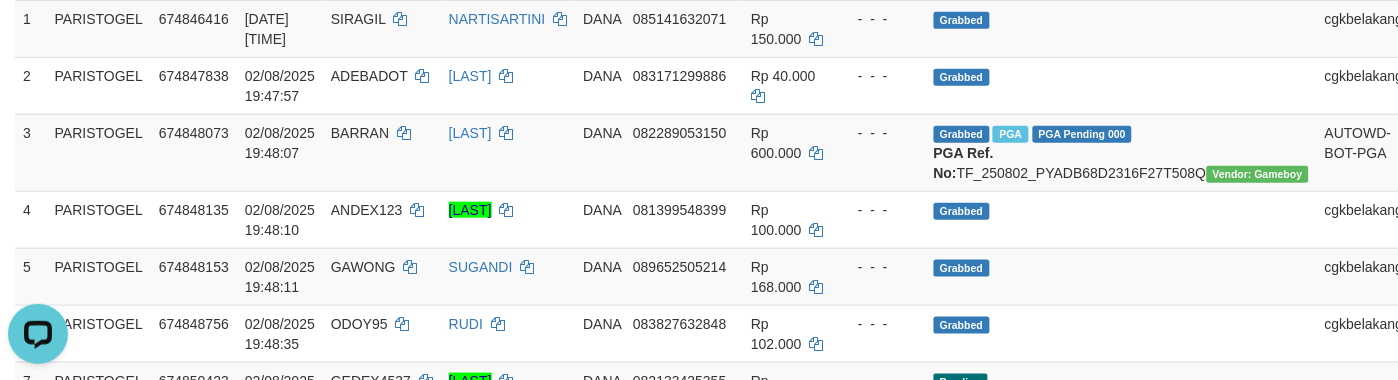 scroll, scrollTop: 0, scrollLeft: 0, axis: both 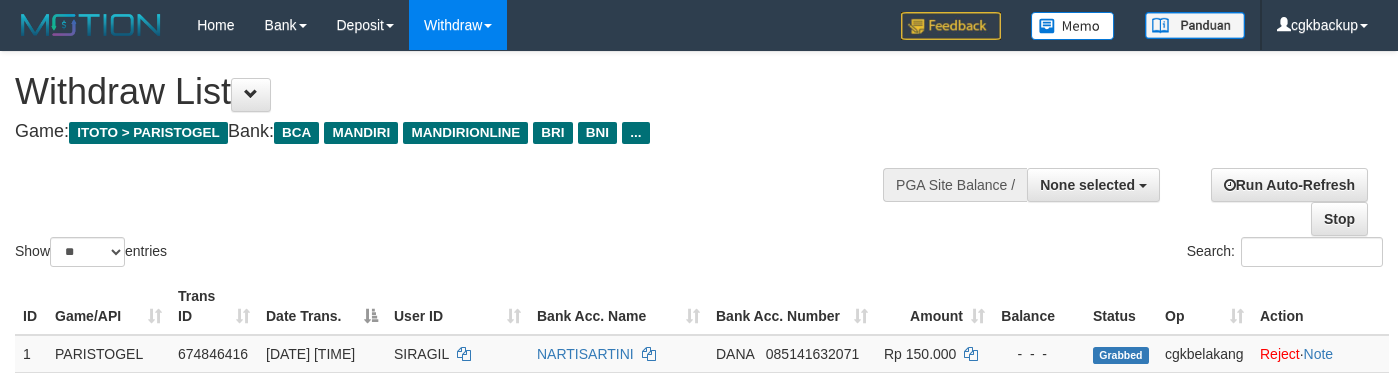 select 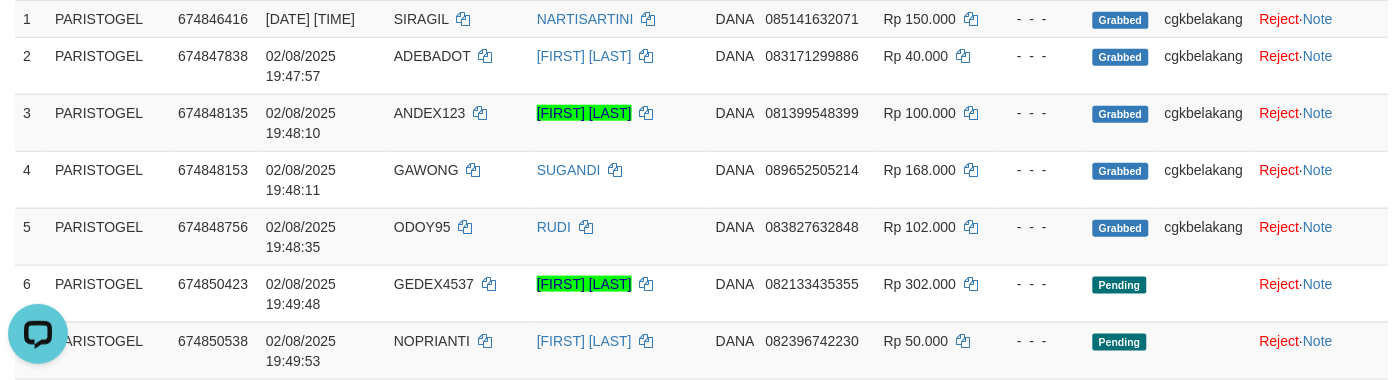 scroll, scrollTop: 0, scrollLeft: 0, axis: both 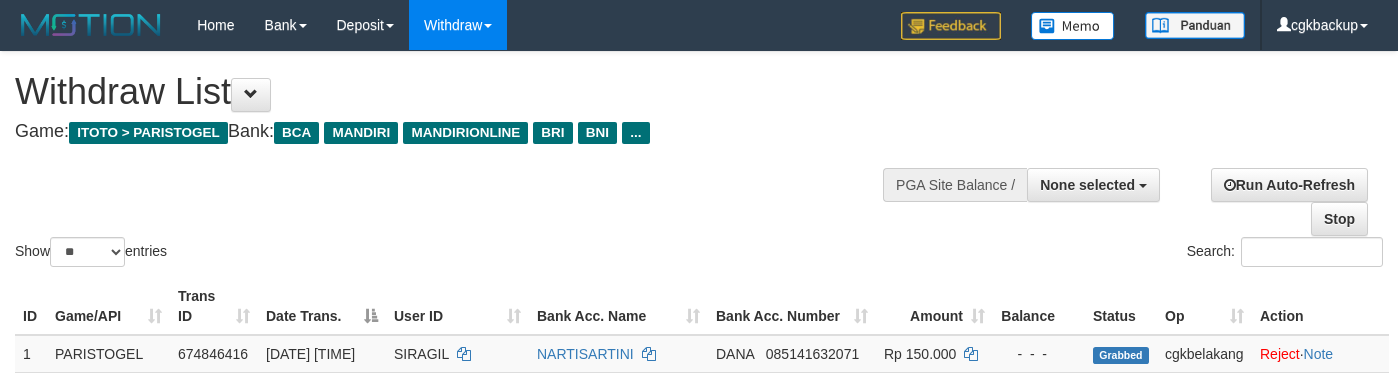select 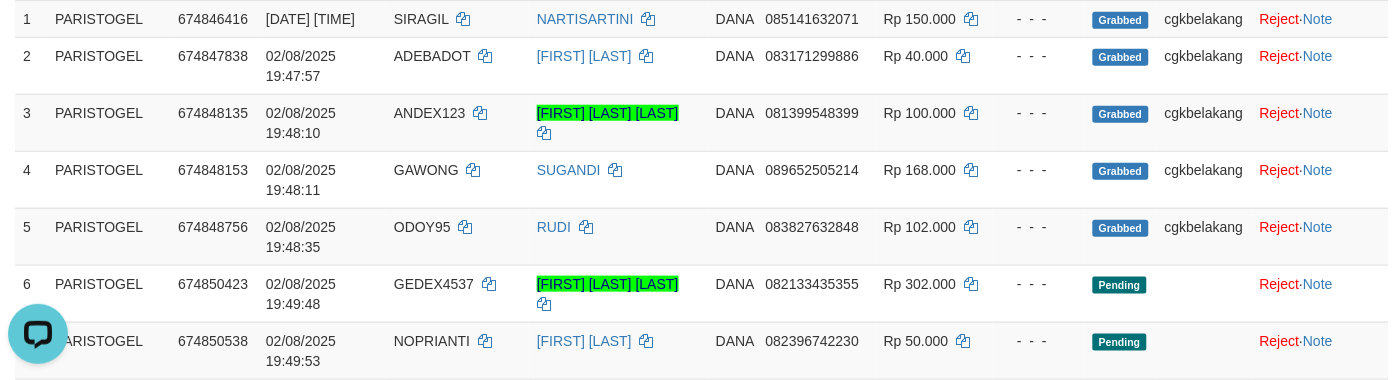 scroll, scrollTop: 0, scrollLeft: 0, axis: both 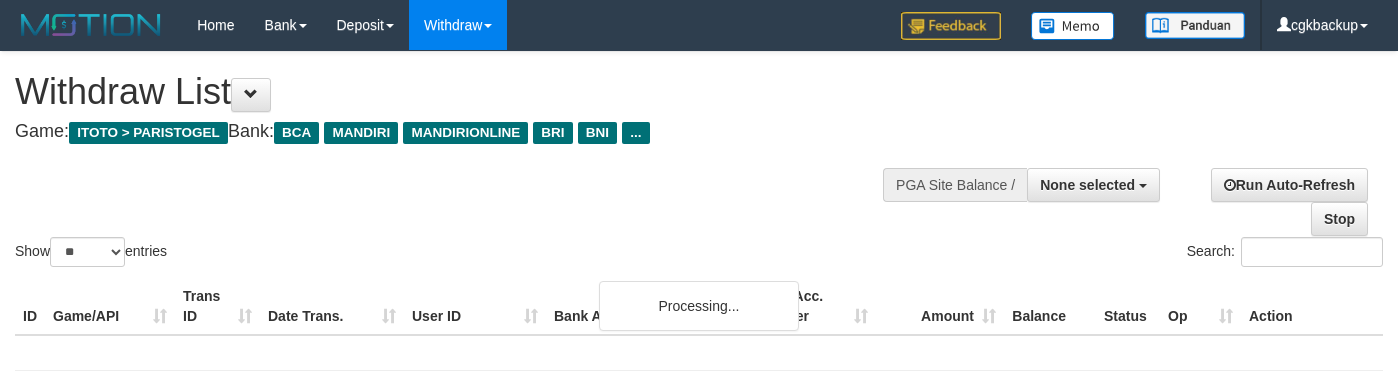 select 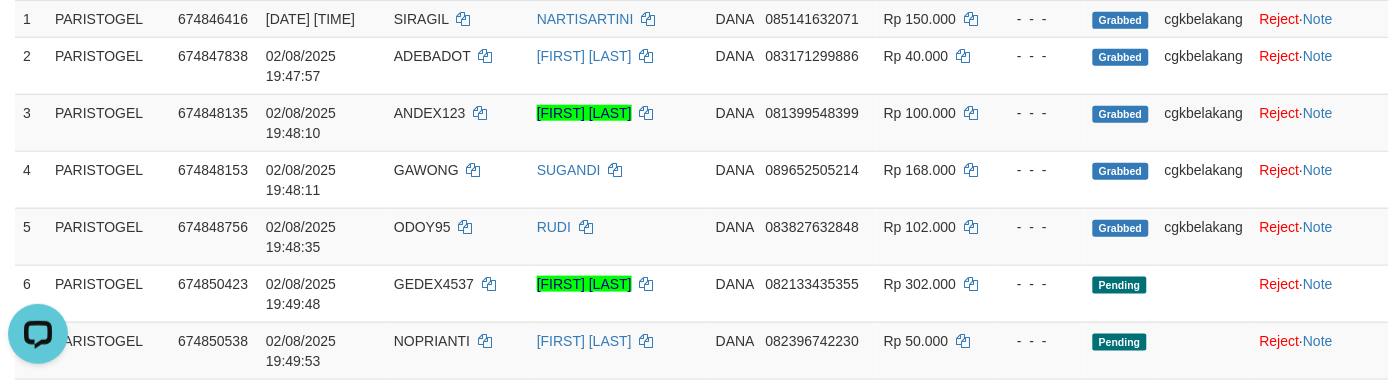scroll, scrollTop: 0, scrollLeft: 0, axis: both 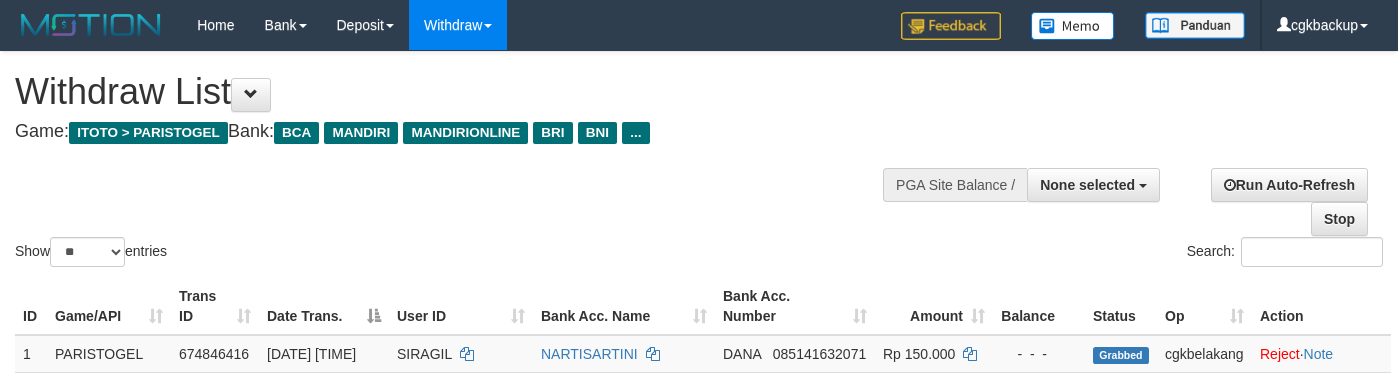 select 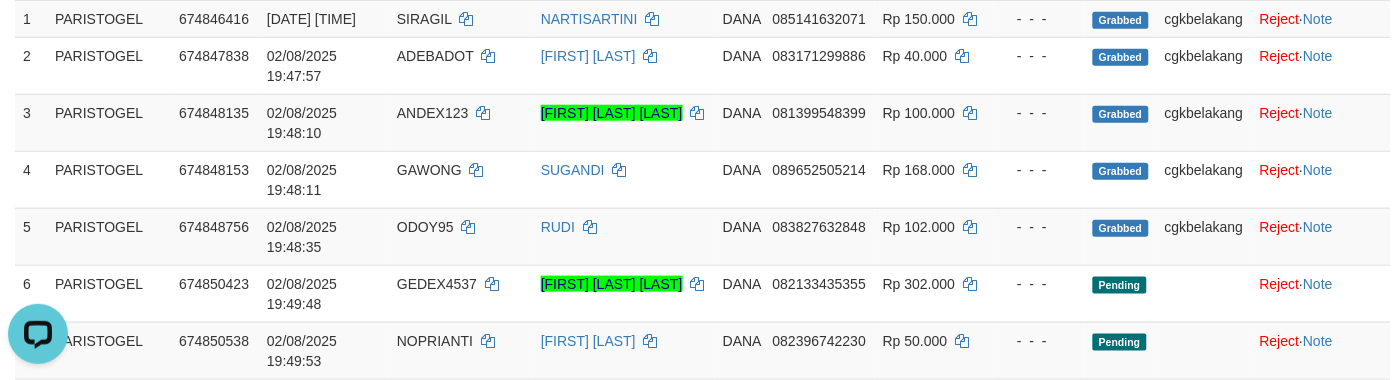 scroll, scrollTop: 0, scrollLeft: 0, axis: both 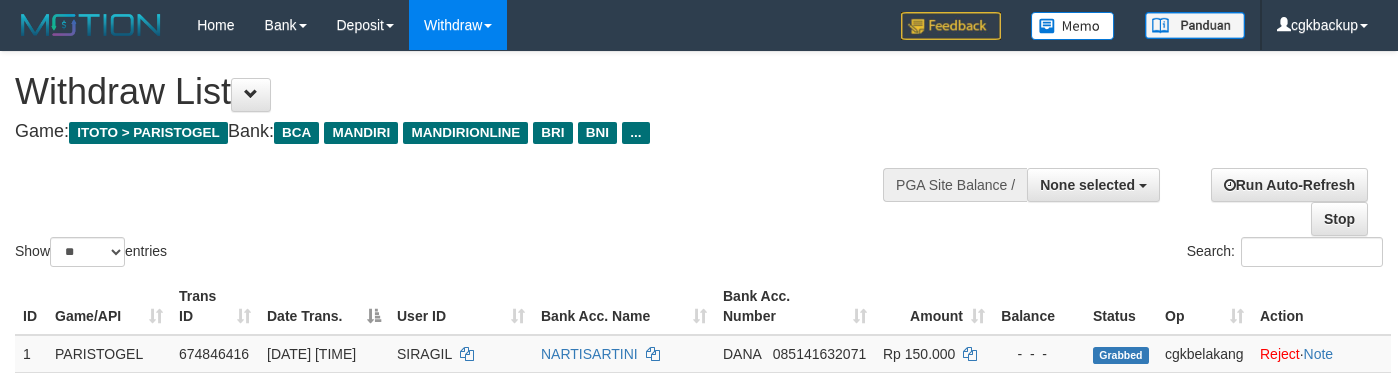 select 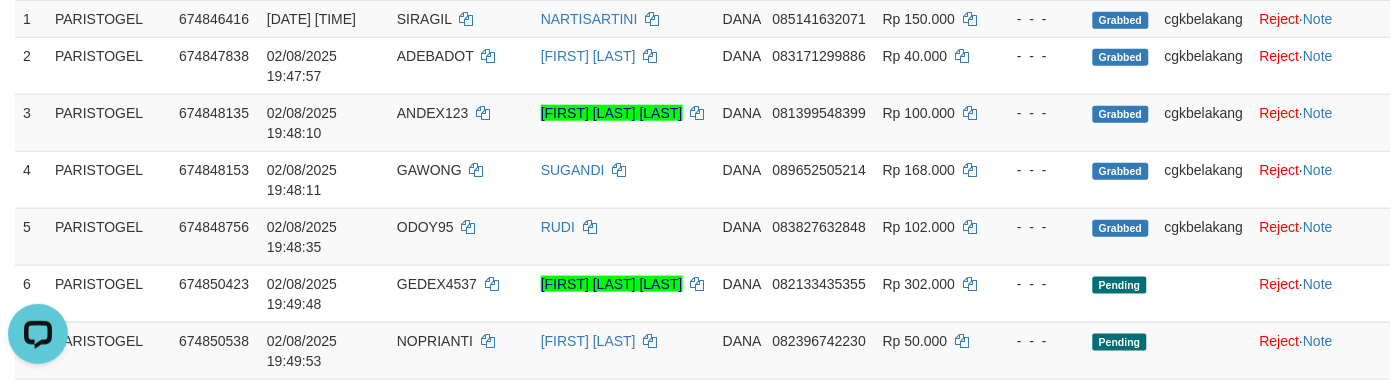 scroll, scrollTop: 0, scrollLeft: 0, axis: both 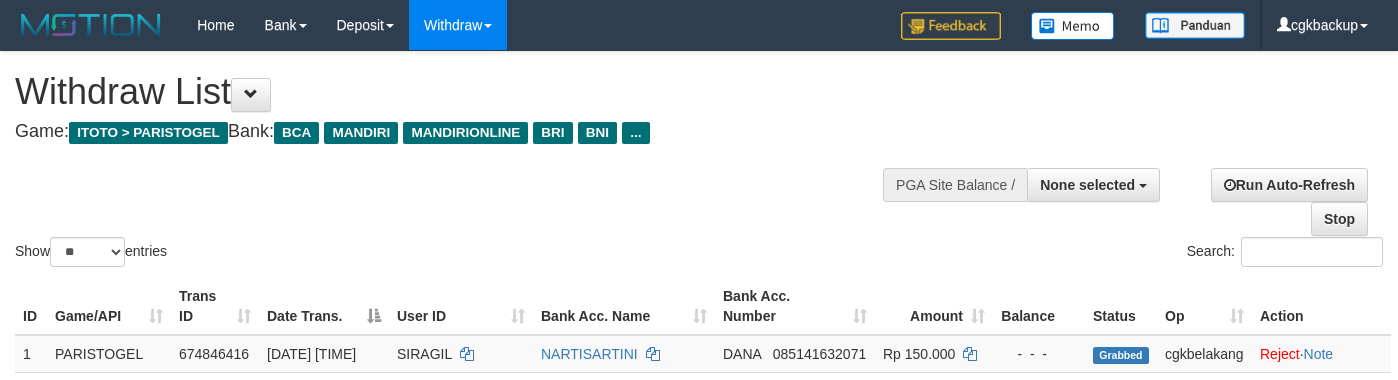 select 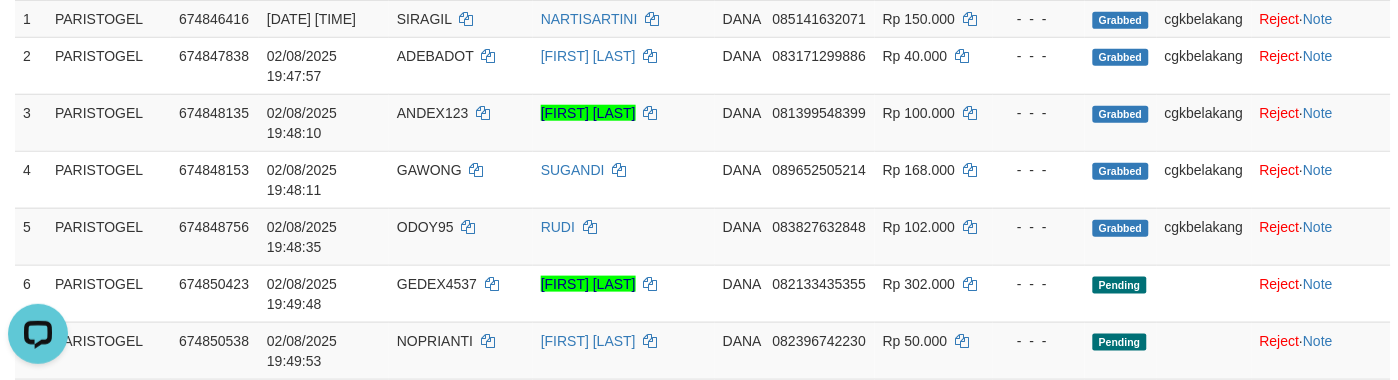 scroll, scrollTop: 0, scrollLeft: 0, axis: both 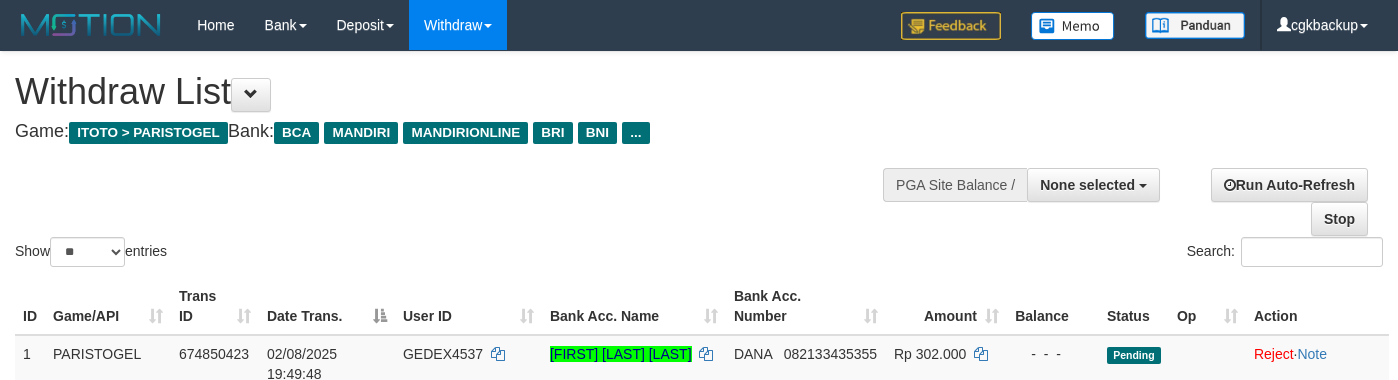 select 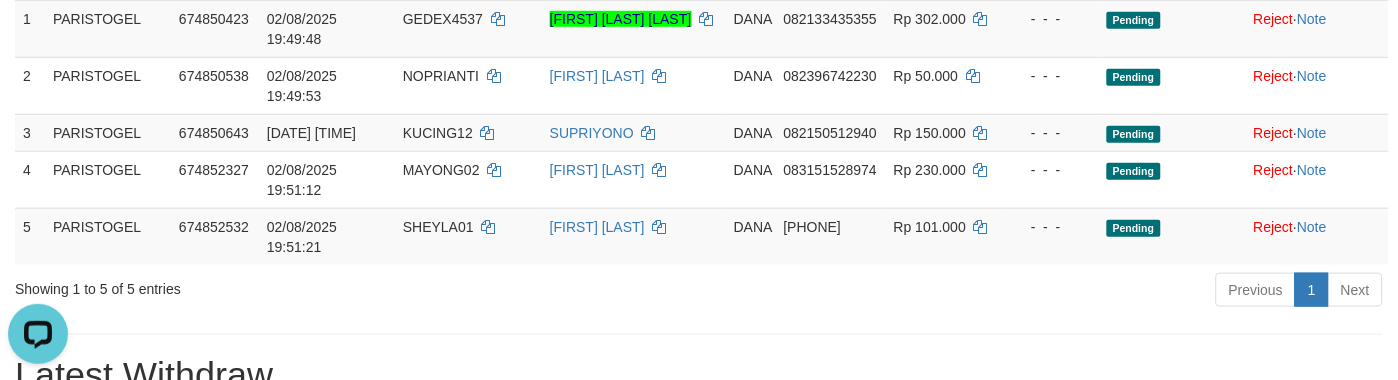 scroll, scrollTop: 0, scrollLeft: 0, axis: both 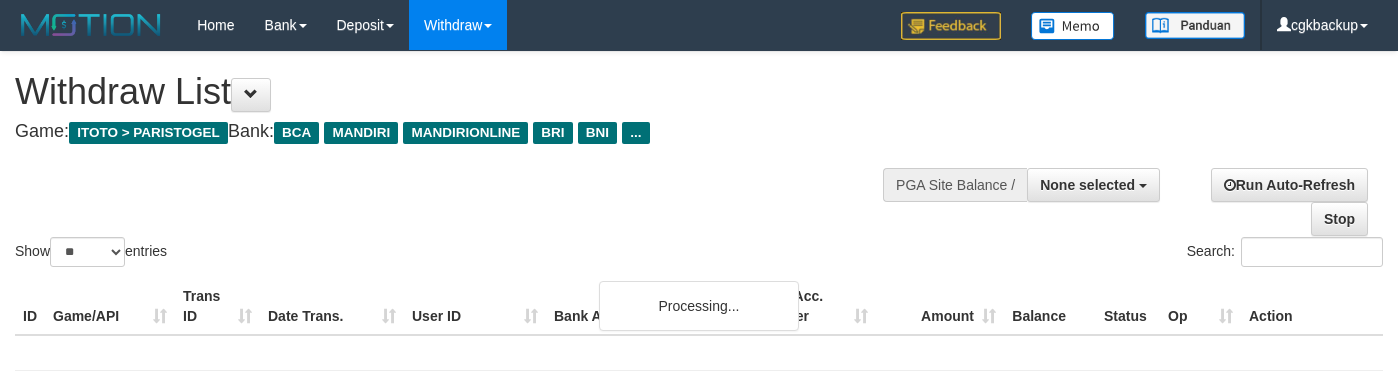 select 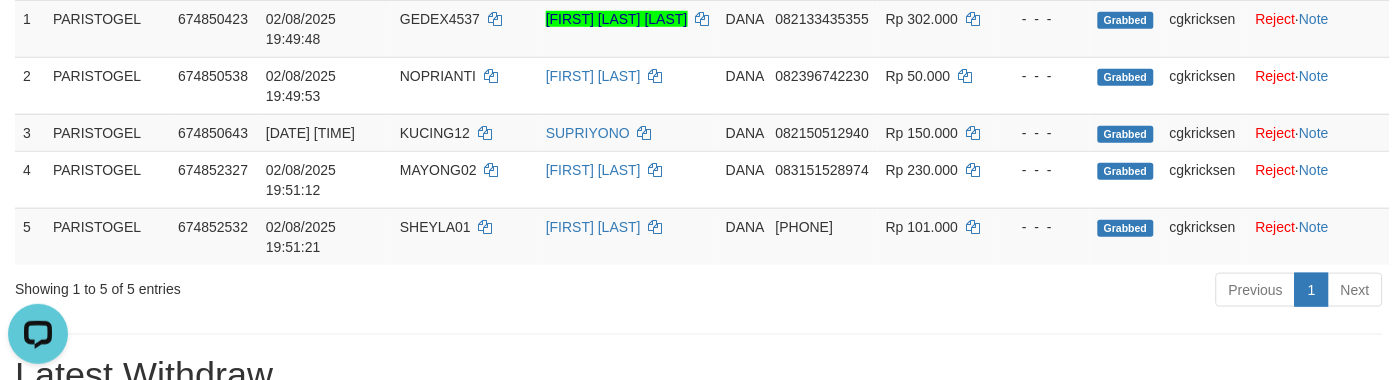 scroll, scrollTop: 0, scrollLeft: 0, axis: both 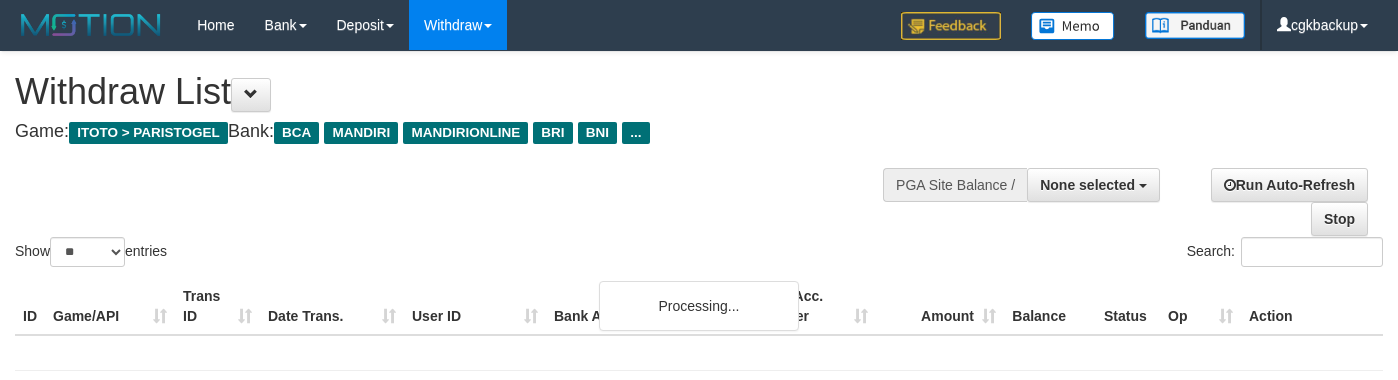 select 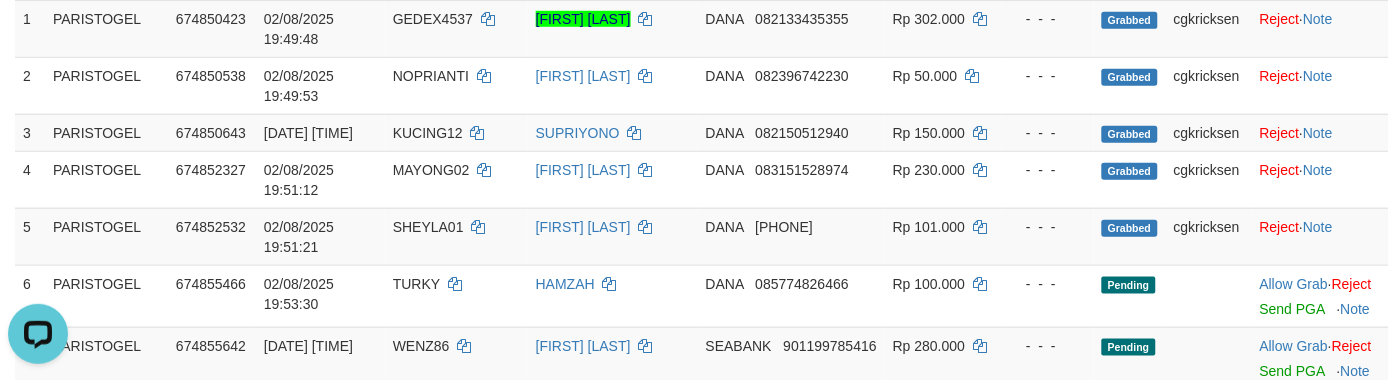 scroll, scrollTop: 0, scrollLeft: 0, axis: both 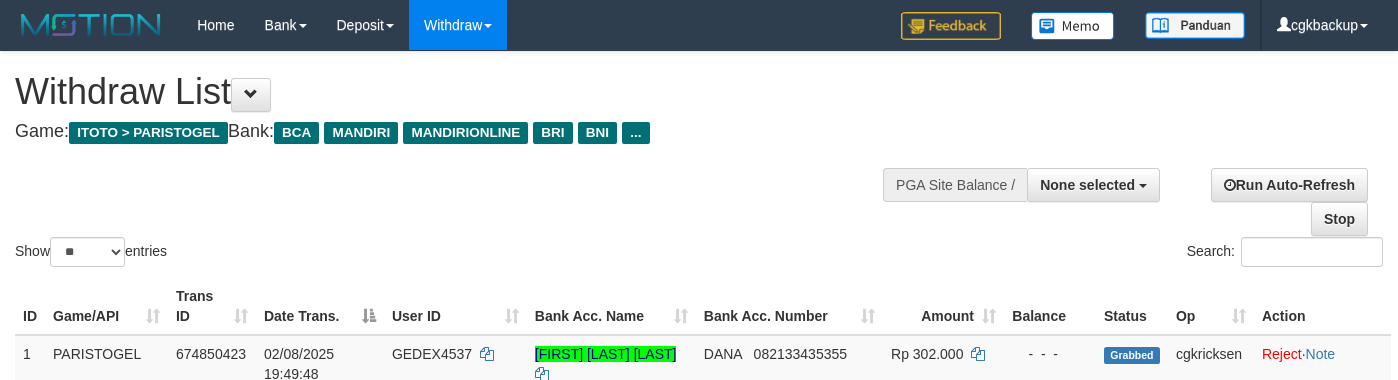 select 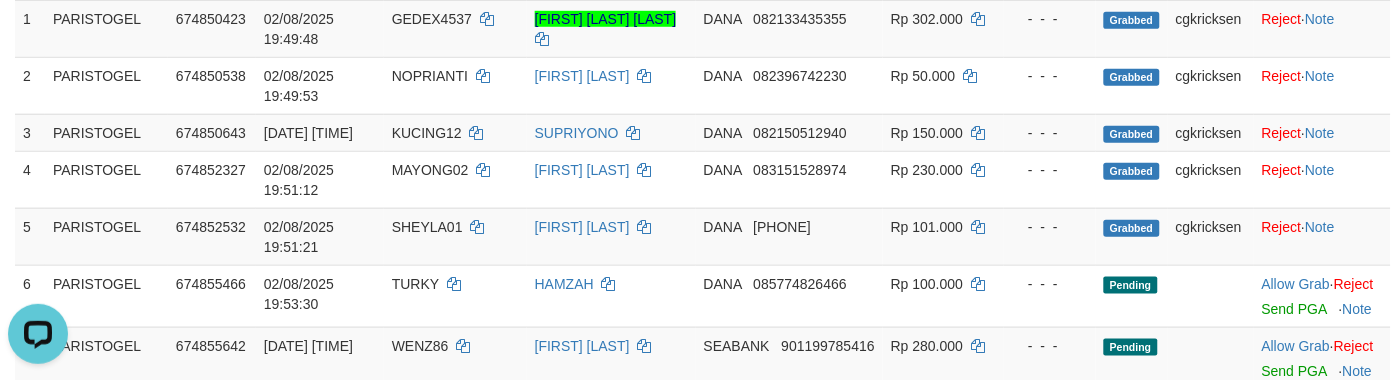 scroll, scrollTop: 0, scrollLeft: 0, axis: both 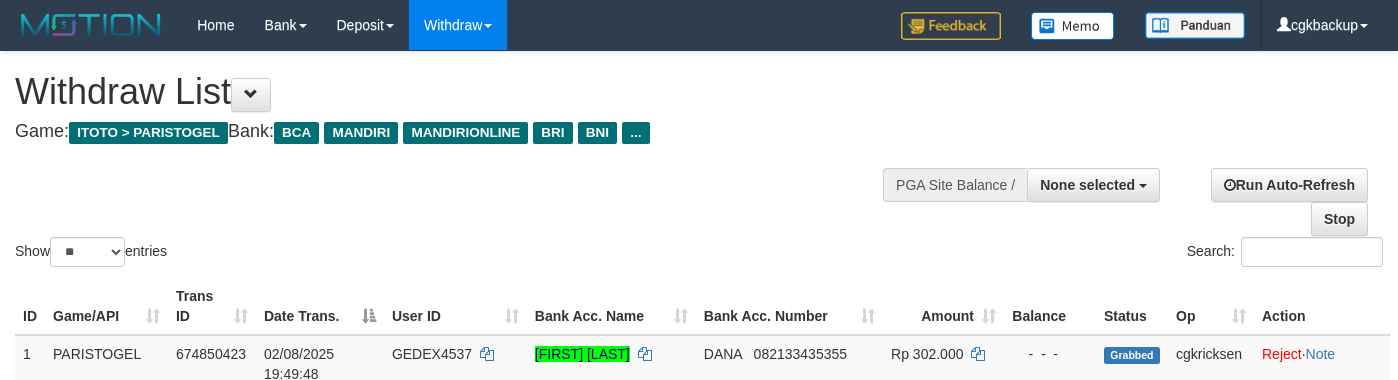 select 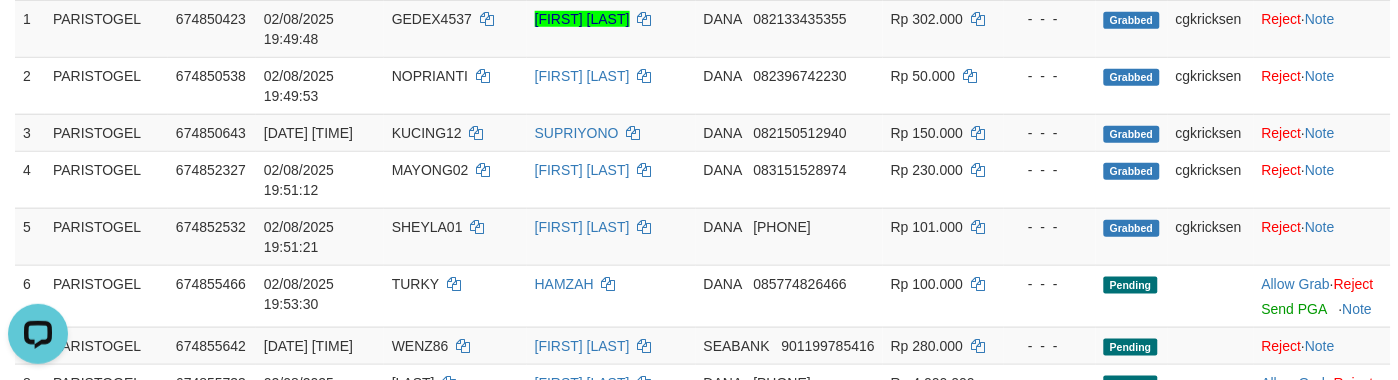 scroll, scrollTop: 0, scrollLeft: 0, axis: both 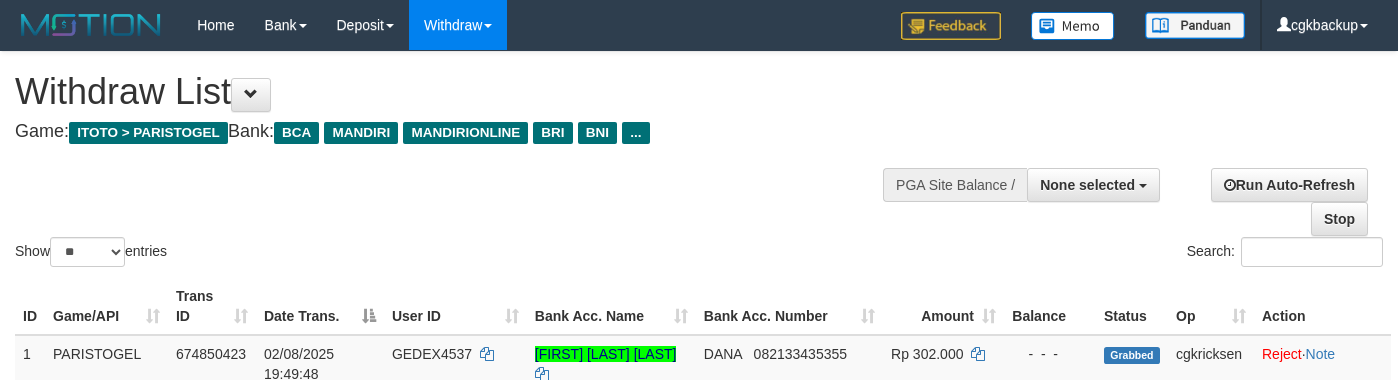 select 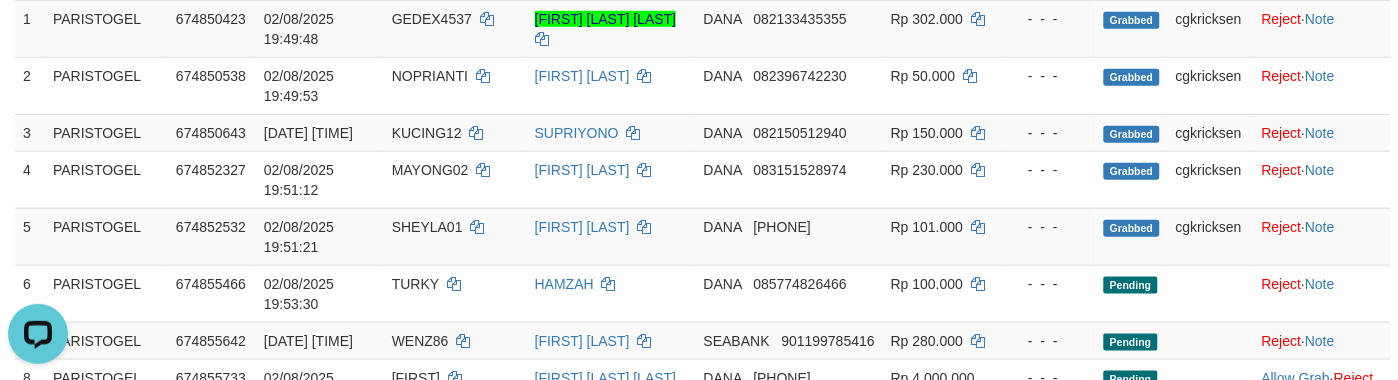 scroll, scrollTop: 0, scrollLeft: 0, axis: both 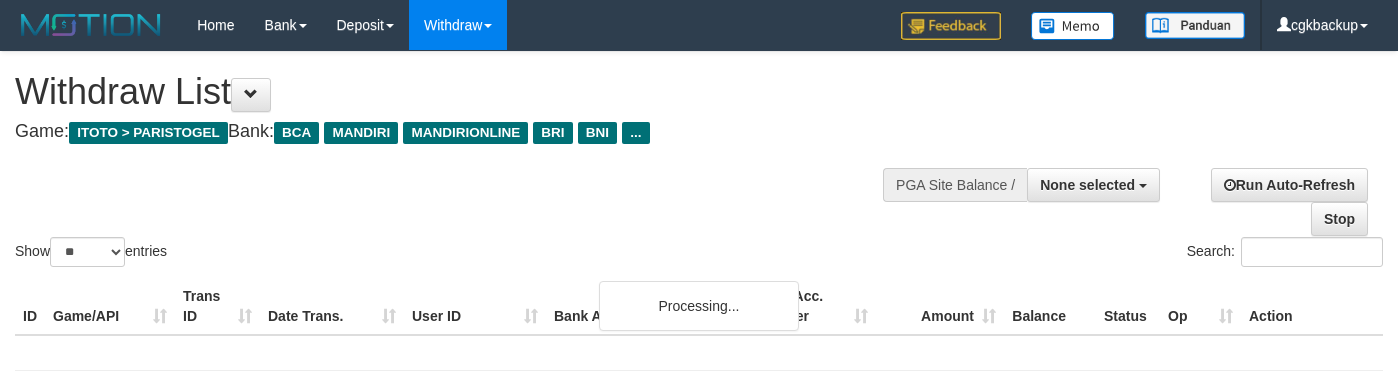 select 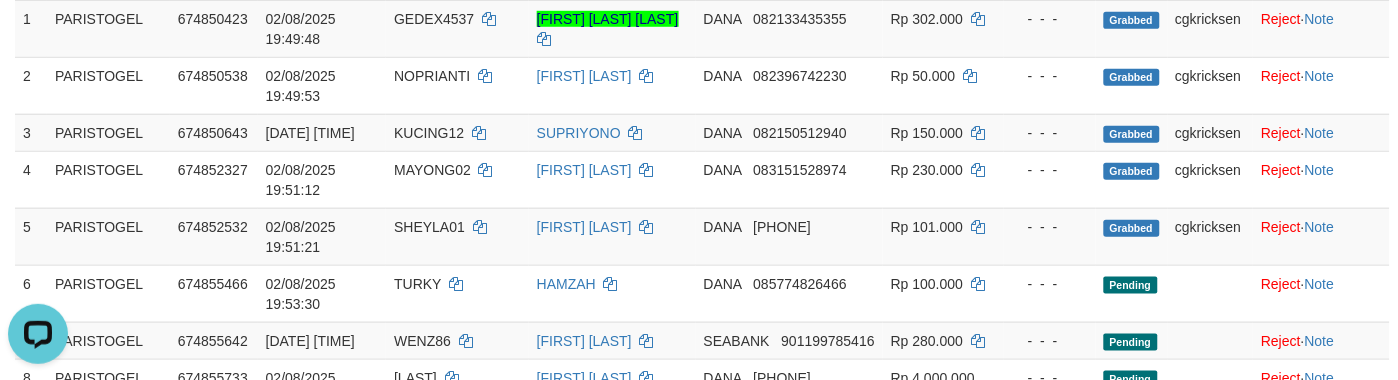scroll, scrollTop: 0, scrollLeft: 0, axis: both 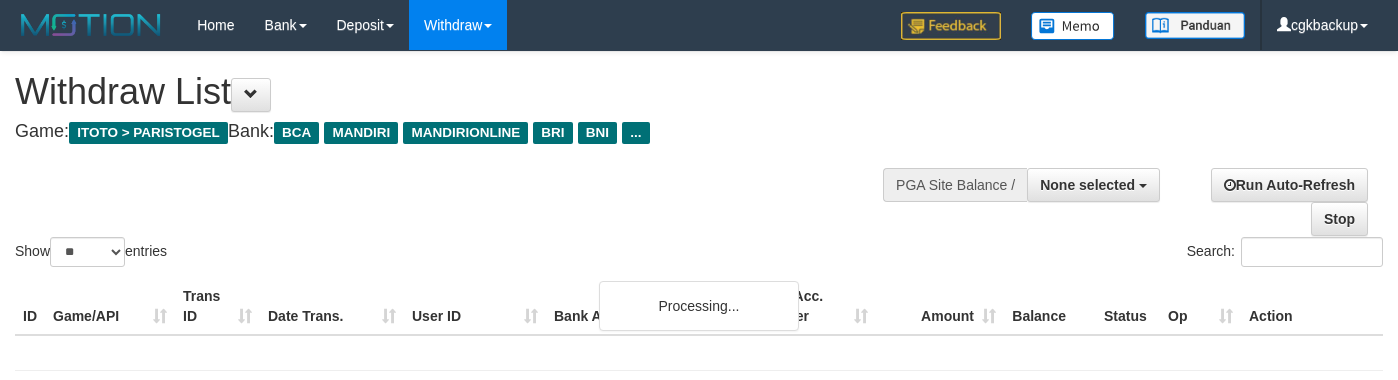 select 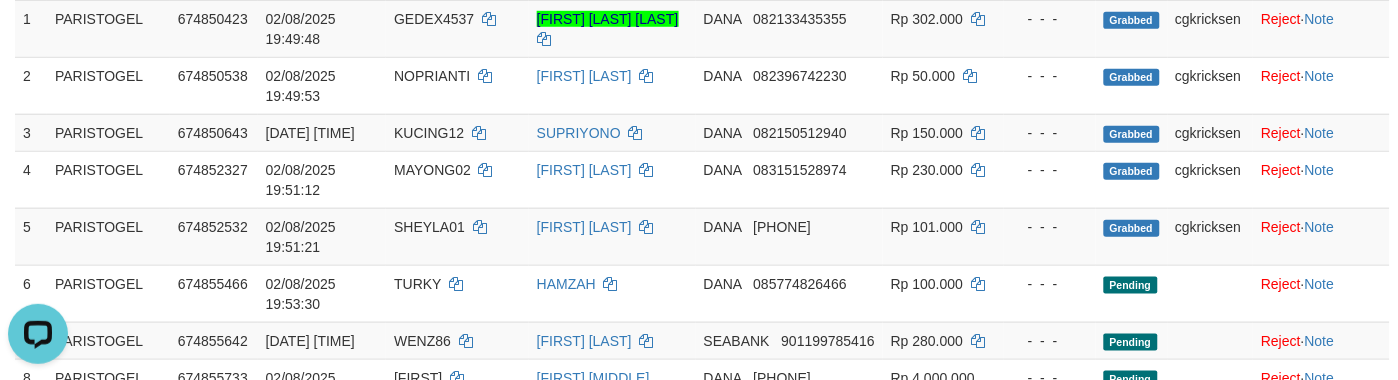 scroll, scrollTop: 0, scrollLeft: 0, axis: both 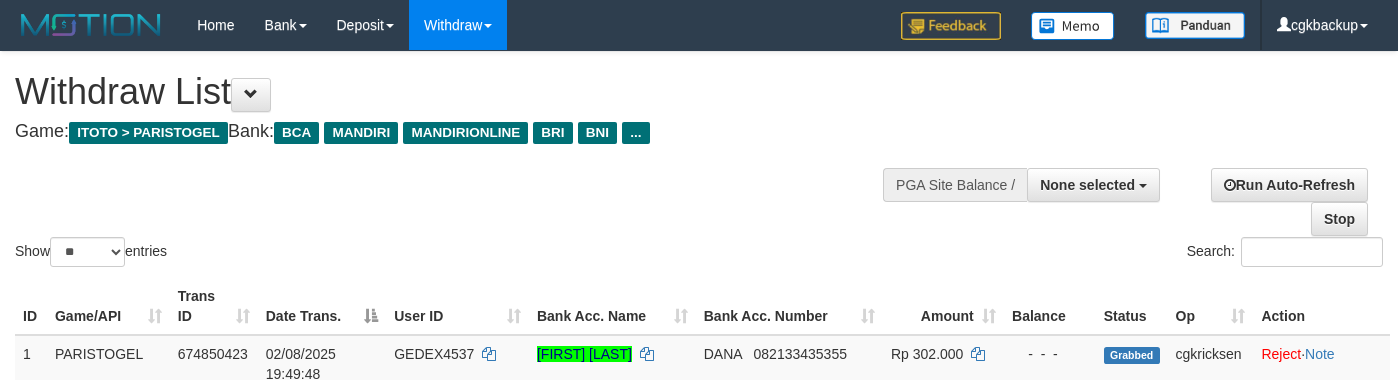 select 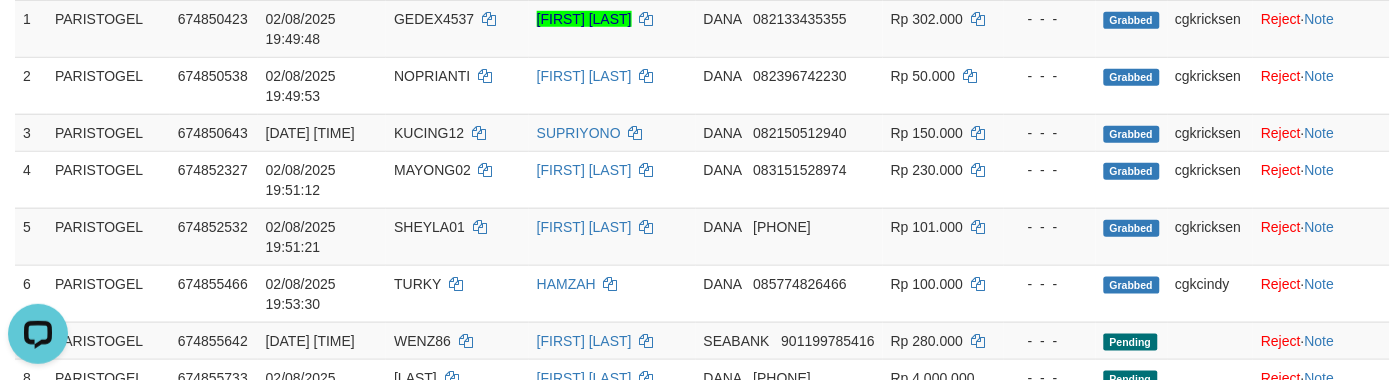 scroll, scrollTop: 0, scrollLeft: 0, axis: both 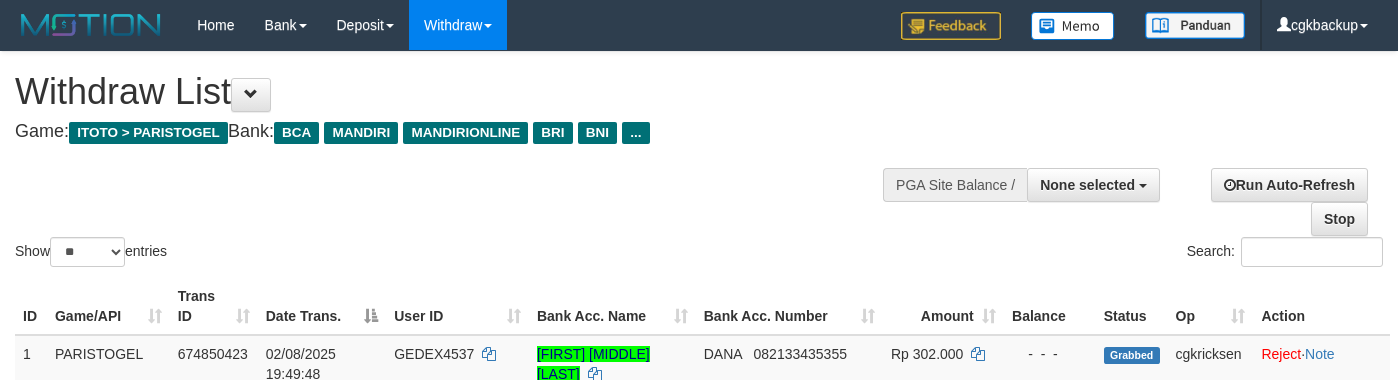 select 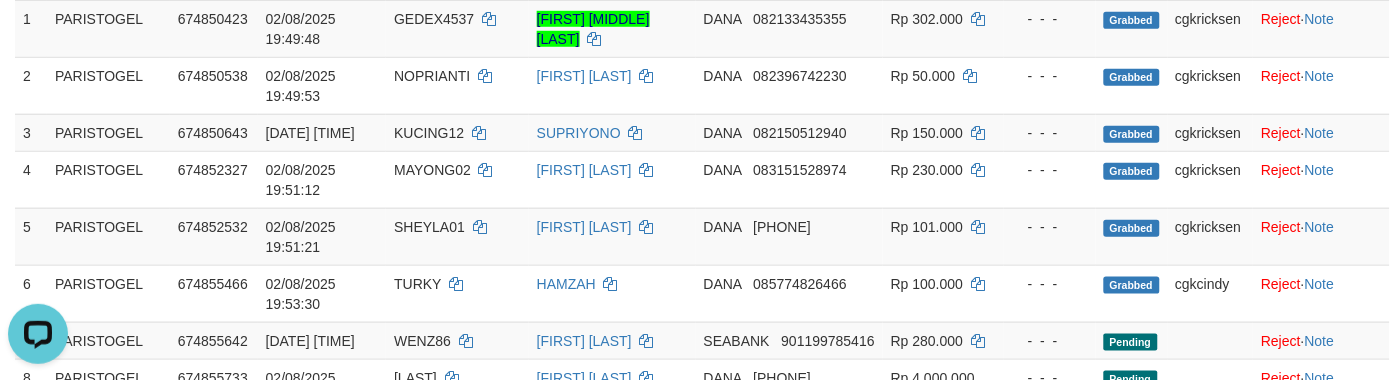 scroll, scrollTop: 0, scrollLeft: 0, axis: both 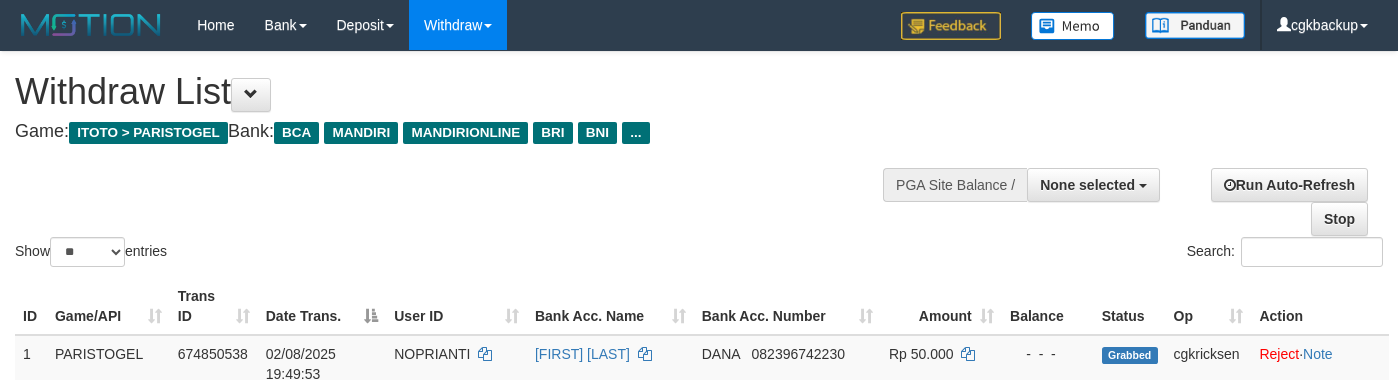 select 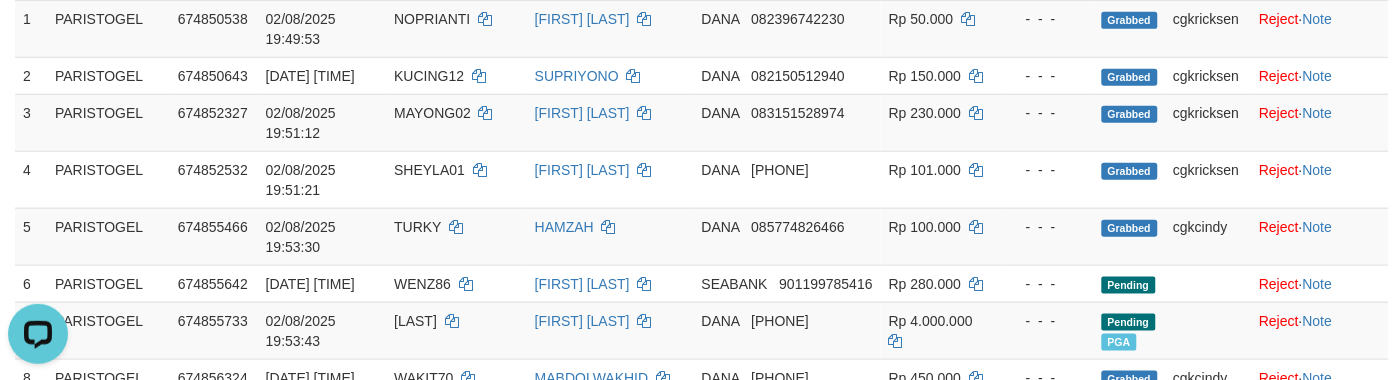 scroll, scrollTop: 0, scrollLeft: 0, axis: both 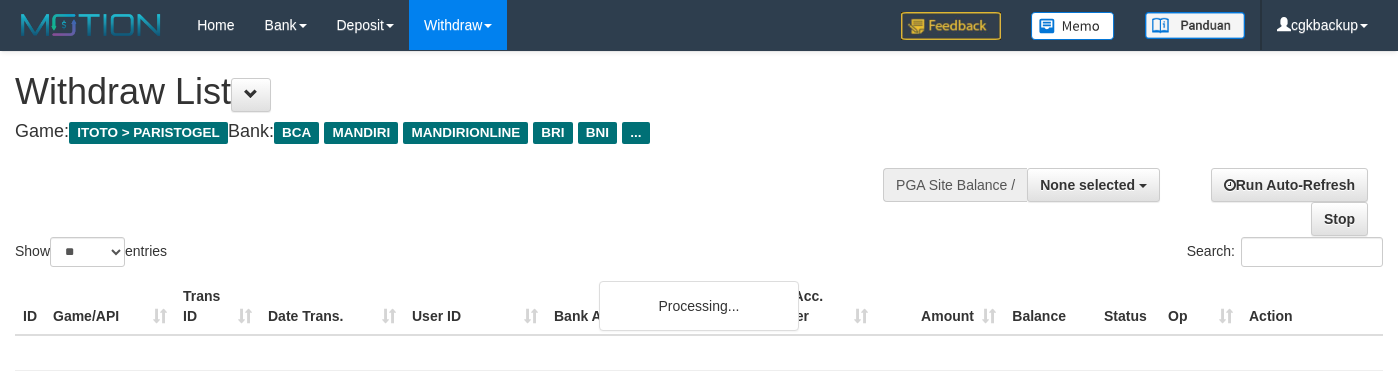 select 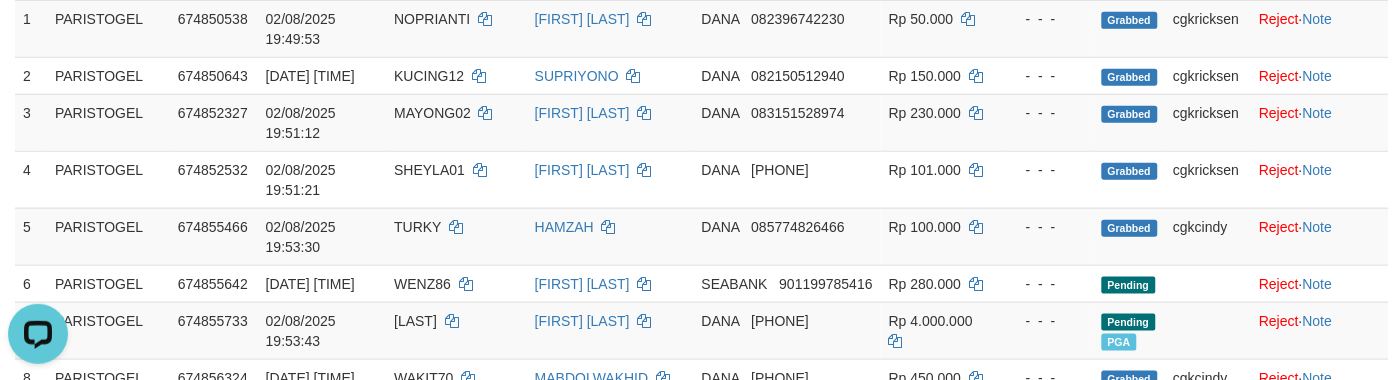 scroll, scrollTop: 0, scrollLeft: 0, axis: both 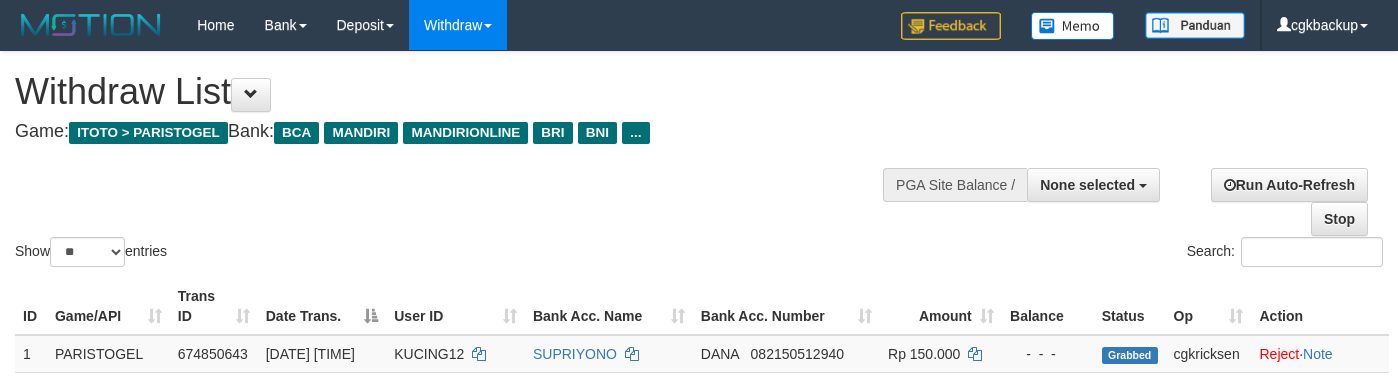 select 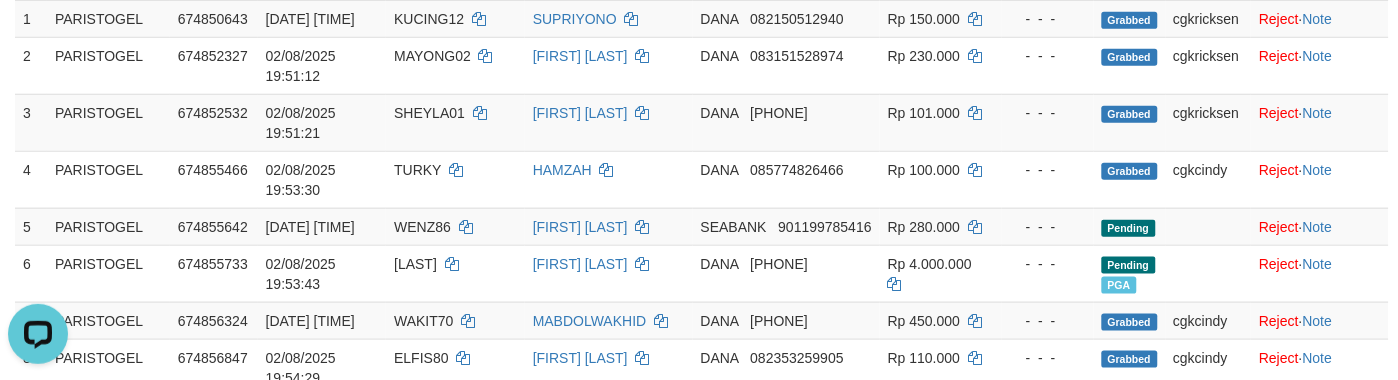 scroll, scrollTop: 0, scrollLeft: 0, axis: both 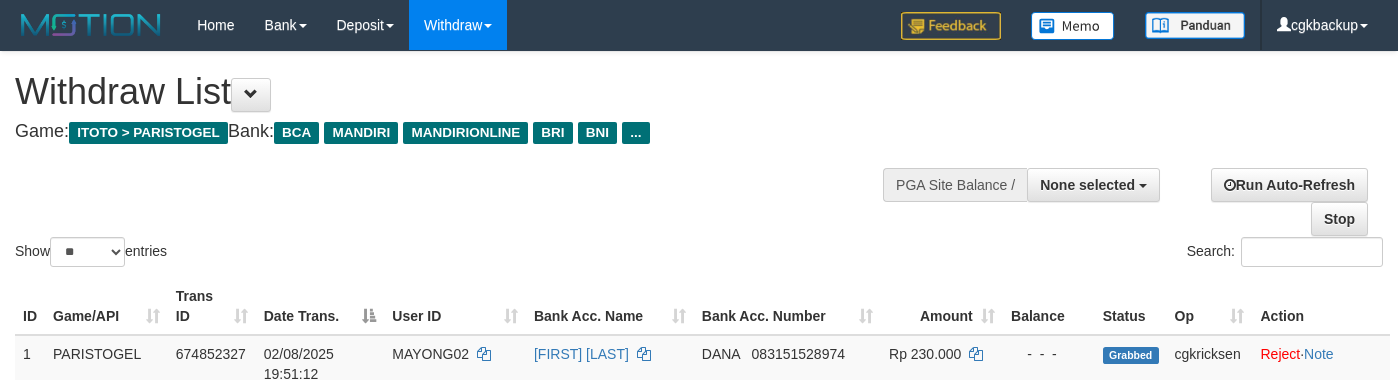 select 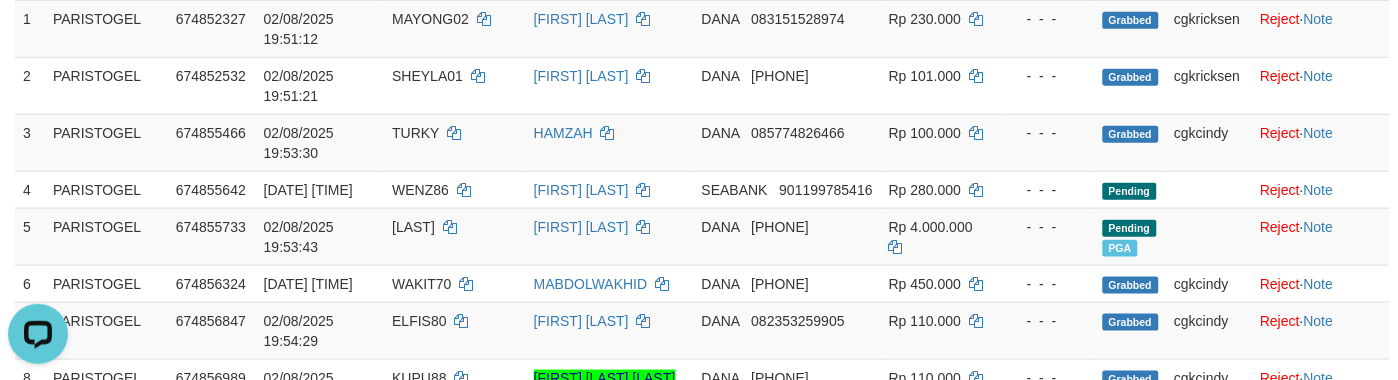 scroll, scrollTop: 0, scrollLeft: 0, axis: both 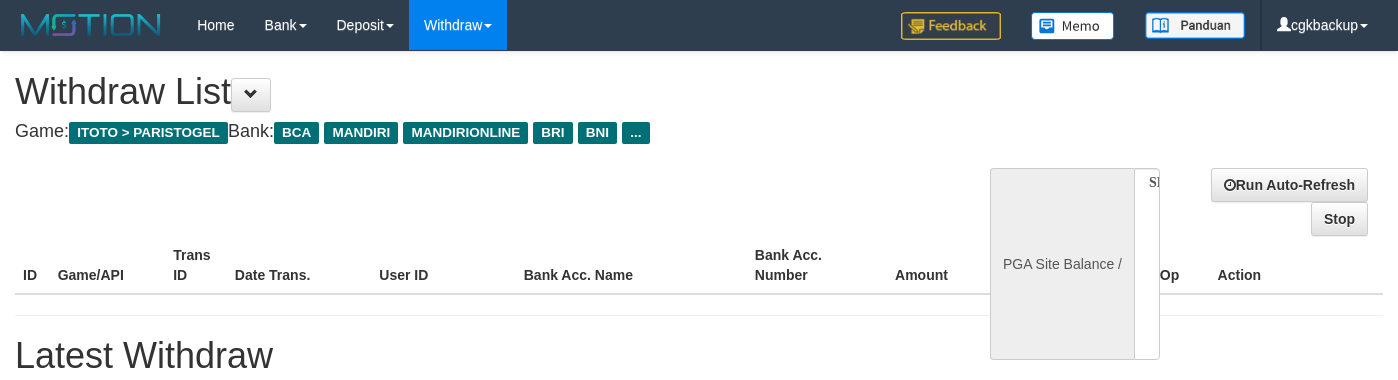 select 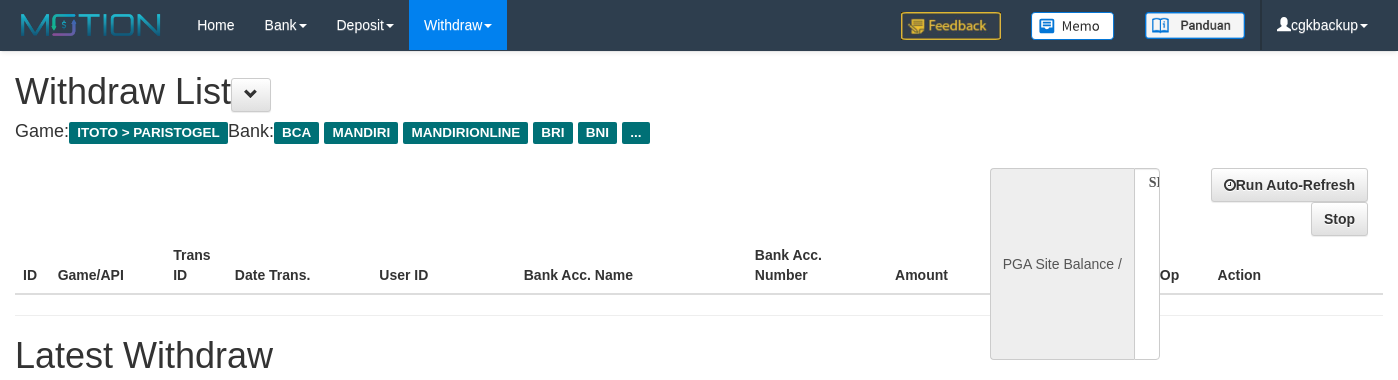 scroll, scrollTop: 335, scrollLeft: 0, axis: vertical 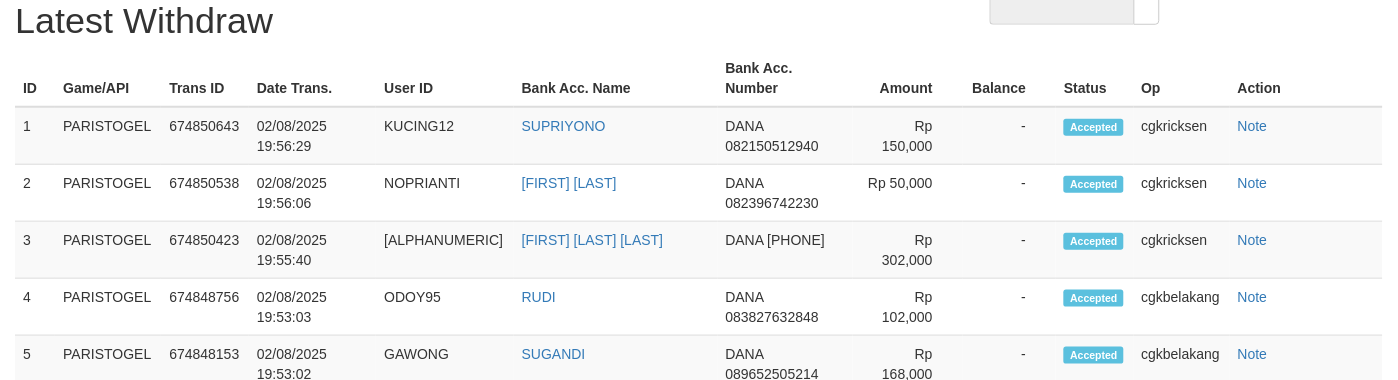 select on "**" 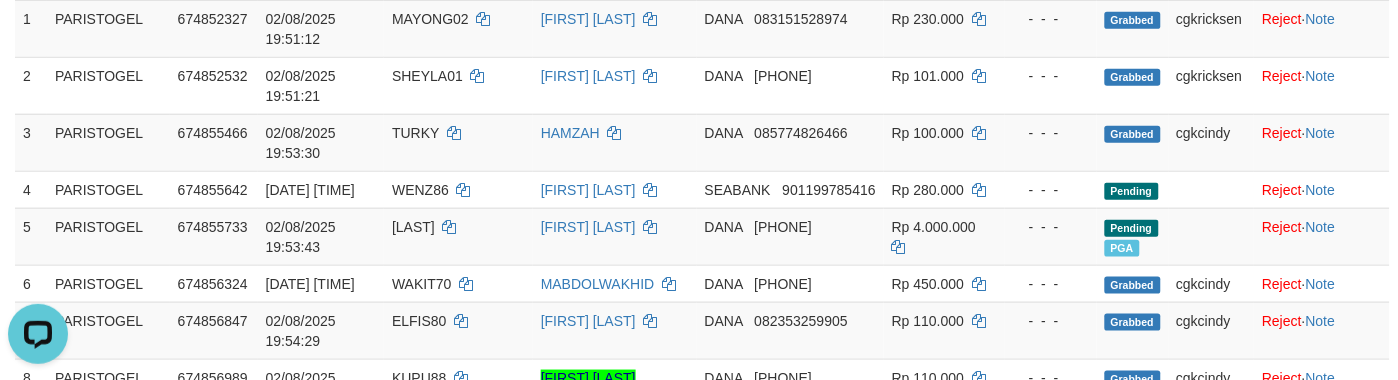 scroll, scrollTop: 0, scrollLeft: 0, axis: both 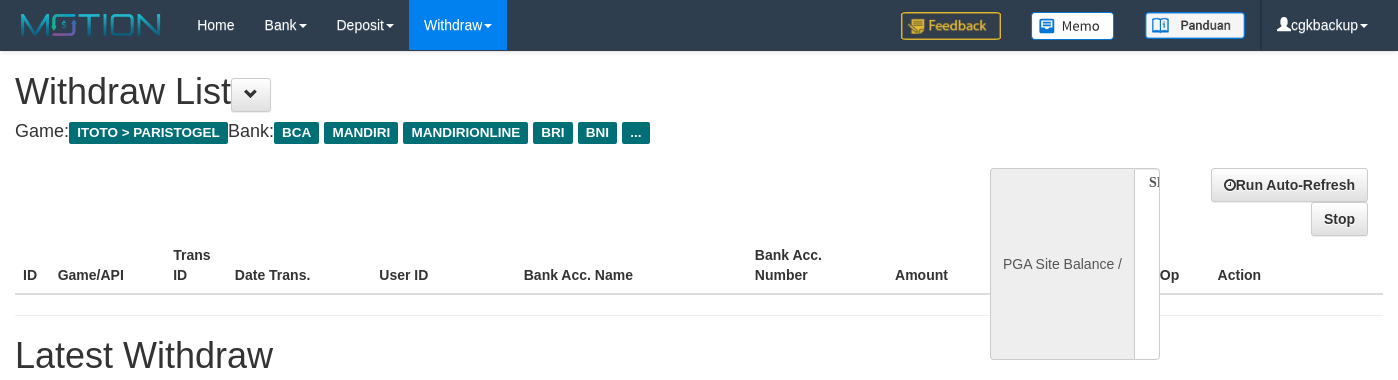 select 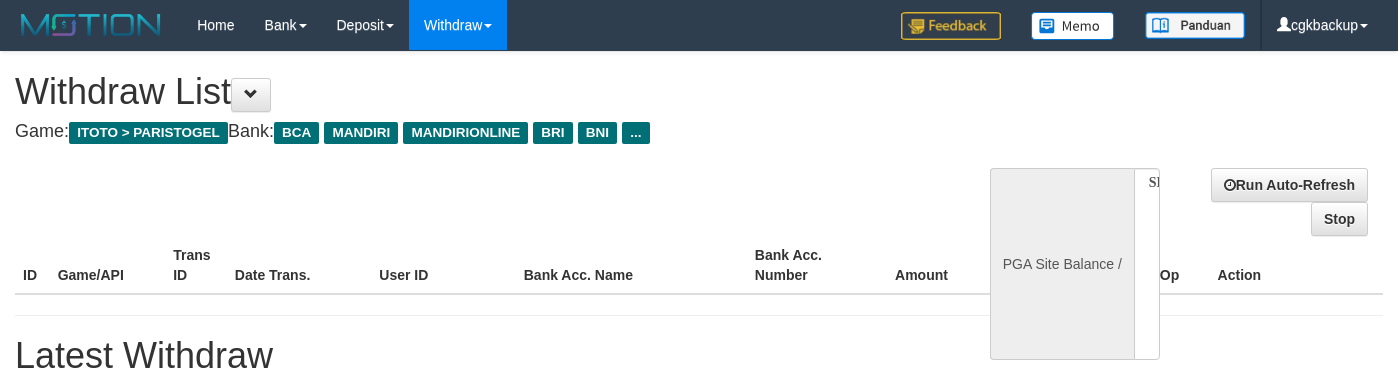 scroll, scrollTop: 335, scrollLeft: 0, axis: vertical 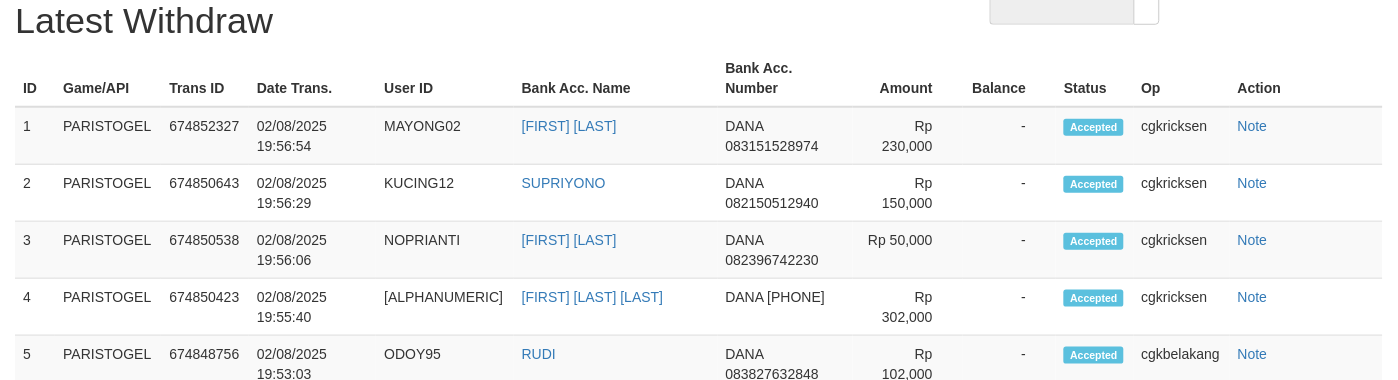 select on "**" 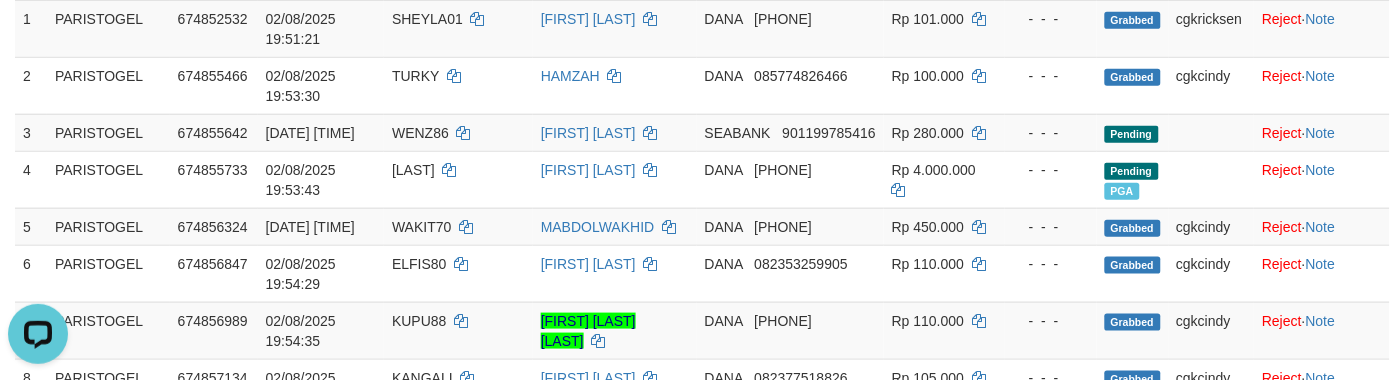 scroll, scrollTop: 0, scrollLeft: 0, axis: both 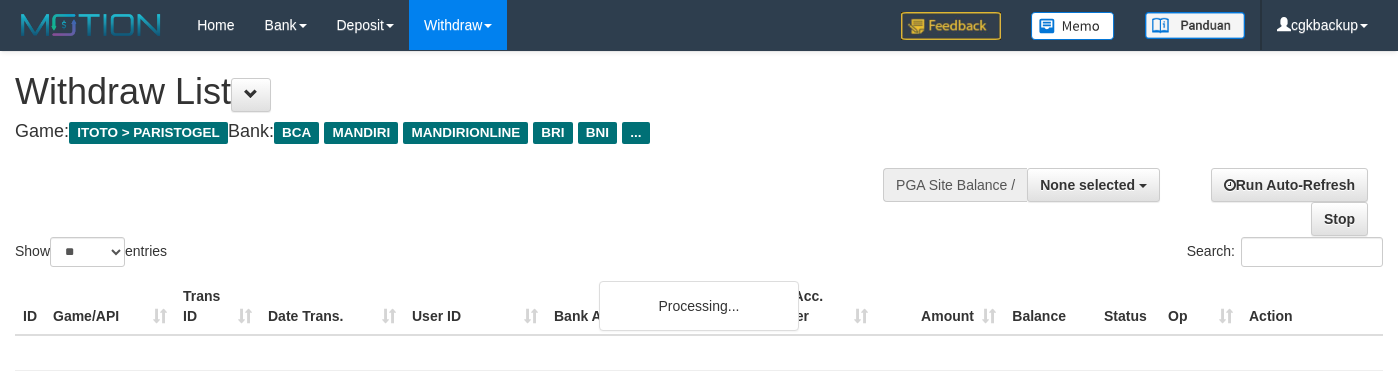 select 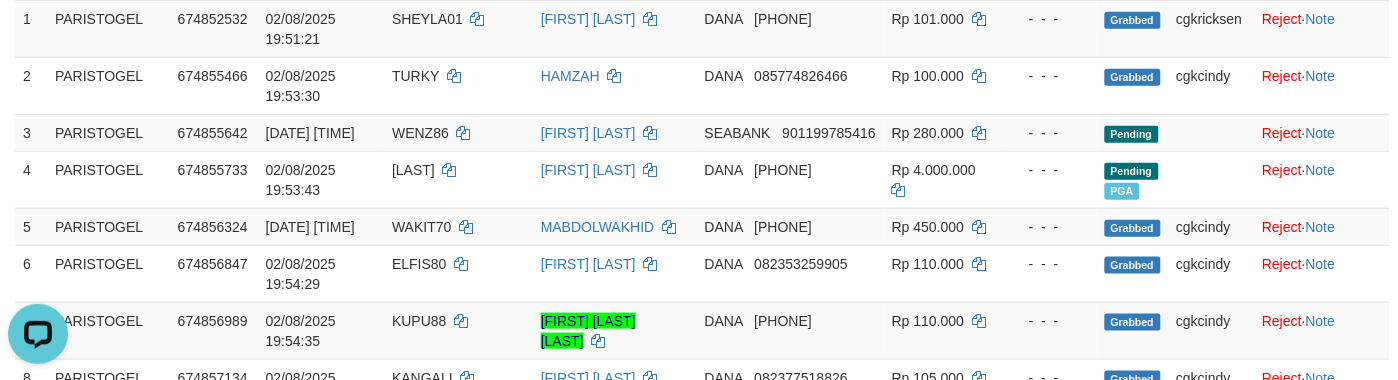 scroll, scrollTop: 0, scrollLeft: 0, axis: both 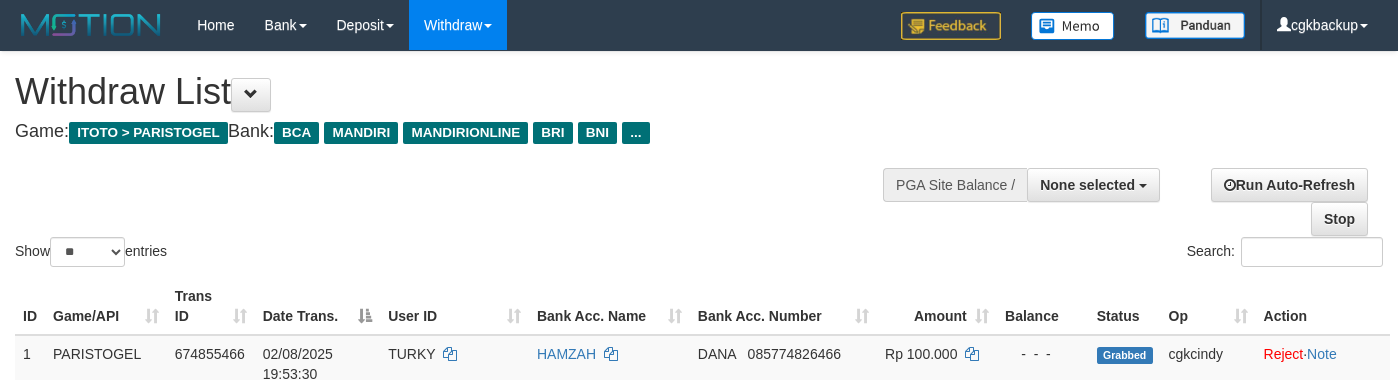 select 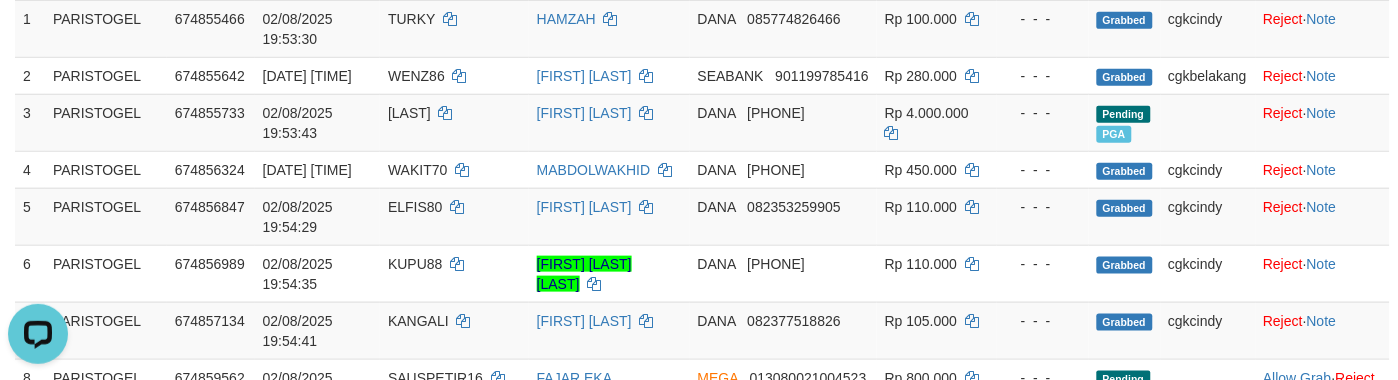 scroll, scrollTop: 0, scrollLeft: 0, axis: both 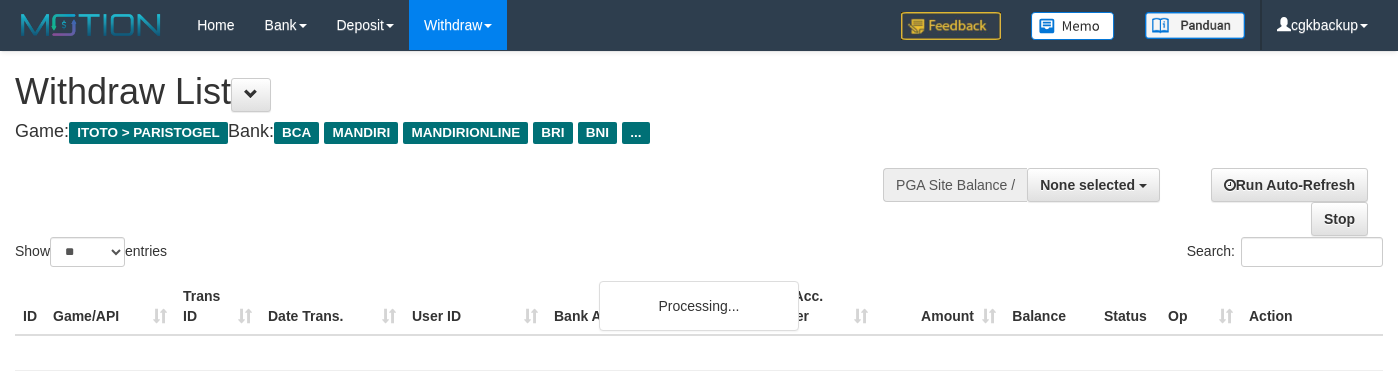 select 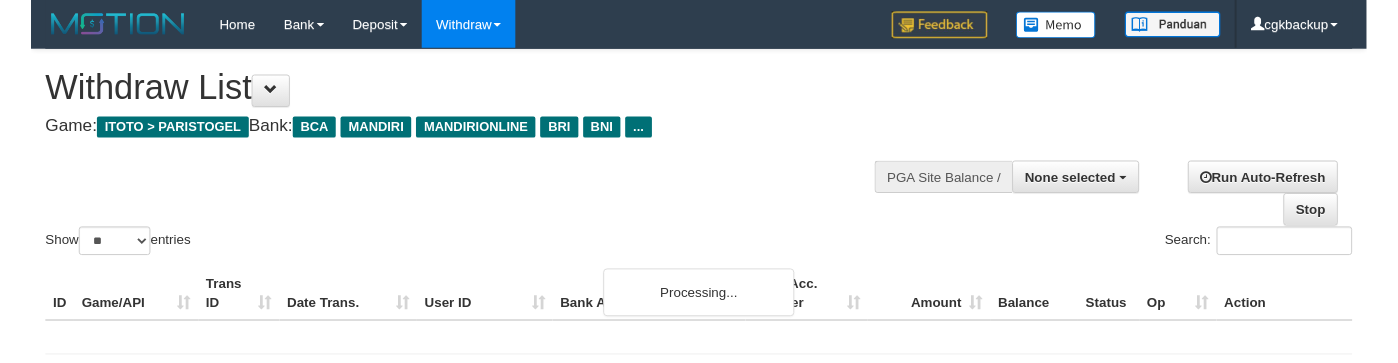 scroll, scrollTop: 335, scrollLeft: 0, axis: vertical 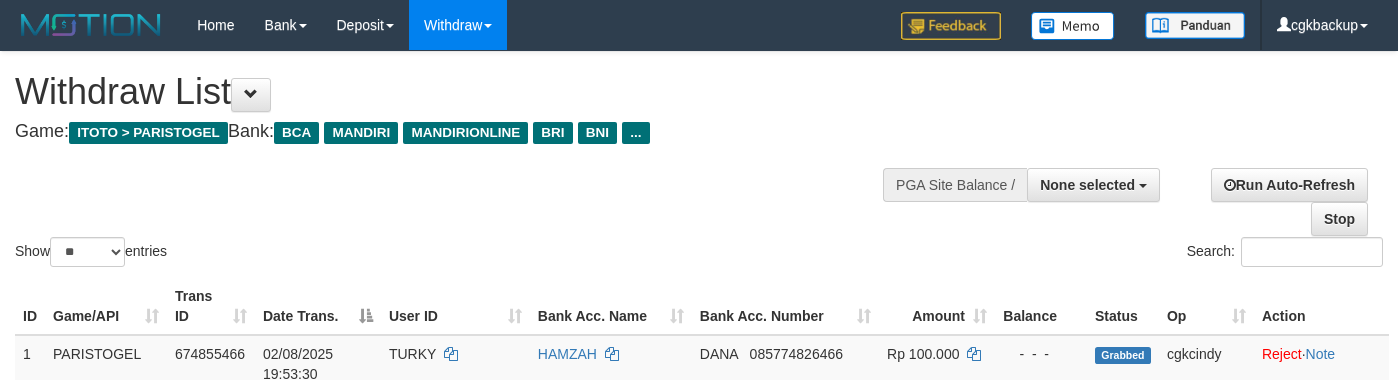 select 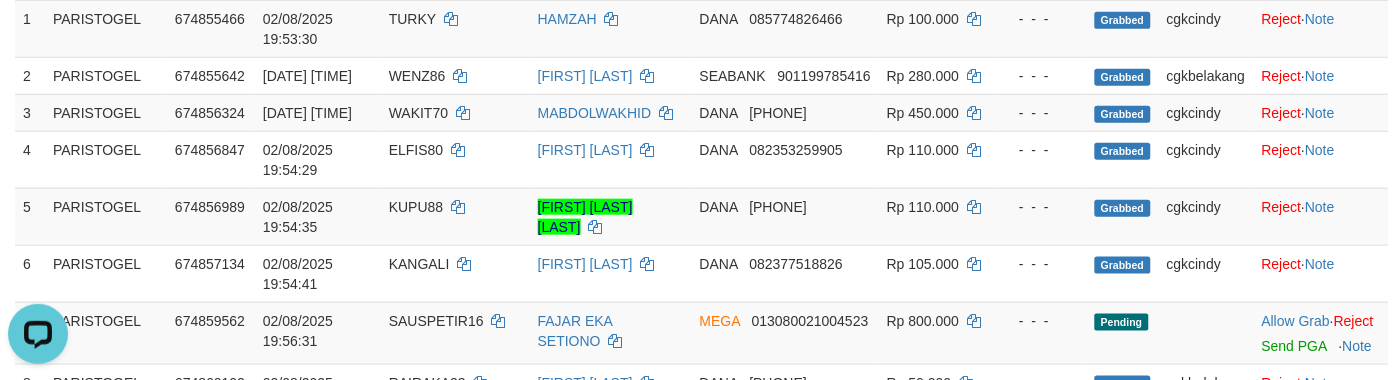 scroll, scrollTop: 0, scrollLeft: 0, axis: both 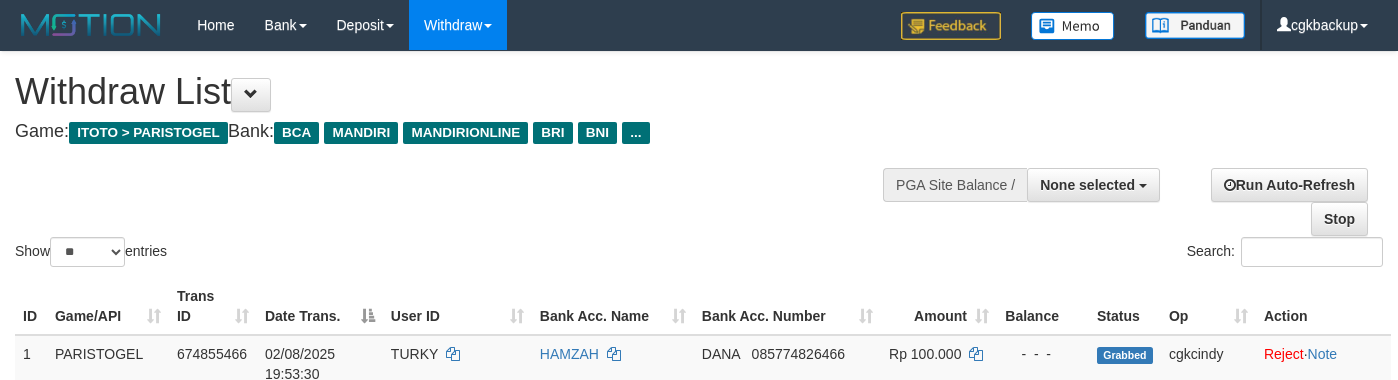 select 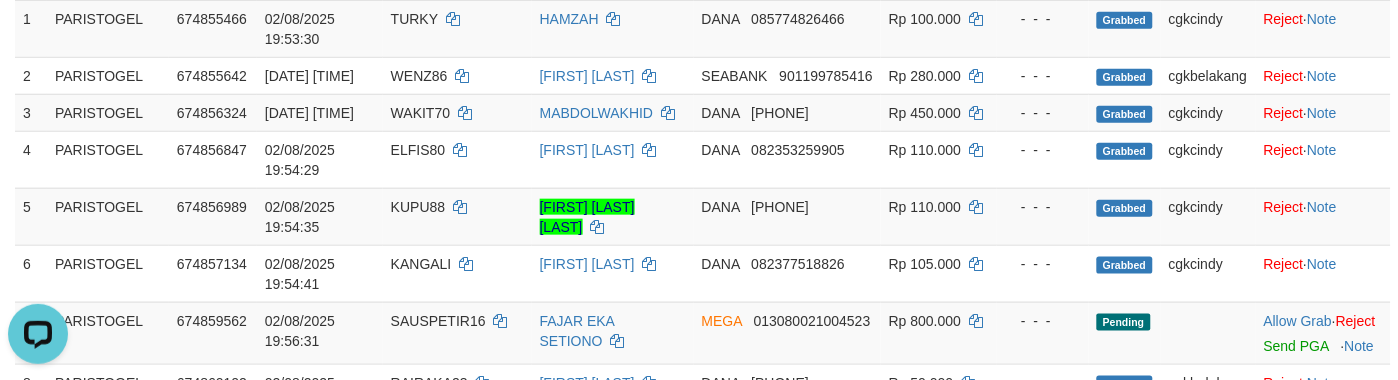 scroll, scrollTop: 0, scrollLeft: 0, axis: both 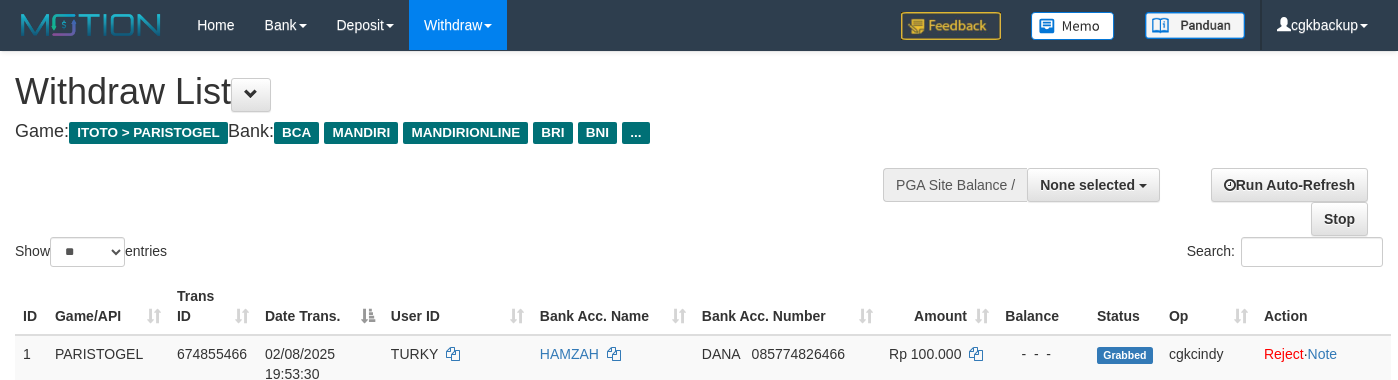 select 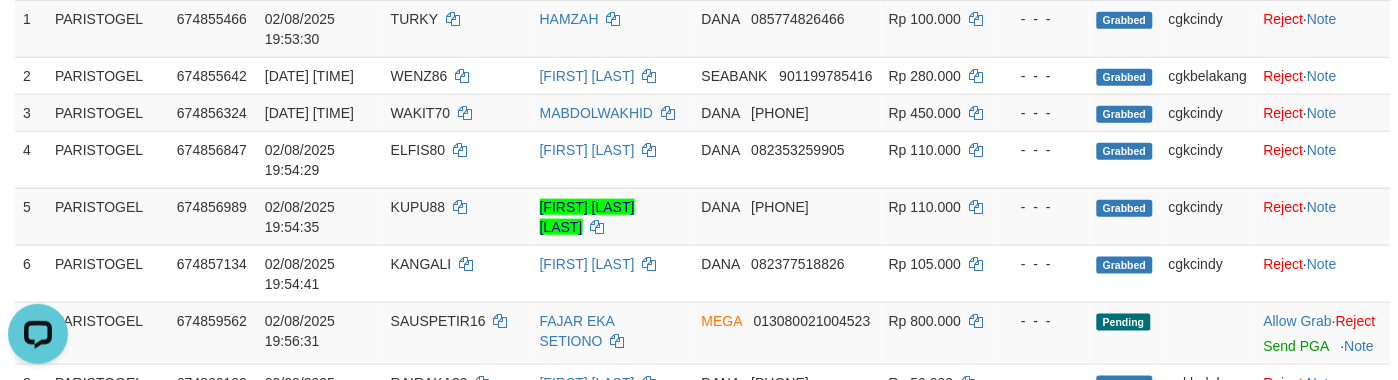 scroll, scrollTop: 0, scrollLeft: 0, axis: both 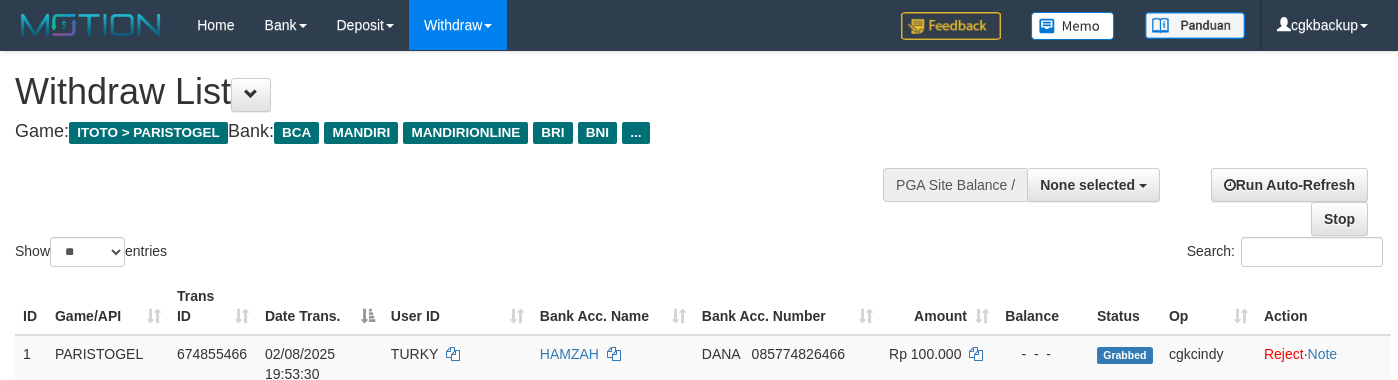select 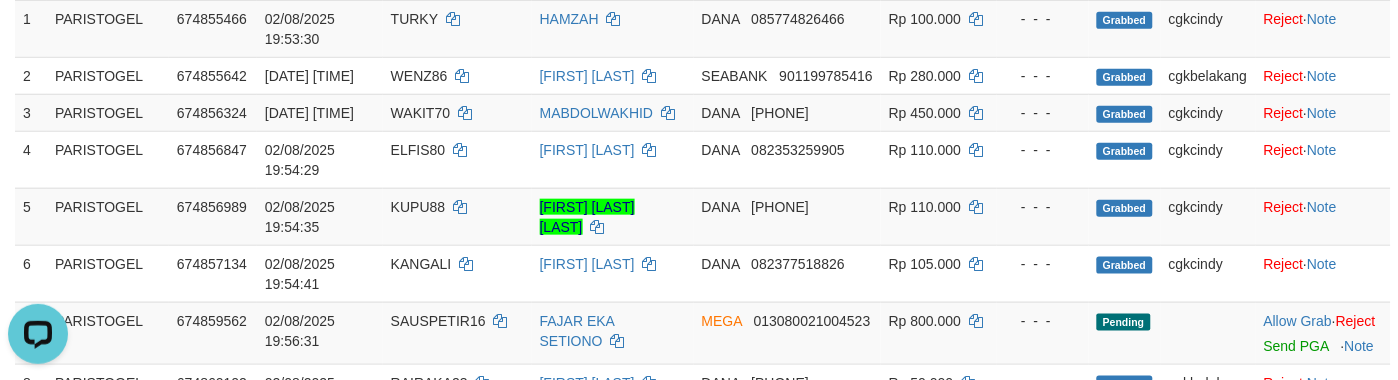 scroll, scrollTop: 0, scrollLeft: 0, axis: both 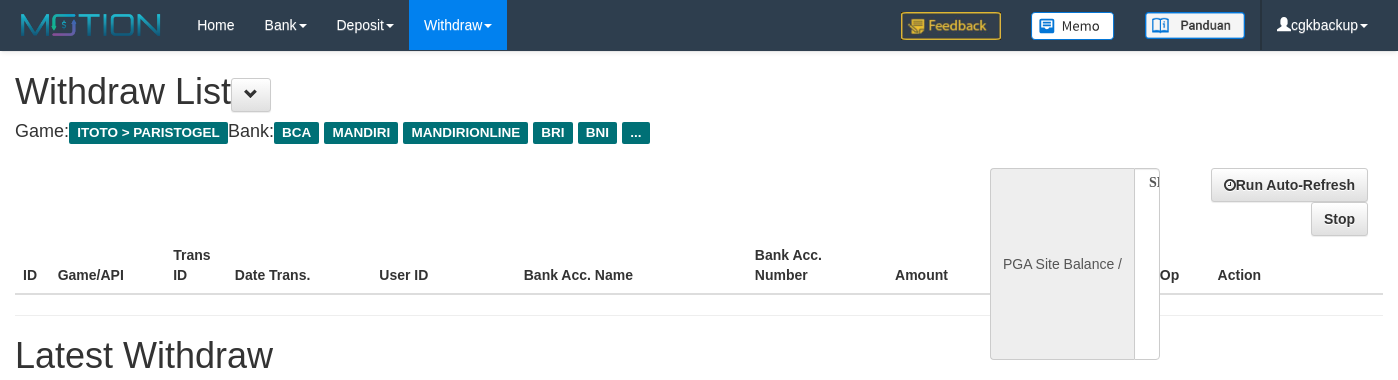 select 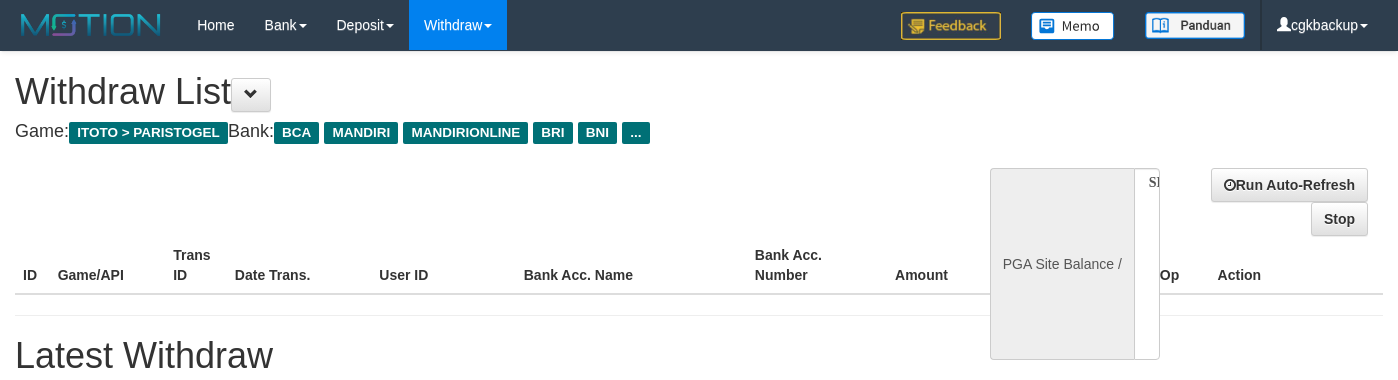 scroll, scrollTop: 335, scrollLeft: 0, axis: vertical 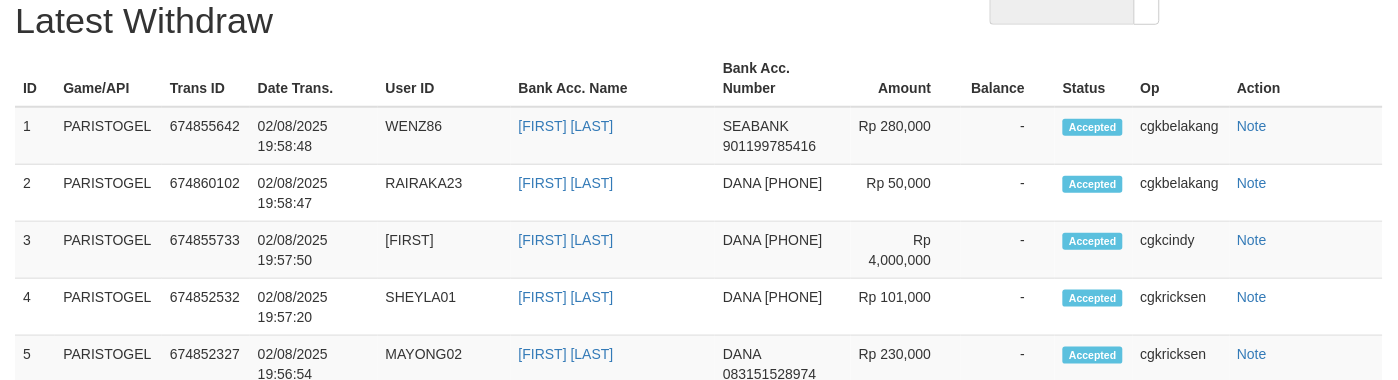select on "**" 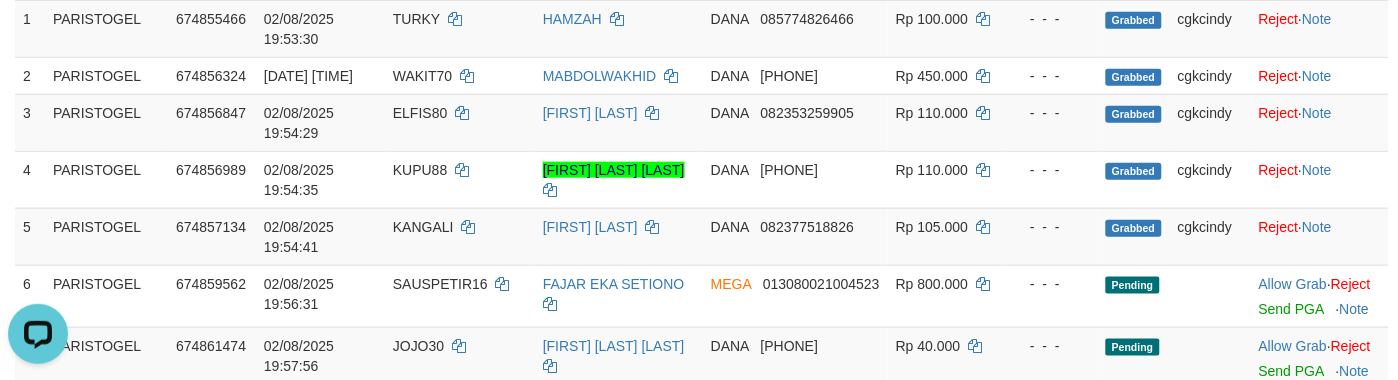 scroll, scrollTop: 0, scrollLeft: 0, axis: both 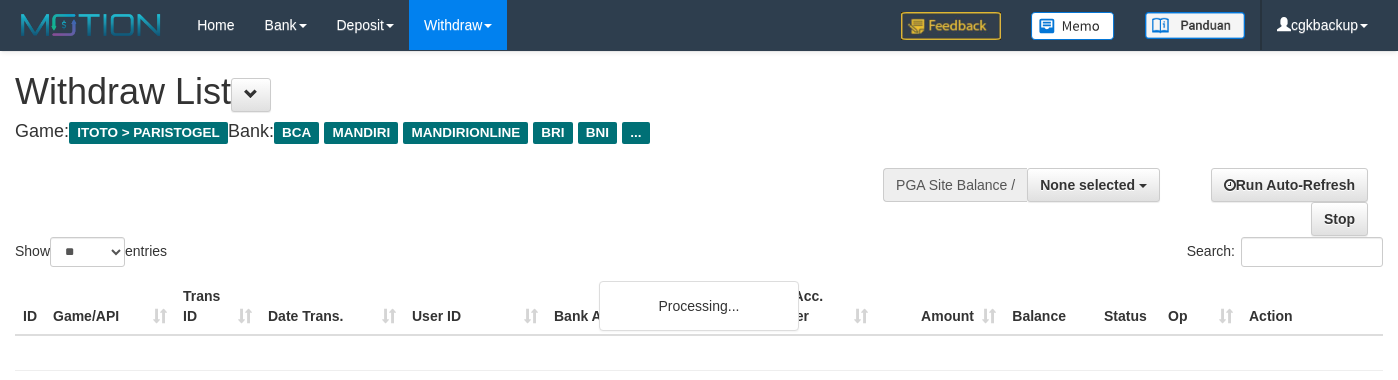 select 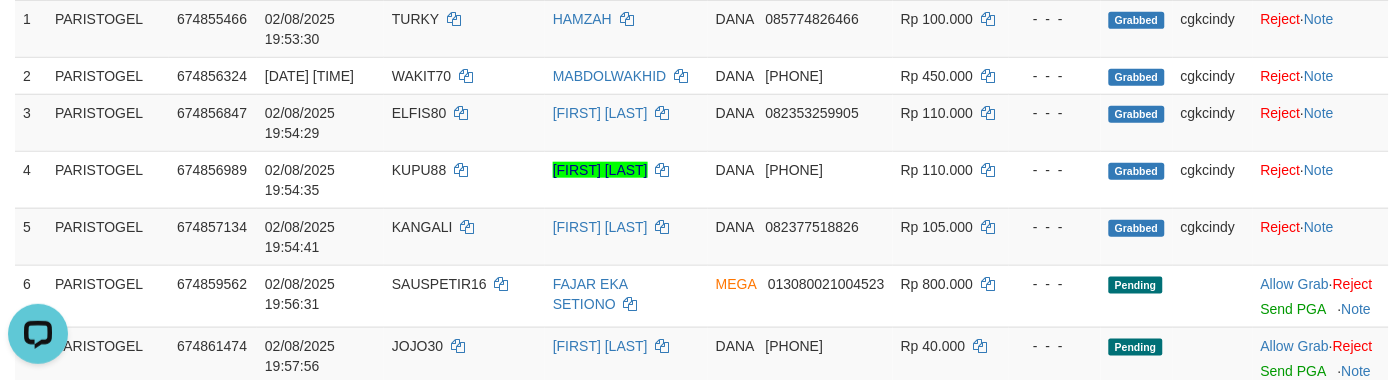 scroll, scrollTop: 0, scrollLeft: 0, axis: both 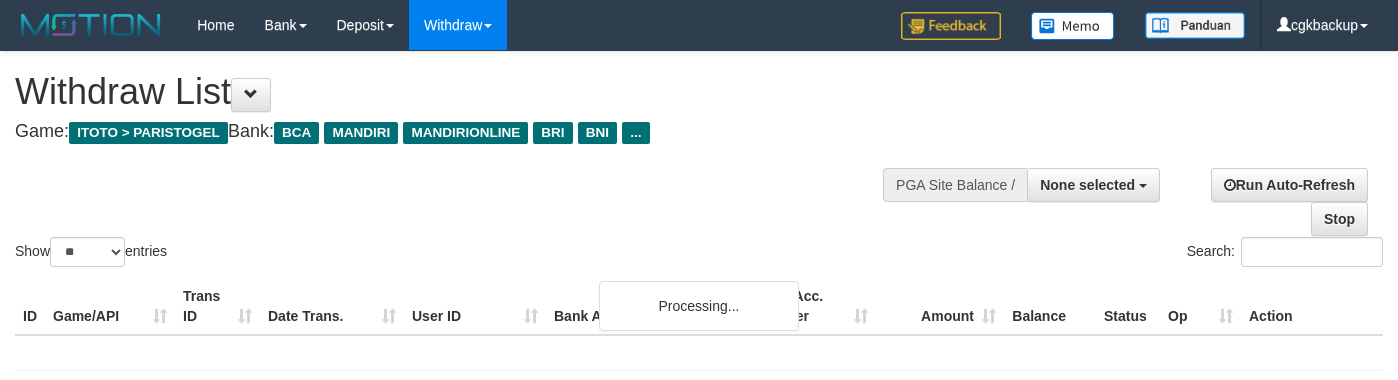 select 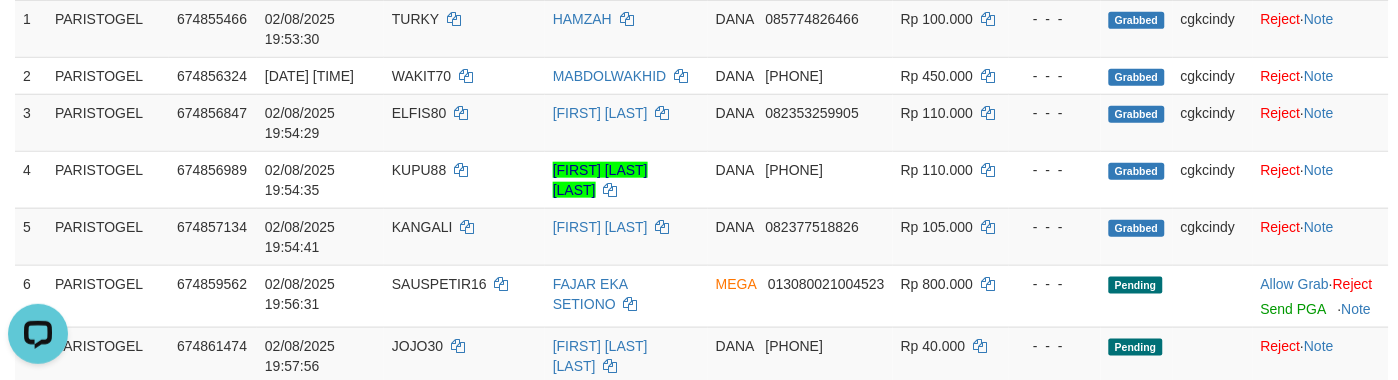 scroll, scrollTop: 0, scrollLeft: 0, axis: both 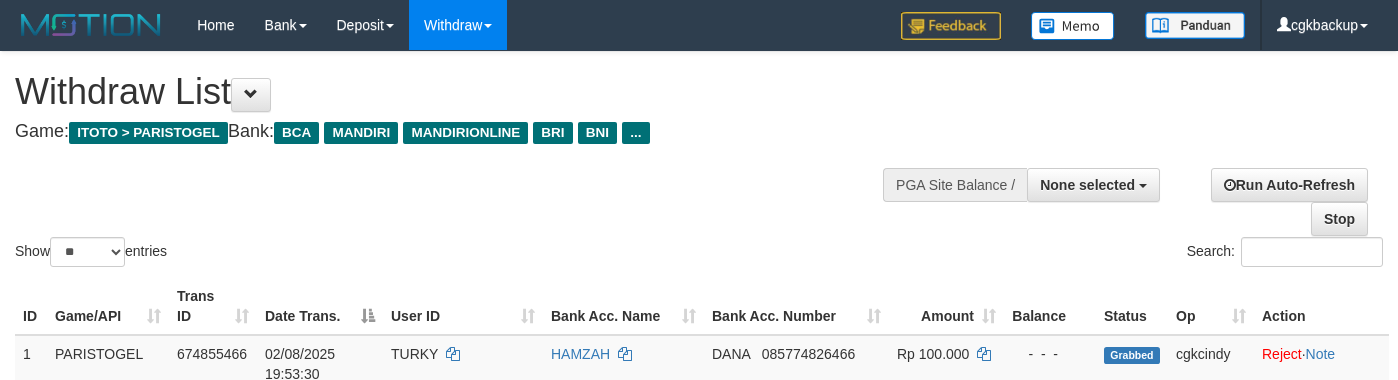 select 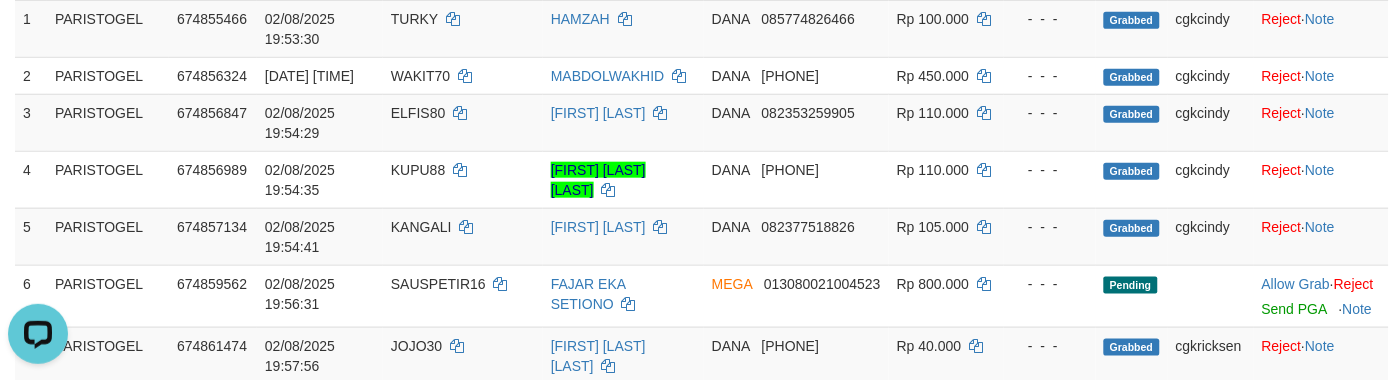 scroll, scrollTop: 0, scrollLeft: 0, axis: both 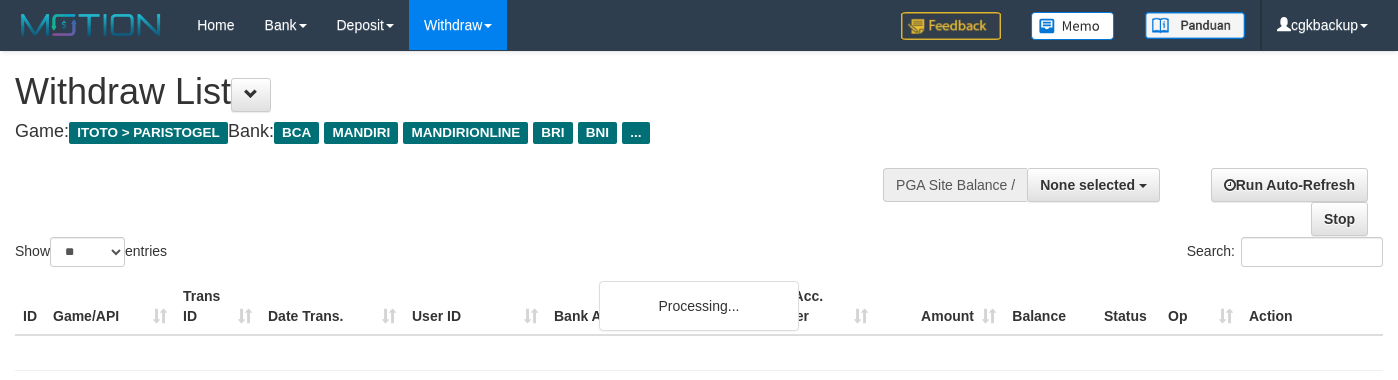 select 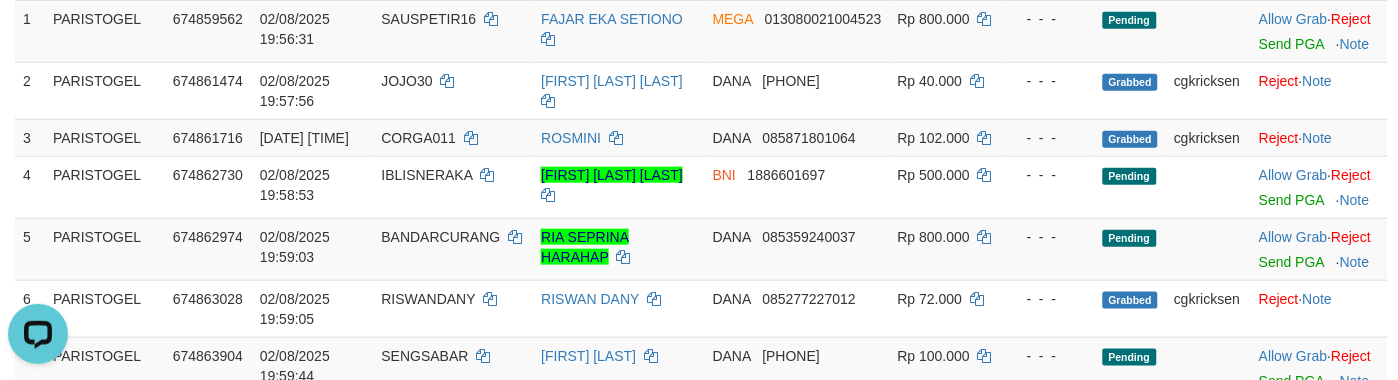 scroll, scrollTop: 0, scrollLeft: 0, axis: both 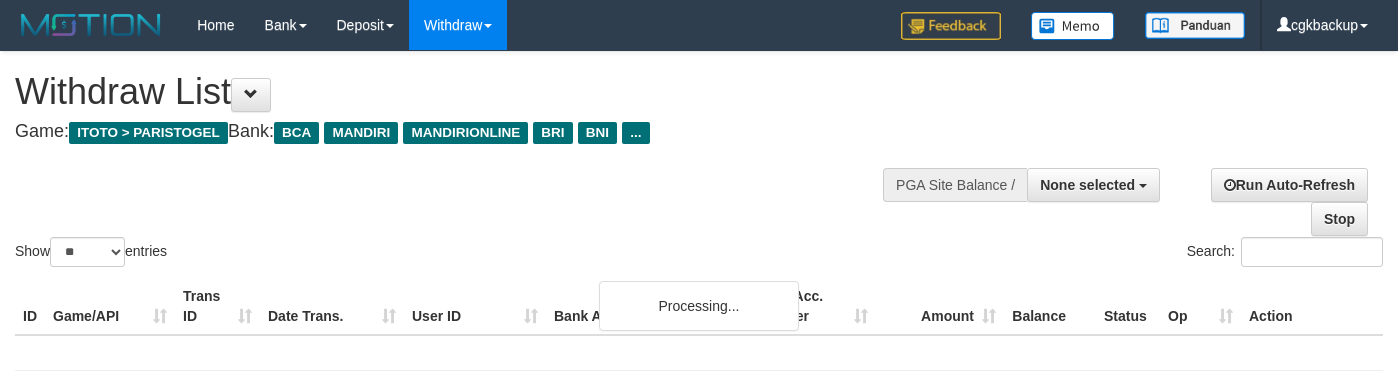 select 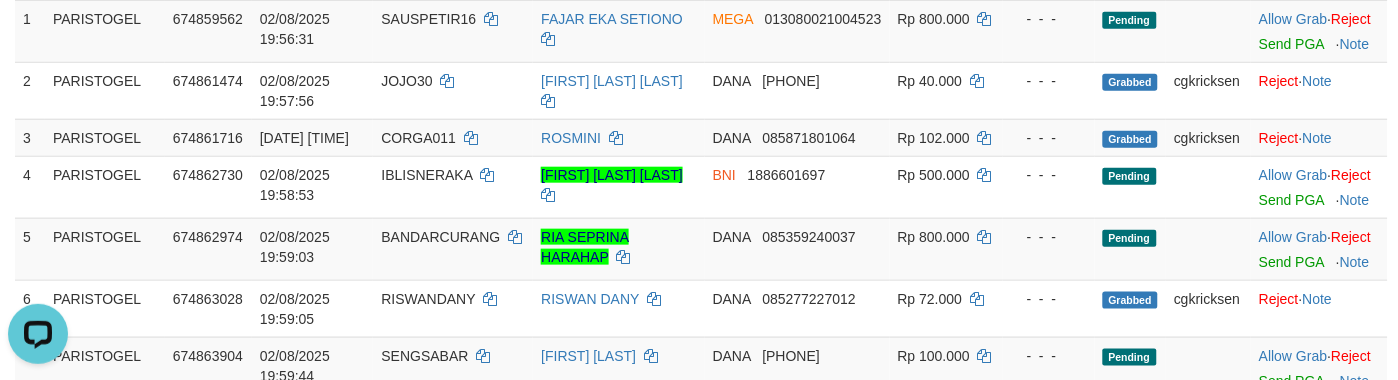 scroll, scrollTop: 0, scrollLeft: 0, axis: both 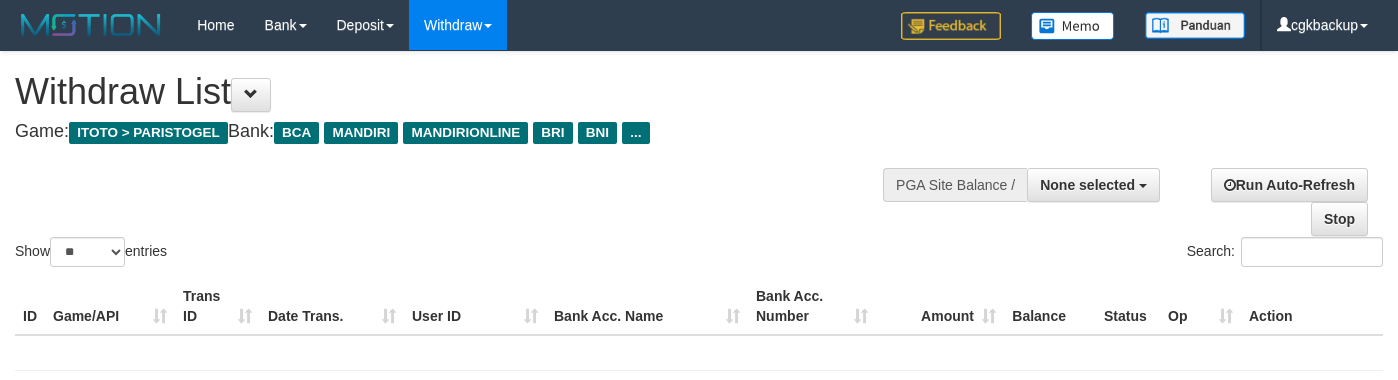 select 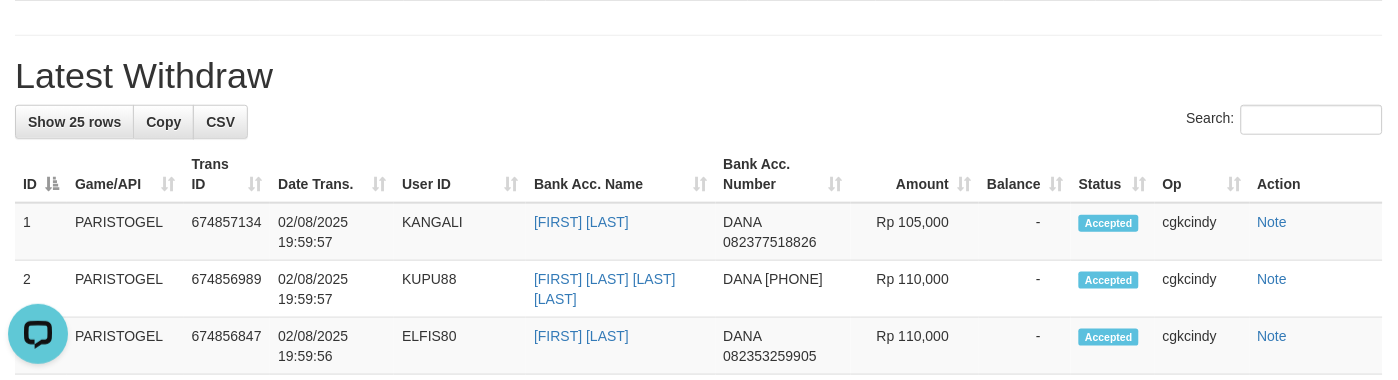 scroll, scrollTop: 0, scrollLeft: 0, axis: both 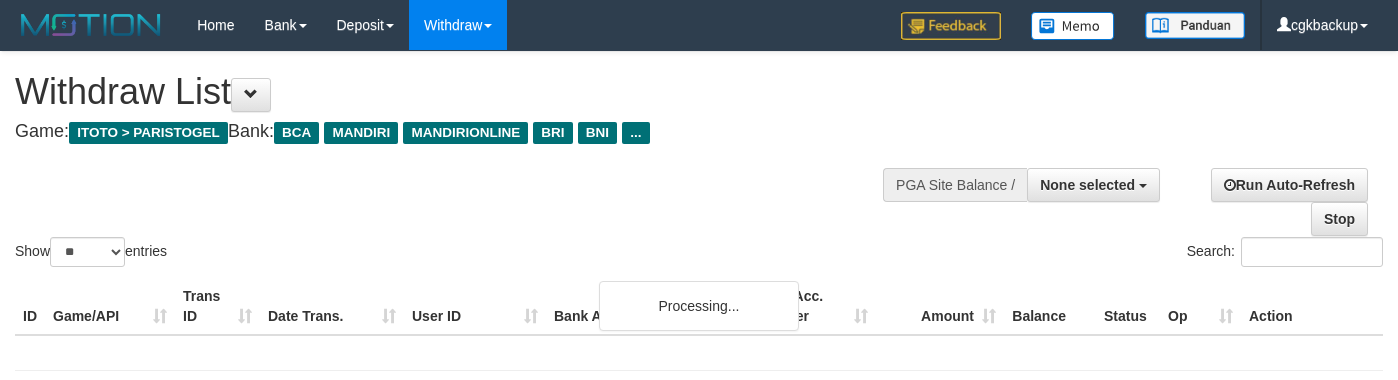 select 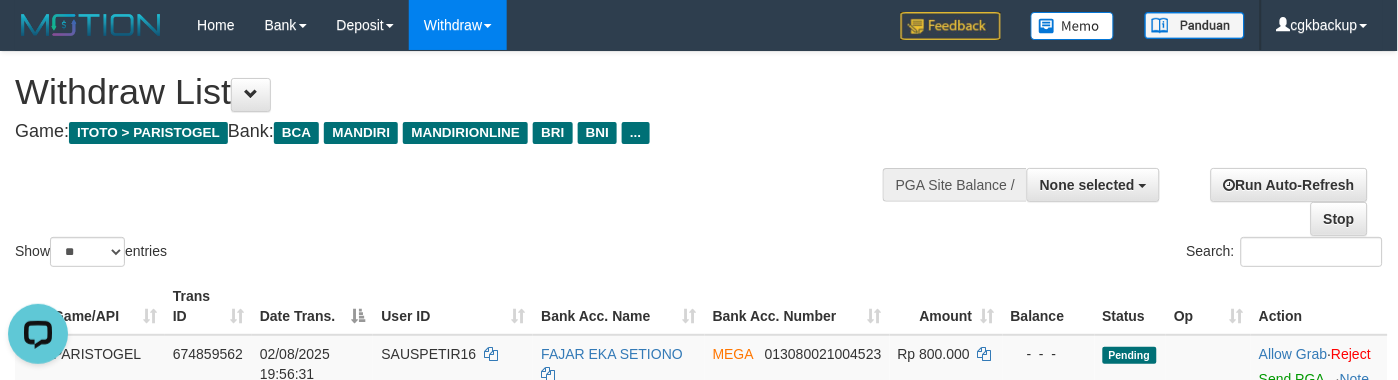 scroll, scrollTop: 0, scrollLeft: 0, axis: both 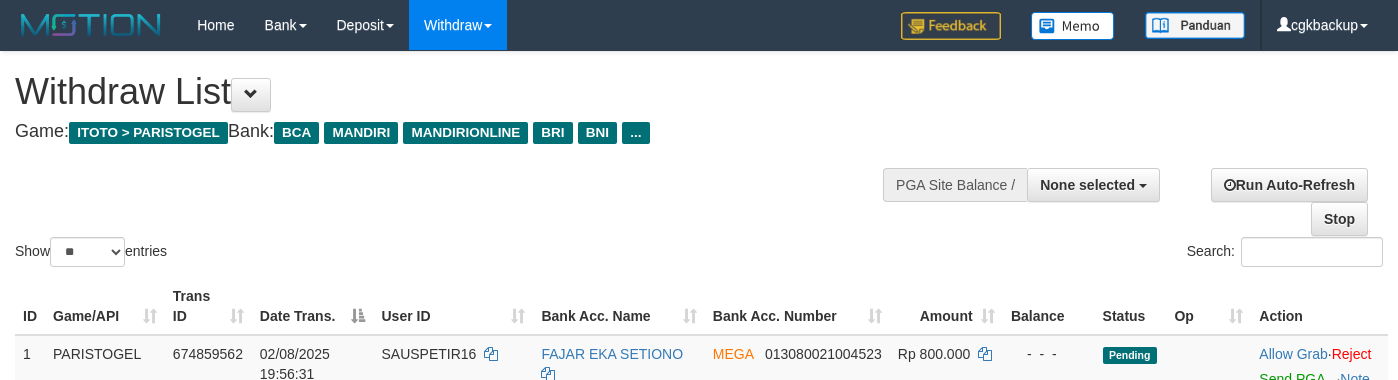 select 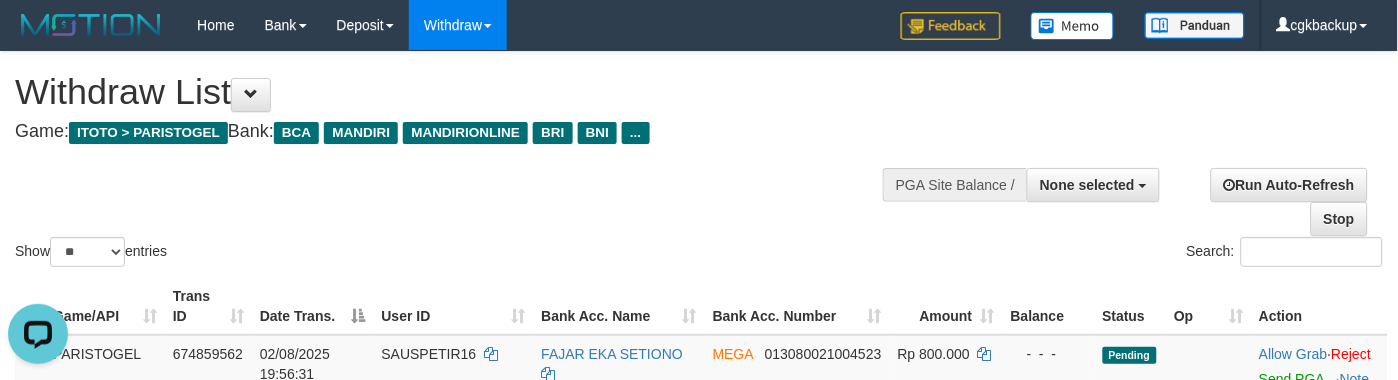 scroll, scrollTop: 0, scrollLeft: 0, axis: both 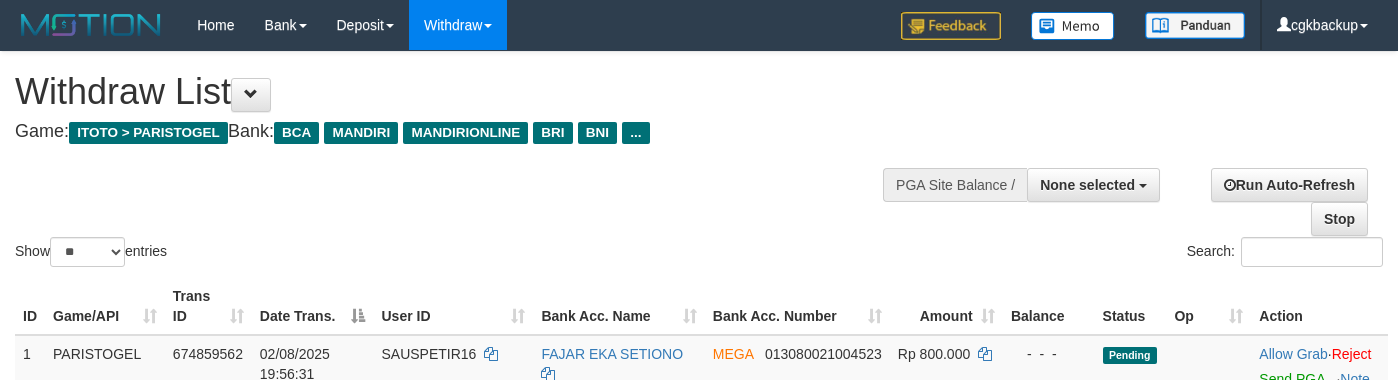 select 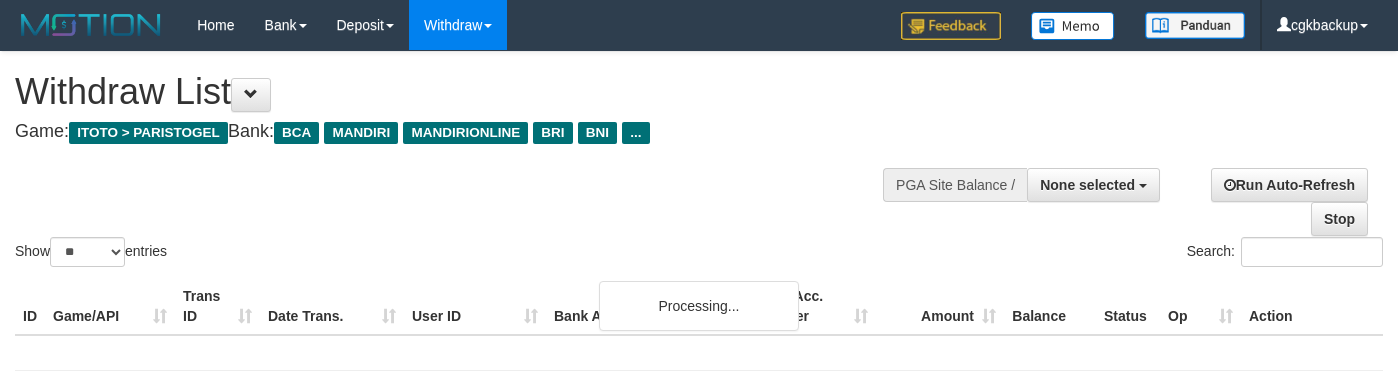 select 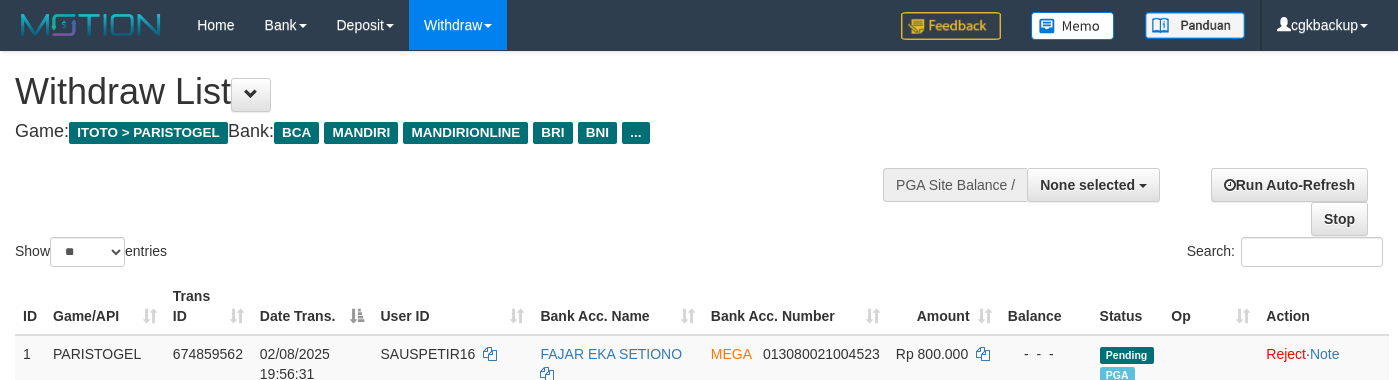 select 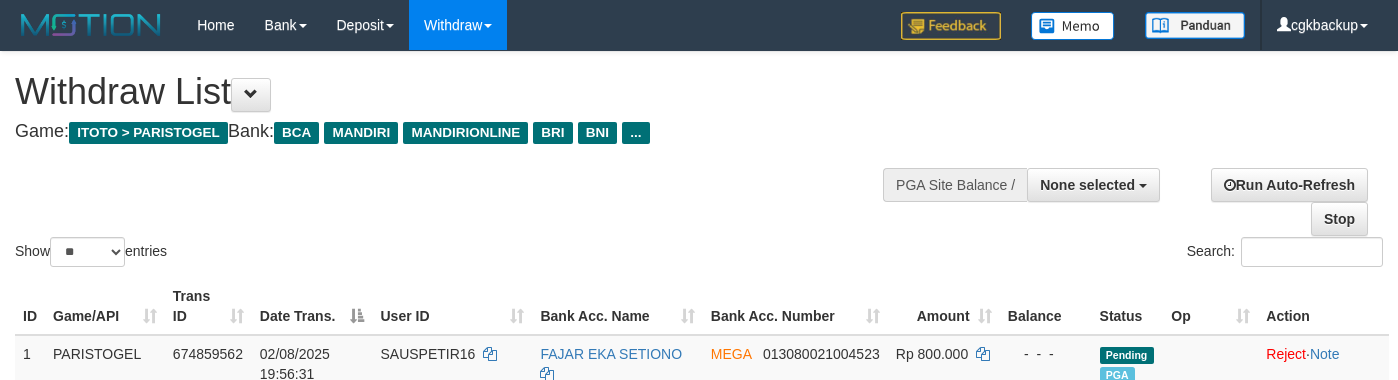 select 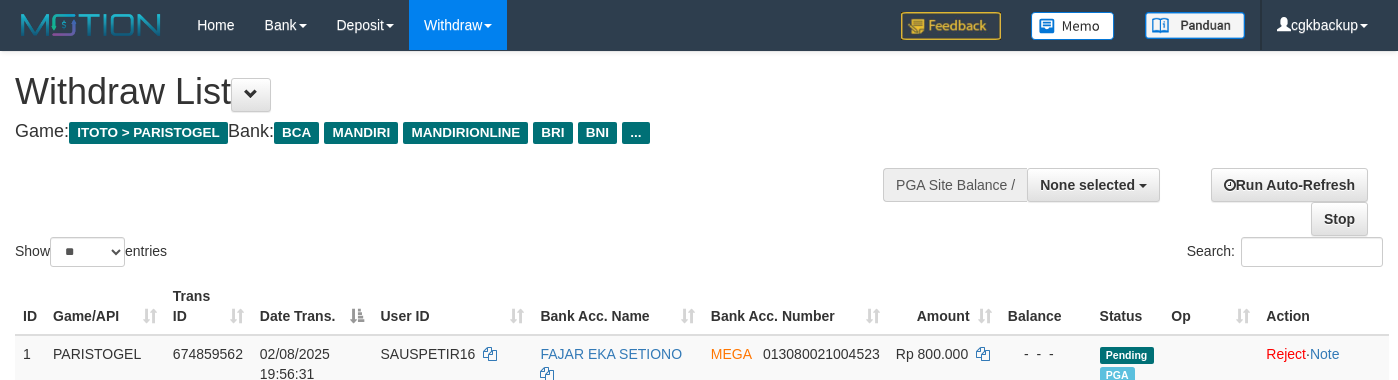 select 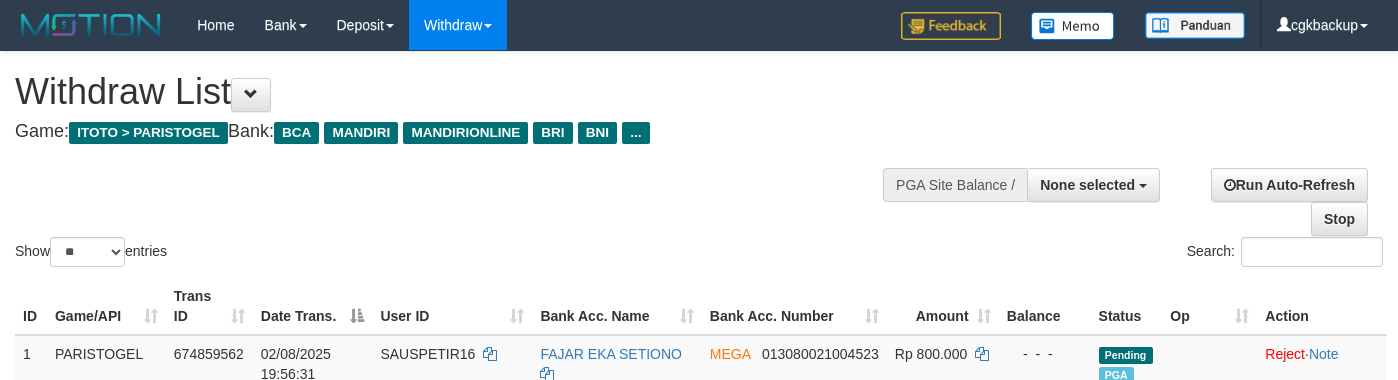 select 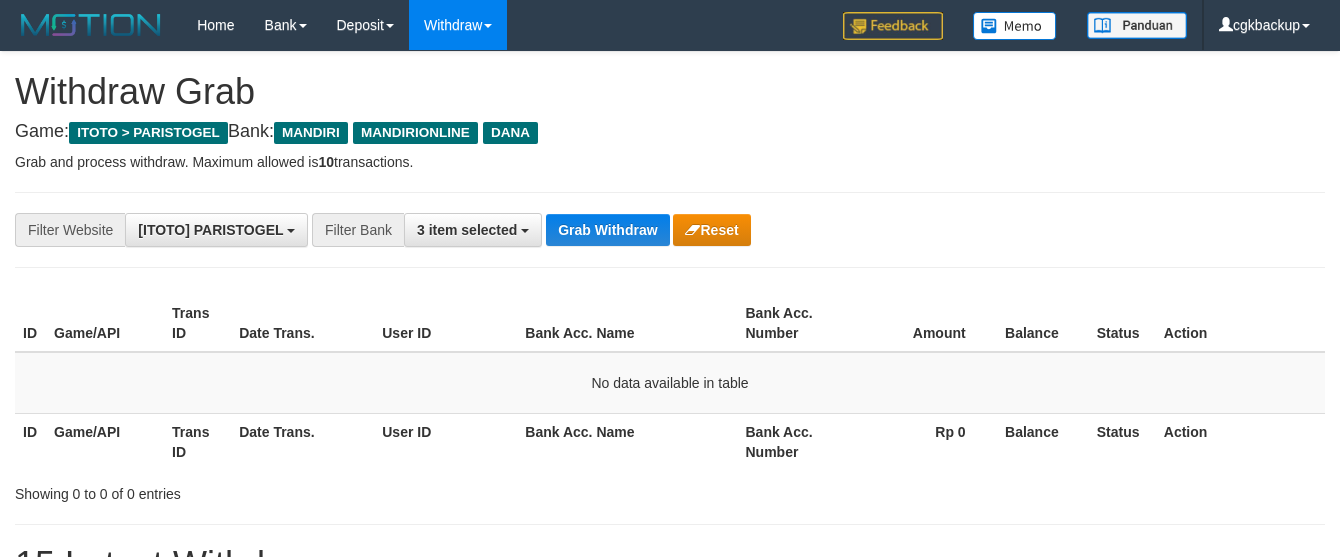scroll, scrollTop: 0, scrollLeft: 0, axis: both 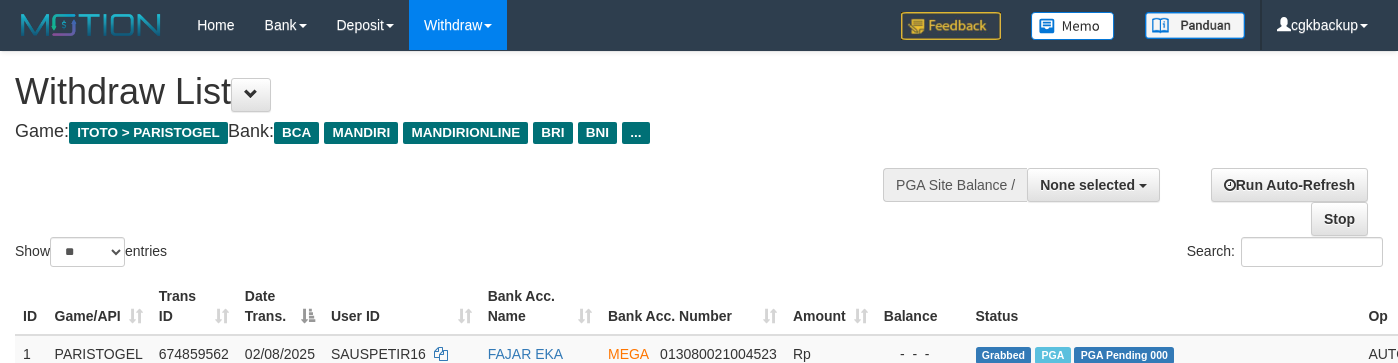 select 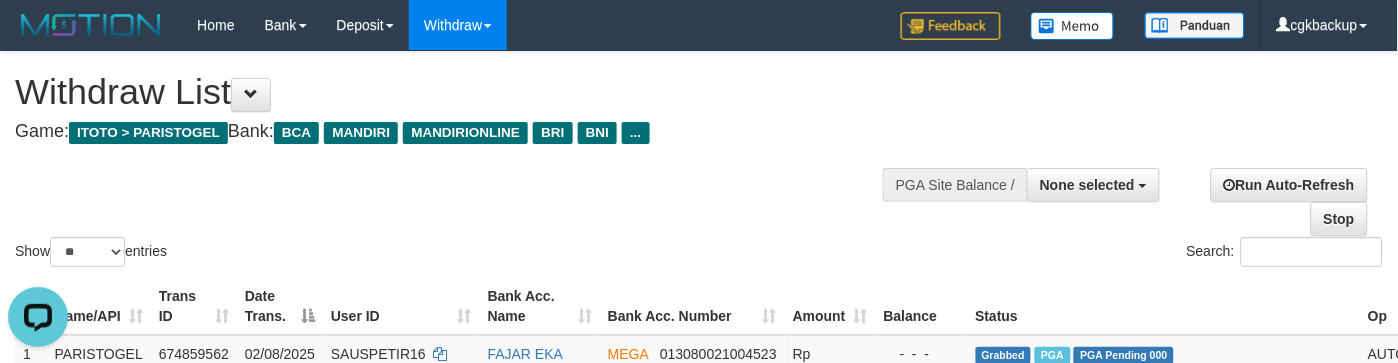 scroll, scrollTop: 0, scrollLeft: 0, axis: both 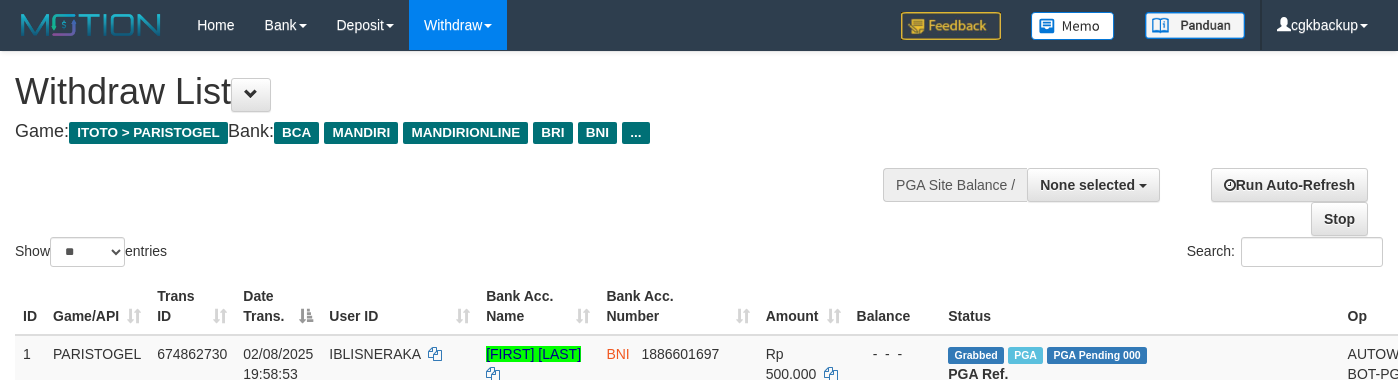 select 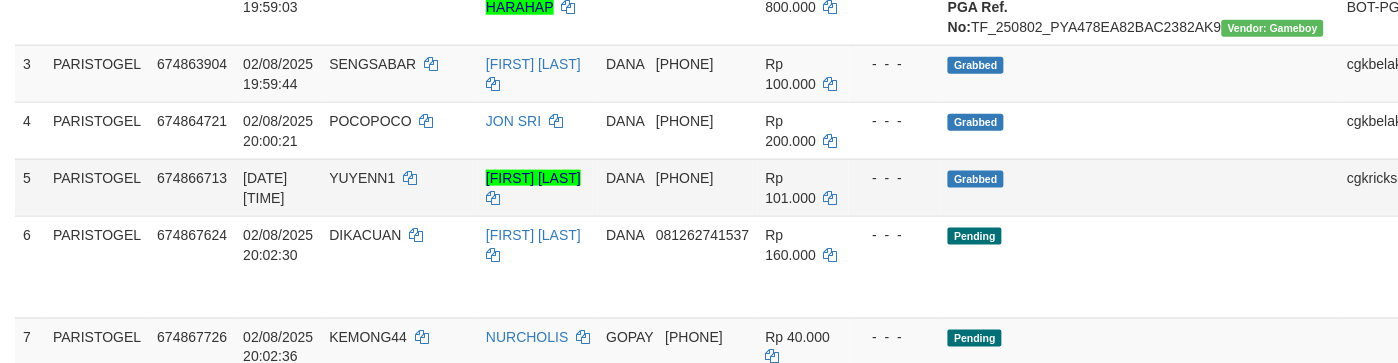 scroll, scrollTop: 555, scrollLeft: 0, axis: vertical 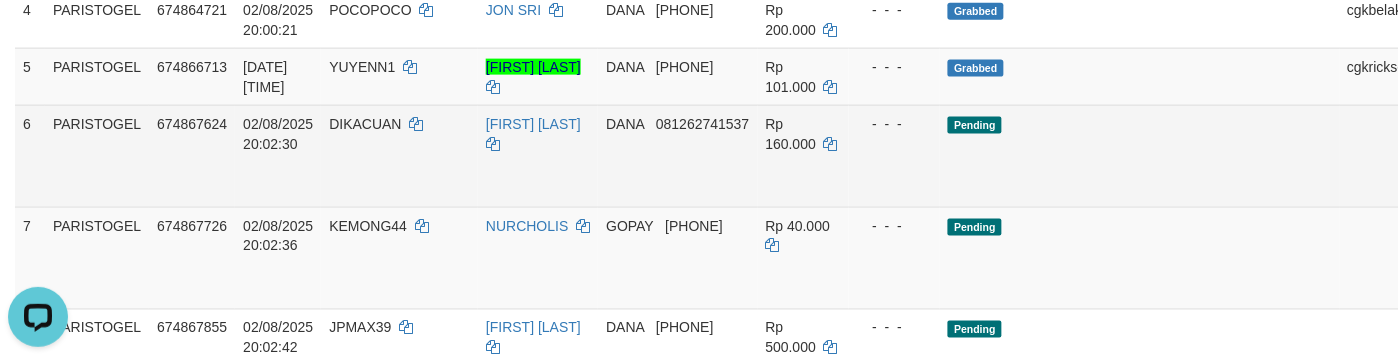 click on "Allow Grab" at bounding box center [1458, 134] 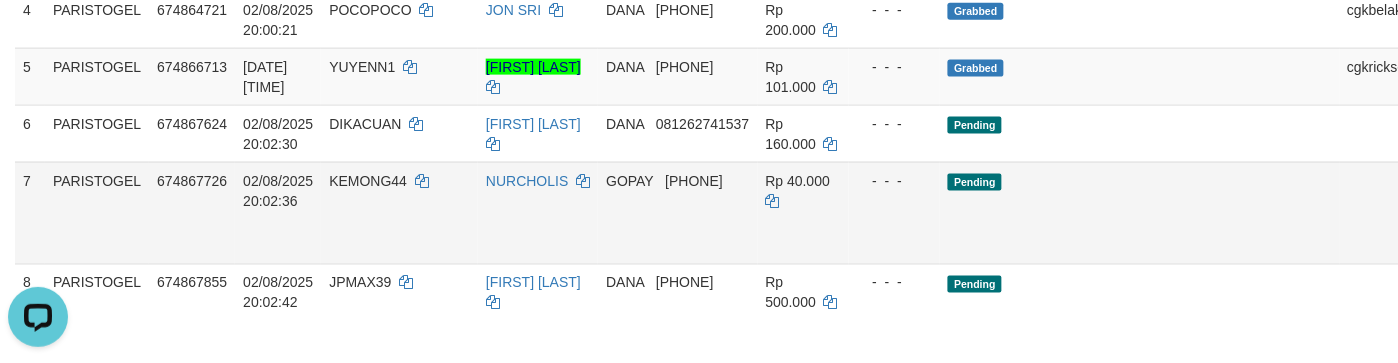 click on "Allow Grab" at bounding box center (1458, 191) 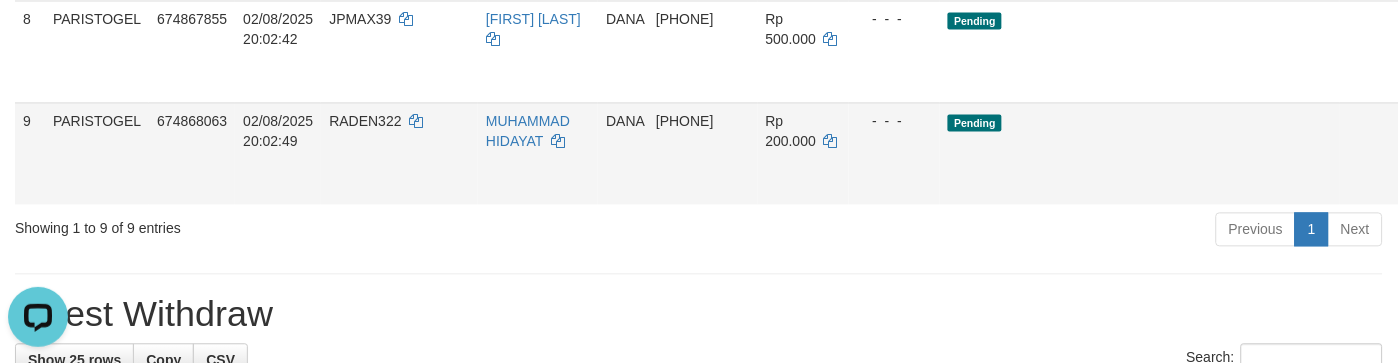 scroll, scrollTop: 777, scrollLeft: 0, axis: vertical 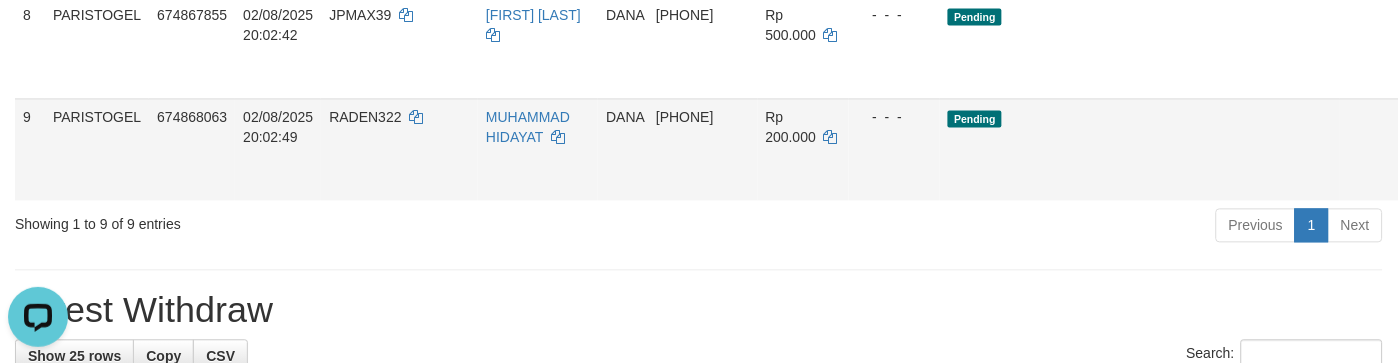 click on "Allow Grab" at bounding box center [1458, 128] 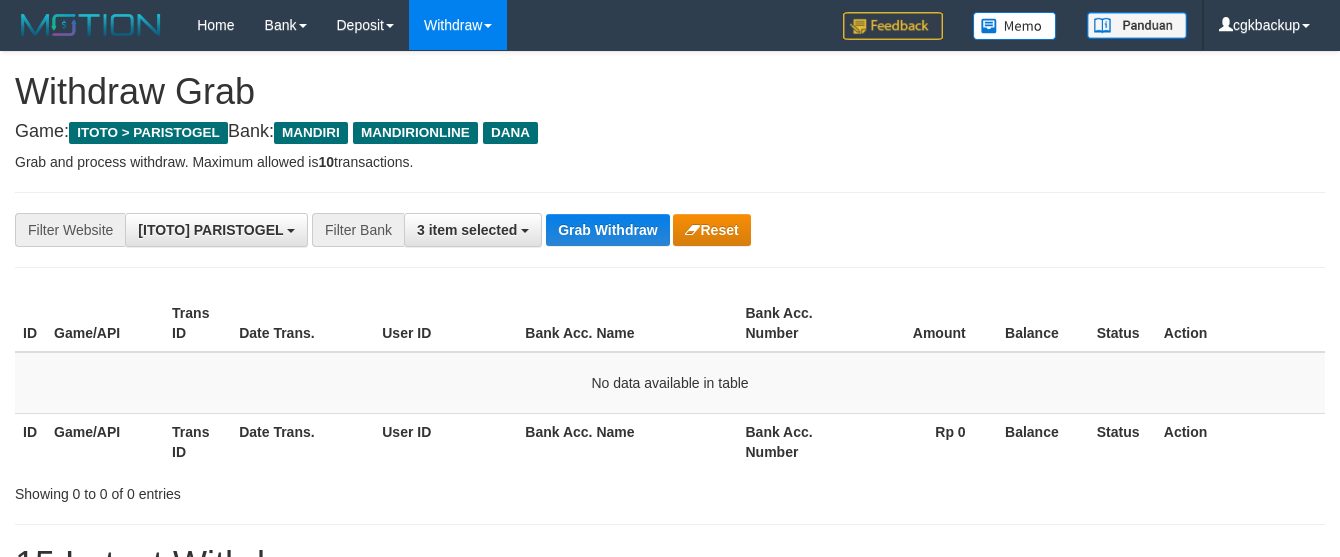 scroll, scrollTop: 0, scrollLeft: 0, axis: both 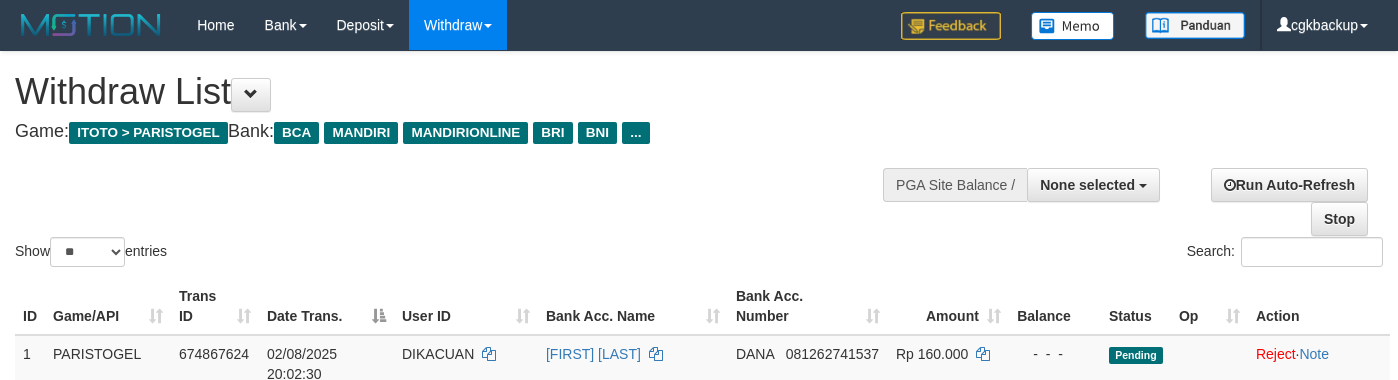 select 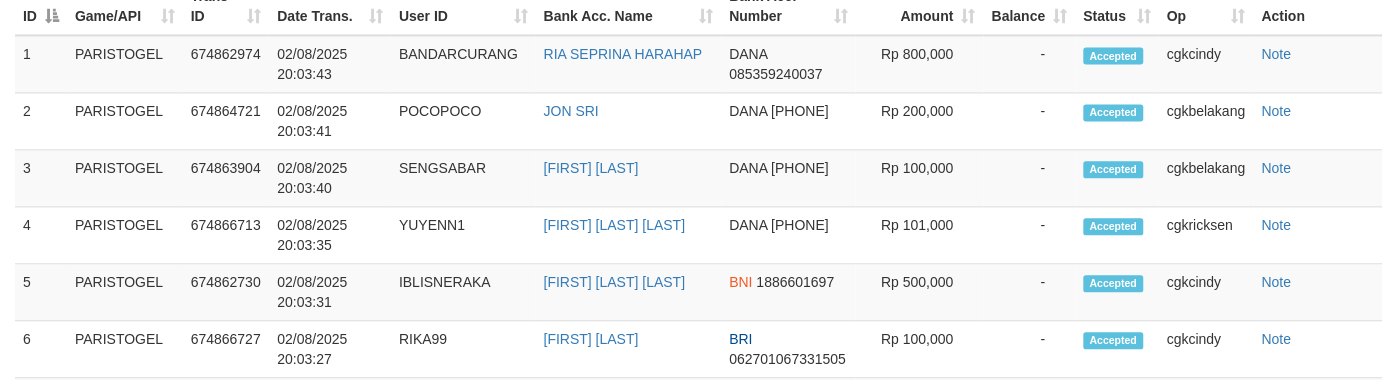 scroll, scrollTop: 777, scrollLeft: 0, axis: vertical 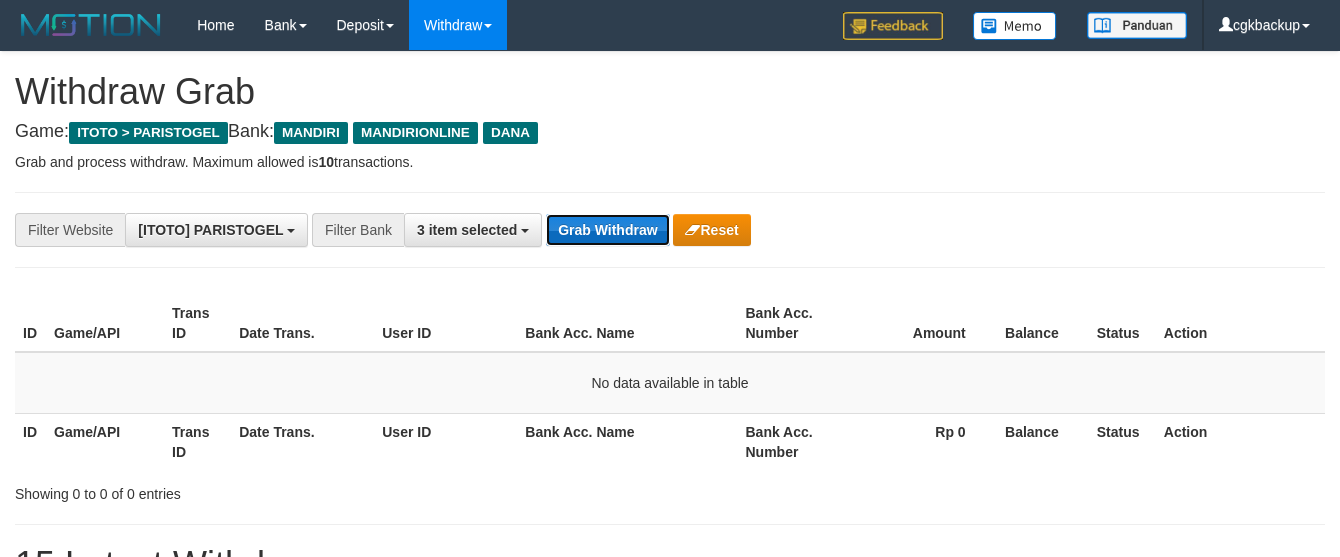 click on "Grab Withdraw" at bounding box center [607, 230] 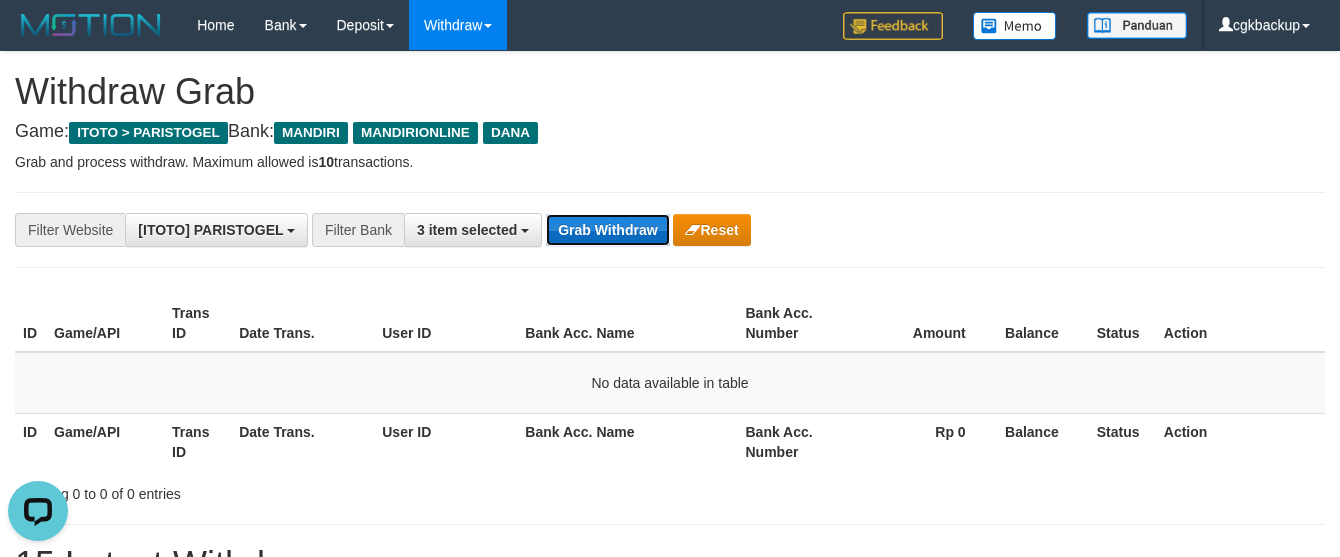 scroll, scrollTop: 0, scrollLeft: 0, axis: both 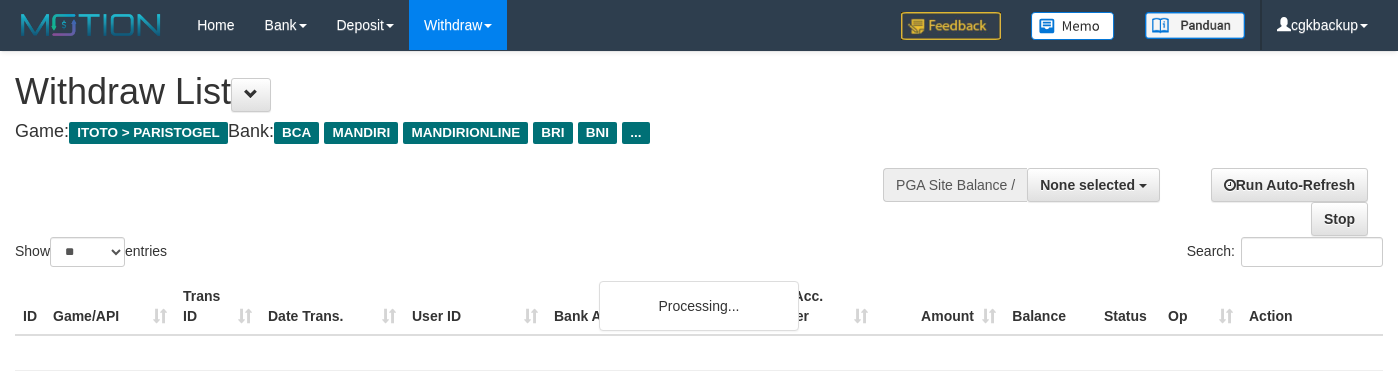 select 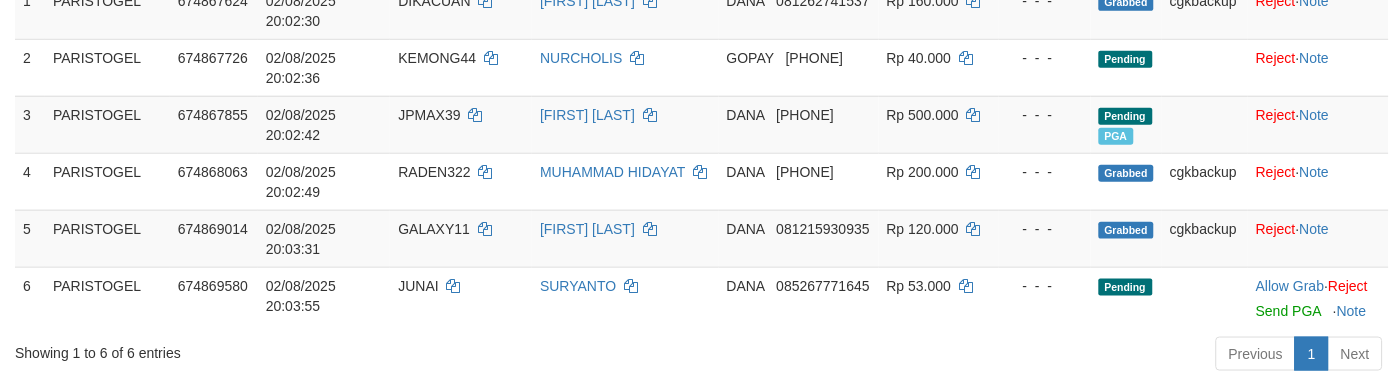 scroll, scrollTop: 0, scrollLeft: 0, axis: both 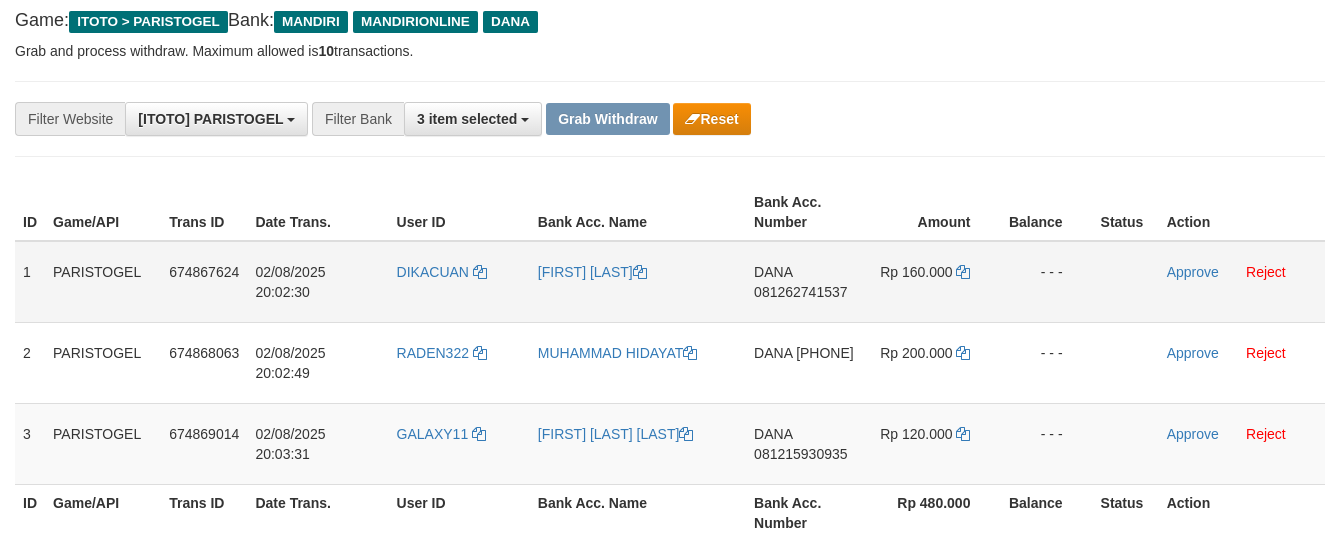 click on "DIKACUAN" at bounding box center (459, 282) 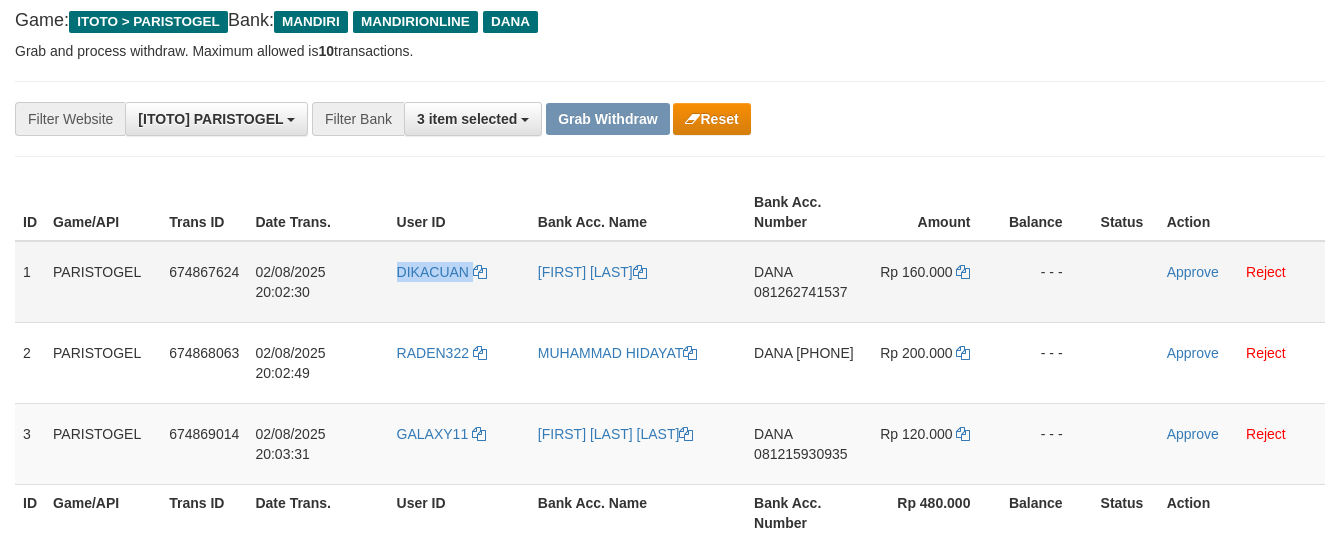 click on "DIKACUAN" at bounding box center [459, 282] 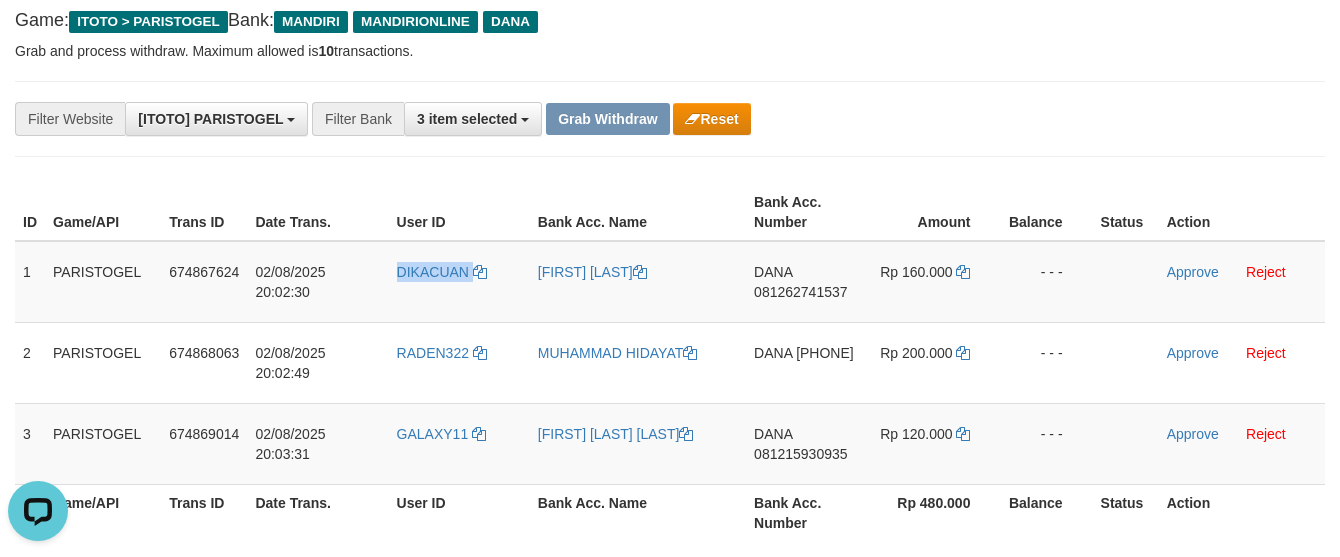 scroll, scrollTop: 0, scrollLeft: 0, axis: both 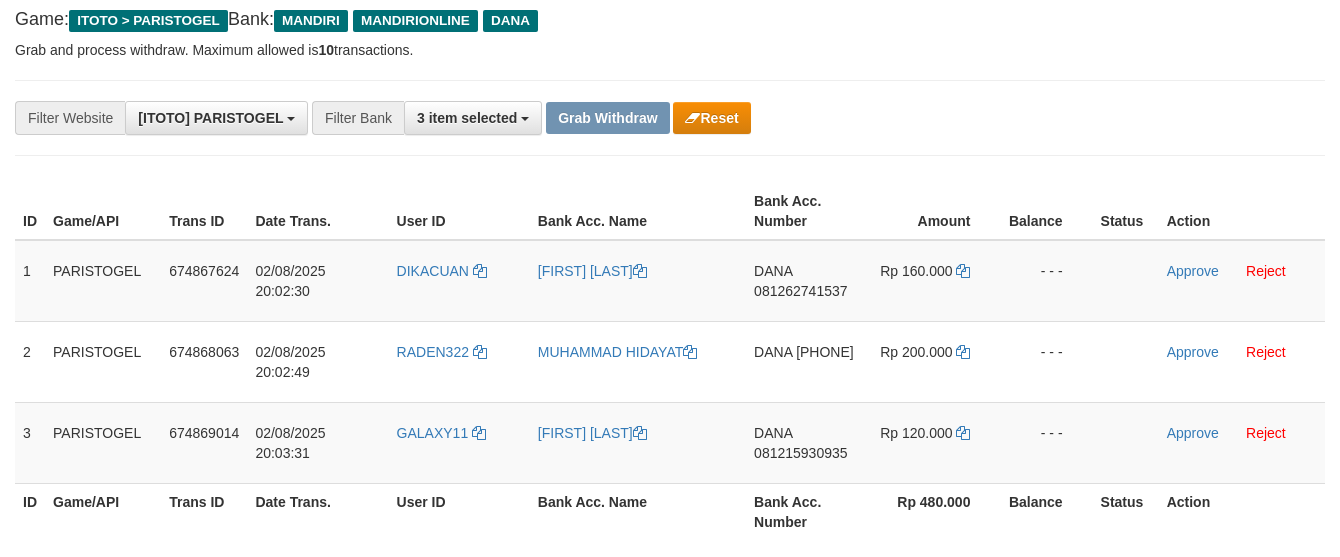 click on "**********" at bounding box center (670, 118) 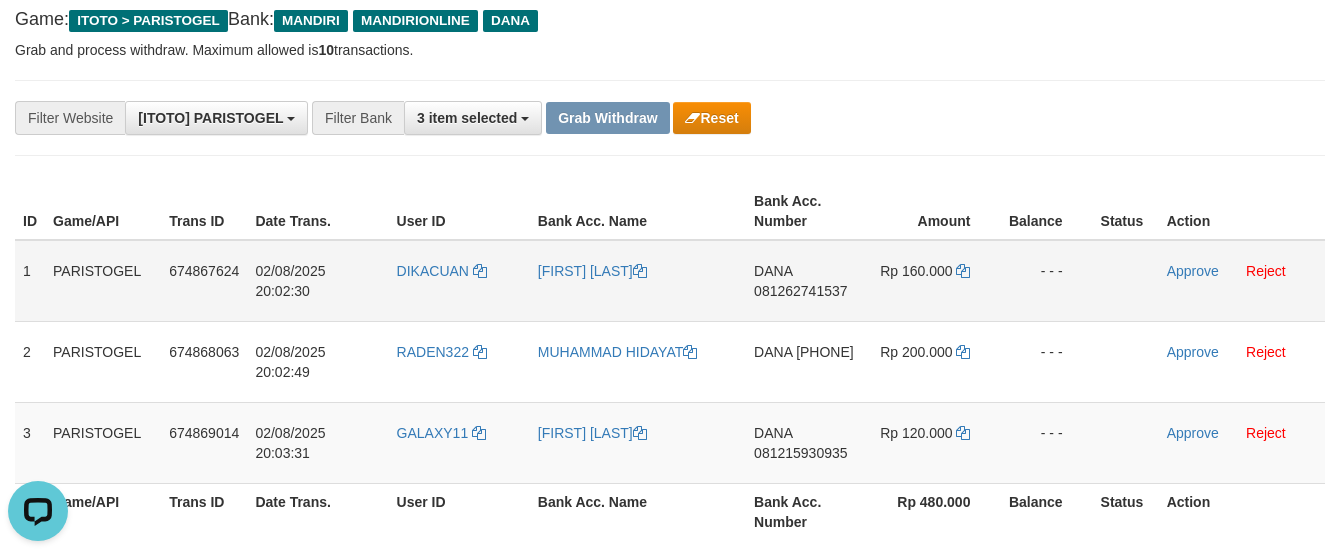 scroll, scrollTop: 0, scrollLeft: 0, axis: both 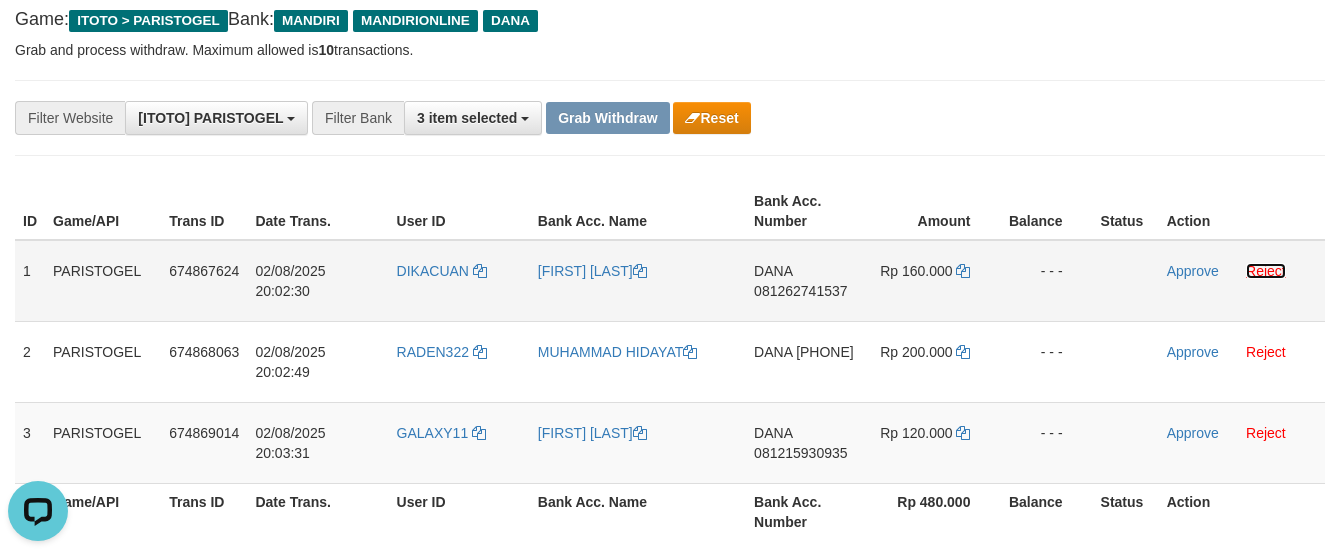 click on "Reject" at bounding box center (1266, 271) 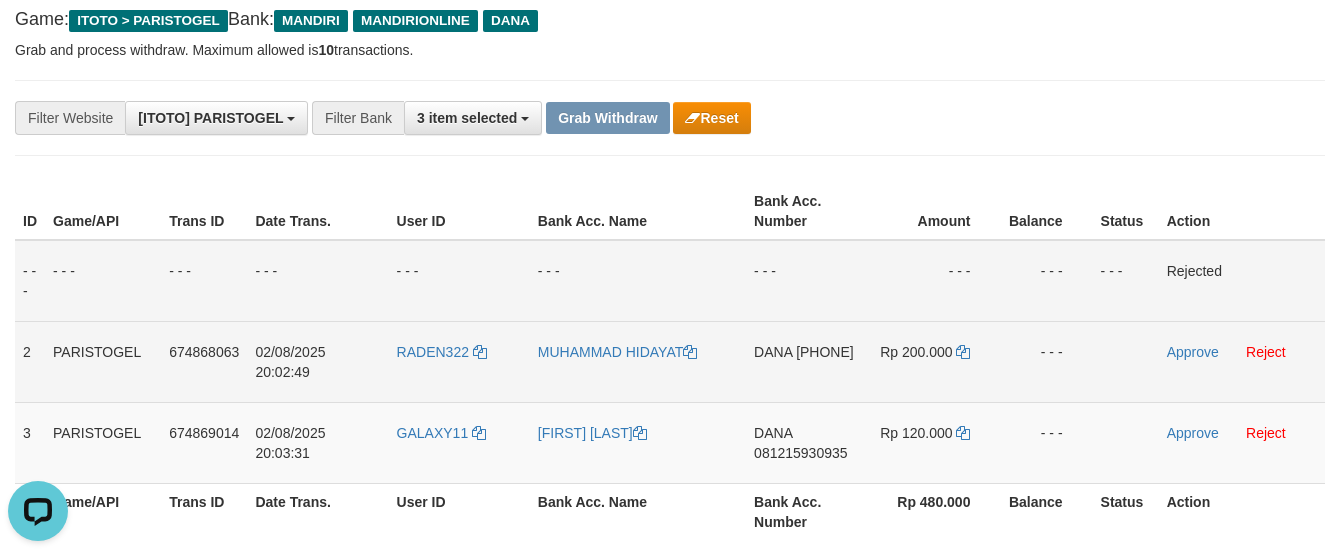 click on "RADEN322" at bounding box center (459, 361) 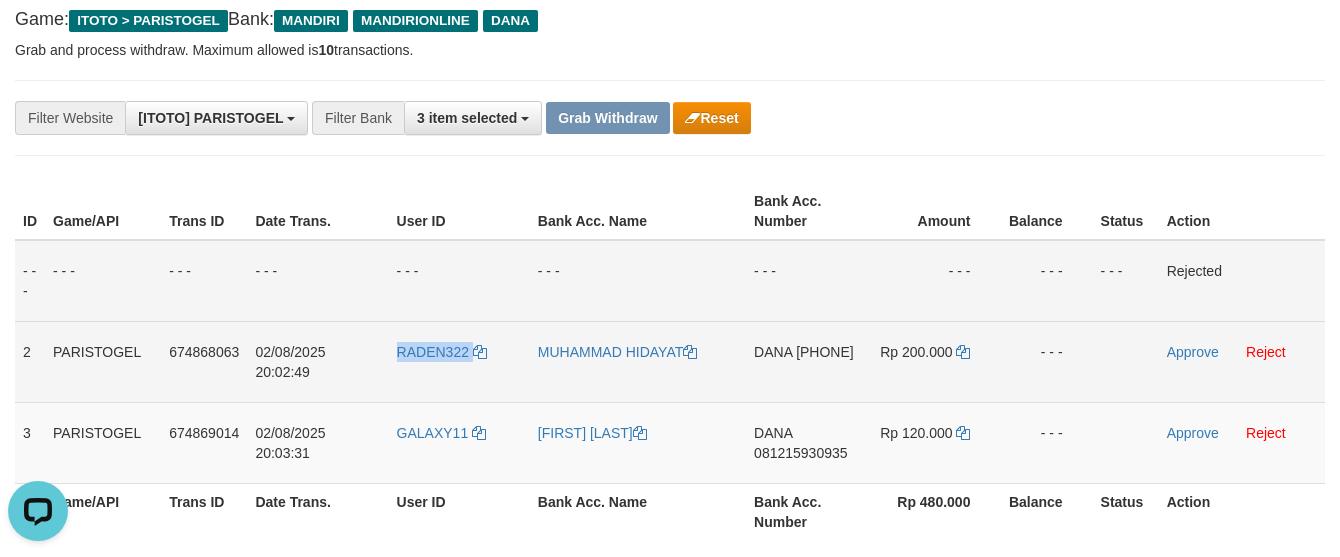 click on "RADEN322" at bounding box center (459, 361) 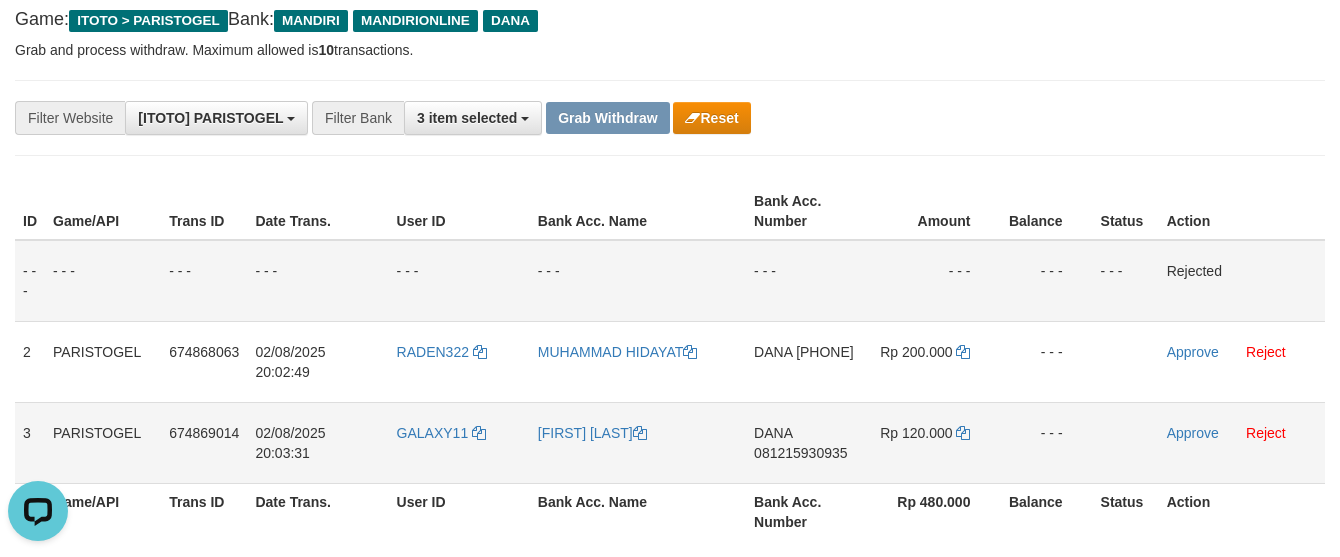 click on "GALAXY11" at bounding box center [459, 442] 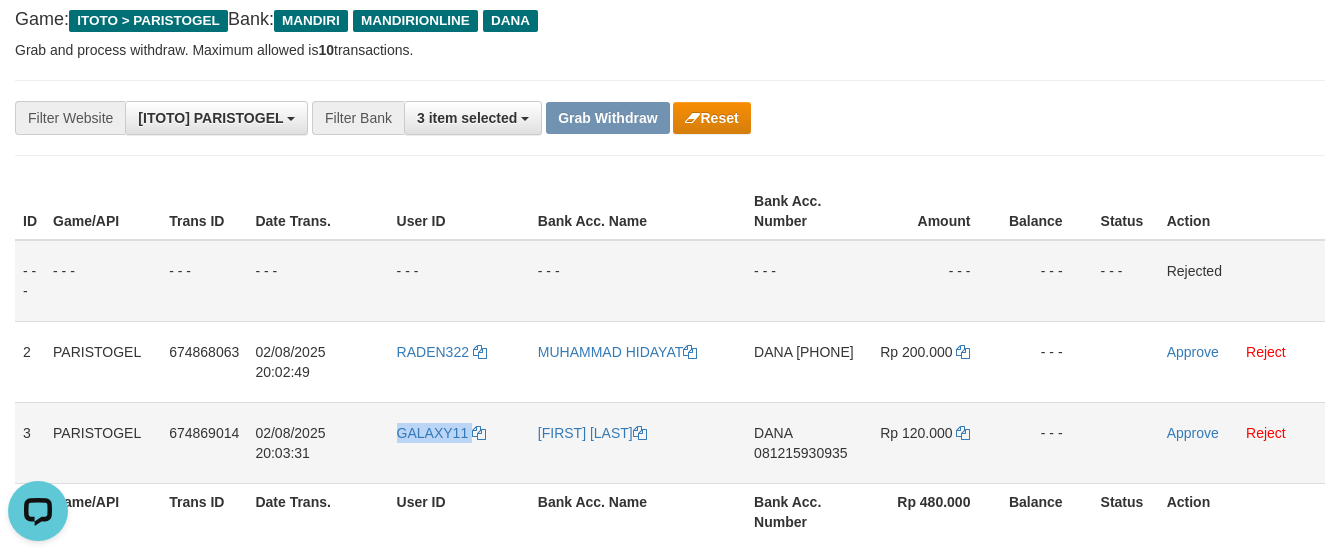 copy on "GALAXY11" 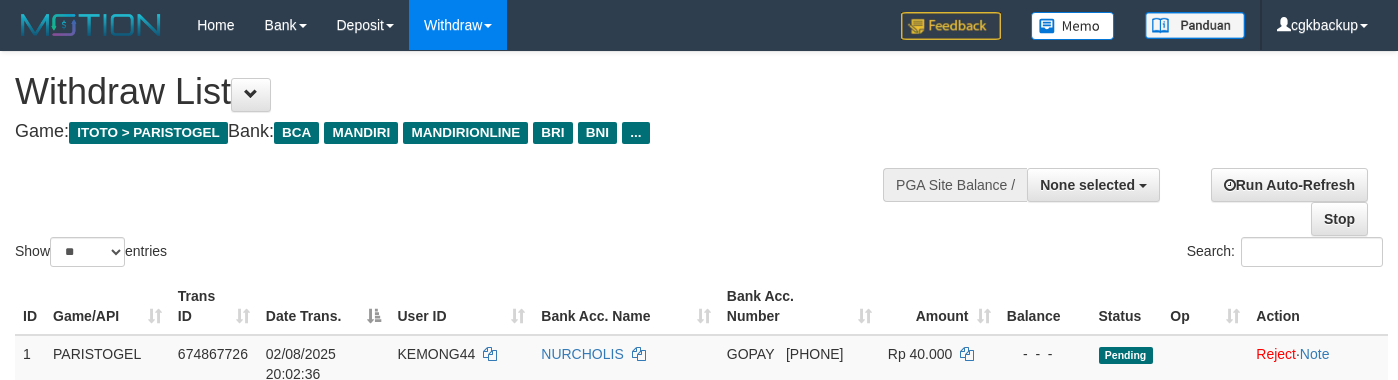 select 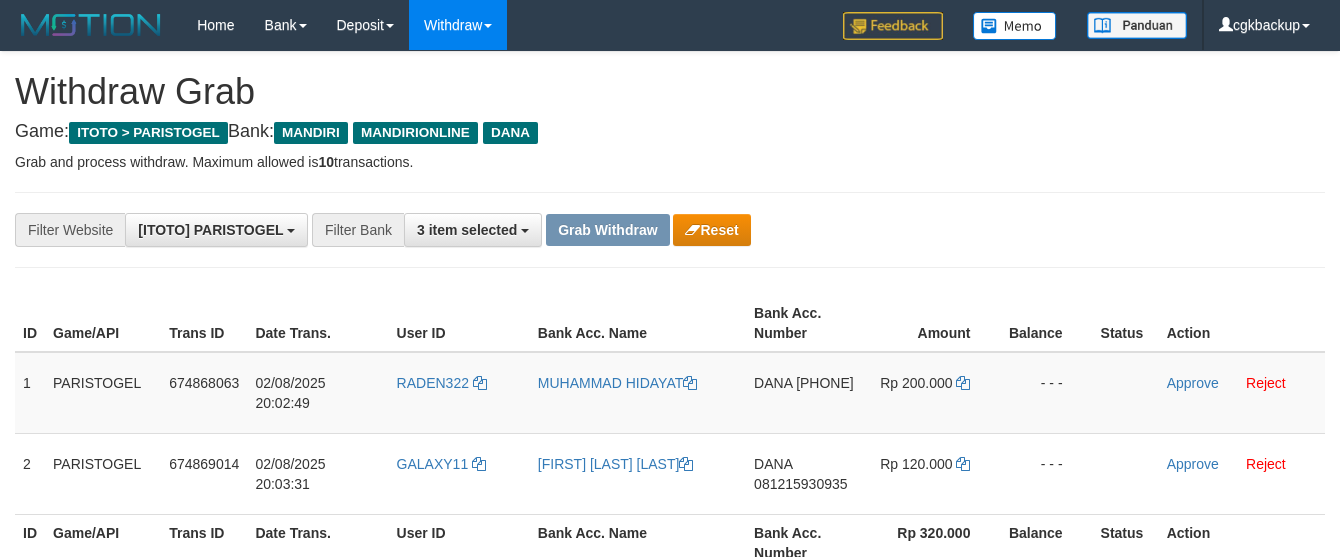 scroll, scrollTop: 112, scrollLeft: 0, axis: vertical 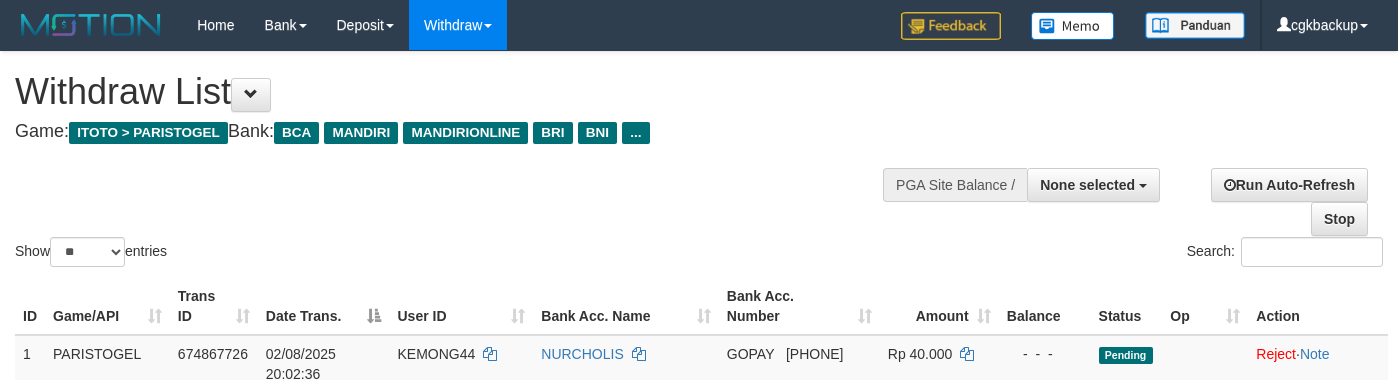select 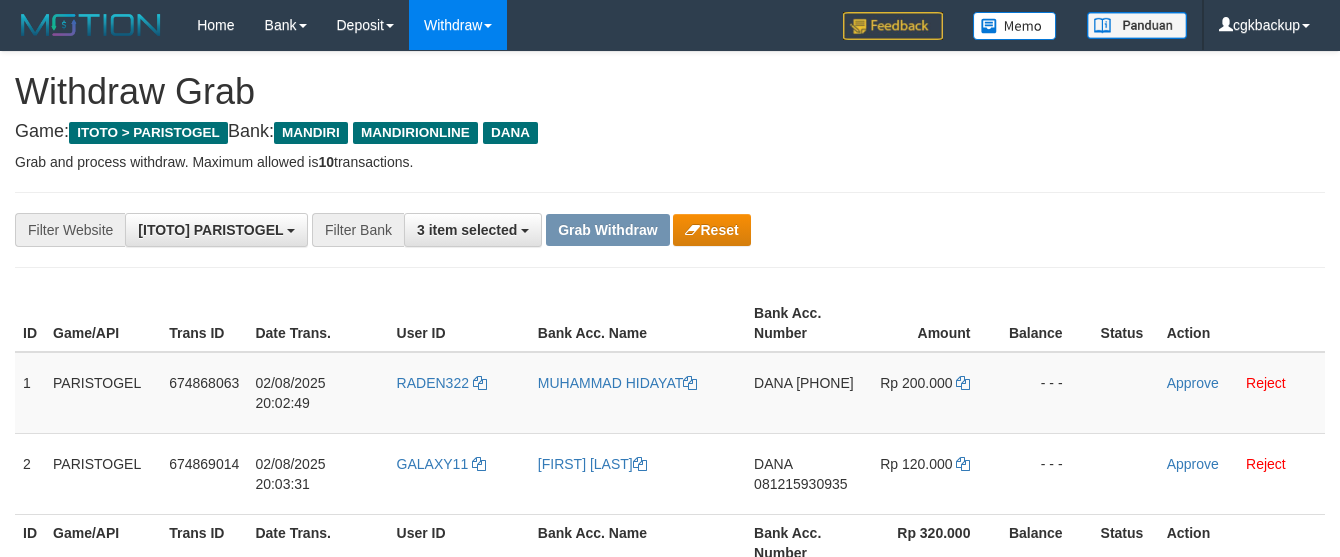 scroll, scrollTop: 112, scrollLeft: 0, axis: vertical 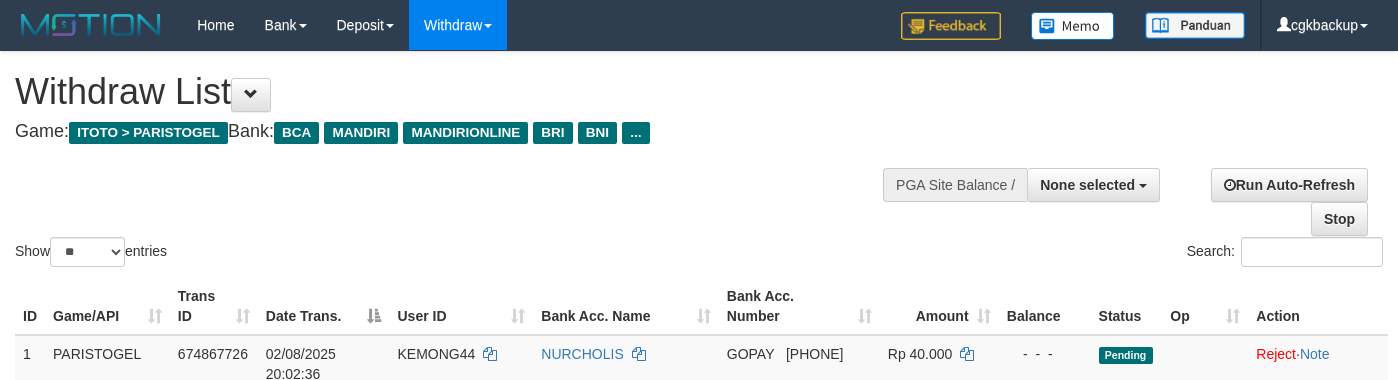 select 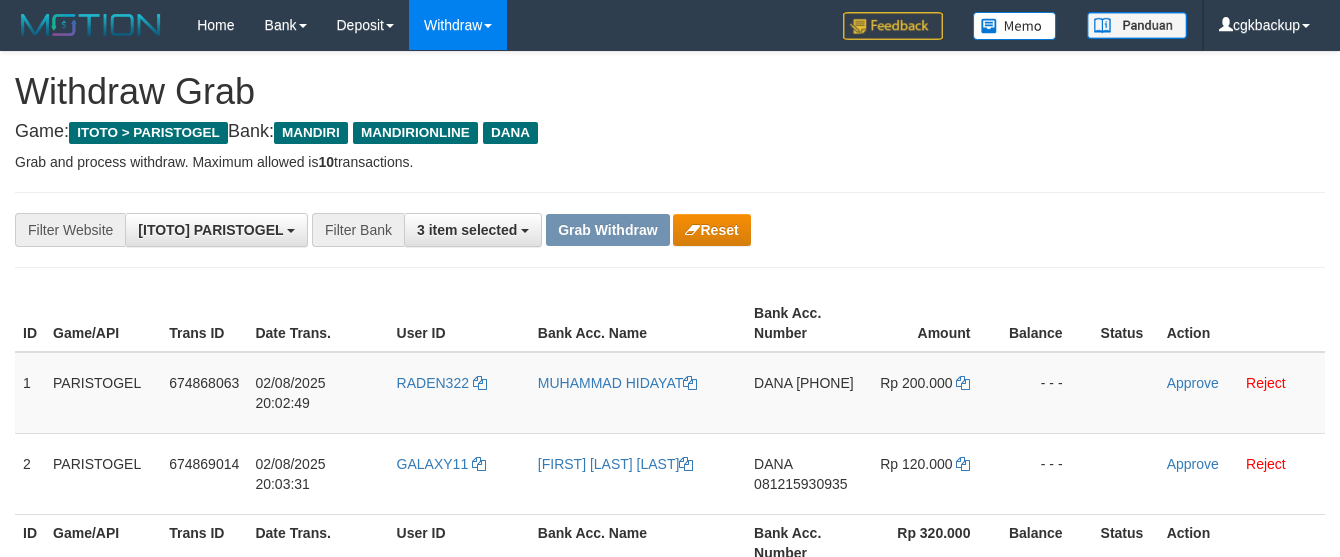scroll, scrollTop: 112, scrollLeft: 0, axis: vertical 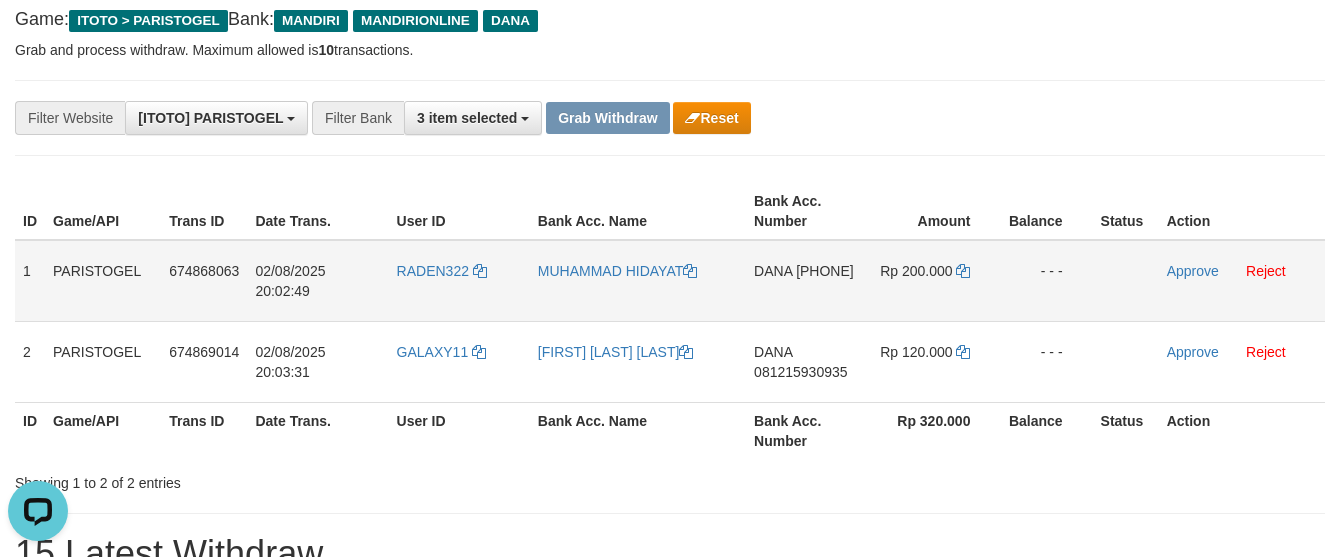 click on "MUHAMMAD HIDAYAT" at bounding box center (638, 281) 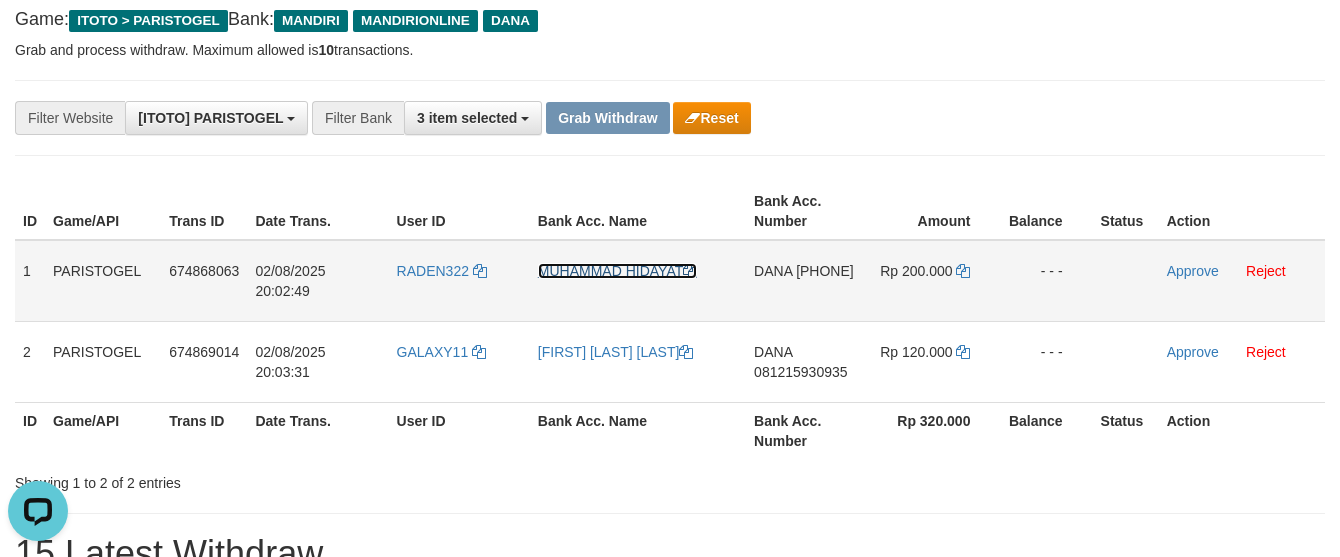 click on "MUHAMMAD HIDAYAT" at bounding box center (617, 271) 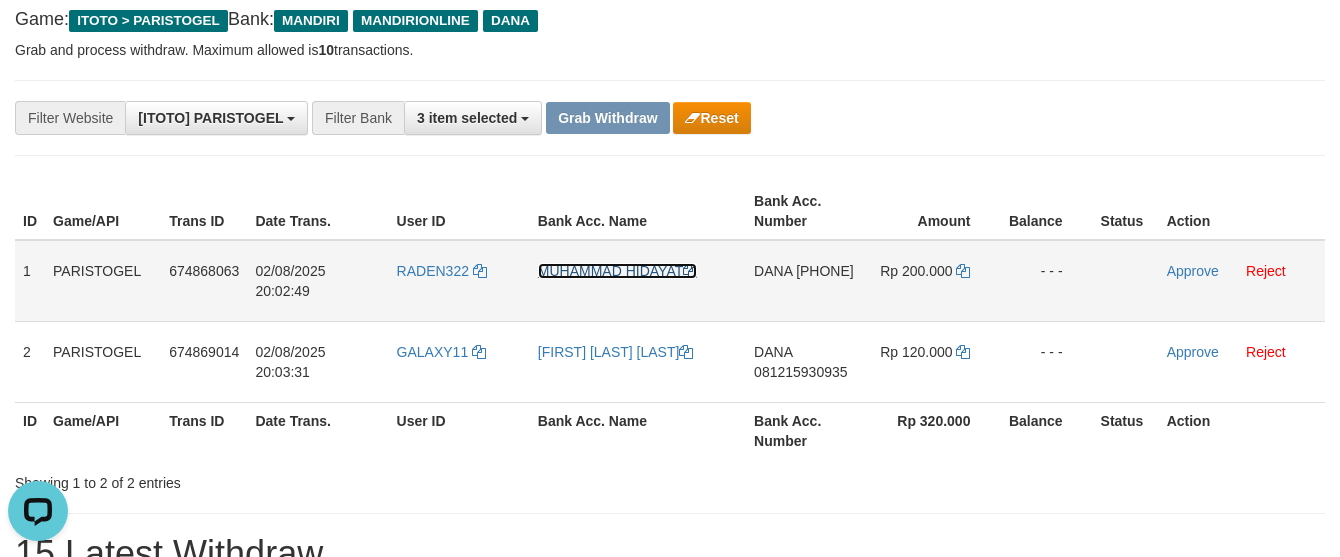 click on "MUHAMMAD HIDAYAT" at bounding box center [617, 271] 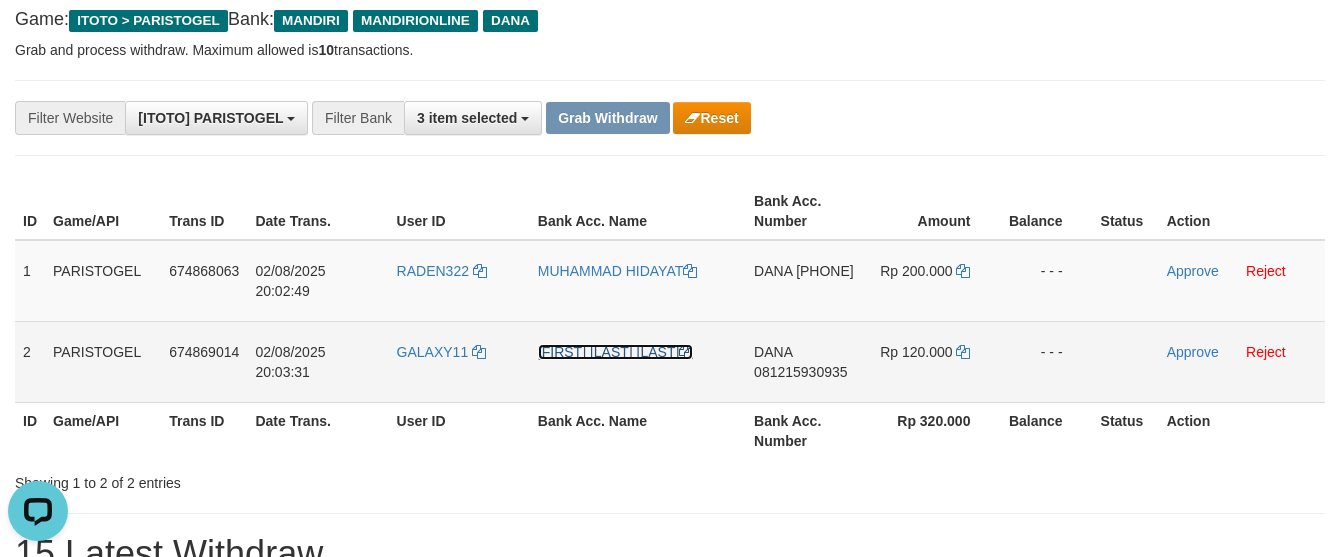 drag, startPoint x: 562, startPoint y: 354, endPoint x: 538, endPoint y: 354, distance: 24 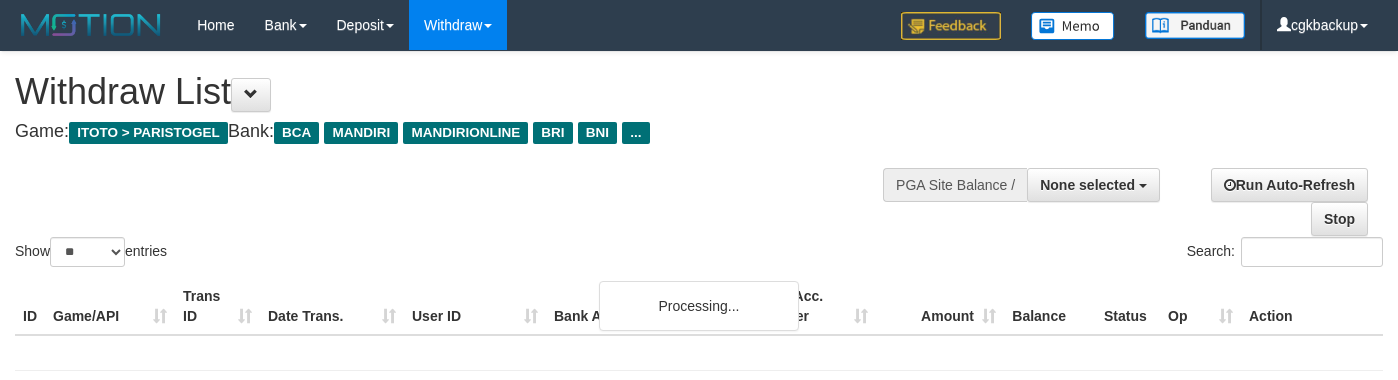 select 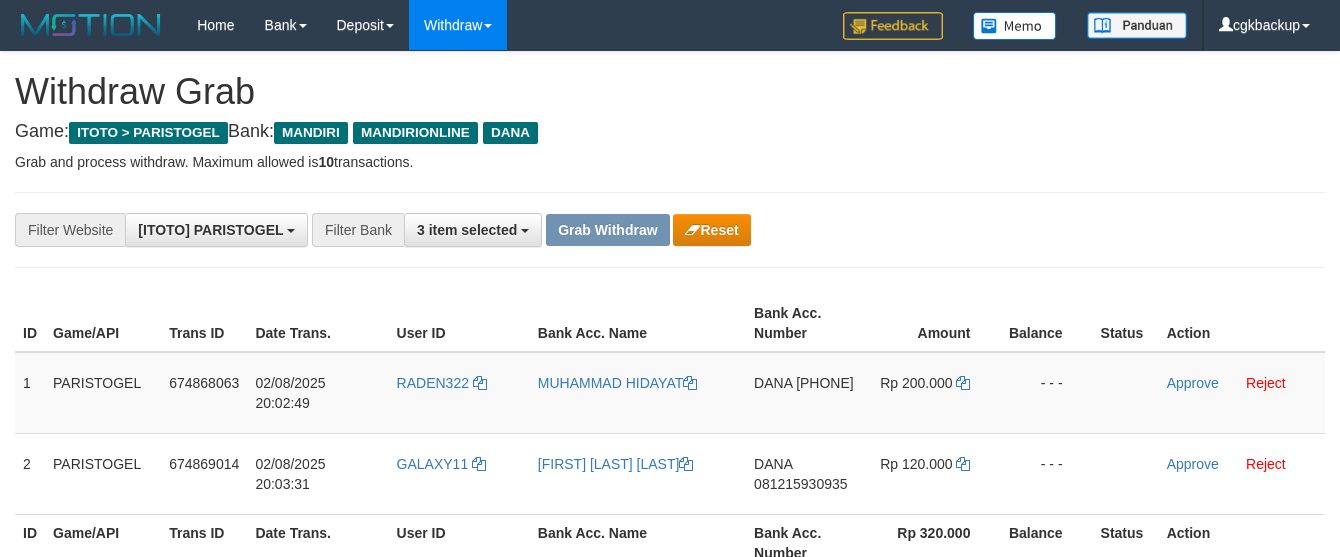 scroll, scrollTop: 112, scrollLeft: 0, axis: vertical 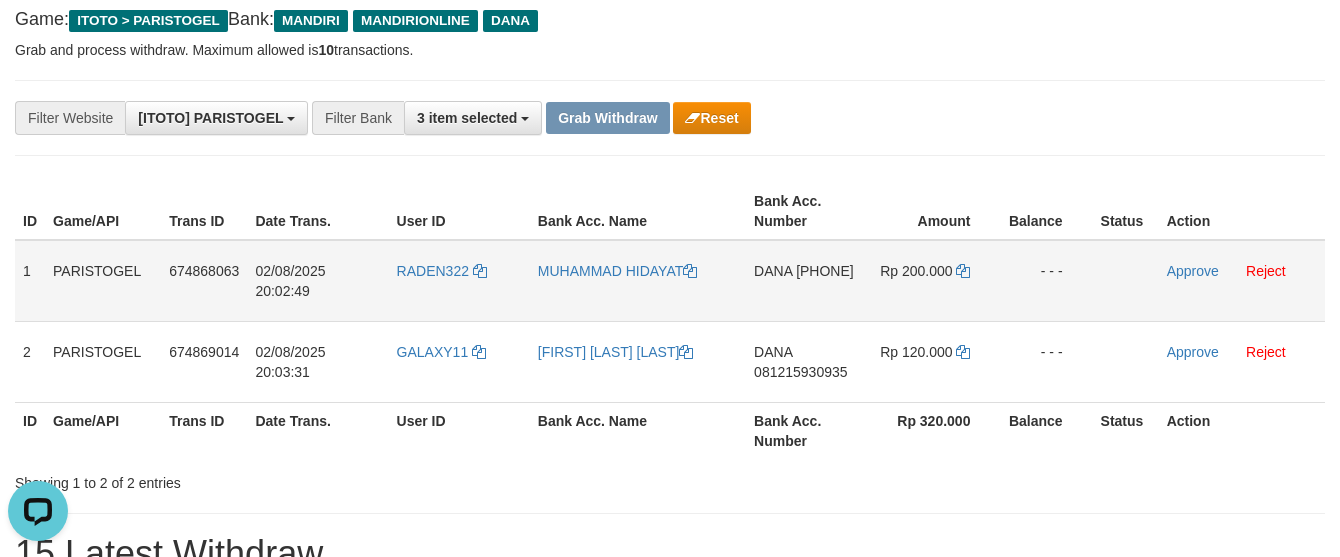 click on "[FIRST]
[PHONE]" at bounding box center (804, 281) 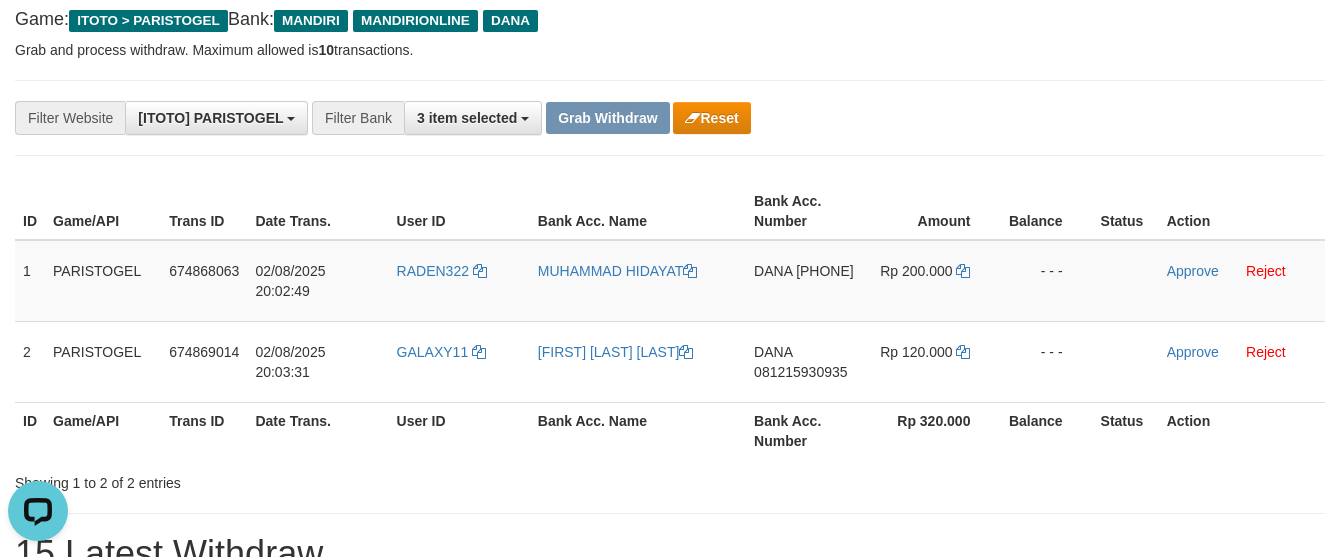 click on "**********" at bounding box center (558, 118) 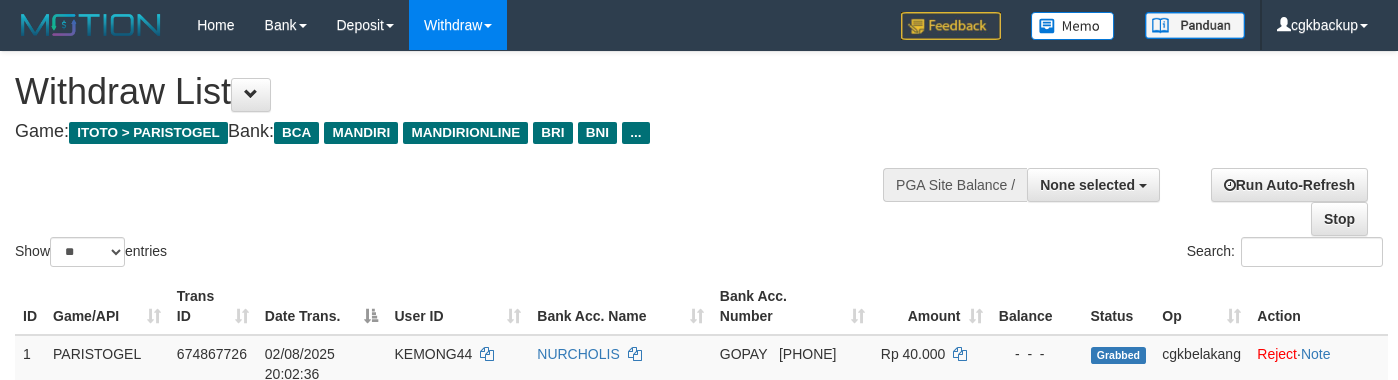 select 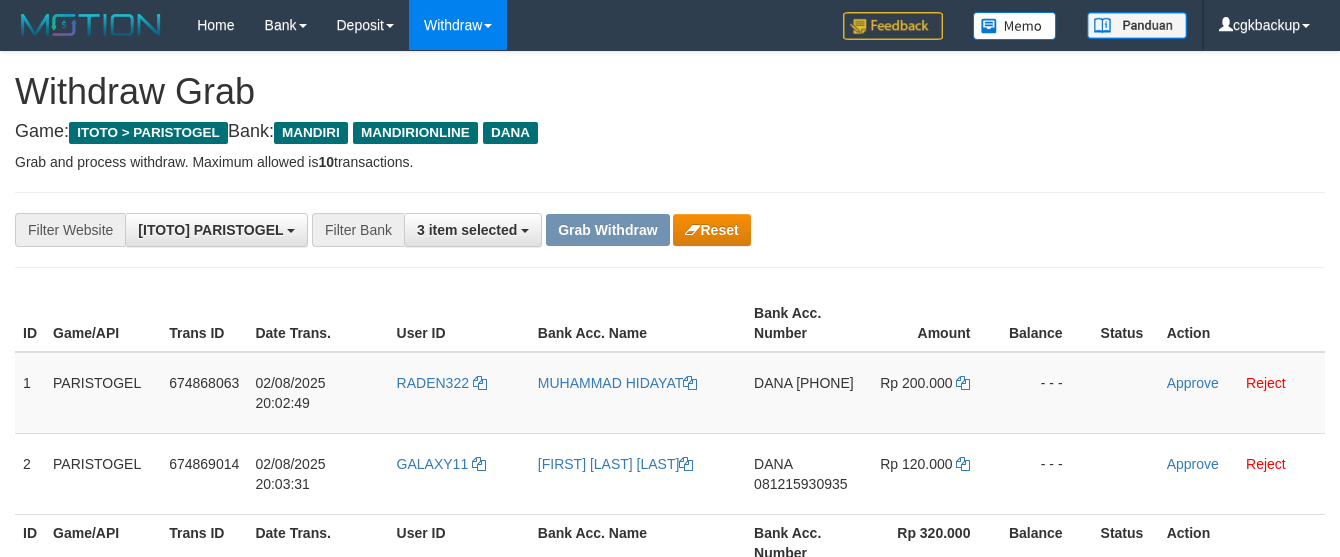 scroll, scrollTop: 112, scrollLeft: 0, axis: vertical 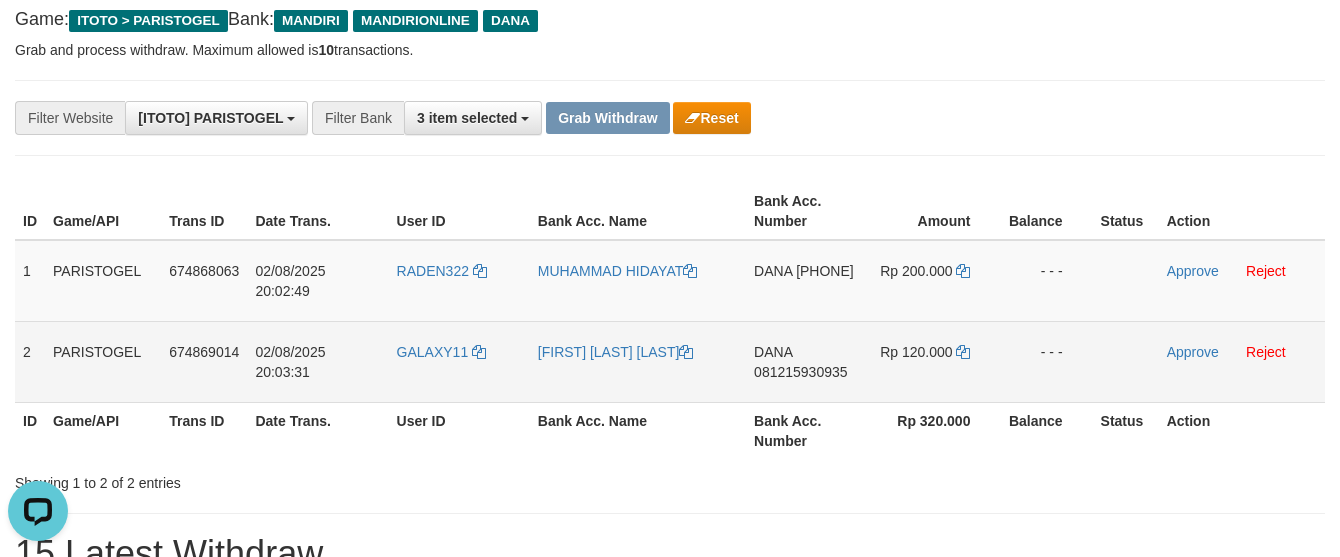 click on "DANA
081215930935" at bounding box center (804, 361) 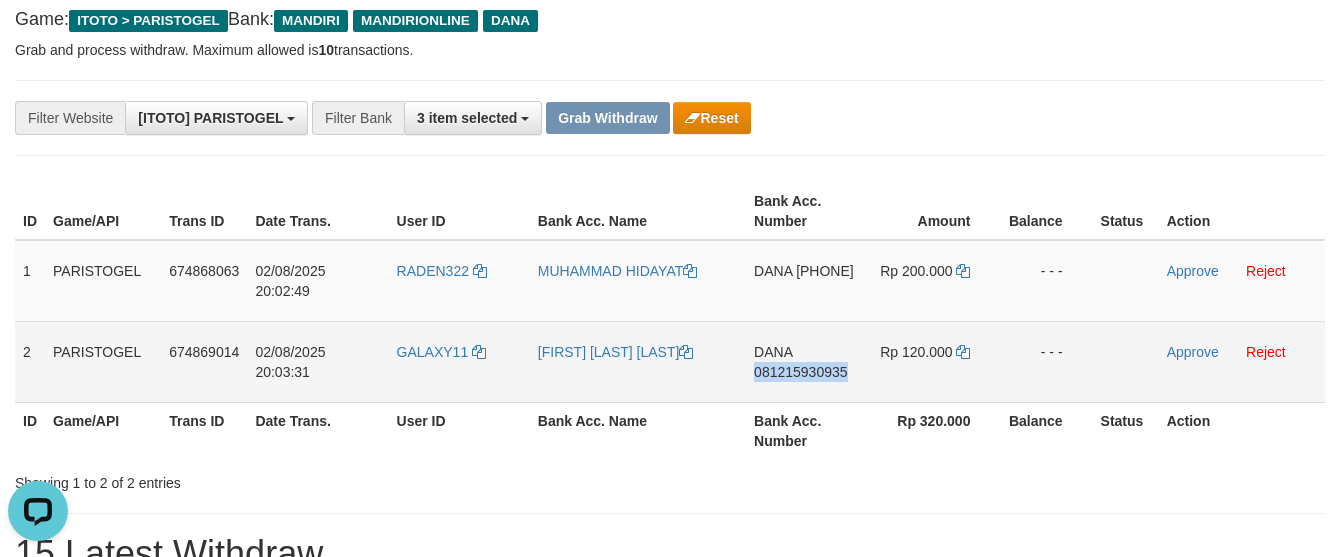 click on "DANA
081215930935" at bounding box center [804, 361] 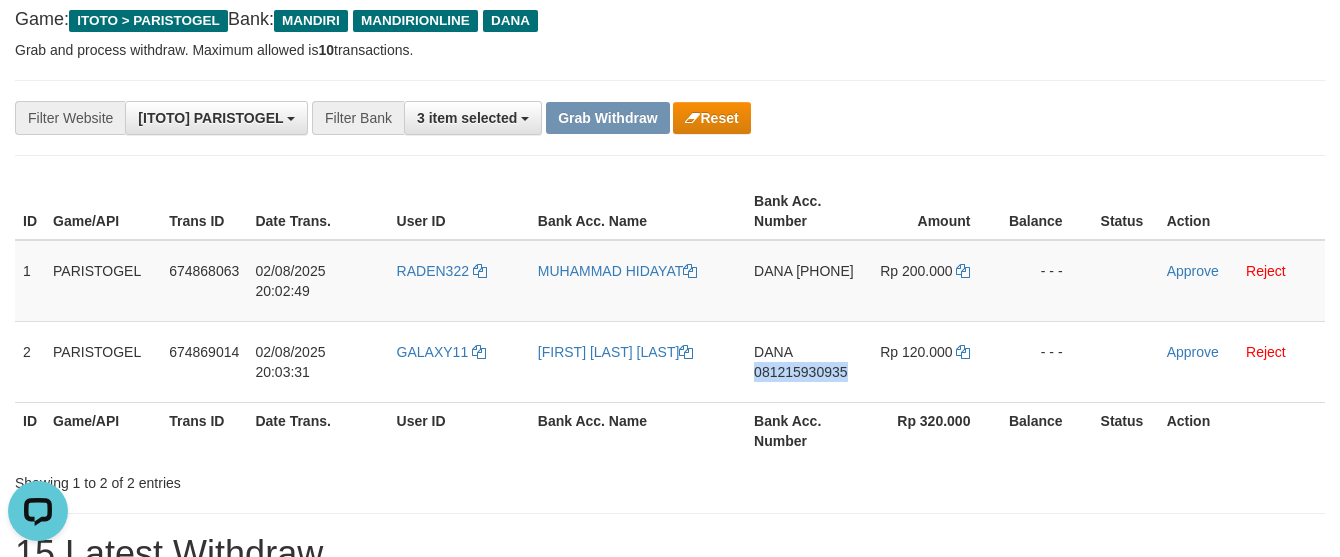 copy on "081215930935" 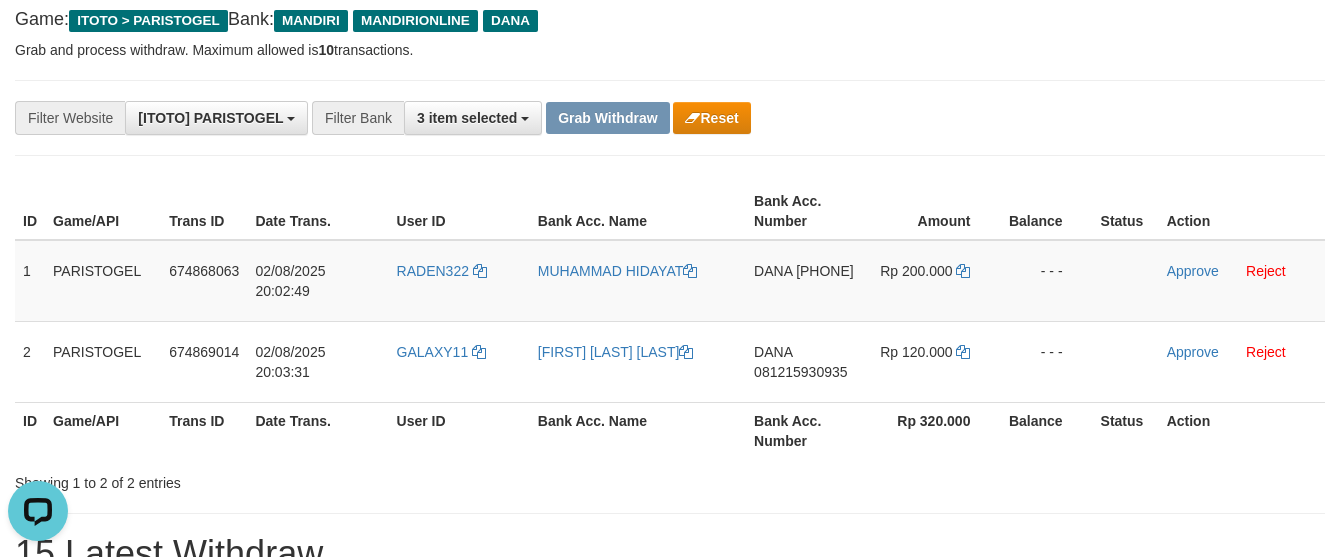 click on "**********" at bounding box center [558, 118] 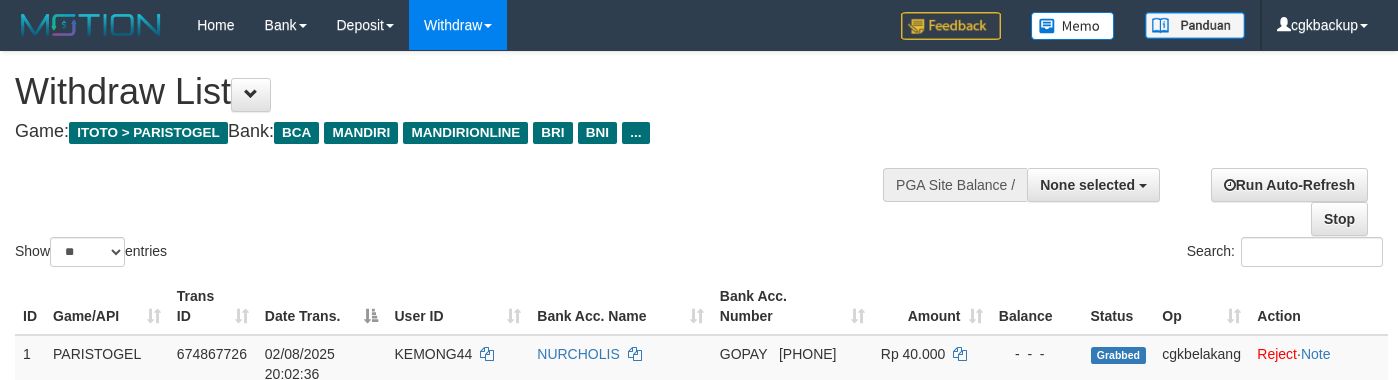 select 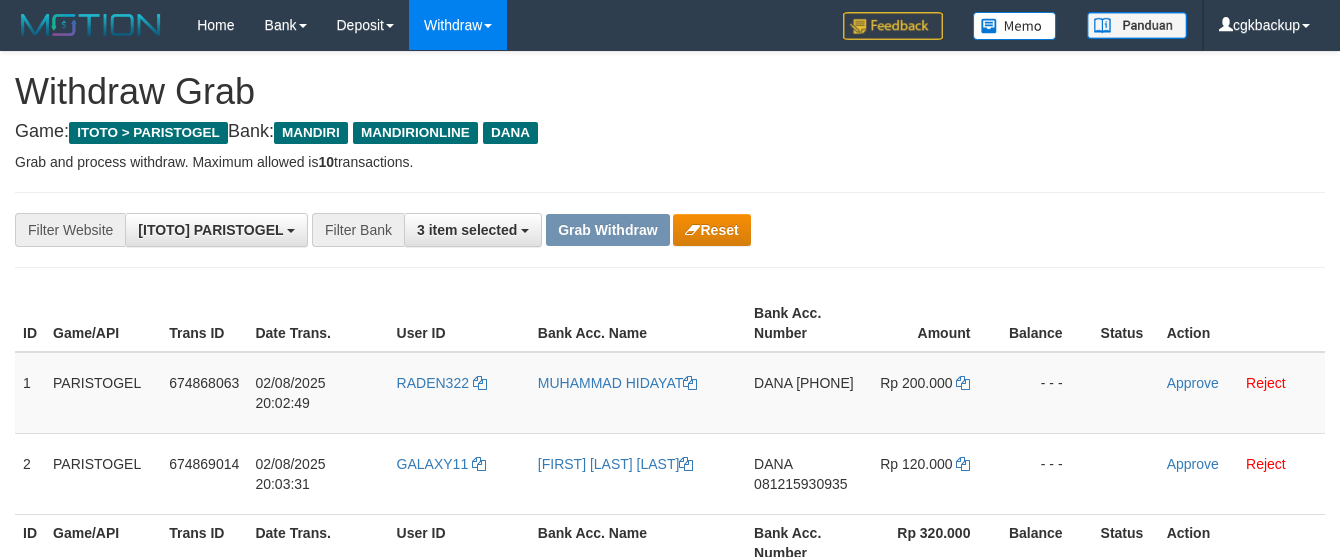 scroll, scrollTop: 112, scrollLeft: 0, axis: vertical 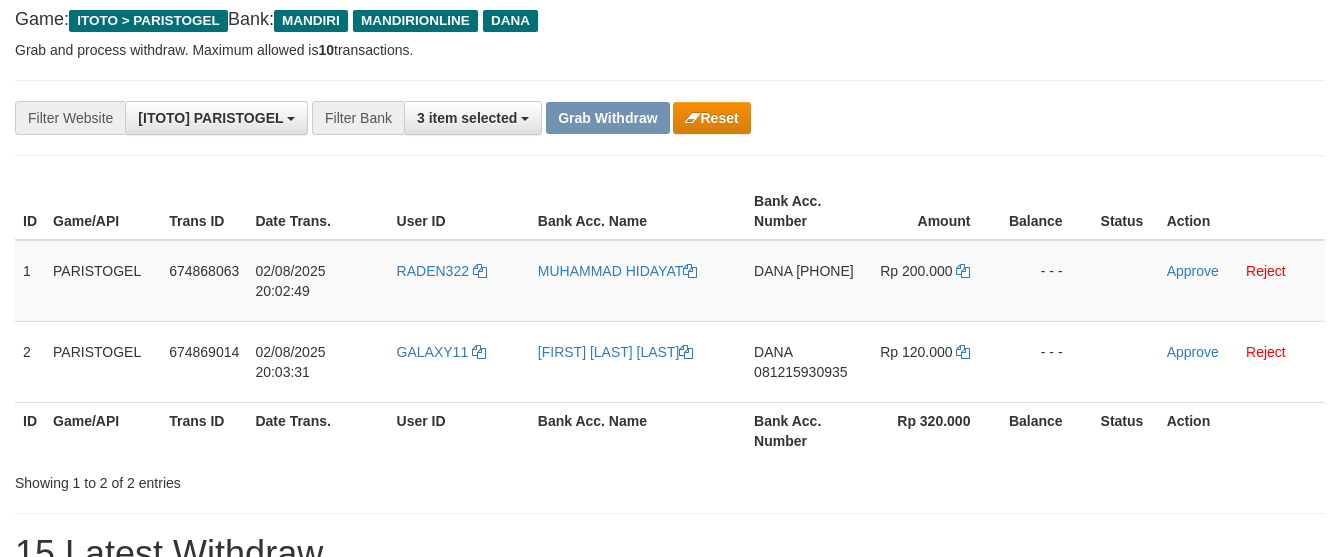 click on "Status" at bounding box center [1126, 211] 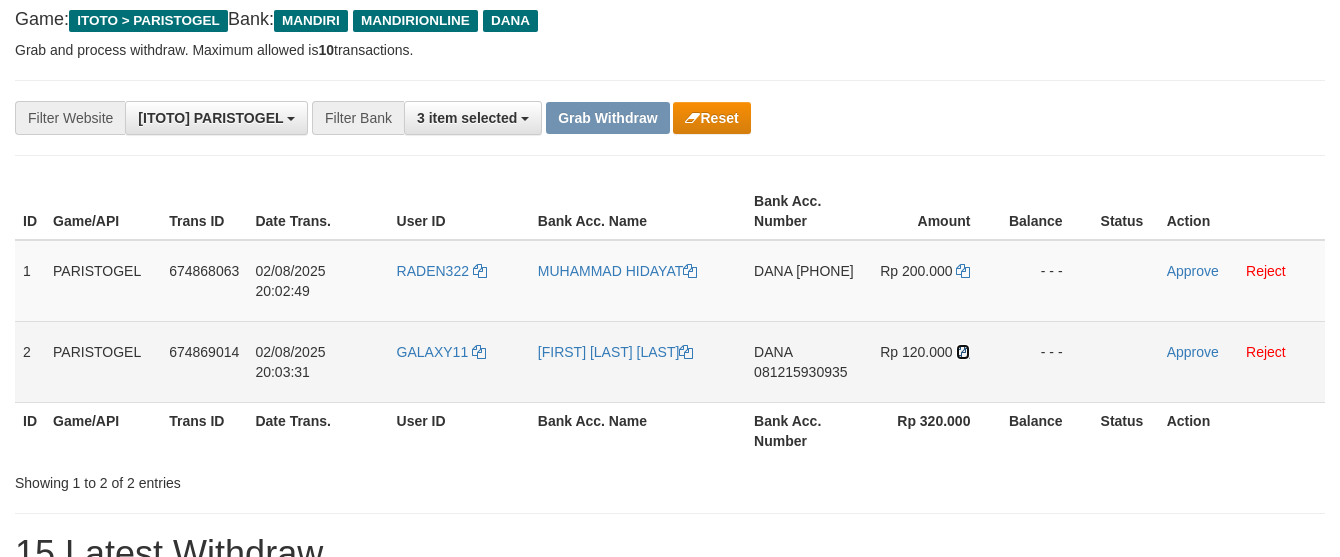 click at bounding box center (963, 352) 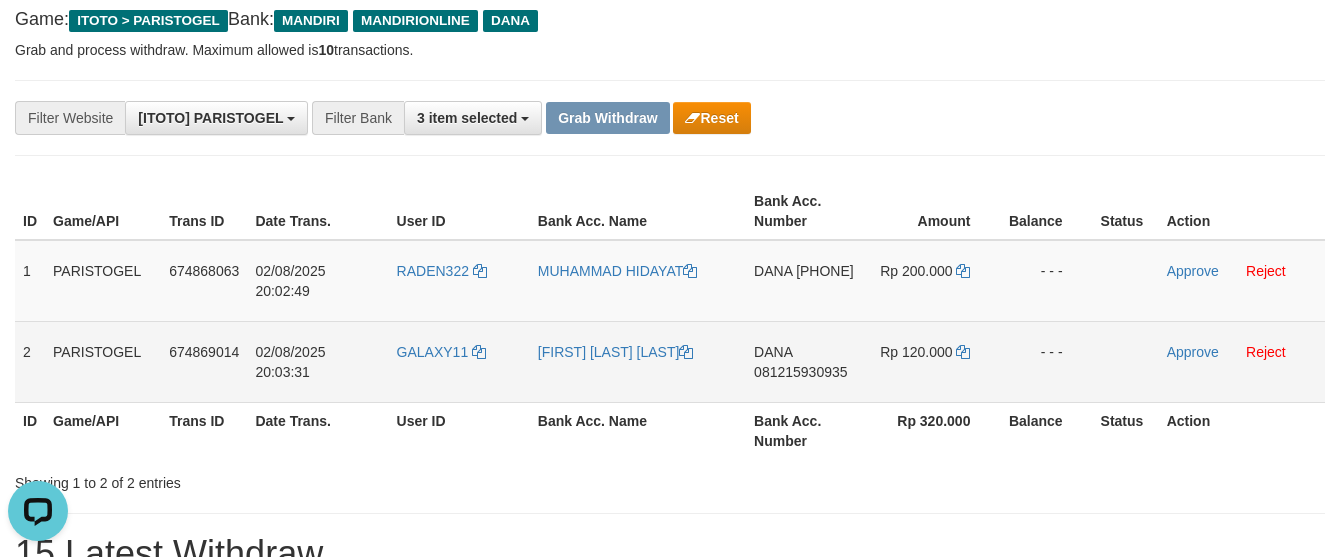 scroll, scrollTop: 0, scrollLeft: 0, axis: both 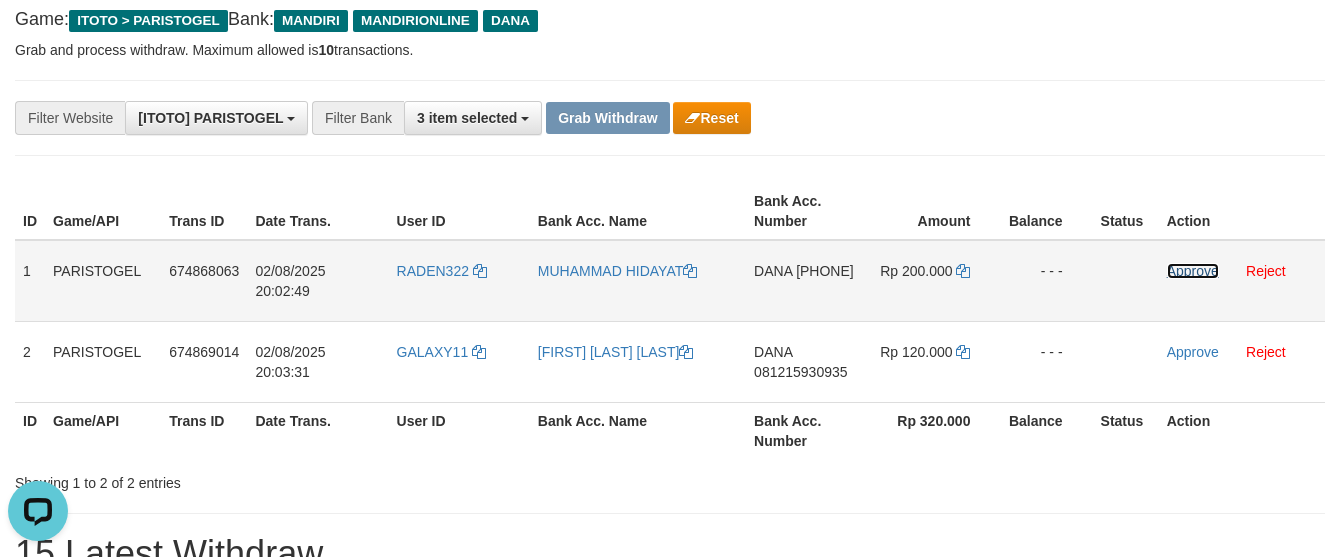 click on "Approve" at bounding box center (1193, 271) 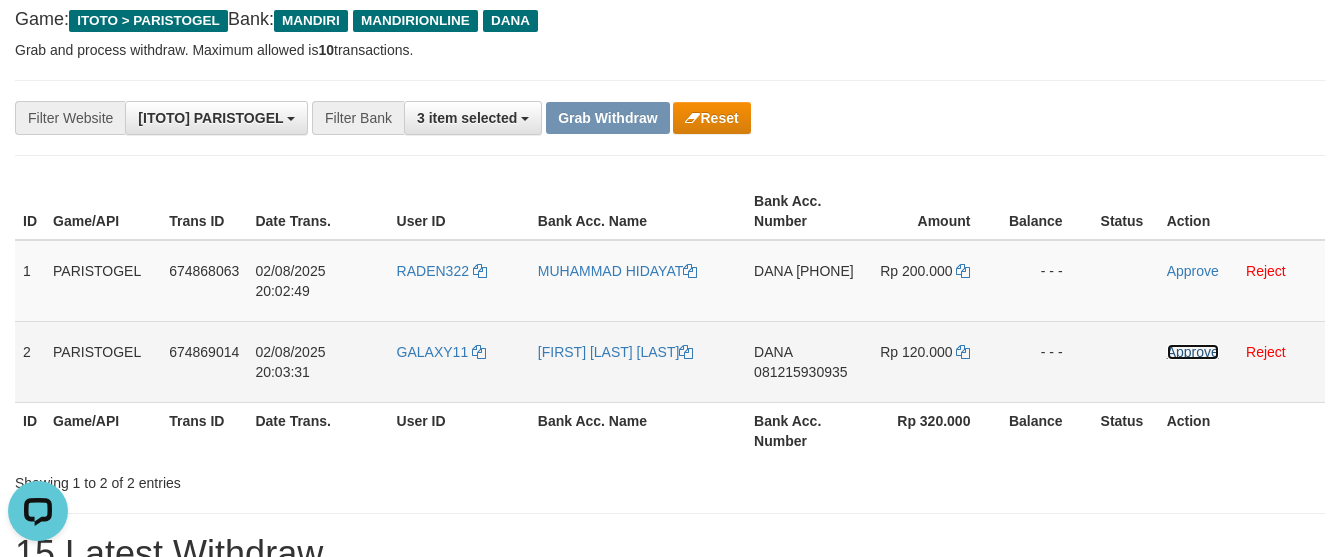 click on "Approve" at bounding box center [1193, 352] 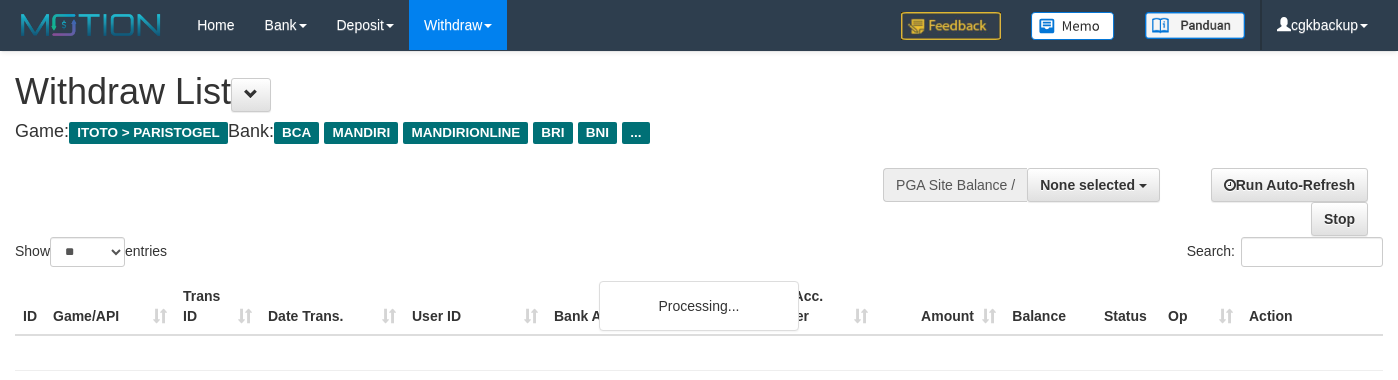 select 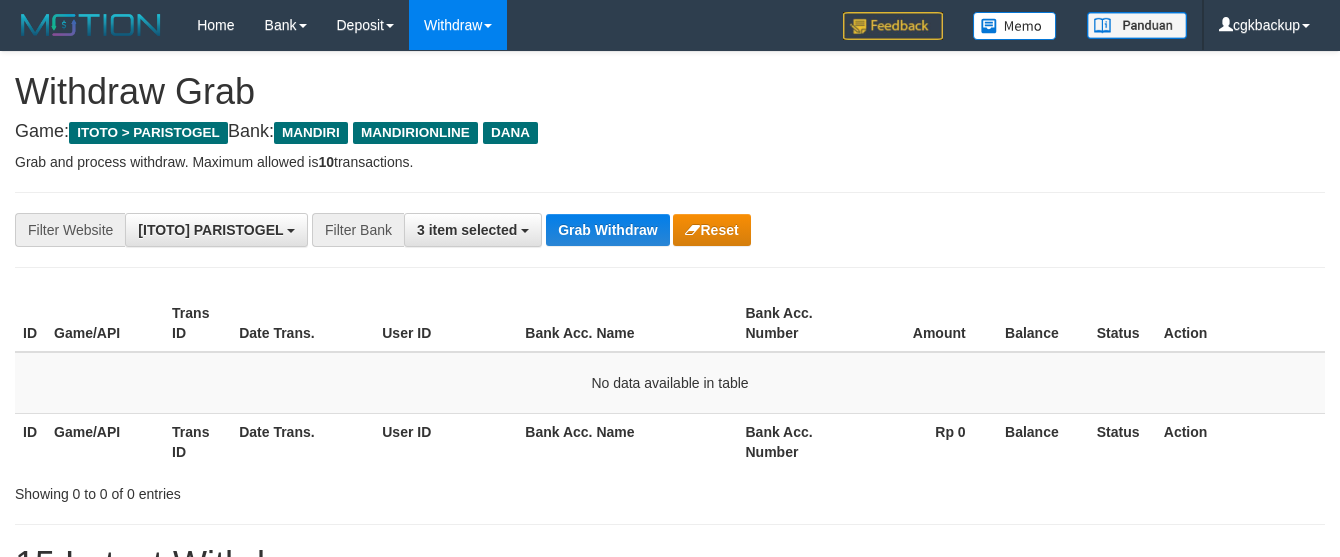 scroll, scrollTop: 112, scrollLeft: 0, axis: vertical 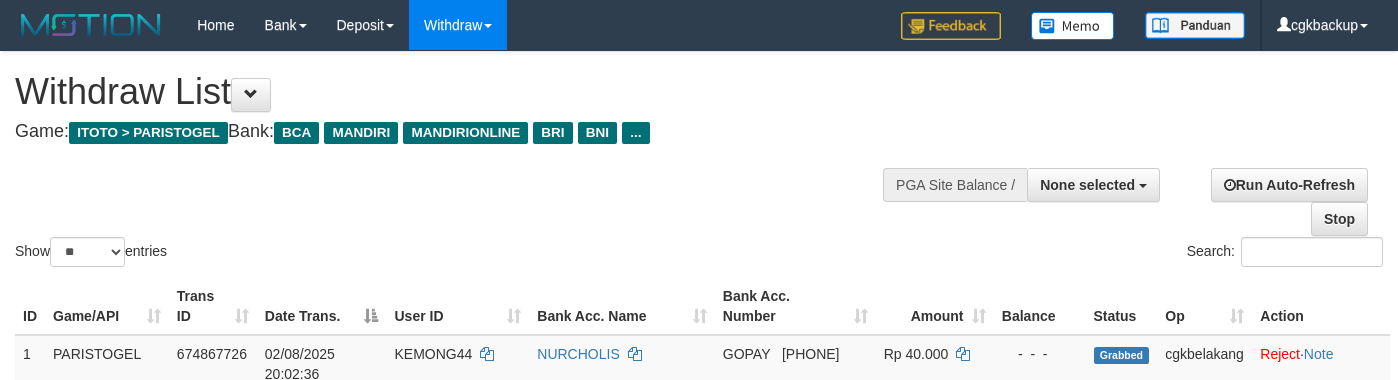 select 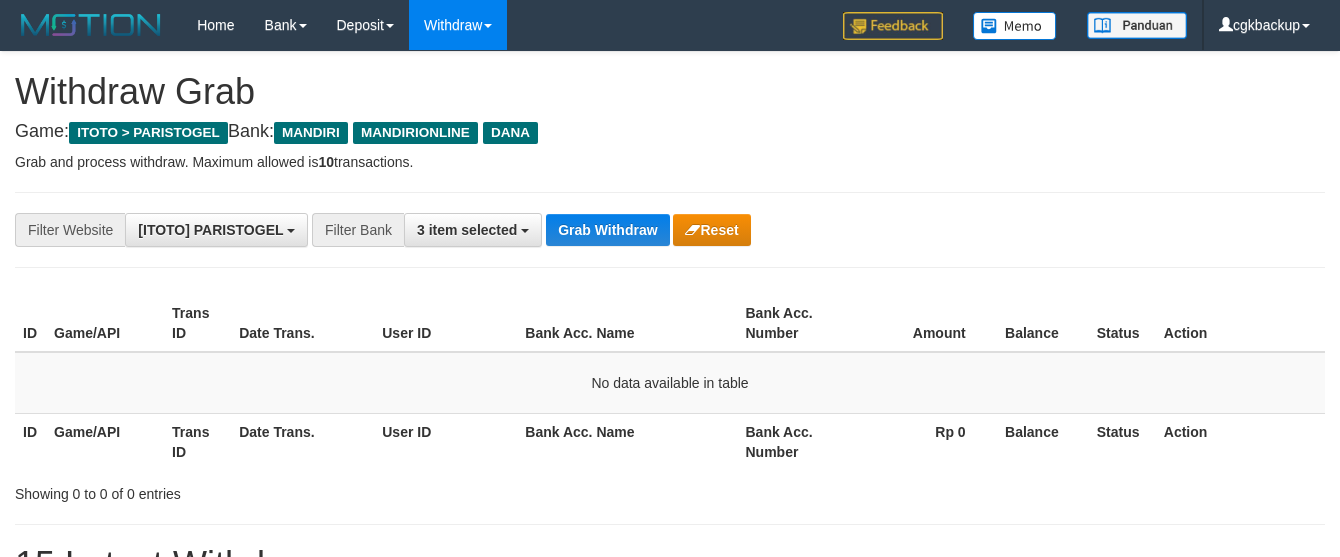 scroll, scrollTop: 112, scrollLeft: 0, axis: vertical 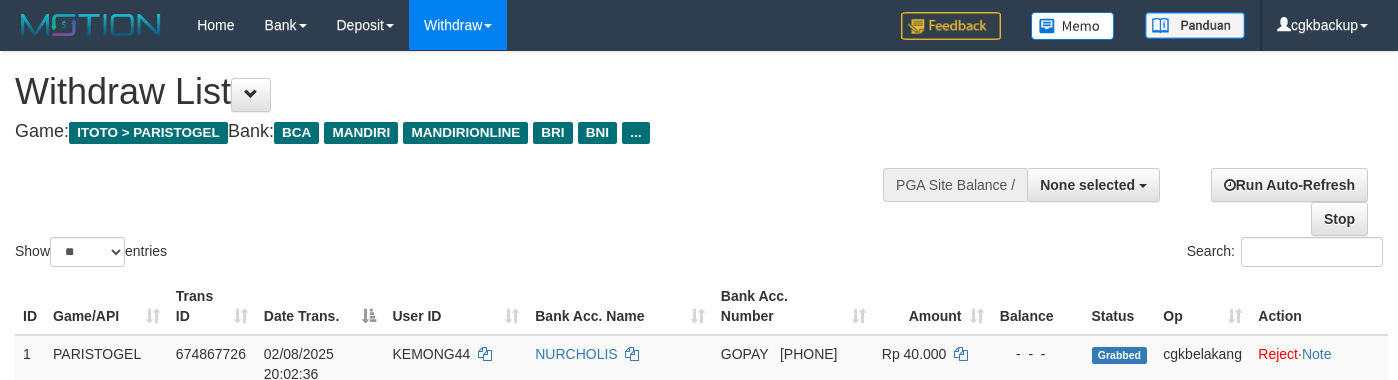 select 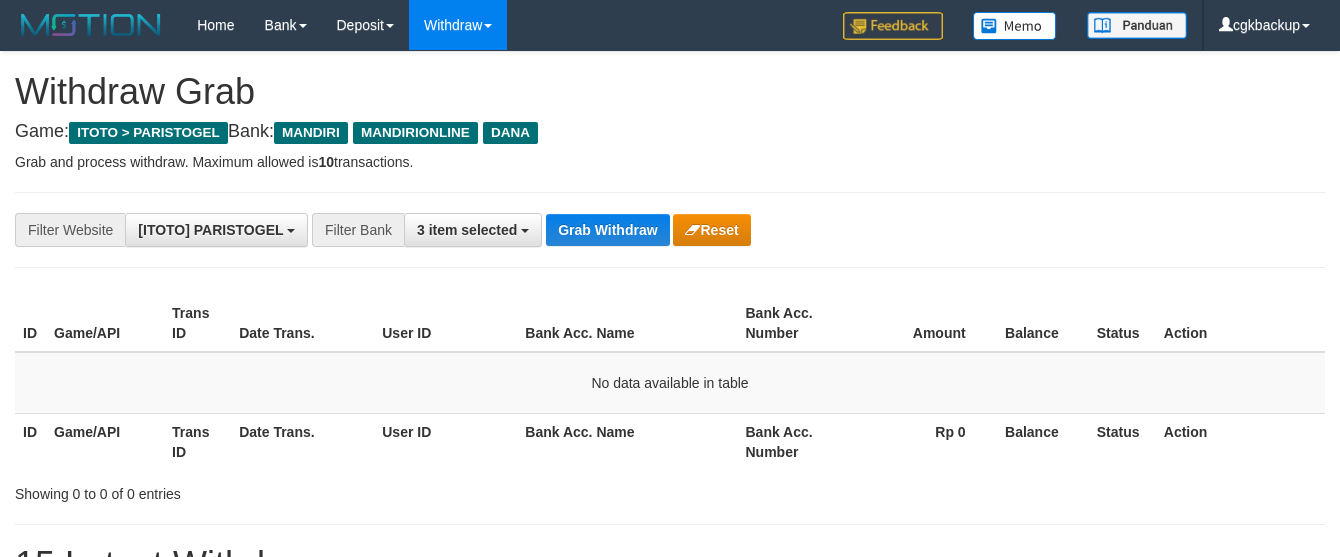 scroll, scrollTop: 112, scrollLeft: 0, axis: vertical 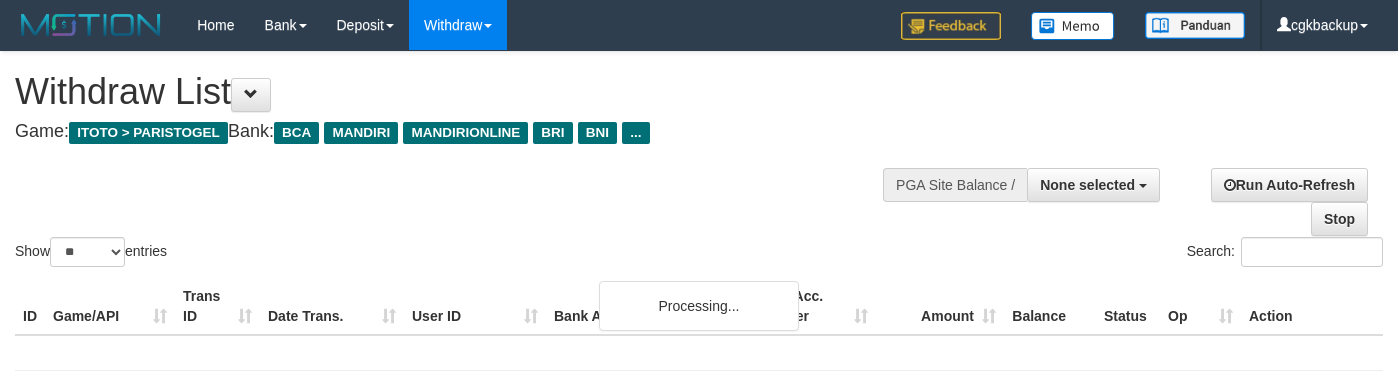 select 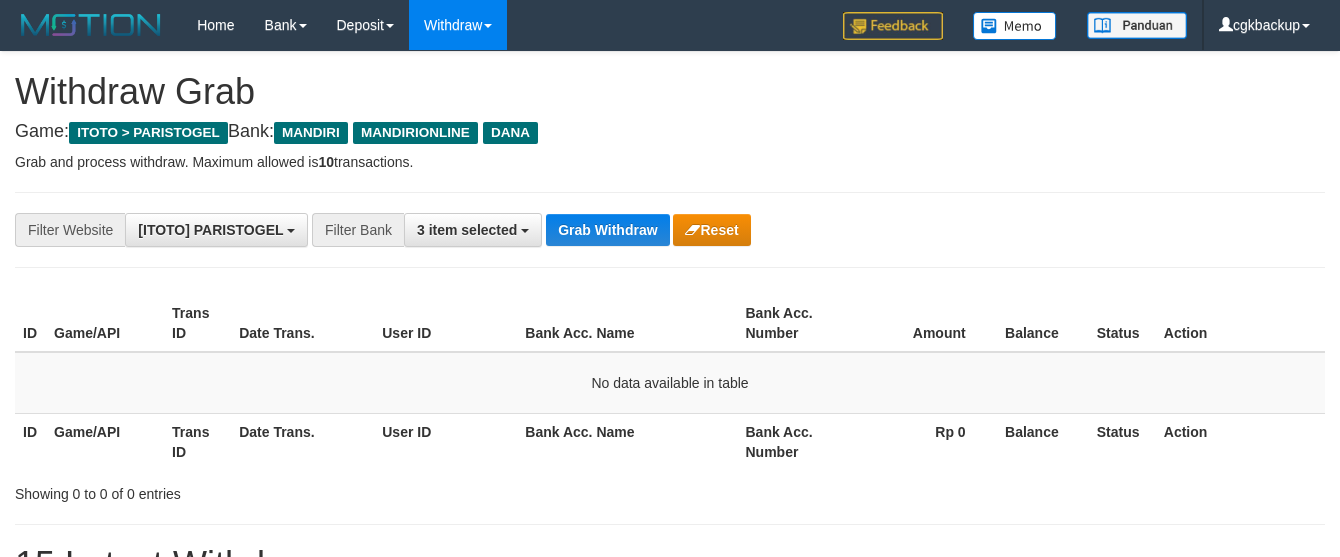 scroll, scrollTop: 112, scrollLeft: 0, axis: vertical 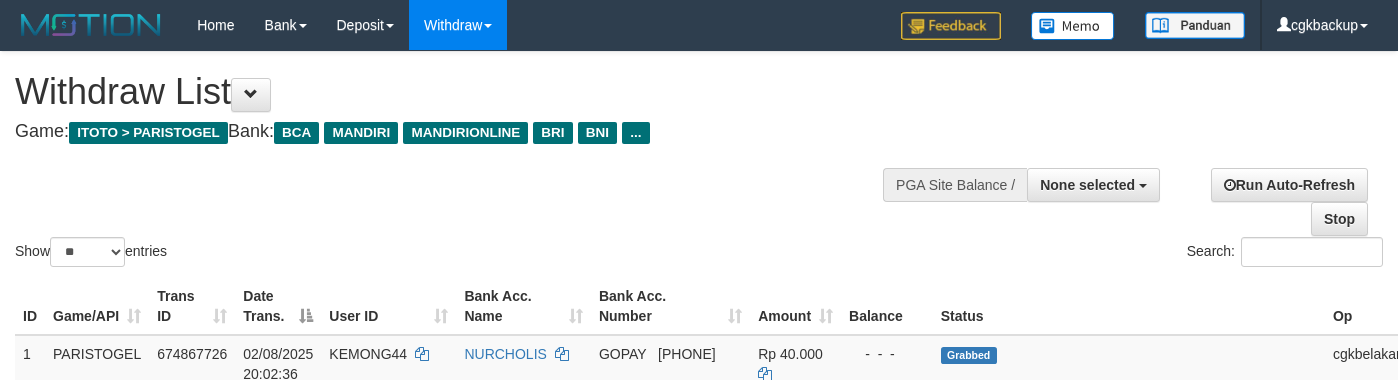 select 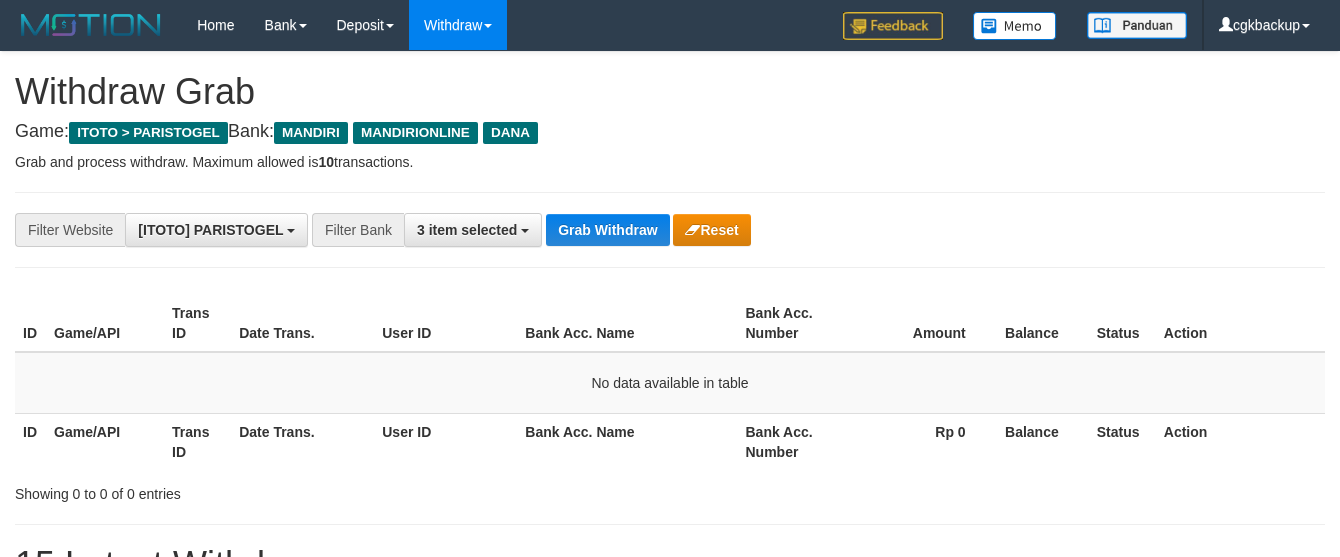 scroll, scrollTop: 112, scrollLeft: 0, axis: vertical 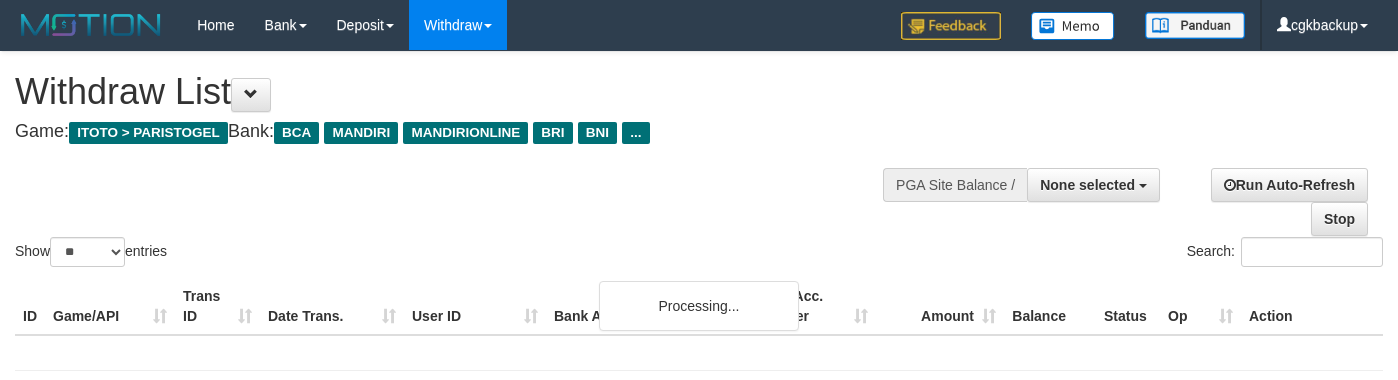select 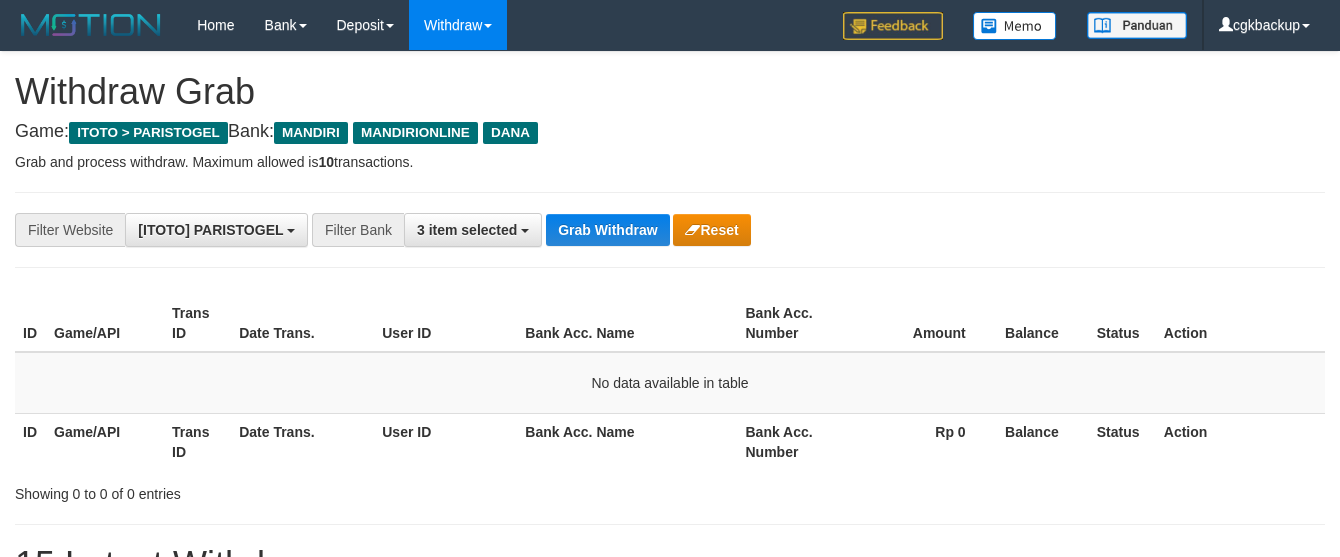 scroll, scrollTop: 112, scrollLeft: 0, axis: vertical 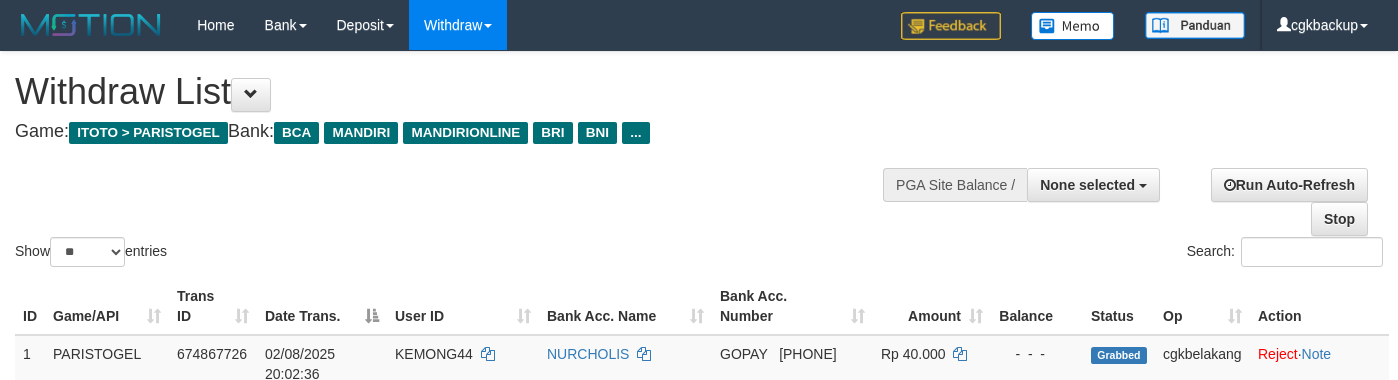 select 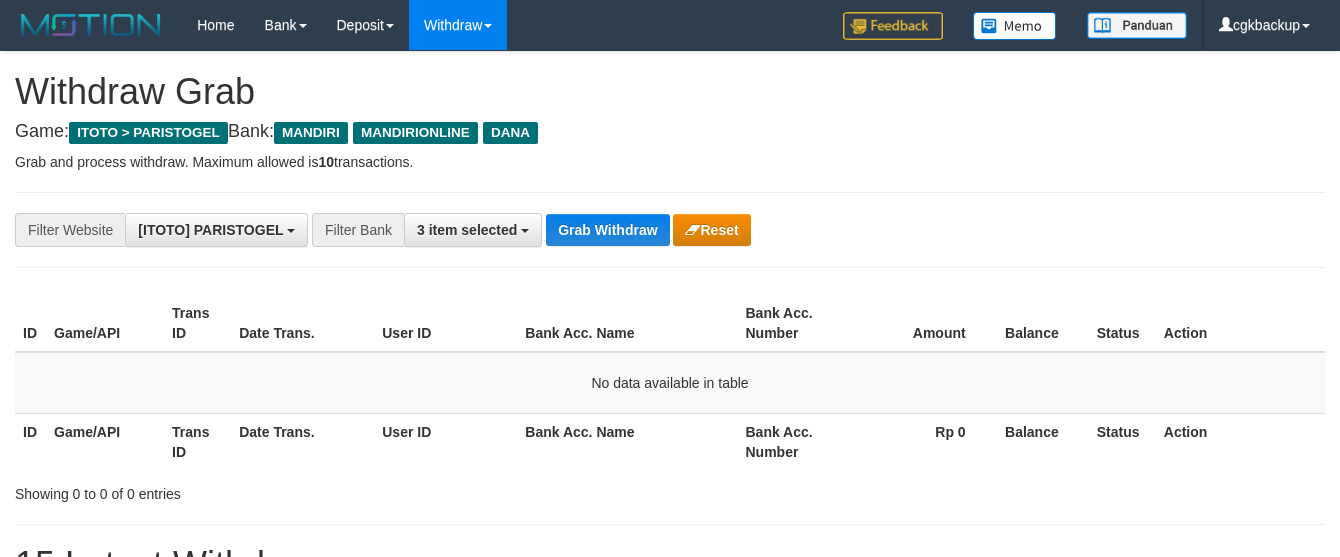 scroll, scrollTop: 112, scrollLeft: 0, axis: vertical 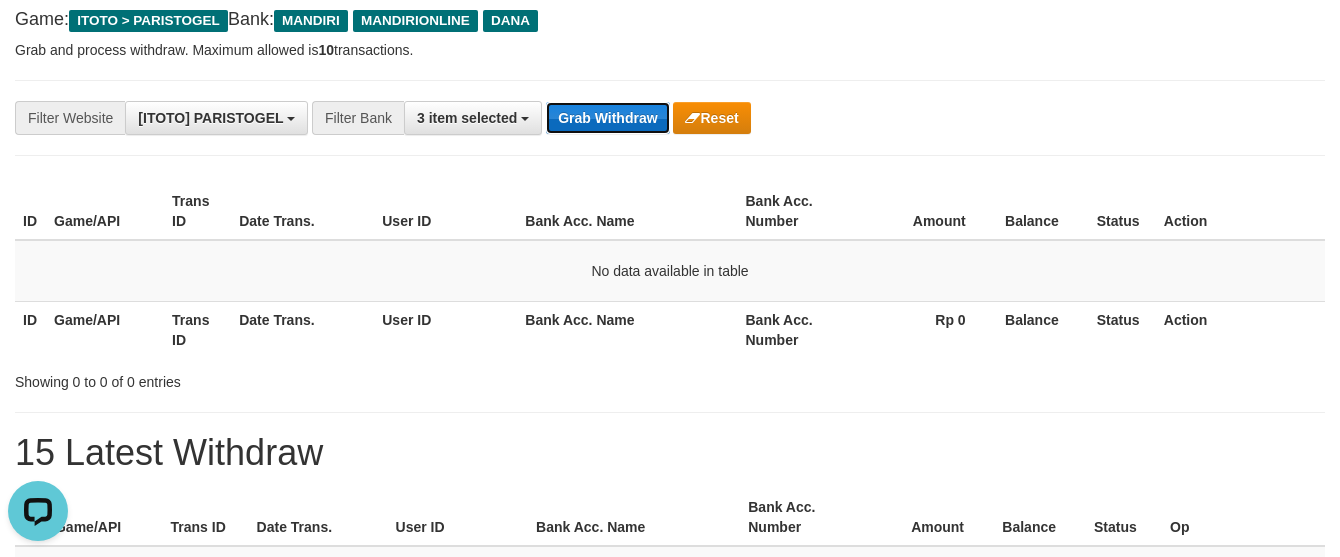 click on "Grab Withdraw" at bounding box center (607, 118) 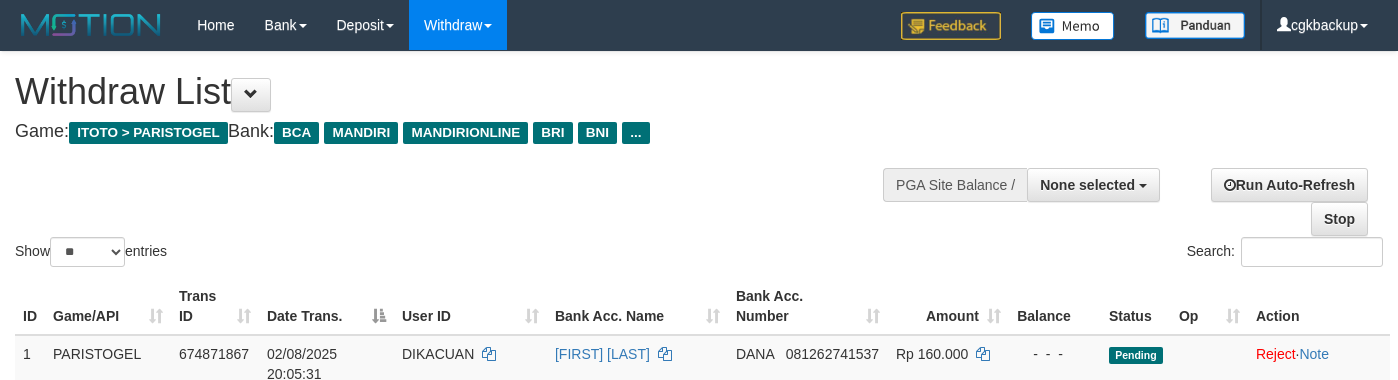 select 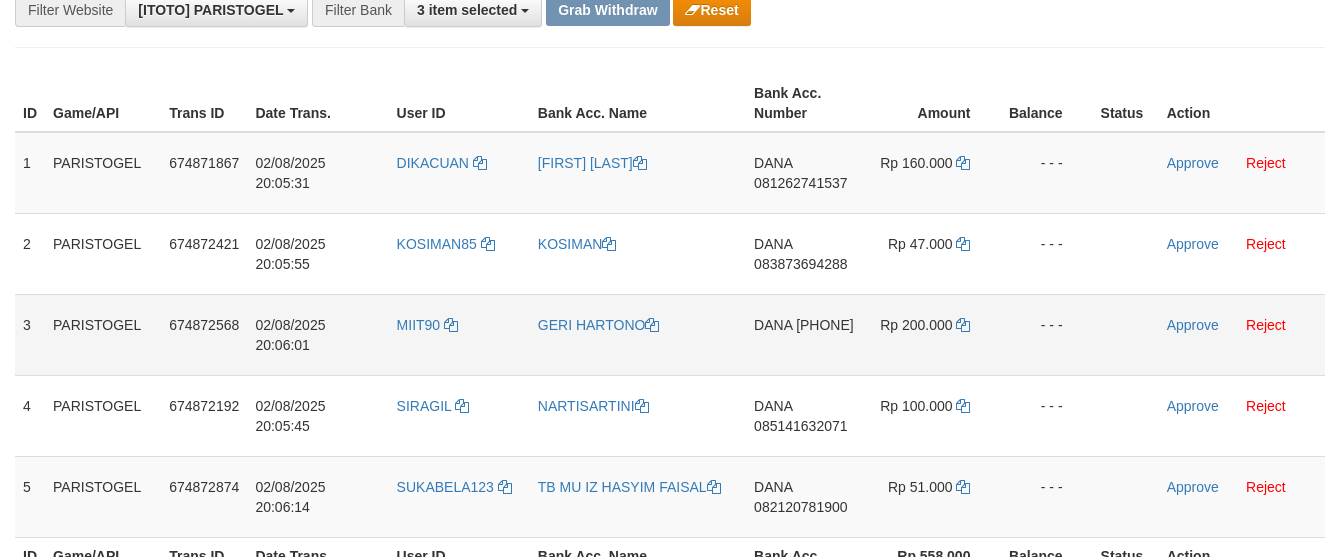 scroll, scrollTop: 222, scrollLeft: 0, axis: vertical 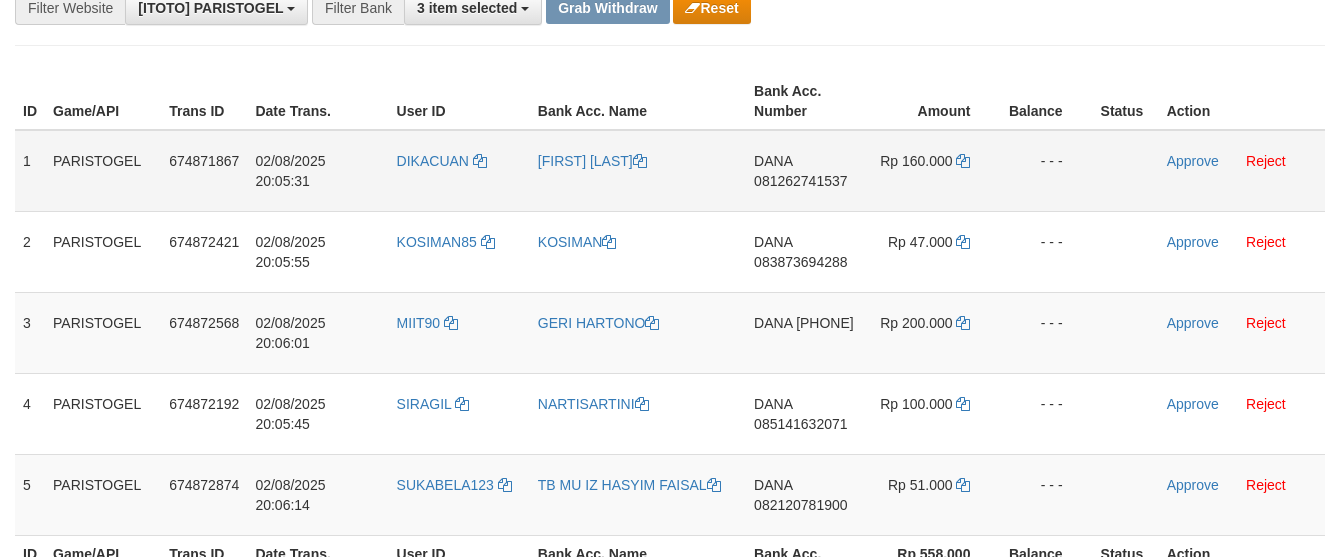 click on "DIKACUAN" at bounding box center [459, 171] 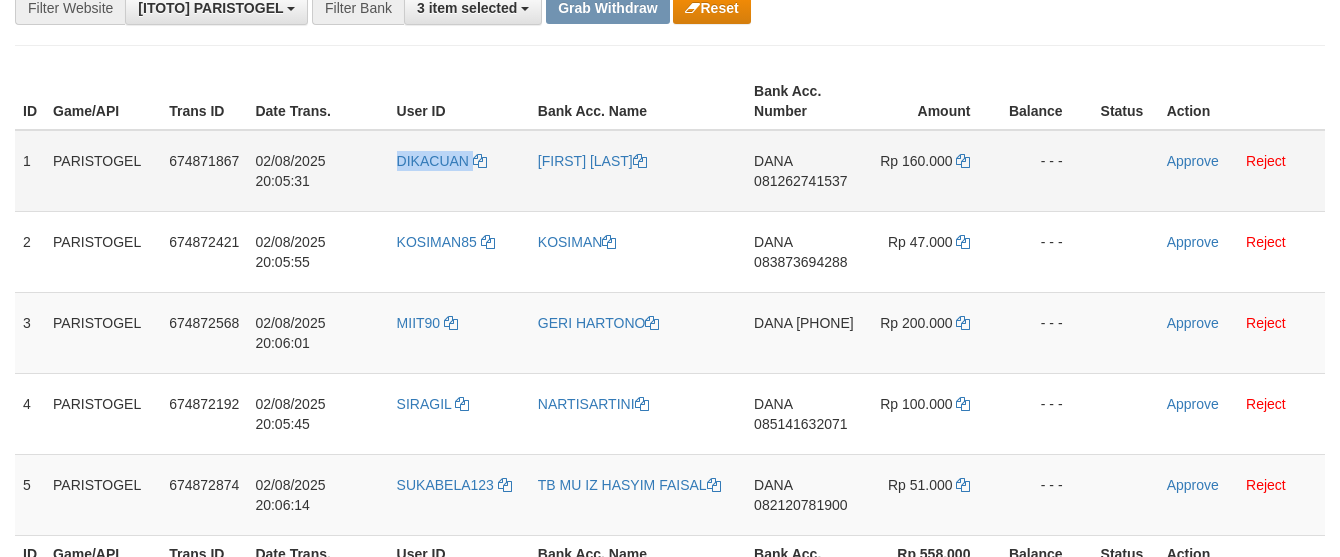 click on "DIKACUAN" at bounding box center [459, 171] 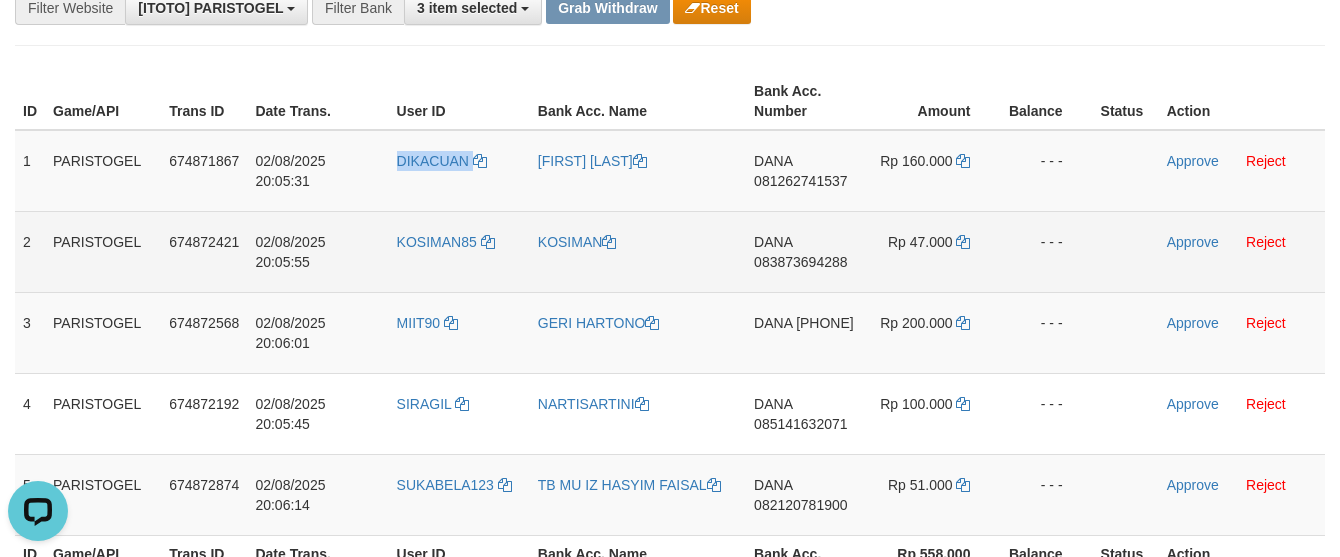 scroll, scrollTop: 0, scrollLeft: 0, axis: both 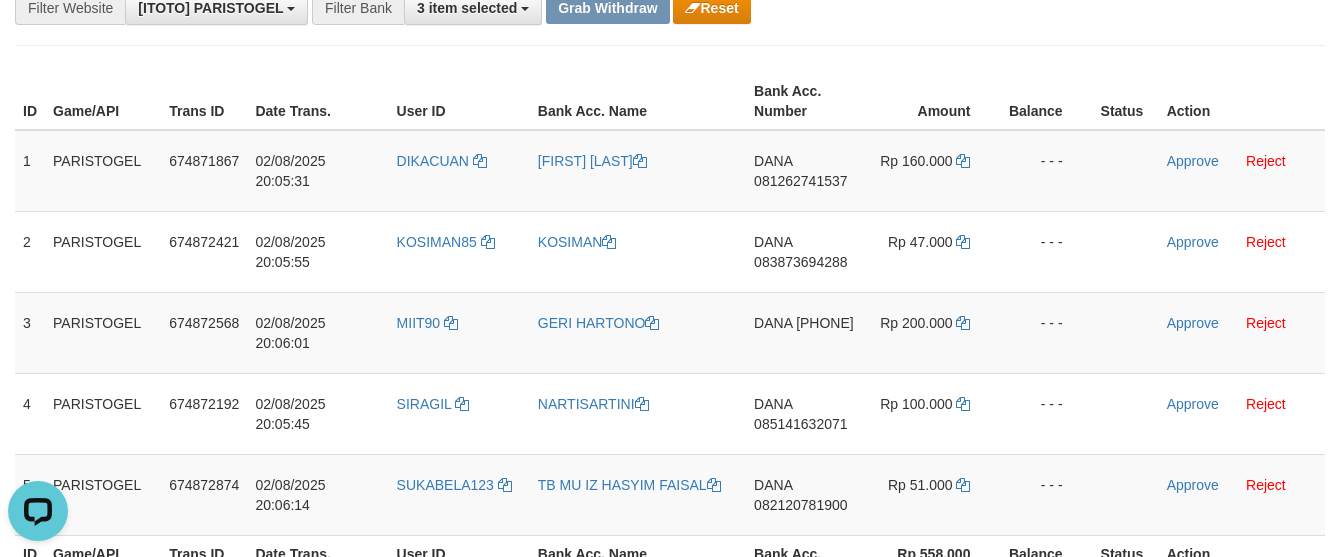 click on "Balance" at bounding box center (1046, 101) 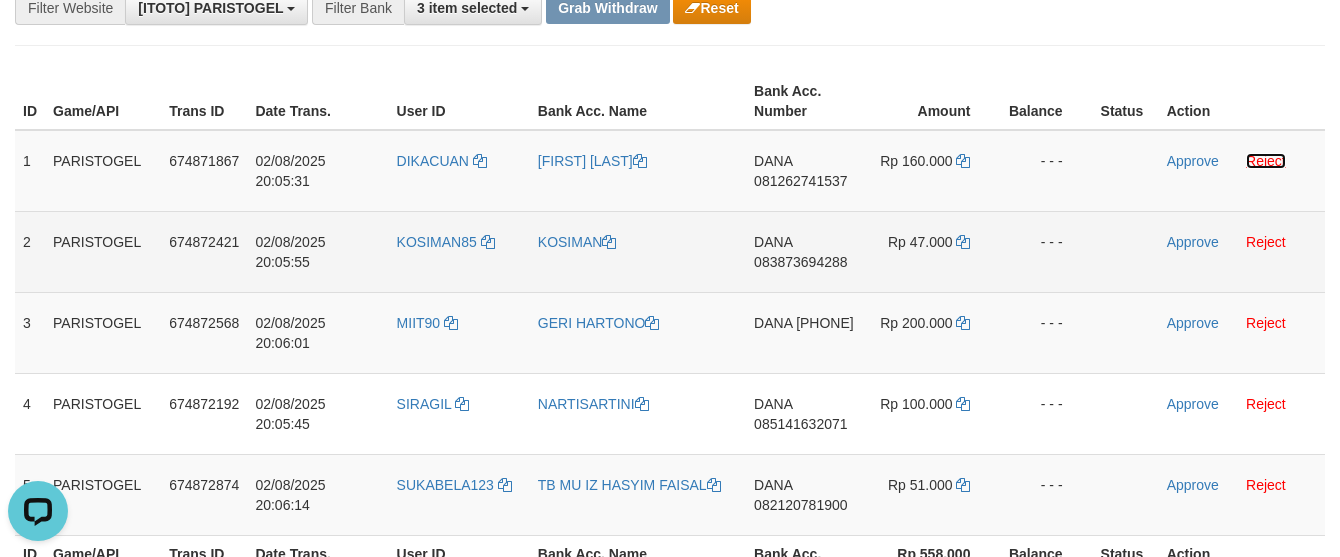 drag, startPoint x: 1274, startPoint y: 158, endPoint x: 767, endPoint y: 266, distance: 518.37537 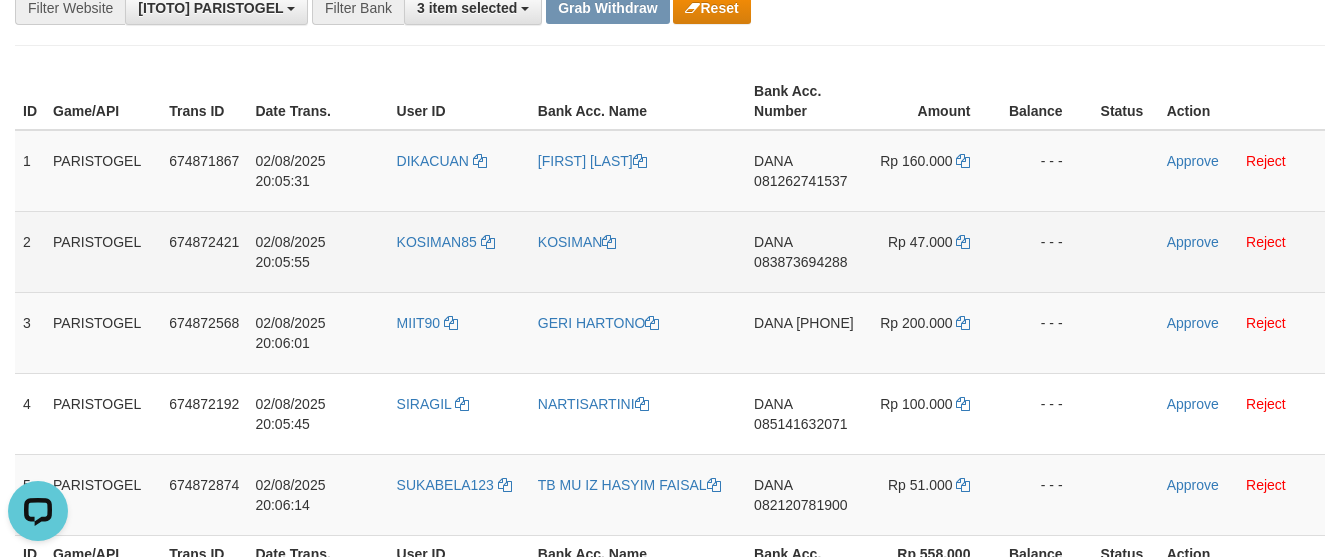 click on "KOSIMAN85" at bounding box center [459, 251] 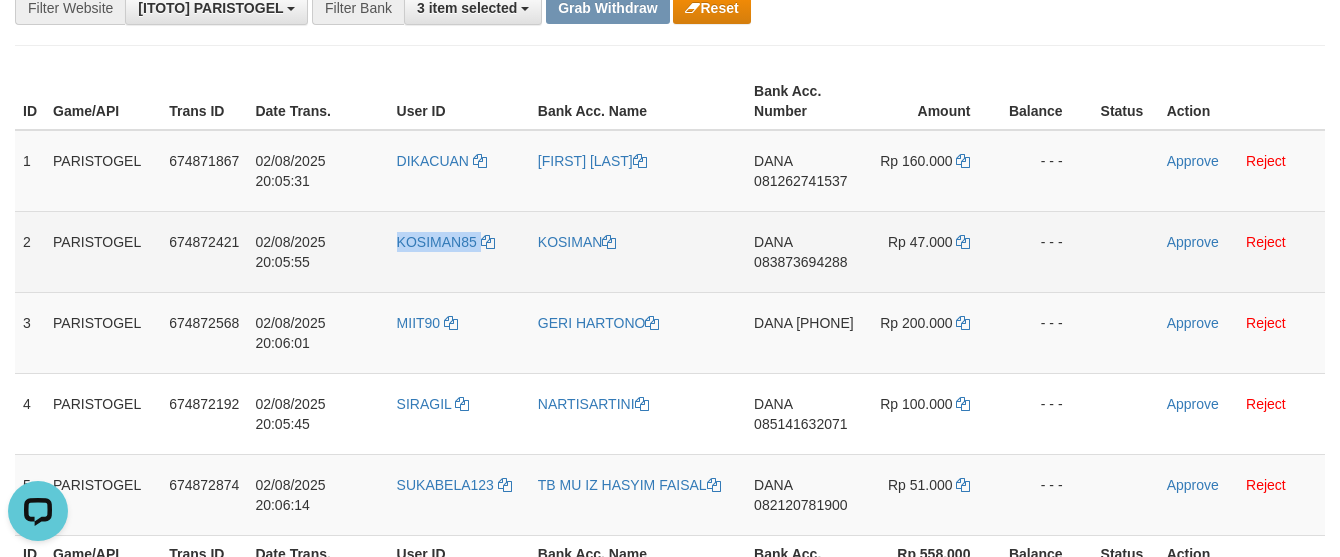 click on "KOSIMAN85" at bounding box center [459, 251] 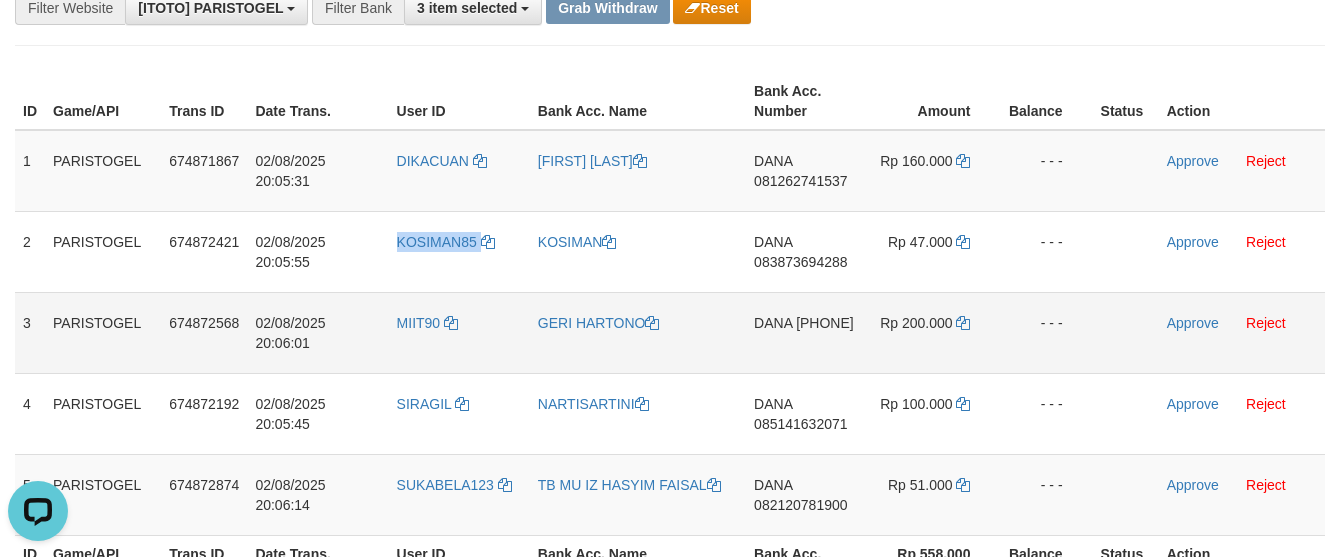 copy on "KOSIMAN85" 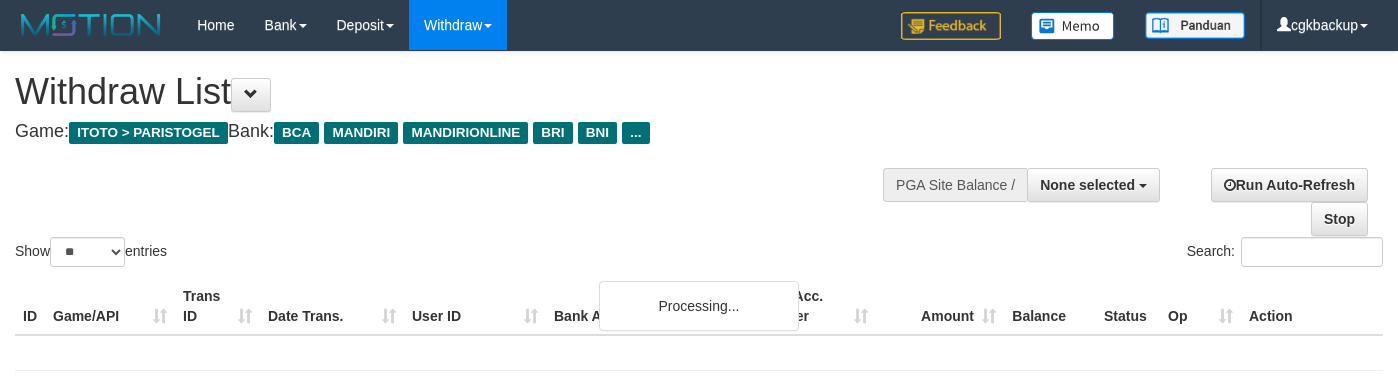 select 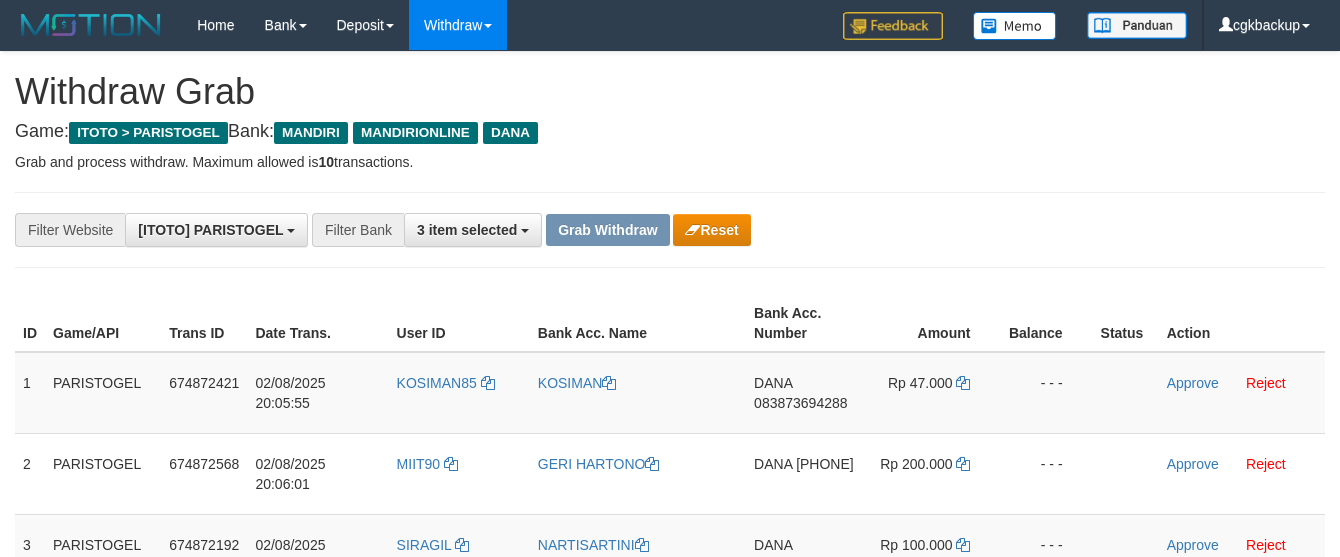scroll, scrollTop: 134, scrollLeft: 0, axis: vertical 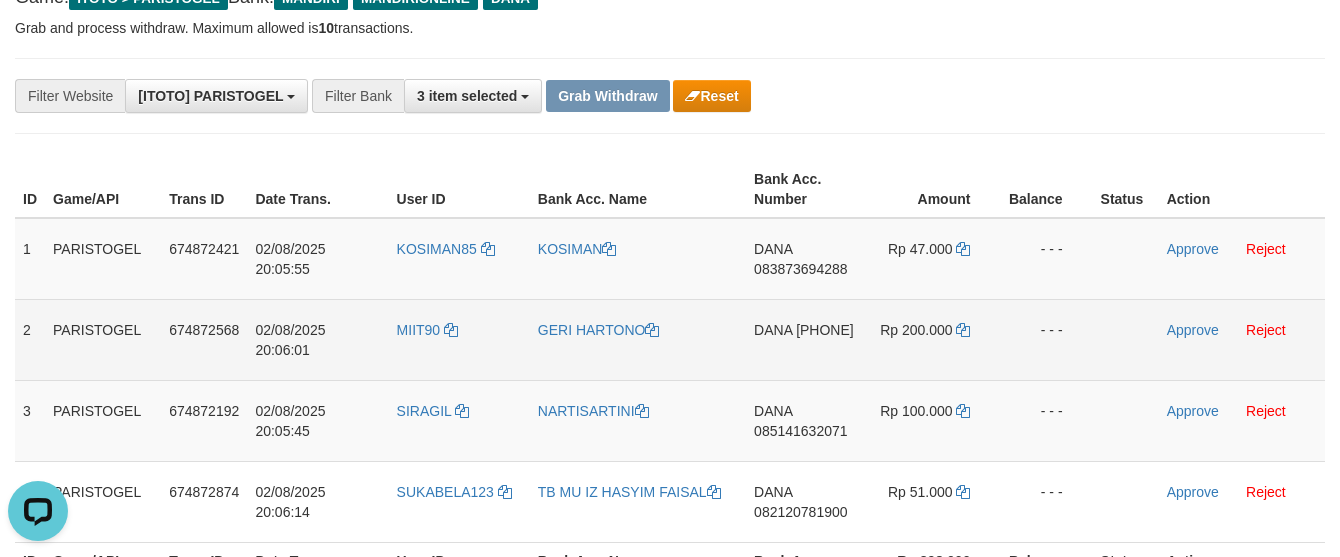 click on "- - -" at bounding box center [1046, 339] 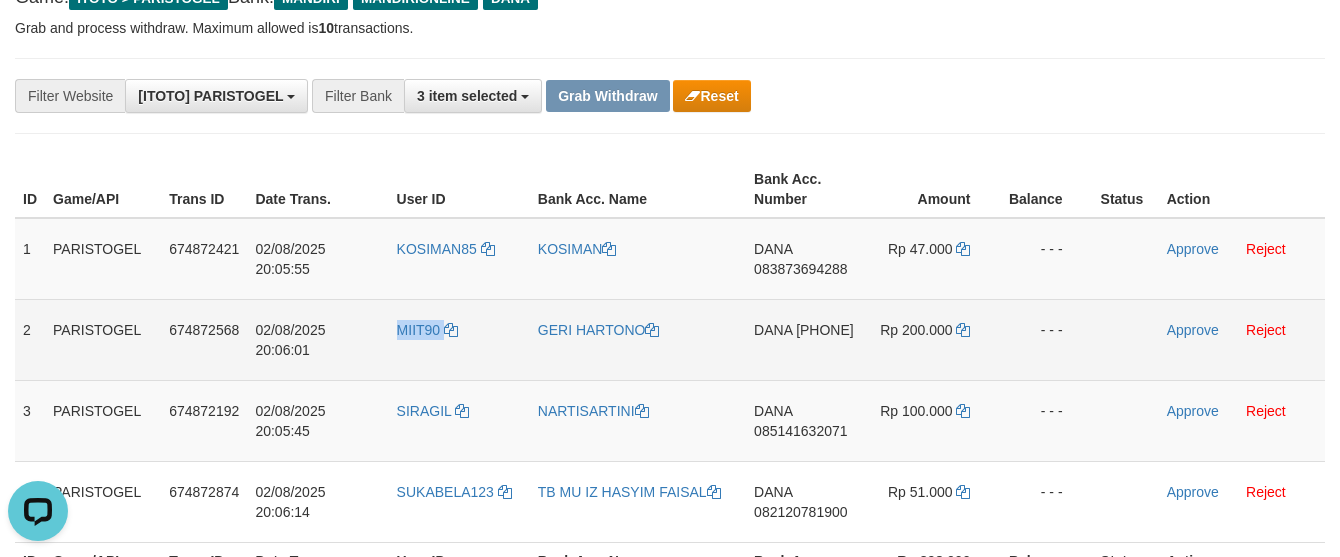 click on "MIIT90" at bounding box center [459, 339] 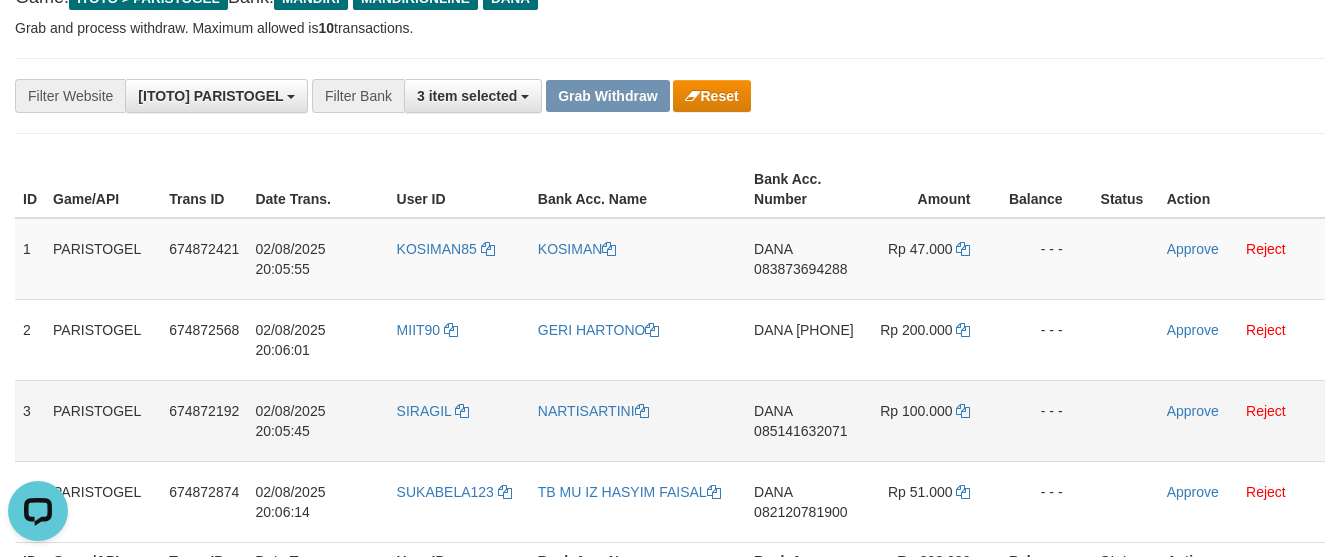 click on "SIRAGIL" at bounding box center [459, 420] 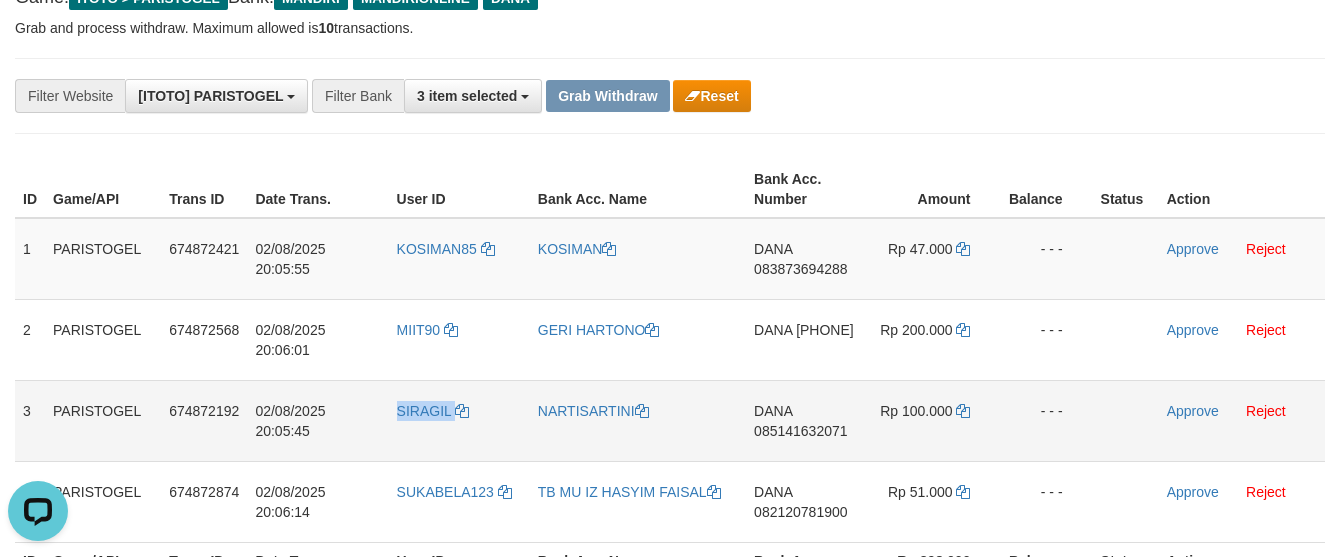 click on "SIRAGIL" at bounding box center [459, 420] 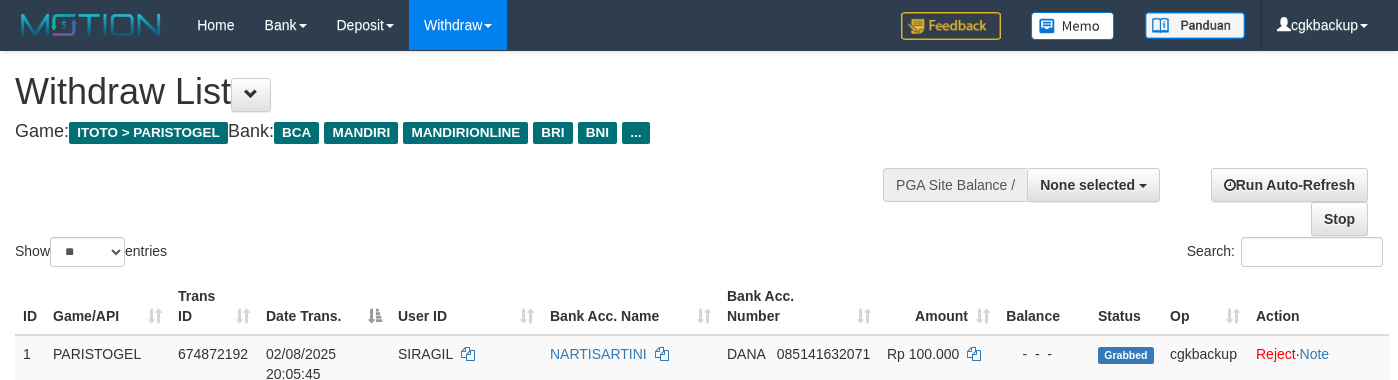 select 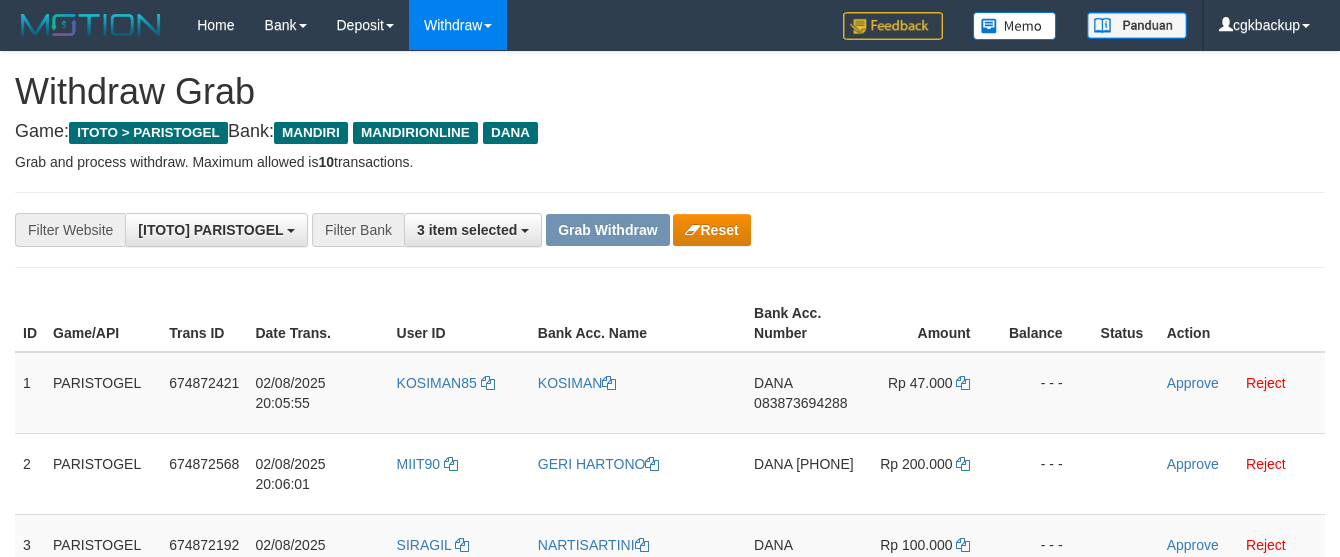 scroll, scrollTop: 135, scrollLeft: 0, axis: vertical 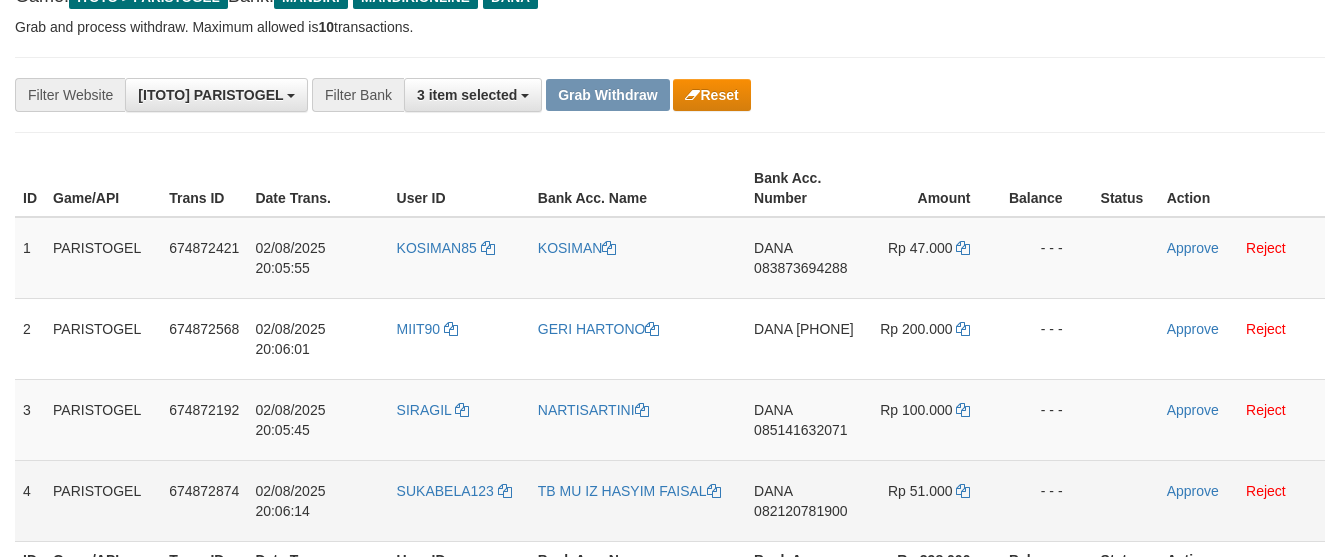 click on "SUKABELA123" at bounding box center [459, 500] 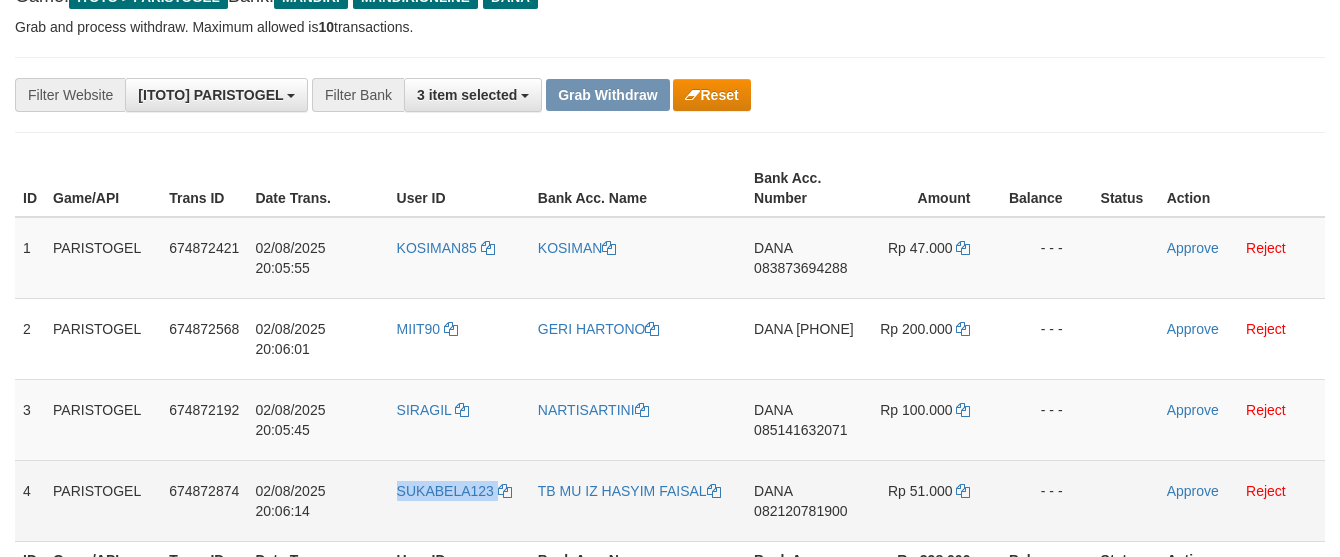 click on "SUKABELA123" at bounding box center (459, 500) 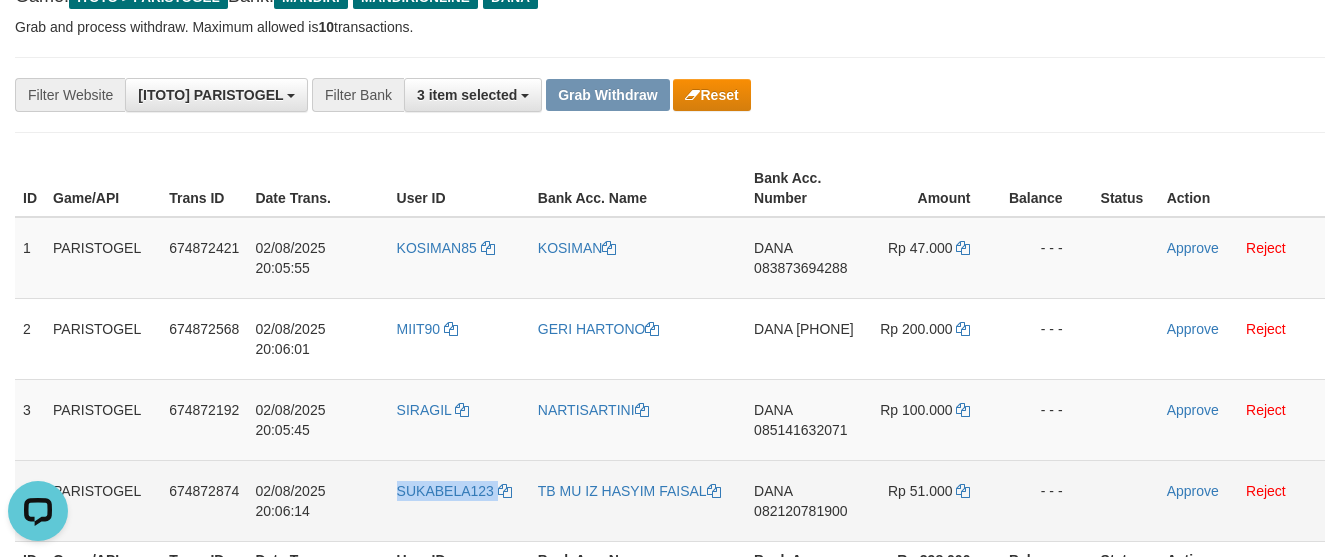 scroll, scrollTop: 0, scrollLeft: 0, axis: both 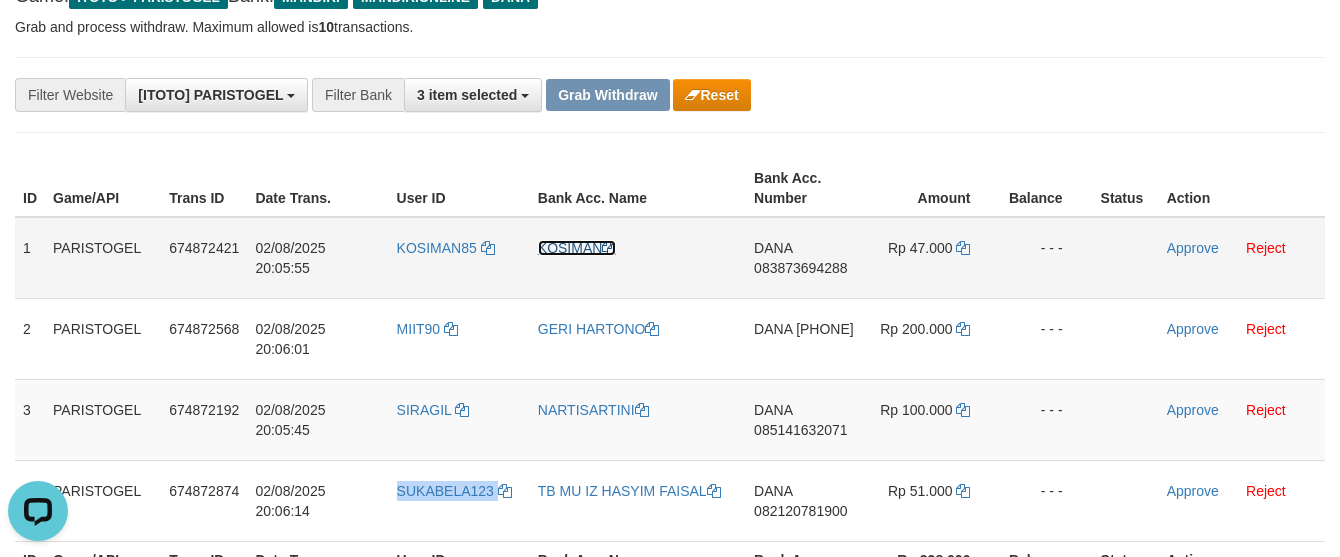 click on "KOSIMAN" at bounding box center [577, 248] 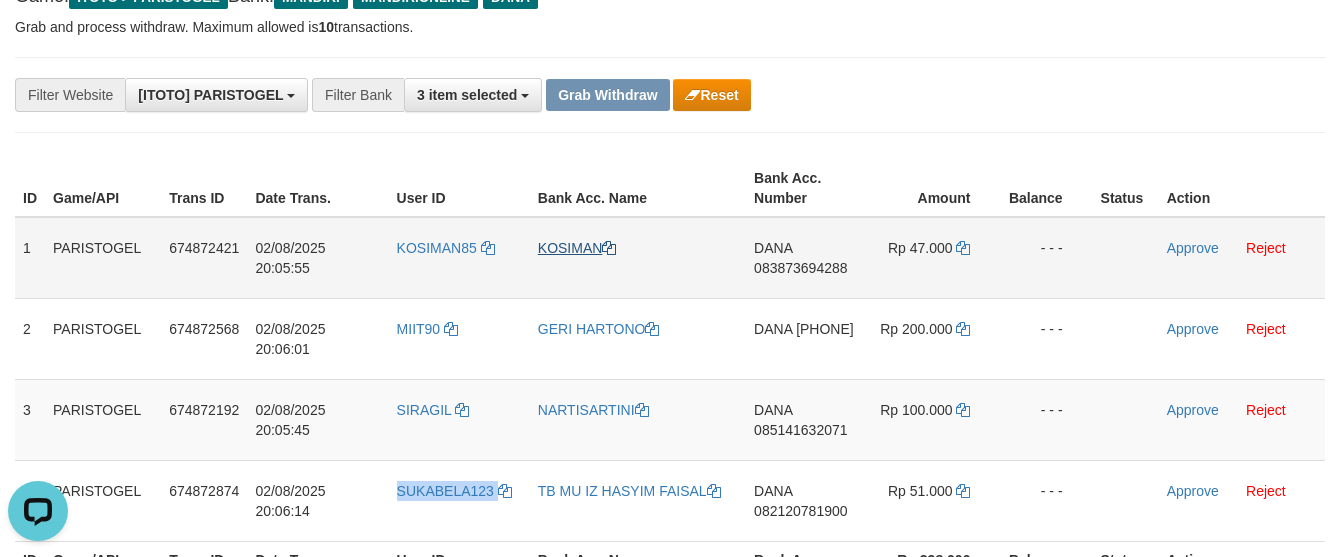 copy on "SUKABELA123" 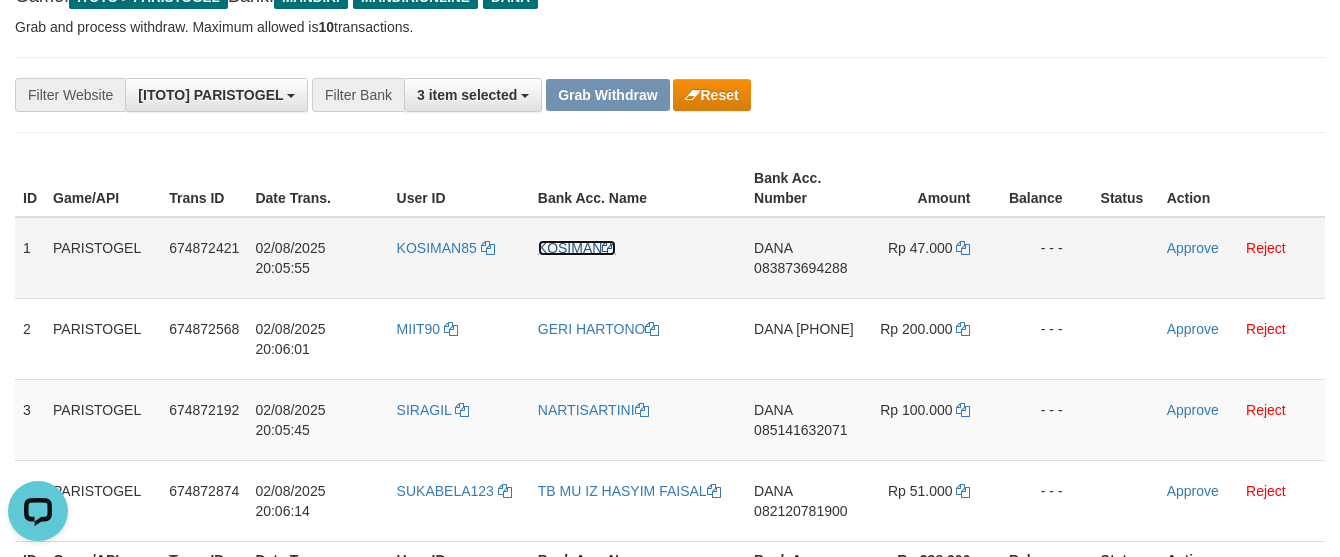 click on "KOSIMAN" at bounding box center (577, 248) 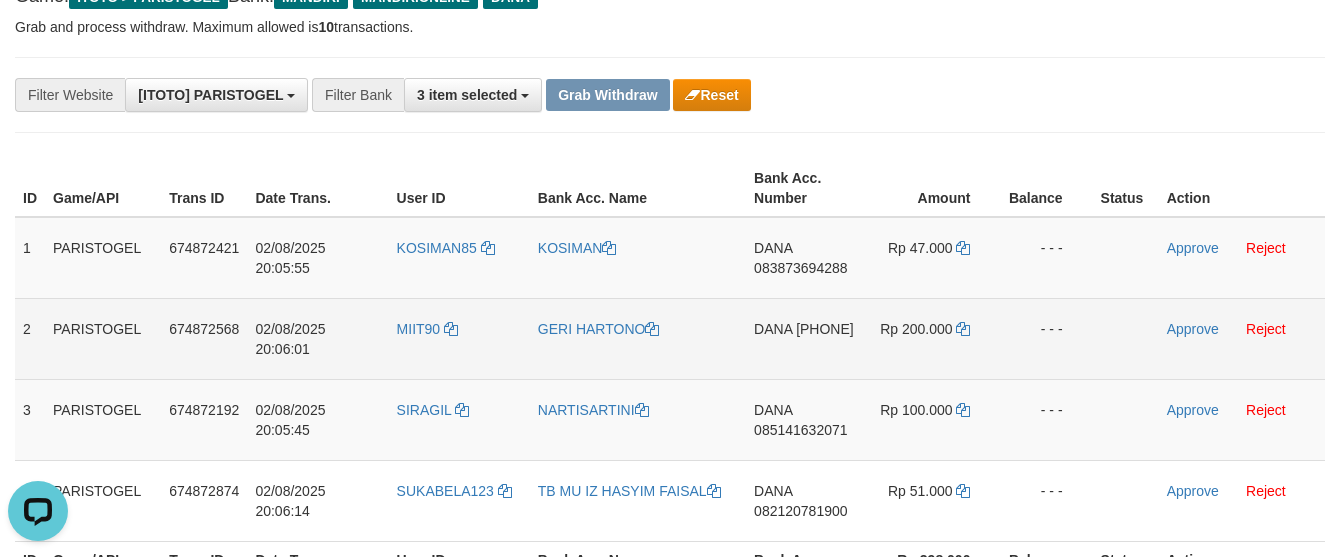 click on "GERI HARTONO" at bounding box center (638, 338) 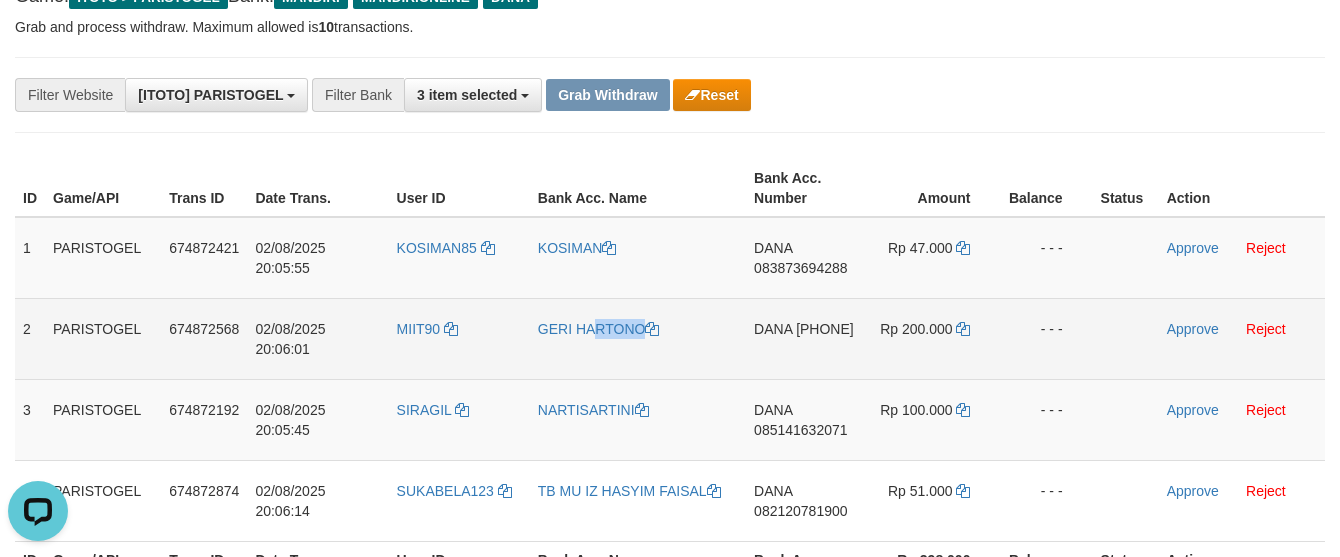 click on "GERI HARTONO" at bounding box center (638, 338) 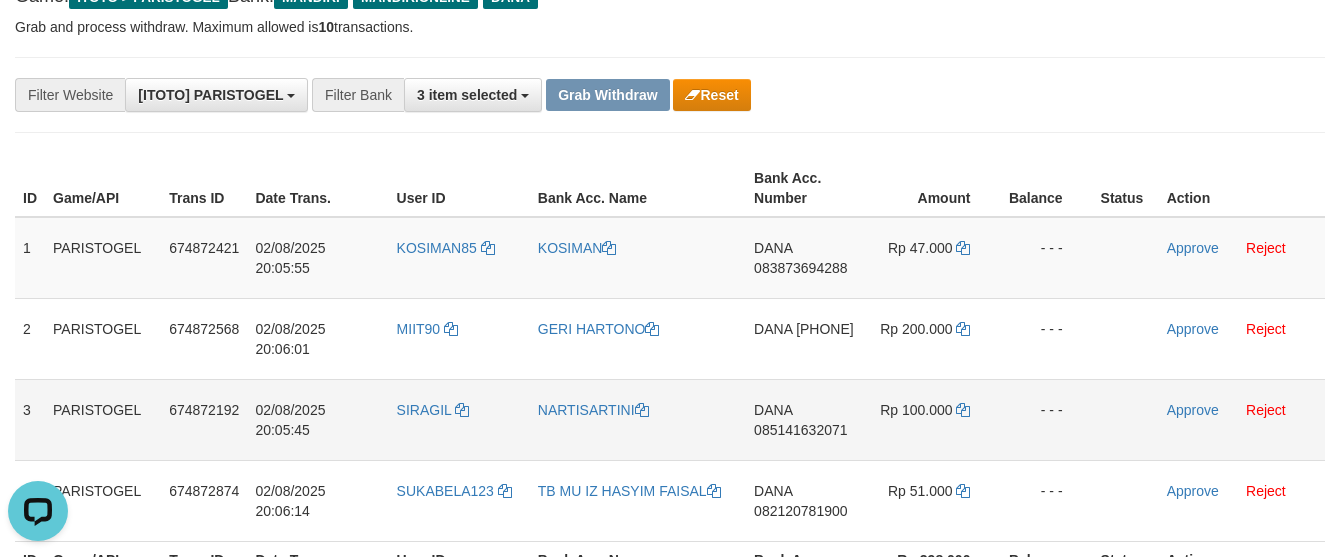 click on "NARTISARTINI" at bounding box center [638, 419] 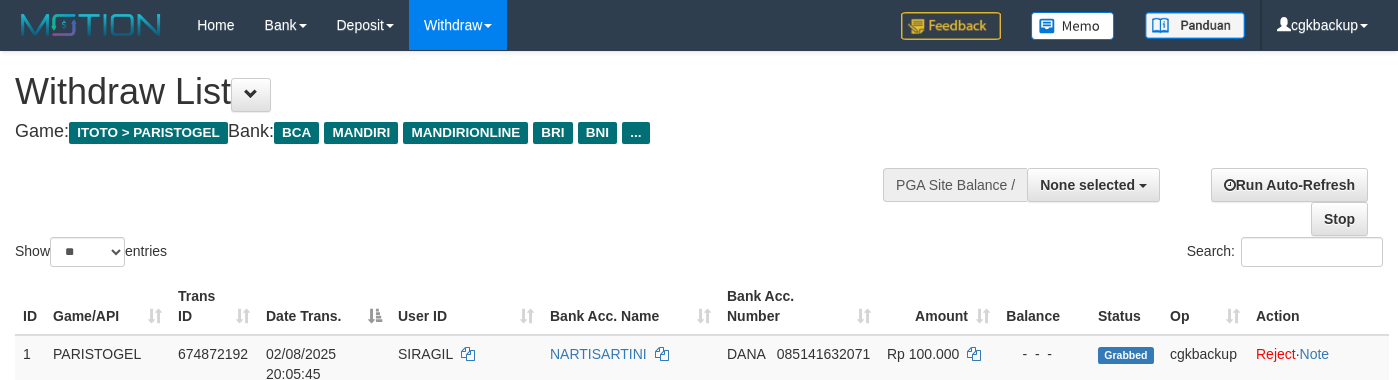 select 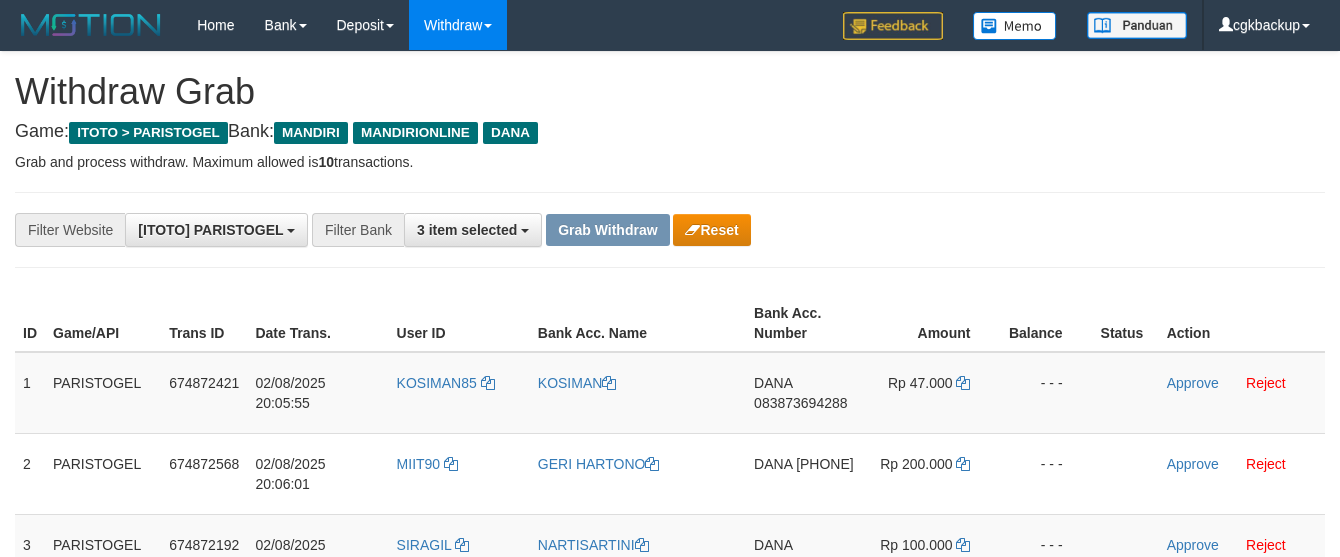 scroll, scrollTop: 136, scrollLeft: 0, axis: vertical 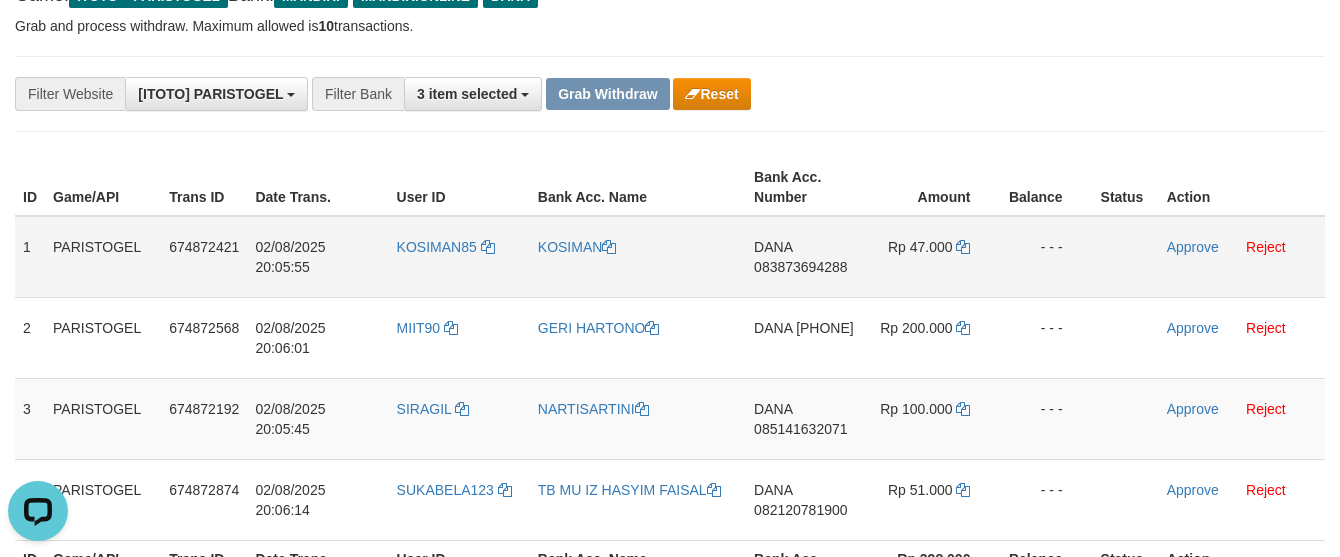 click on "DANA
083873694288" at bounding box center (804, 257) 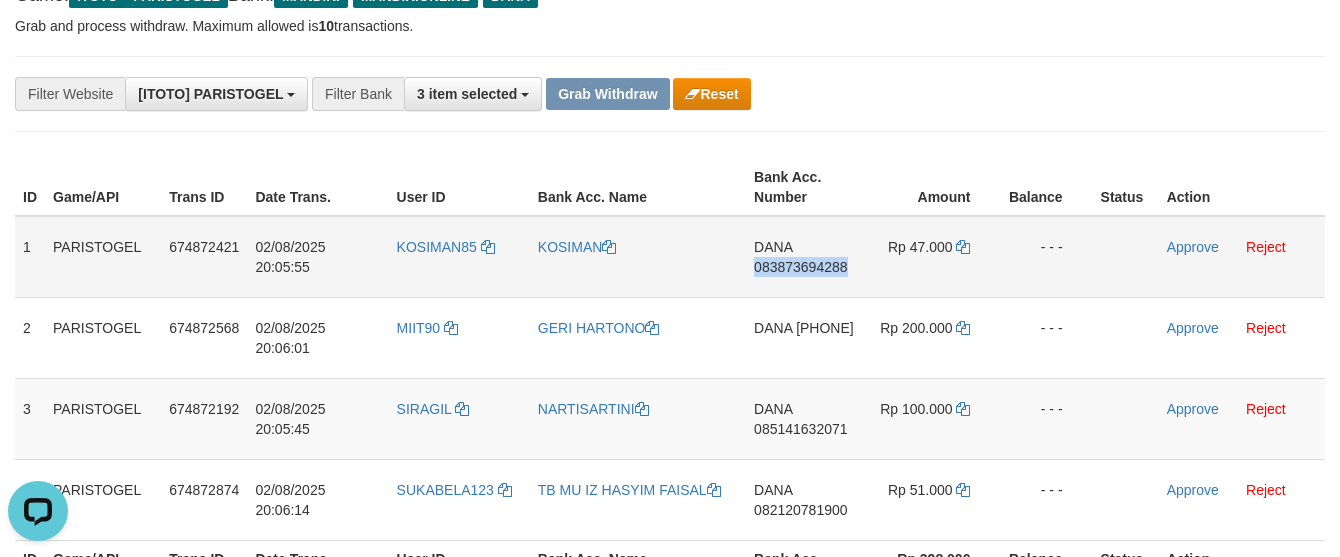 click on "DANA
083873694288" at bounding box center [804, 257] 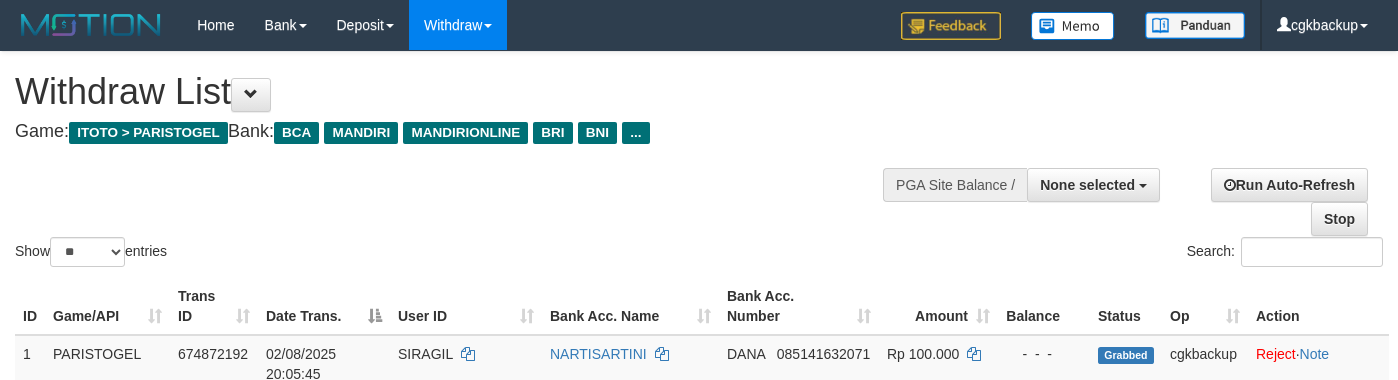select 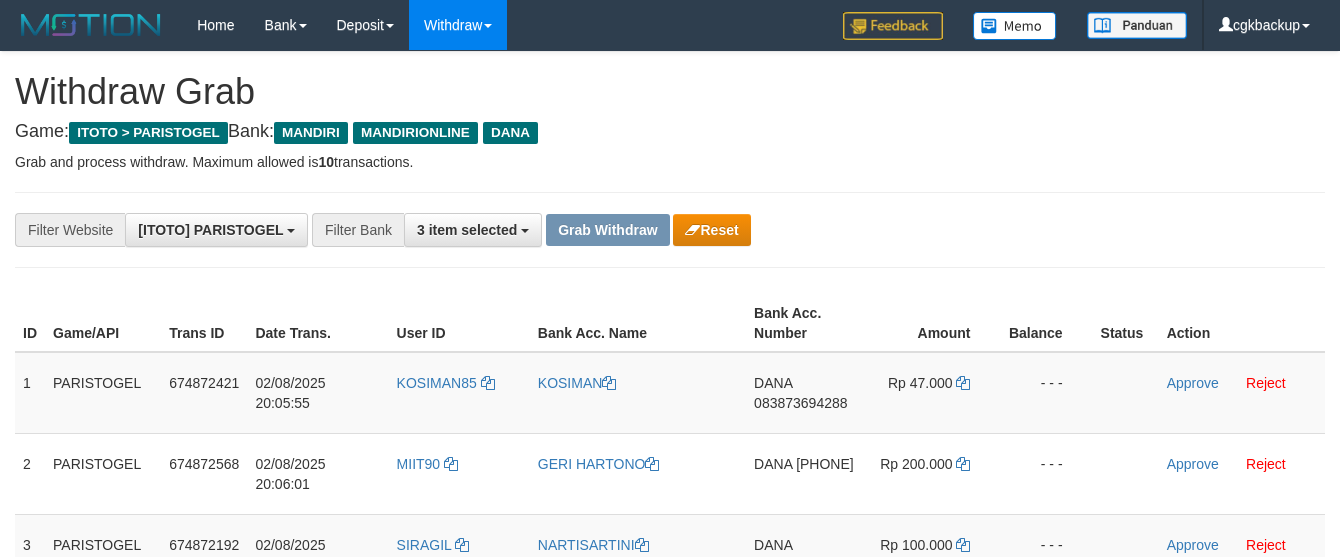 scroll, scrollTop: 137, scrollLeft: 0, axis: vertical 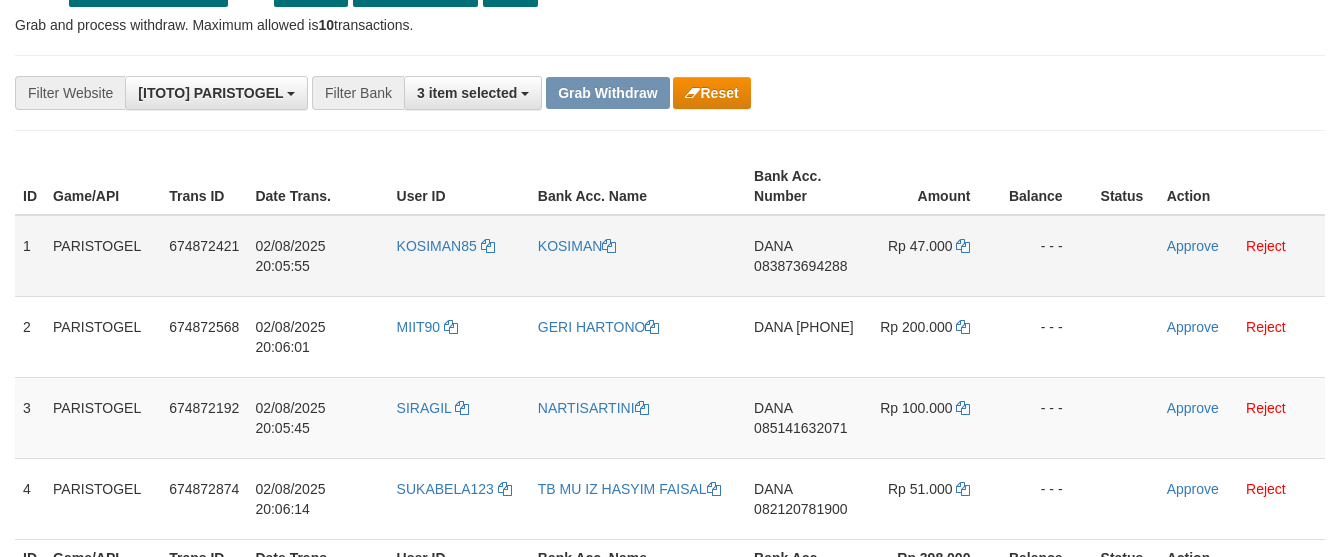 click on "DANA
083873694288" at bounding box center [804, 256] 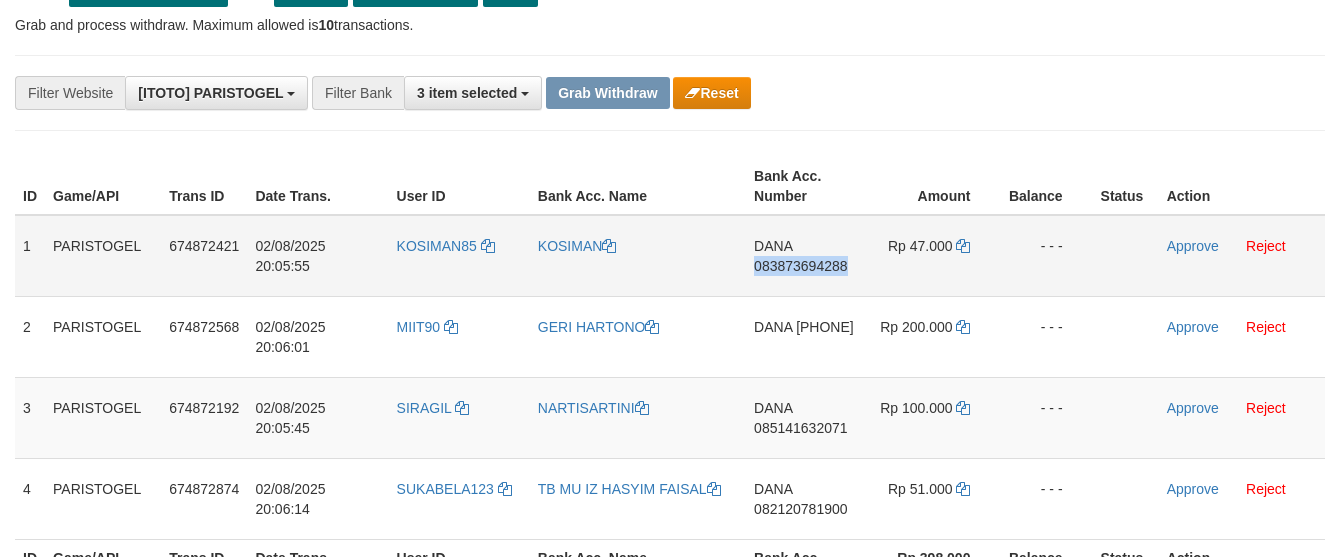click on "DANA
083873694288" at bounding box center [804, 256] 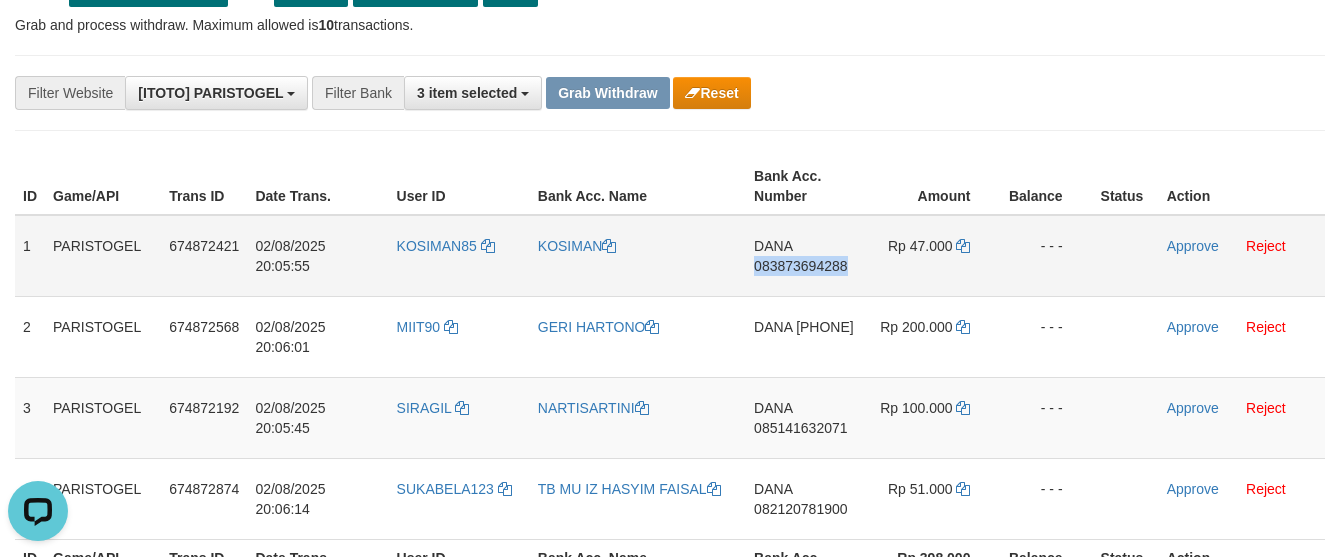 scroll, scrollTop: 0, scrollLeft: 0, axis: both 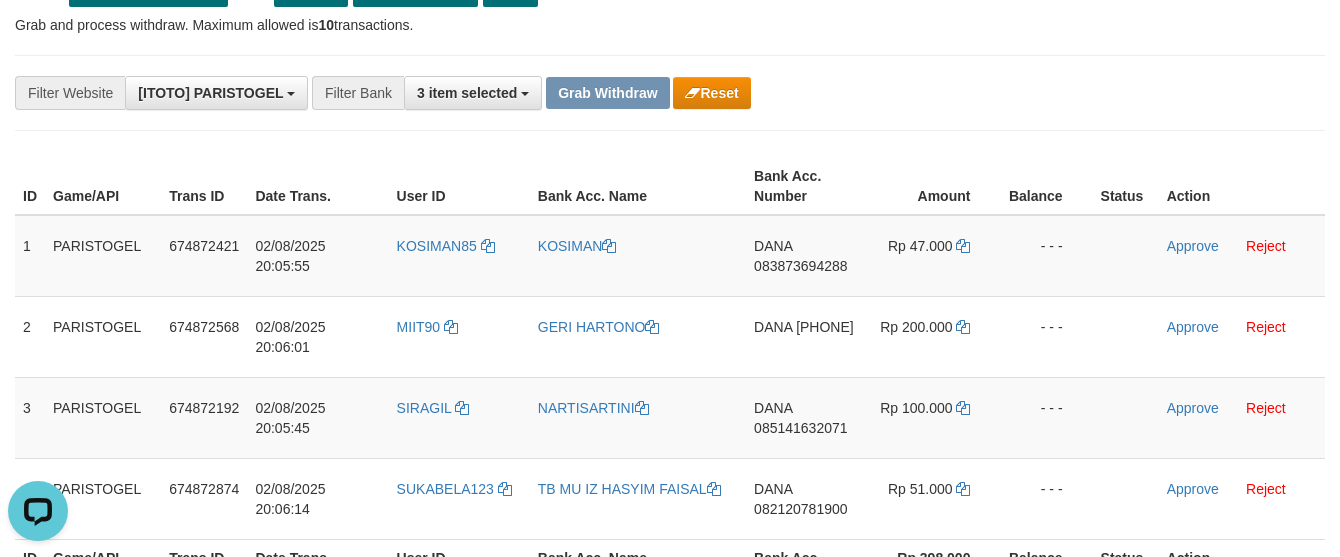 drag, startPoint x: 1185, startPoint y: 94, endPoint x: 1154, endPoint y: 140, distance: 55.470715 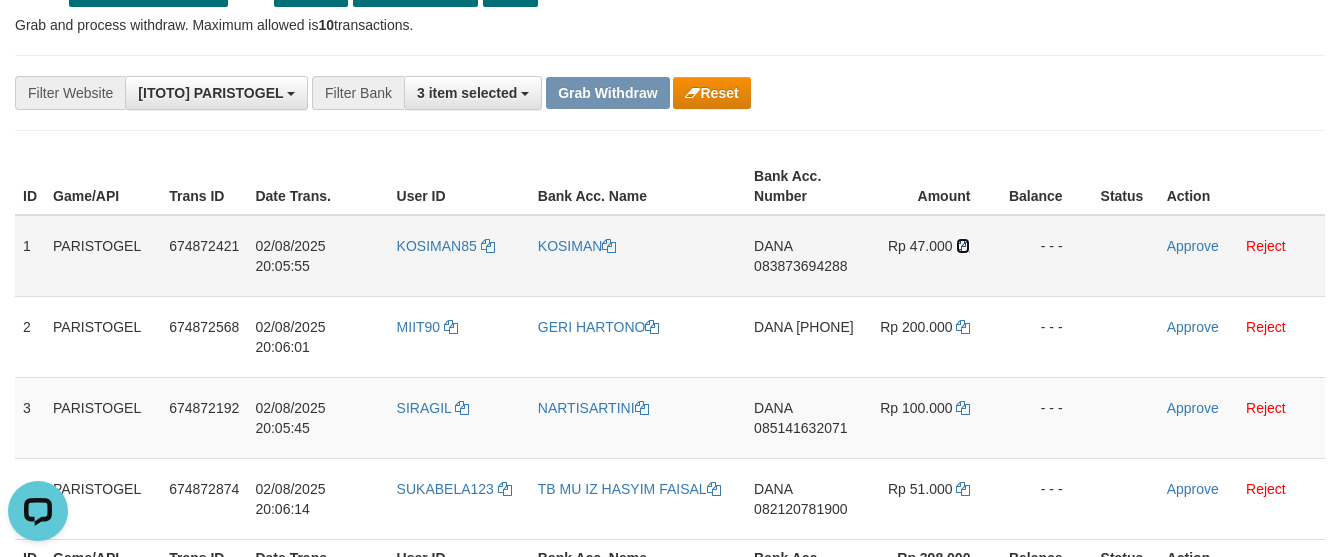 click at bounding box center (963, 246) 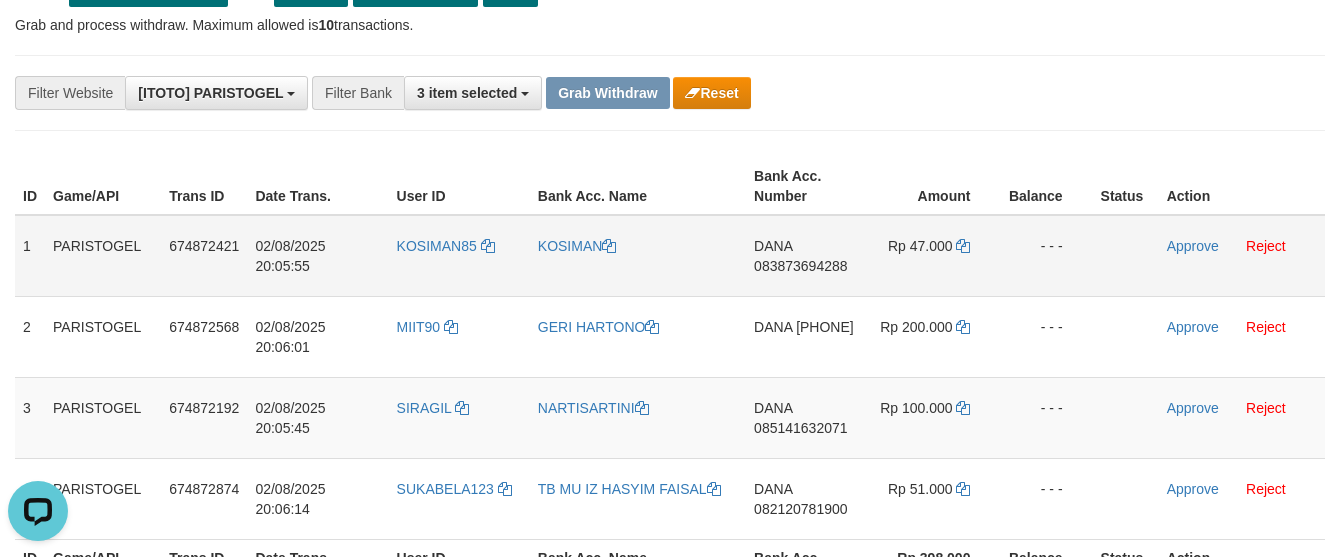 drag, startPoint x: 902, startPoint y: 227, endPoint x: 895, endPoint y: 248, distance: 22.135944 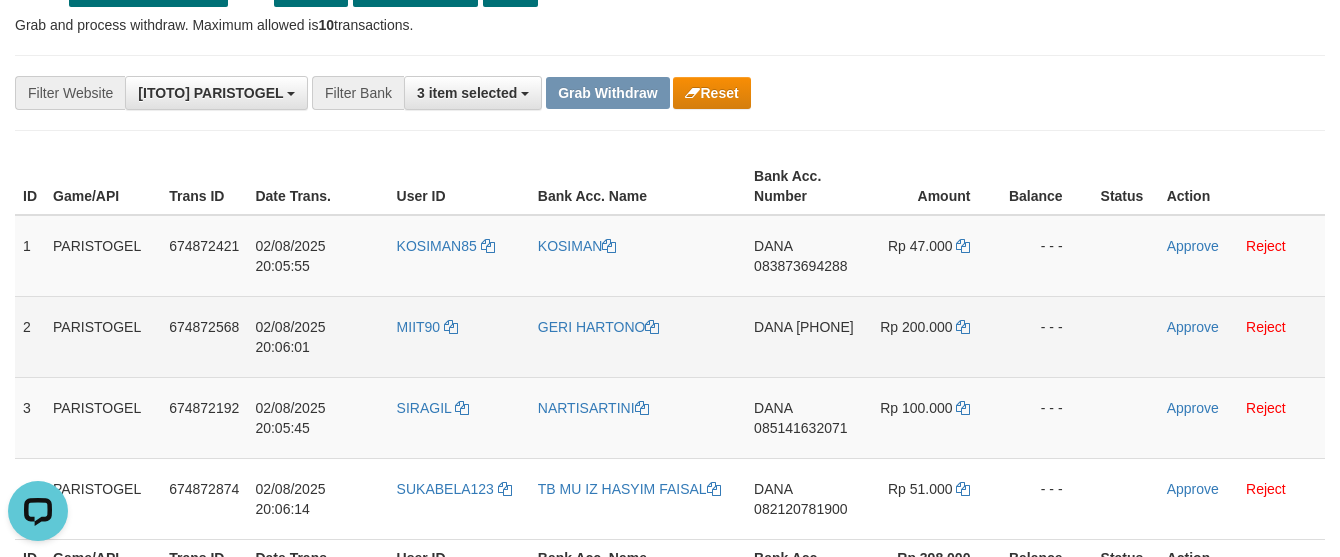 click on "DANA
81522776361" at bounding box center [804, 336] 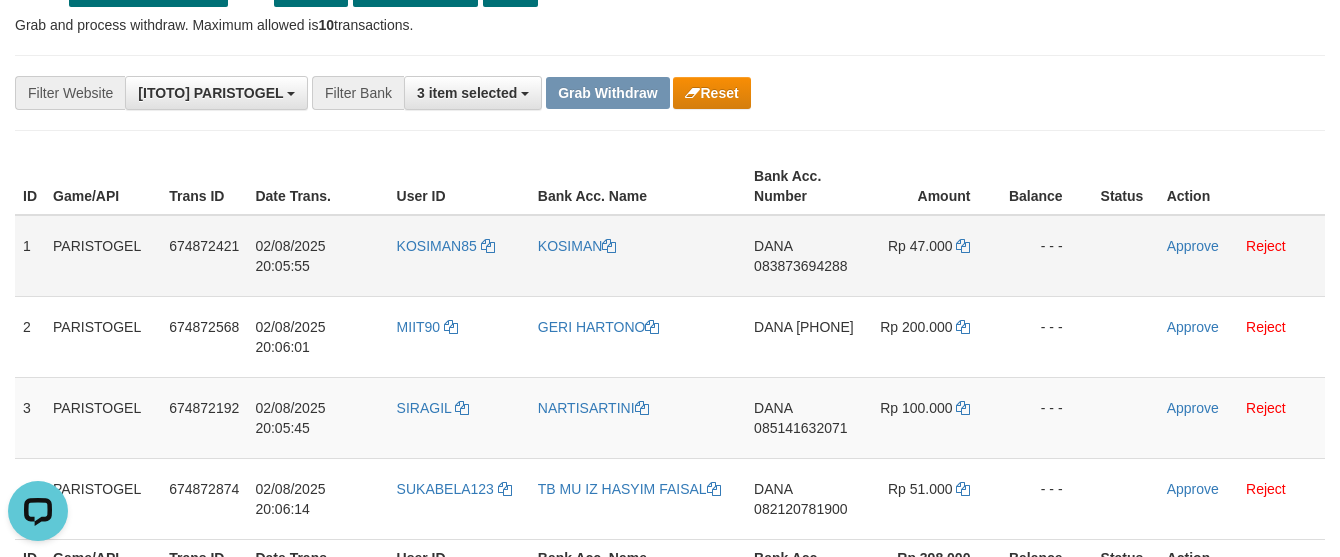 copy on "[PHONE]" 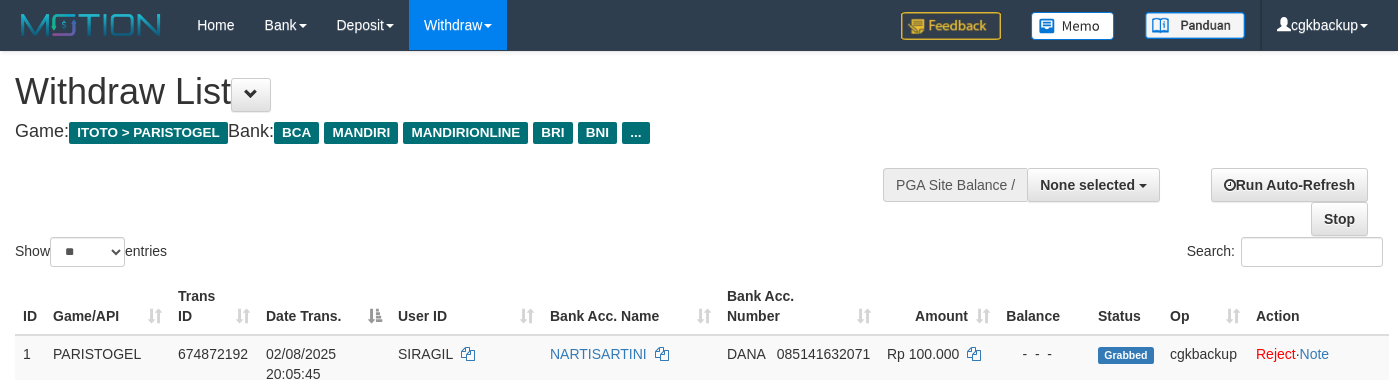 select 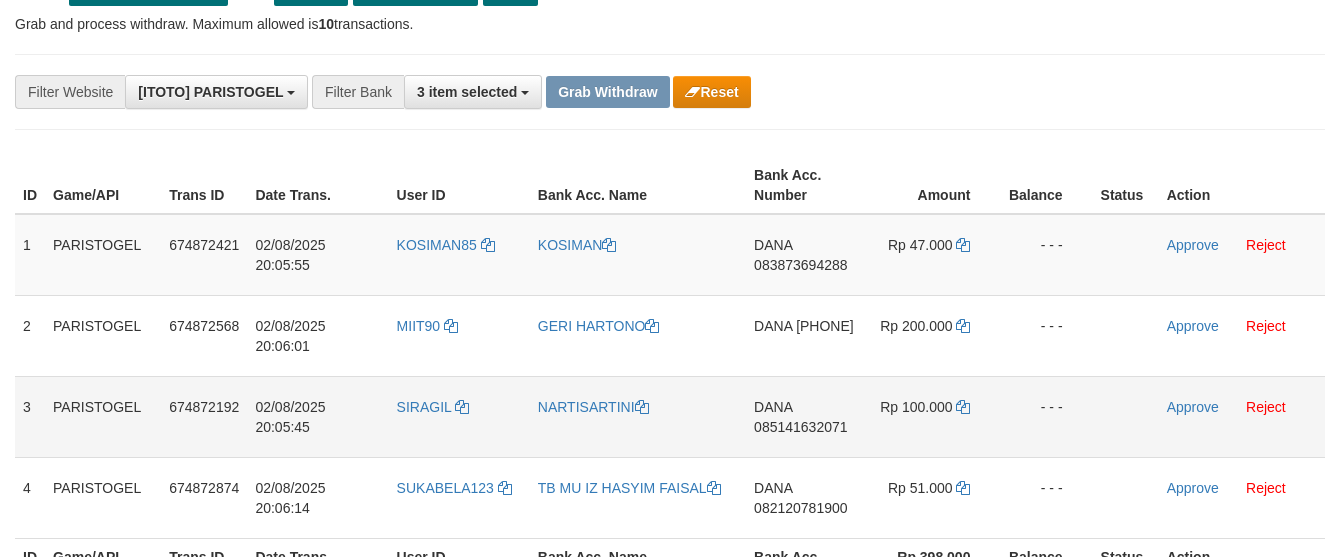 scroll, scrollTop: 137, scrollLeft: 0, axis: vertical 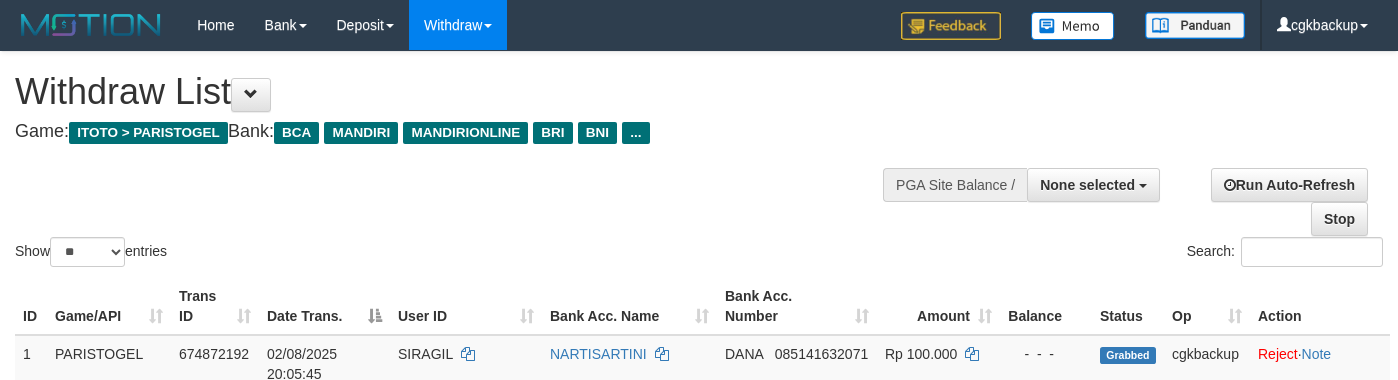 select 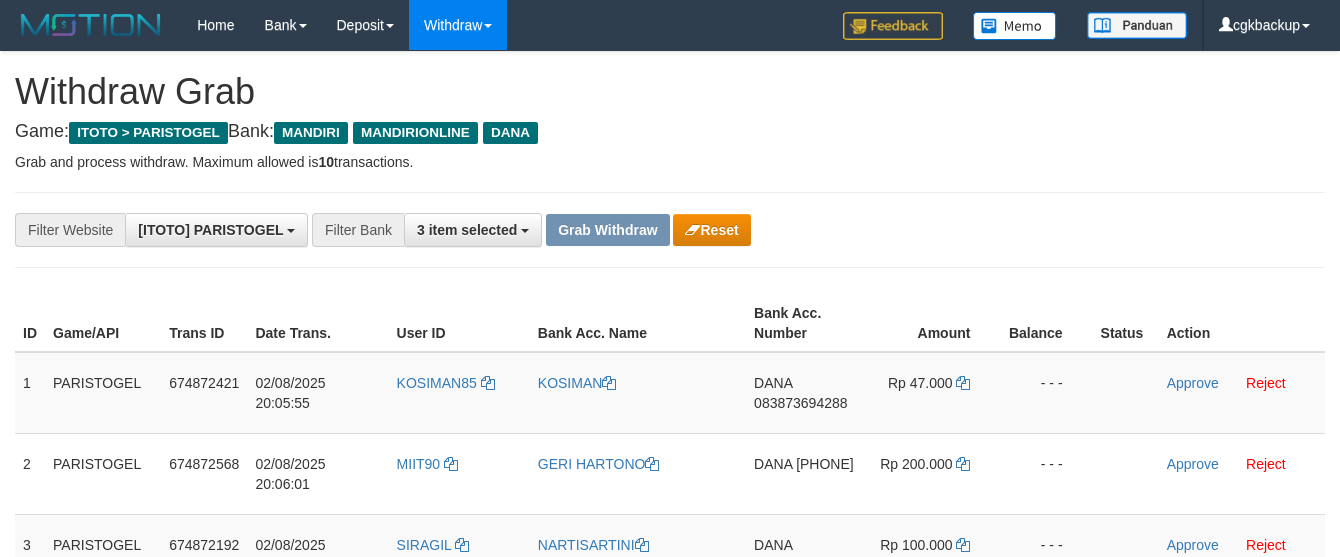 scroll, scrollTop: 138, scrollLeft: 0, axis: vertical 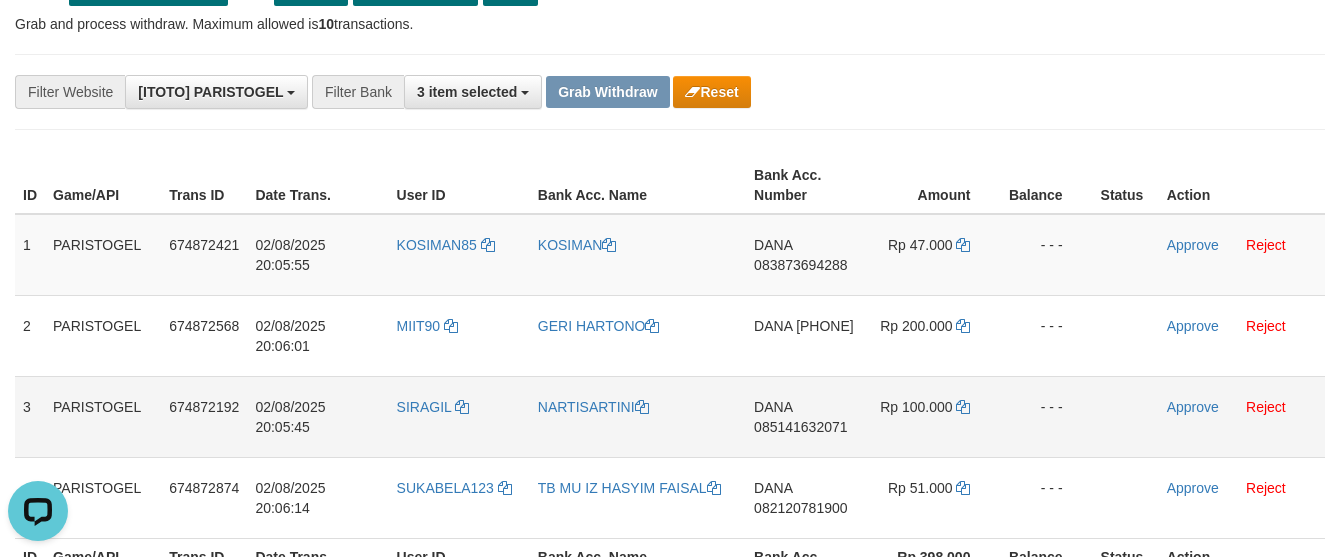 click on "[NAME]
[PHONE]" at bounding box center [804, 416] 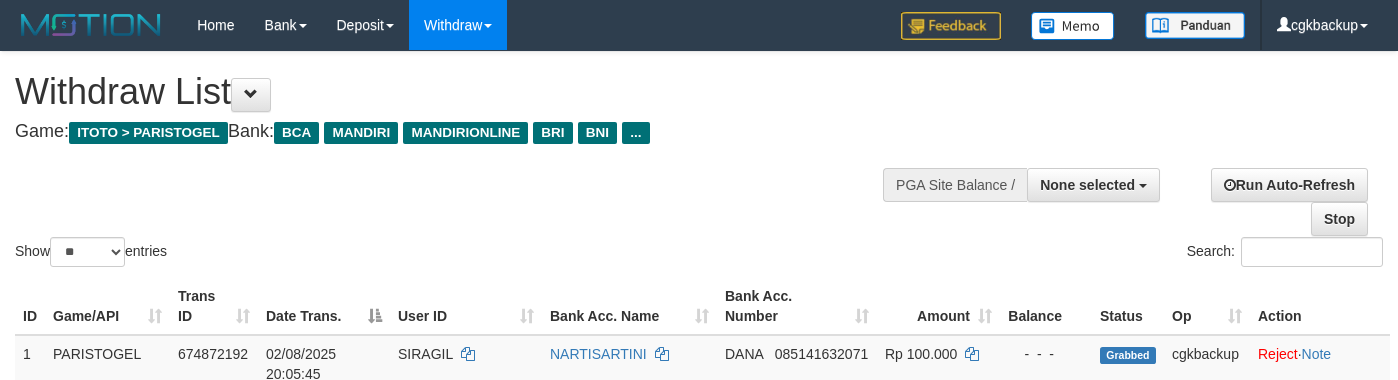 select 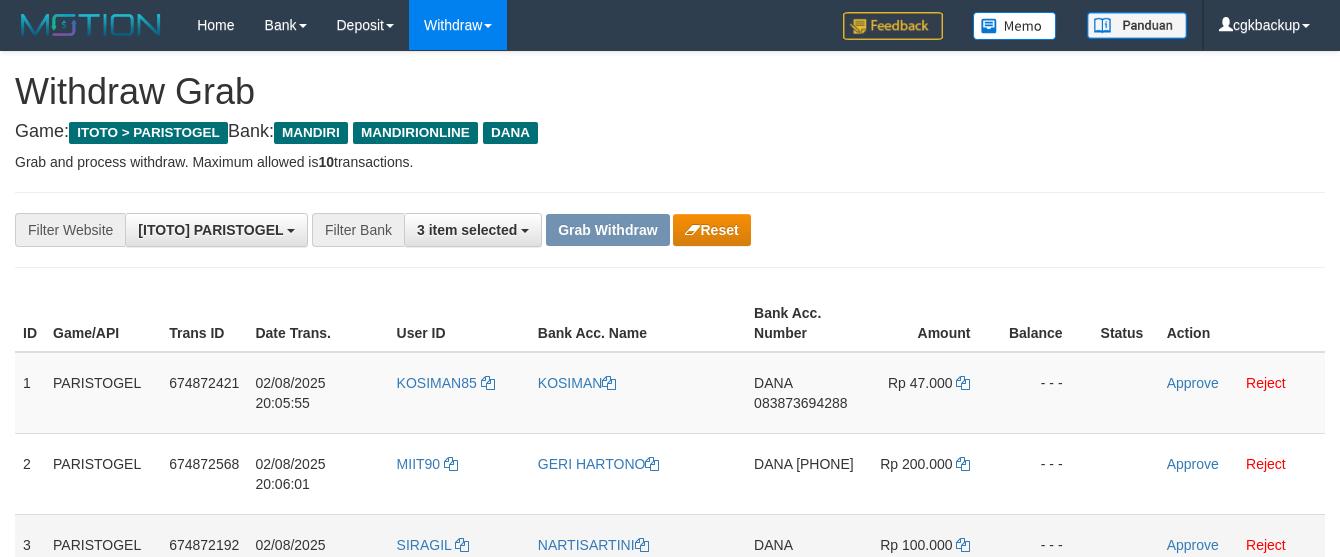 scroll, scrollTop: 140, scrollLeft: 0, axis: vertical 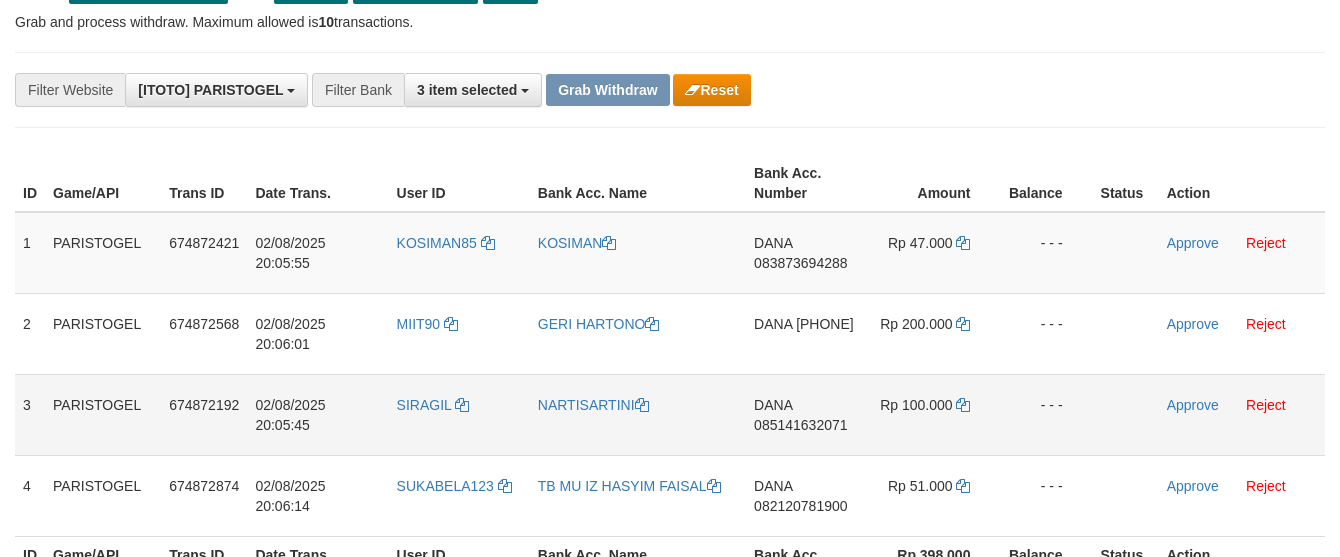 click on "[BRAND]
[PHONE]" at bounding box center [804, 414] 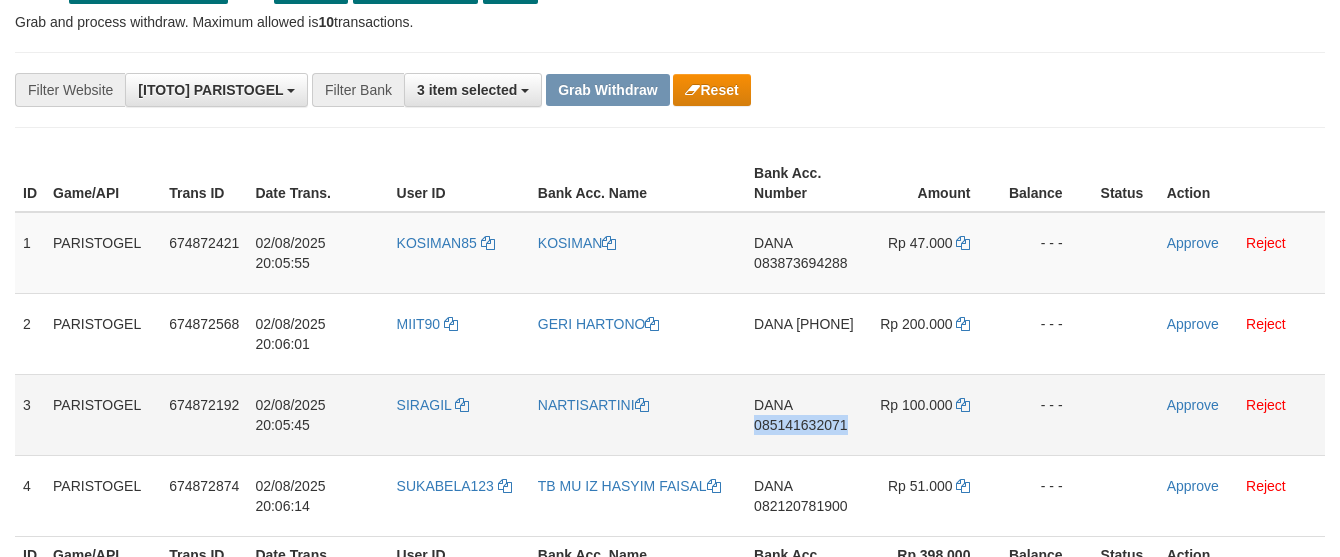 click on "[BRAND]
[PHONE]" at bounding box center (804, 414) 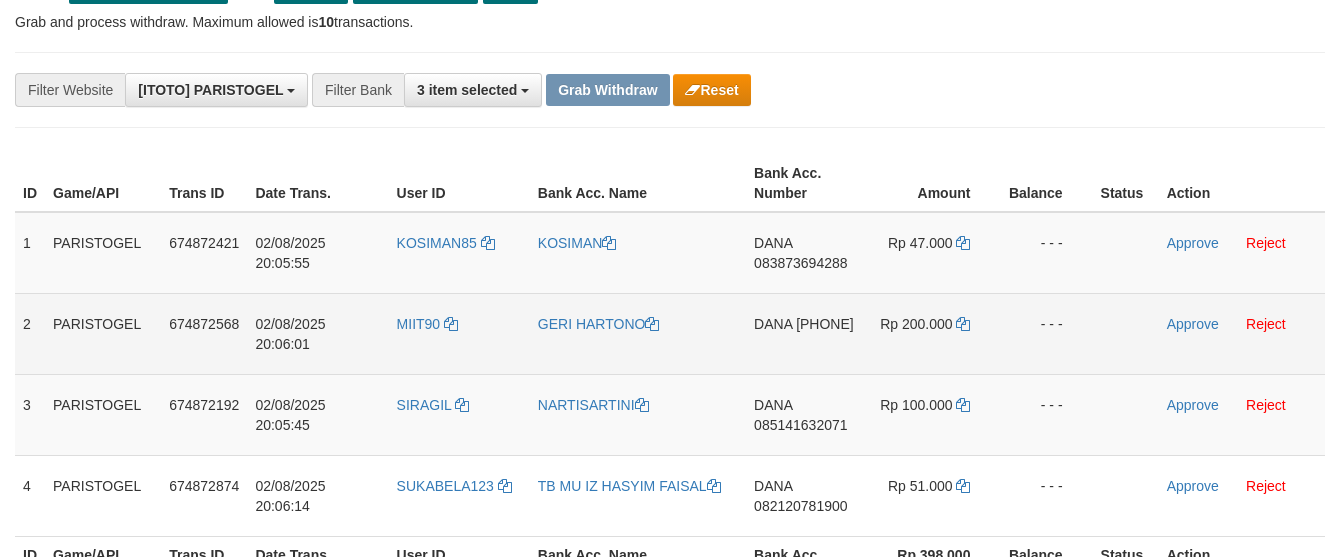 click on "- - -" at bounding box center (1046, 333) 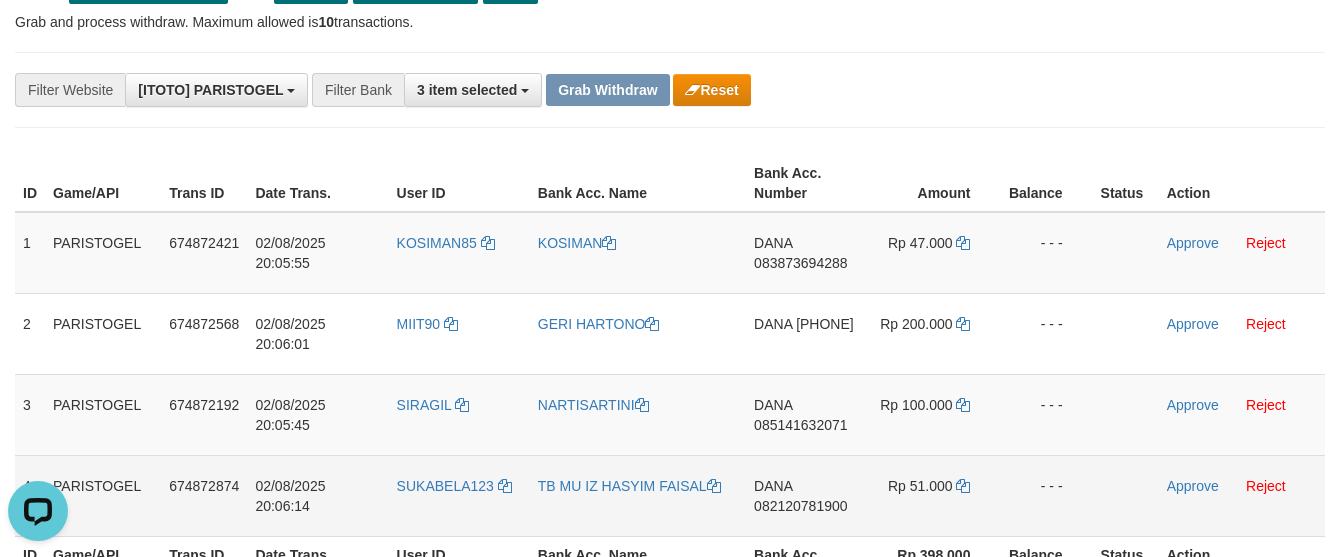 scroll, scrollTop: 0, scrollLeft: 0, axis: both 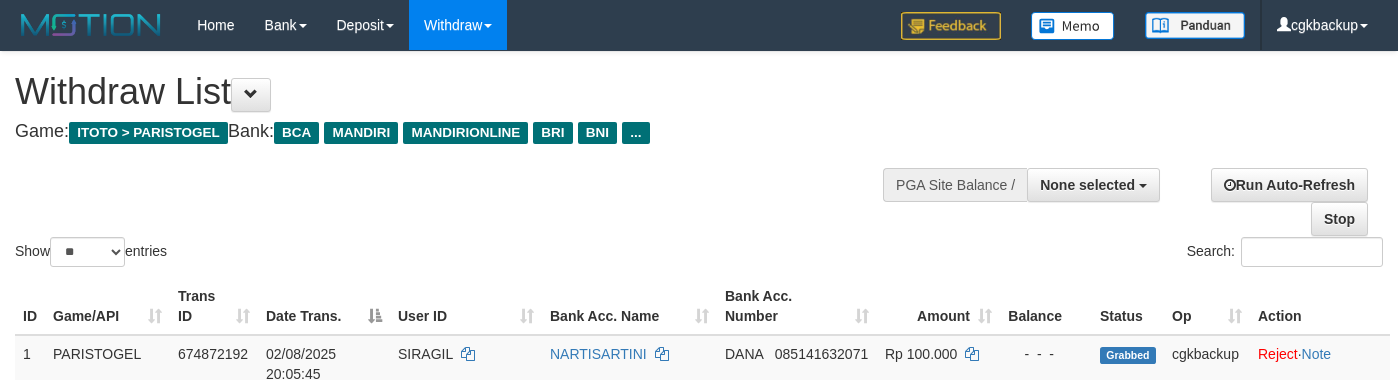 select 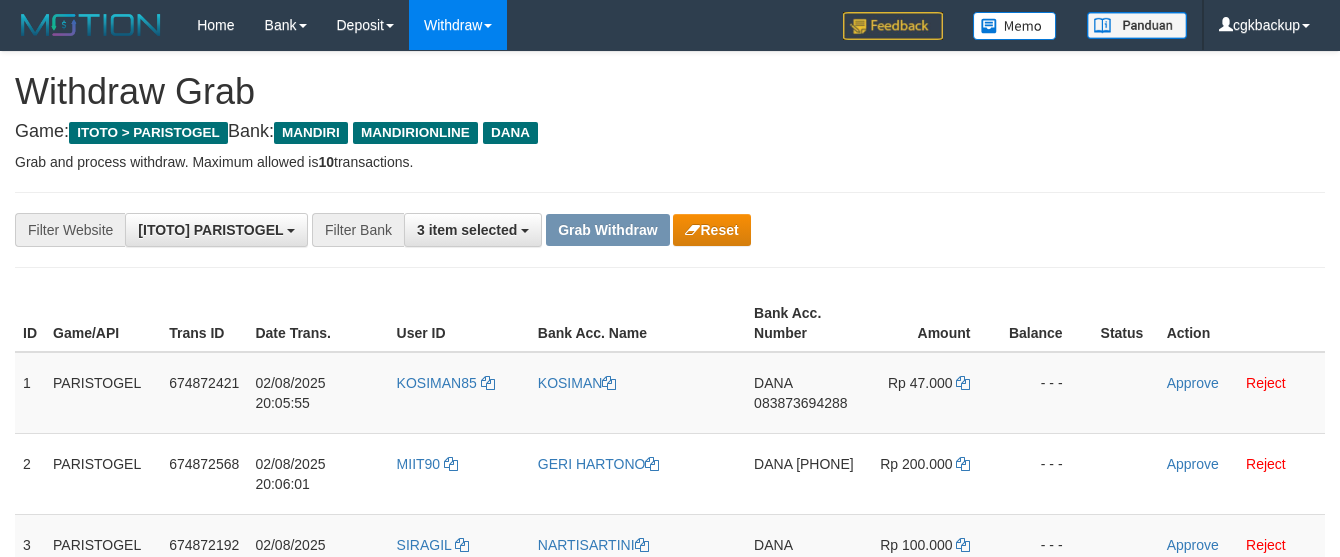scroll, scrollTop: 141, scrollLeft: 0, axis: vertical 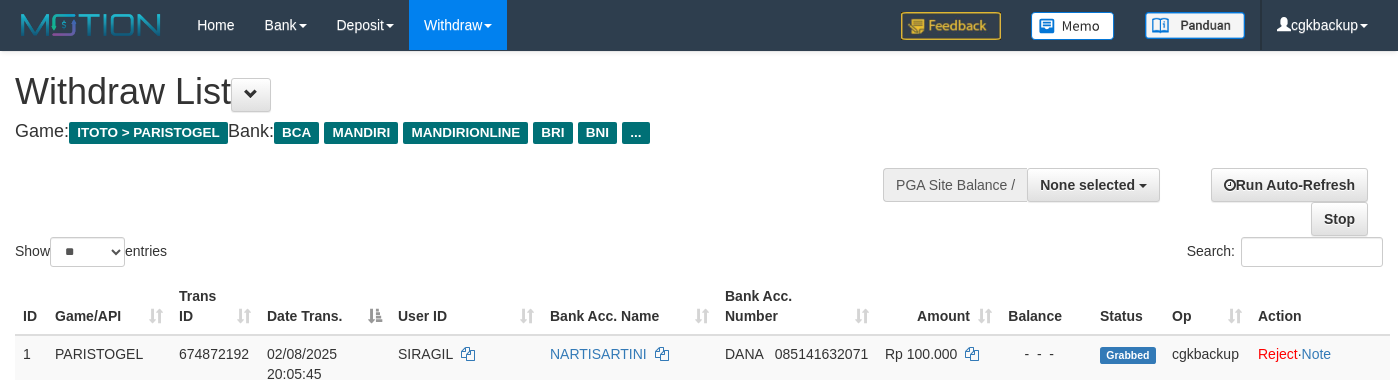 select 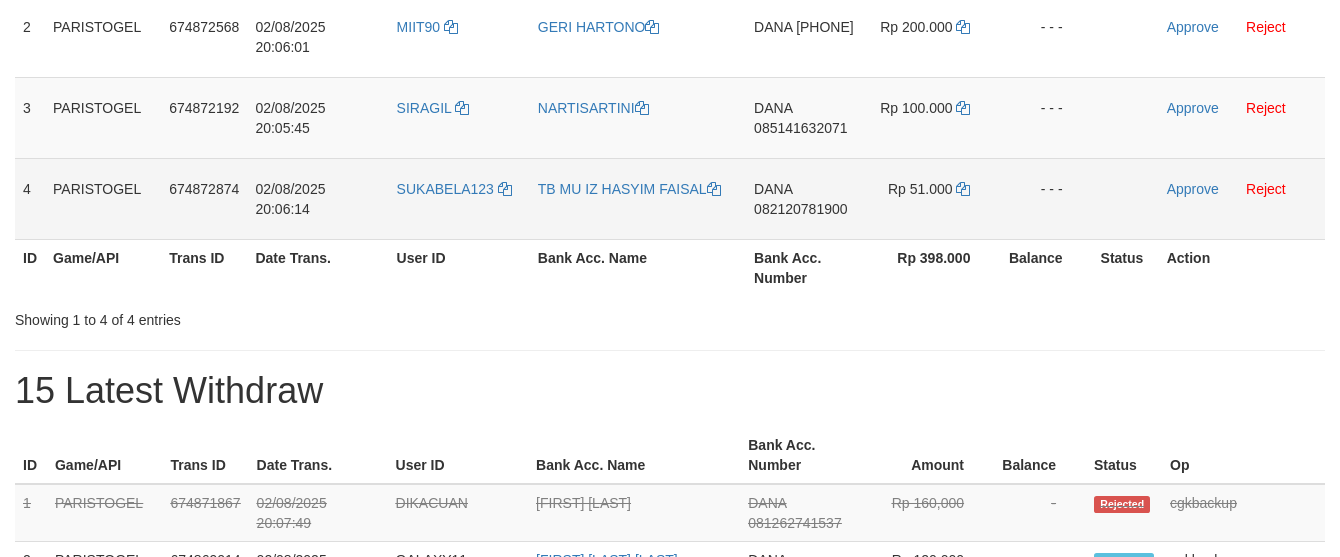 scroll, scrollTop: 397, scrollLeft: 0, axis: vertical 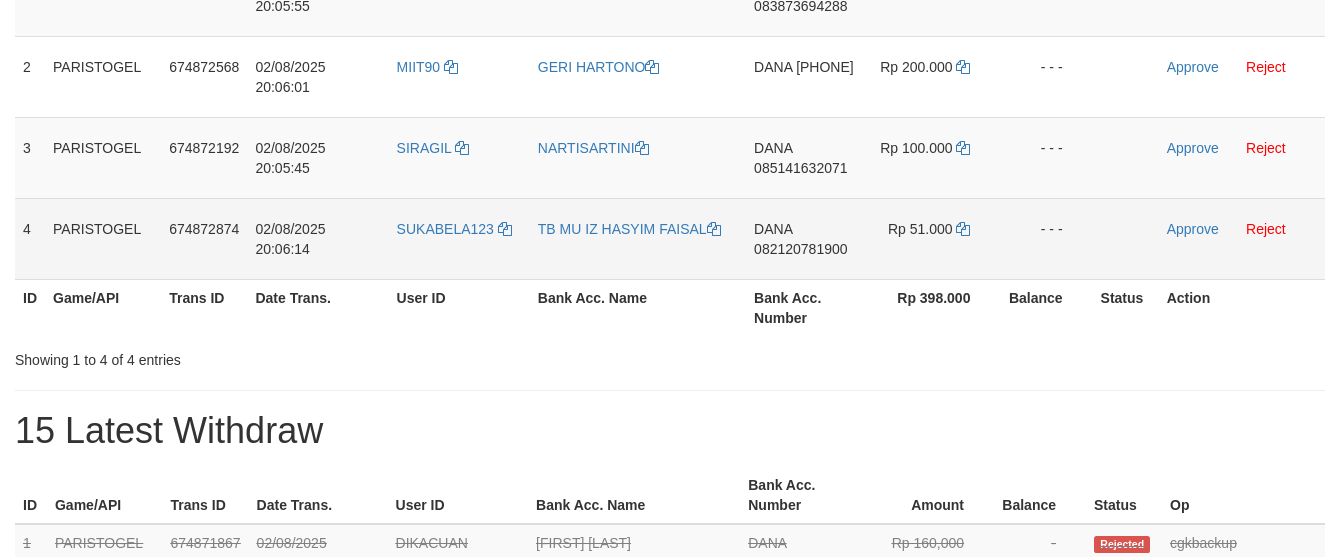 click on "[FIRST]
[PHONE]" at bounding box center (804, 238) 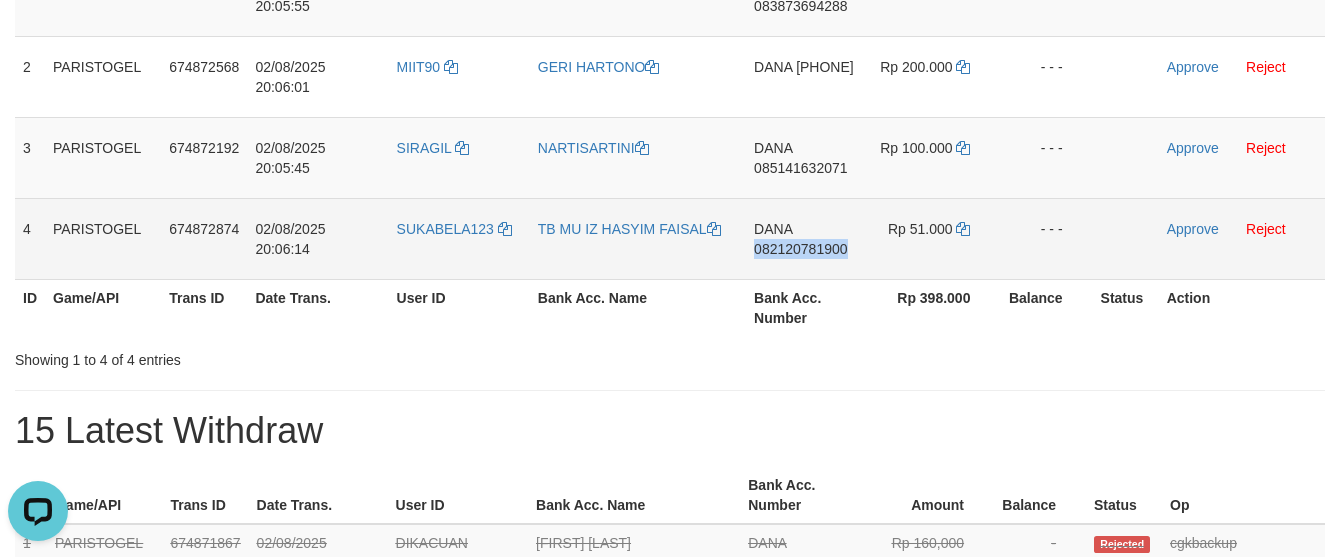 click on "[FIRST]
[PHONE]" at bounding box center [804, 238] 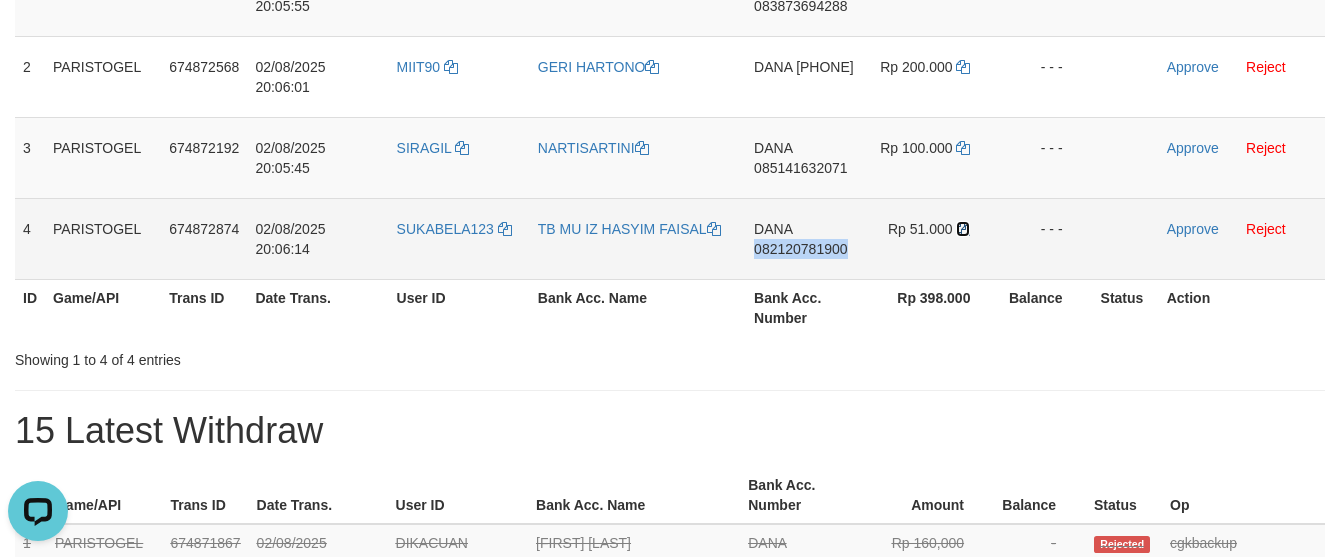 click at bounding box center [963, 229] 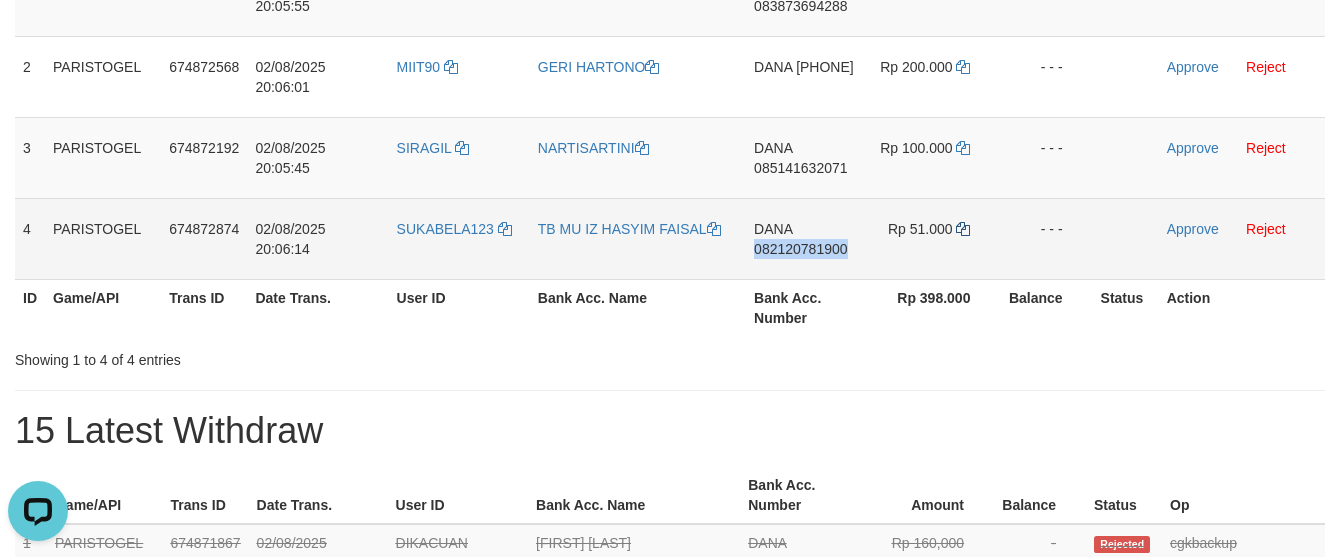 copy on "082120781900" 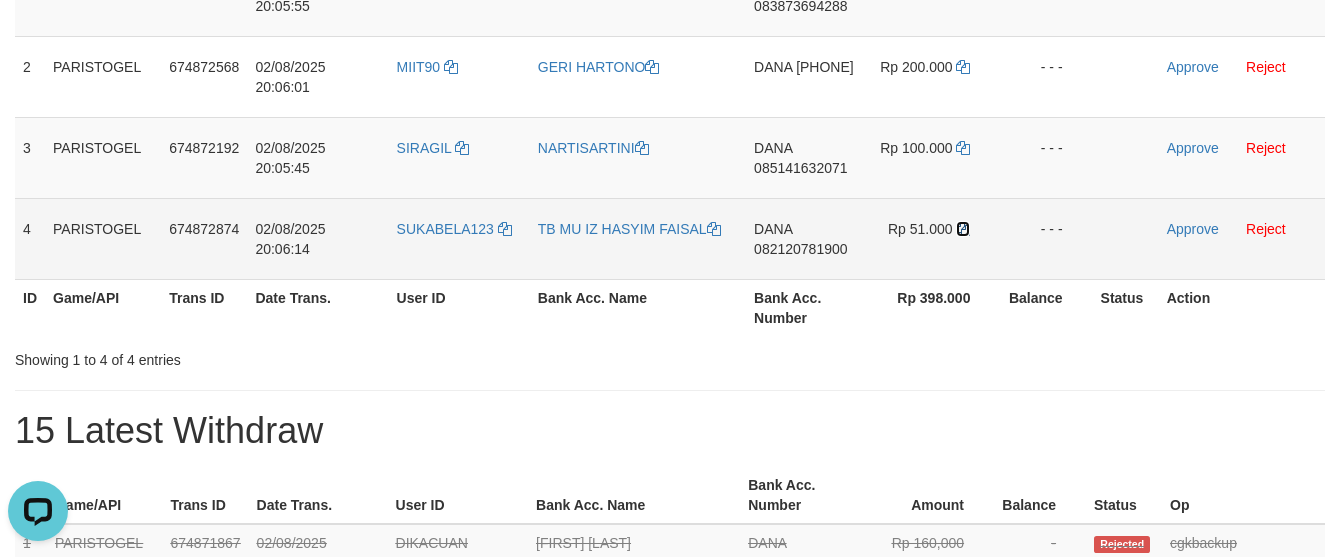 click at bounding box center [963, 229] 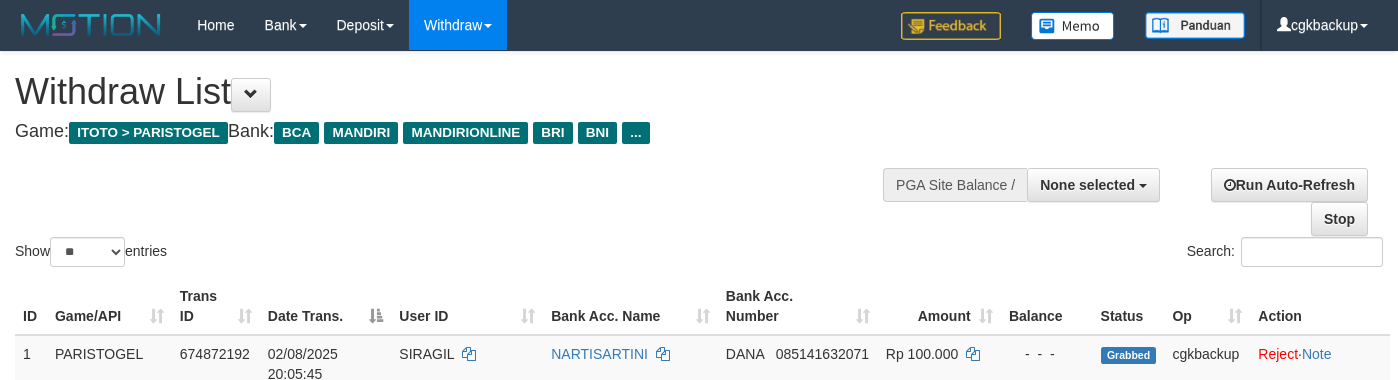 select 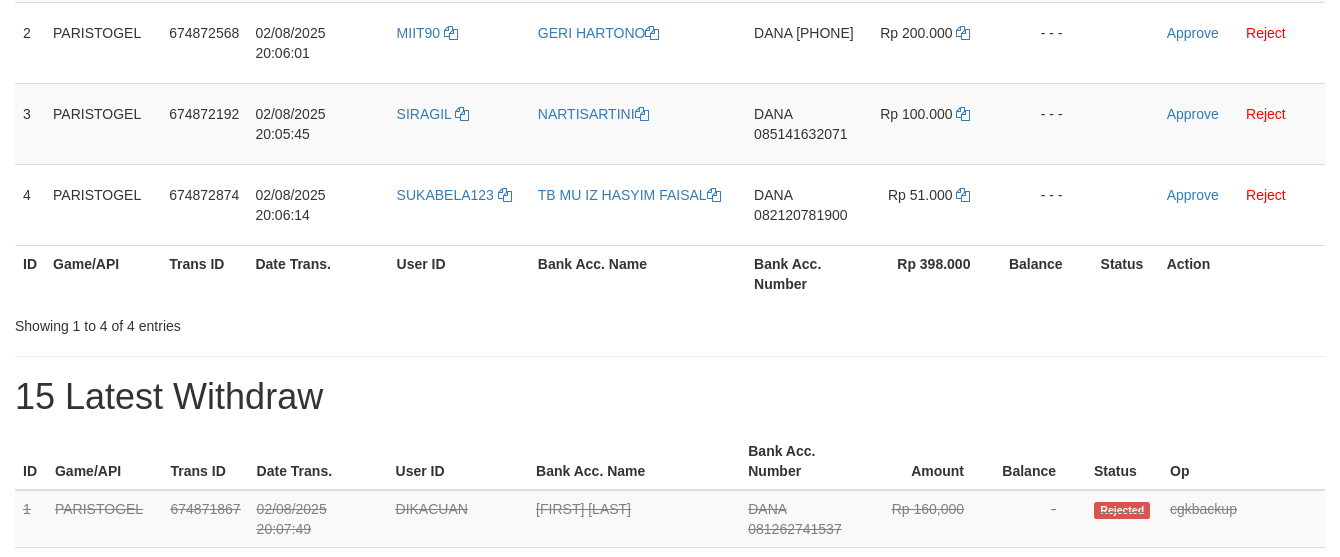 scroll, scrollTop: 397, scrollLeft: 0, axis: vertical 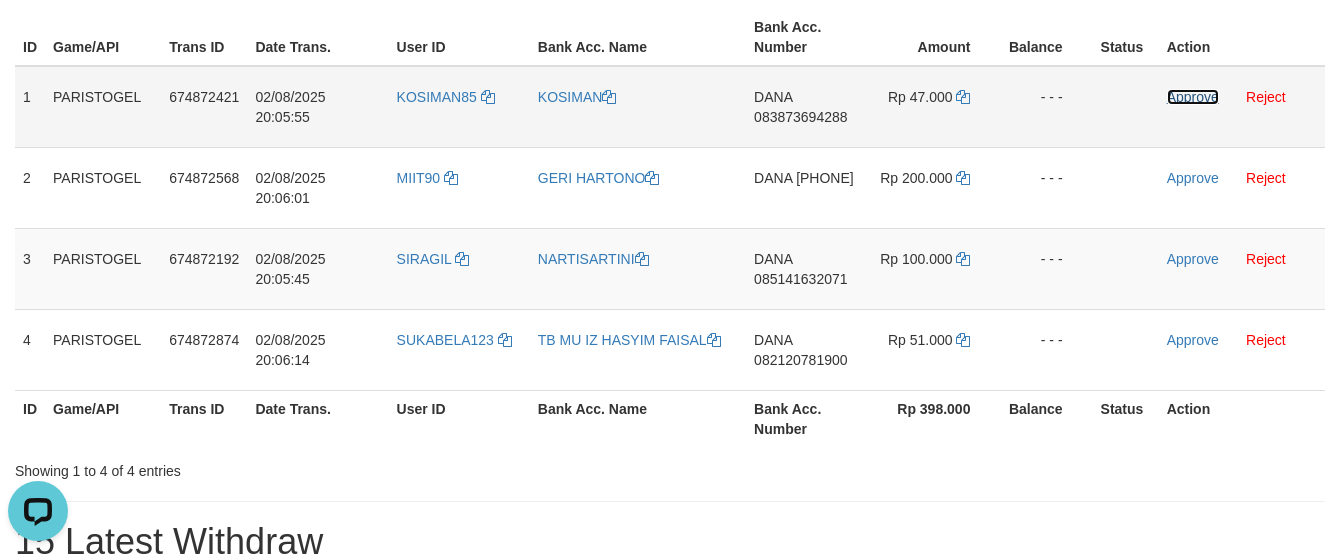 click on "Approve" at bounding box center [1193, 97] 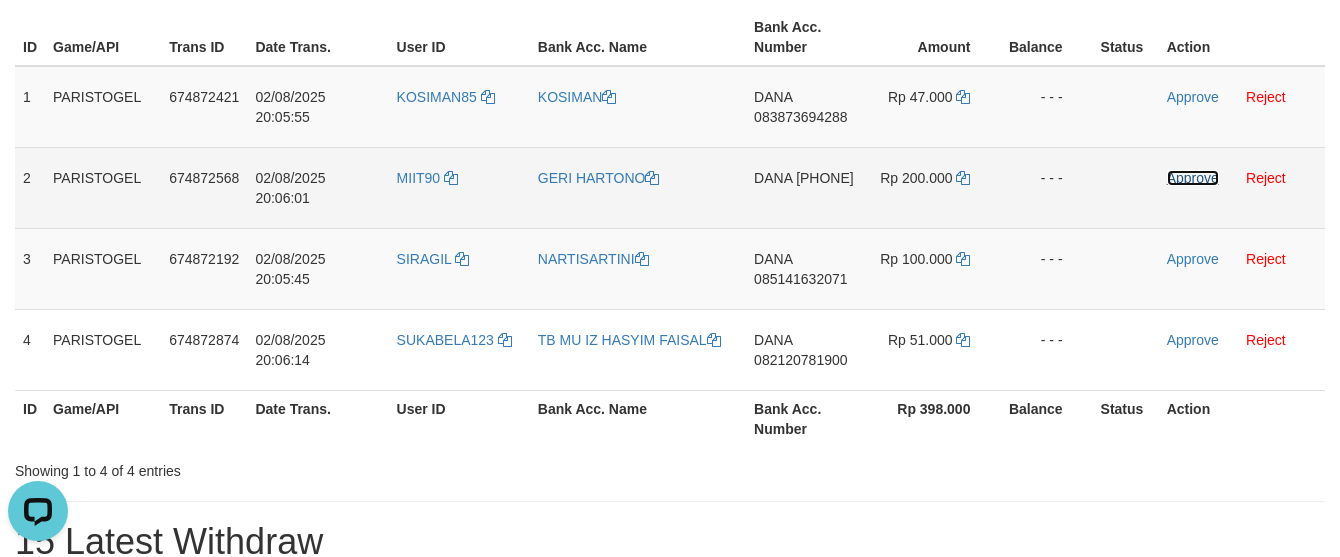 click on "Approve" at bounding box center [1193, 178] 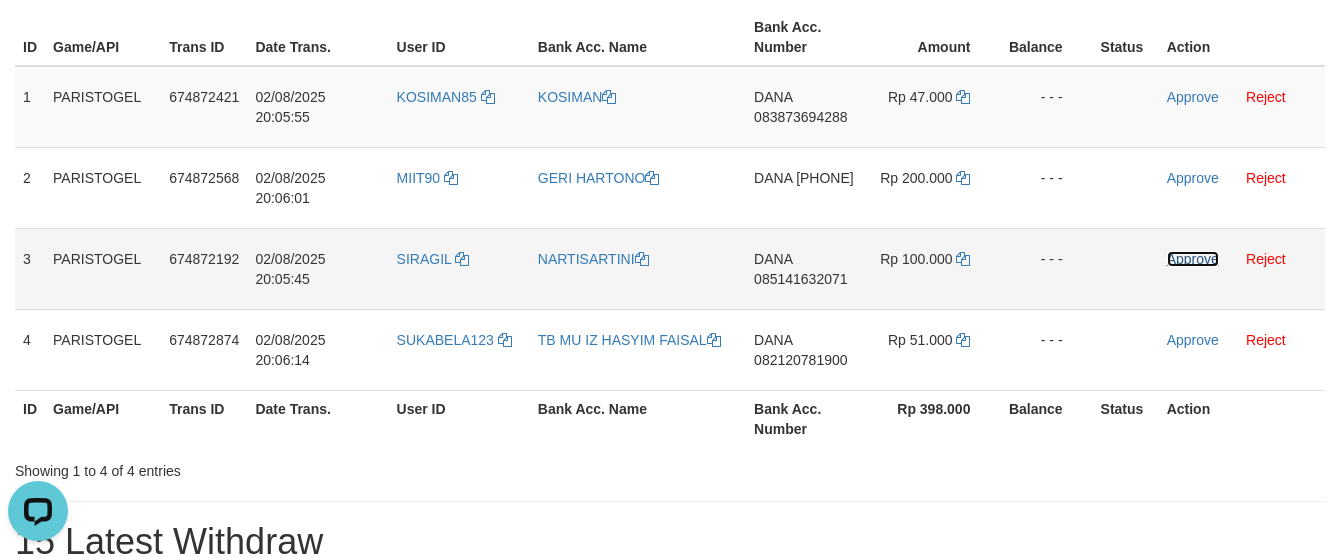 click on "Approve" at bounding box center (1193, 259) 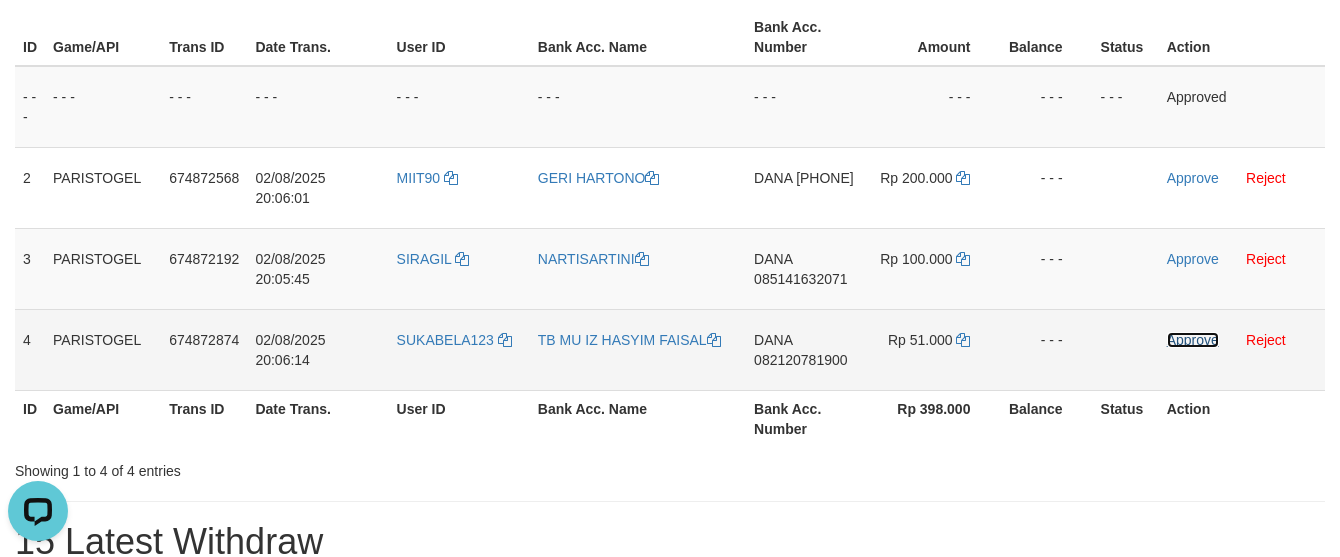 click on "Approve" at bounding box center [1193, 340] 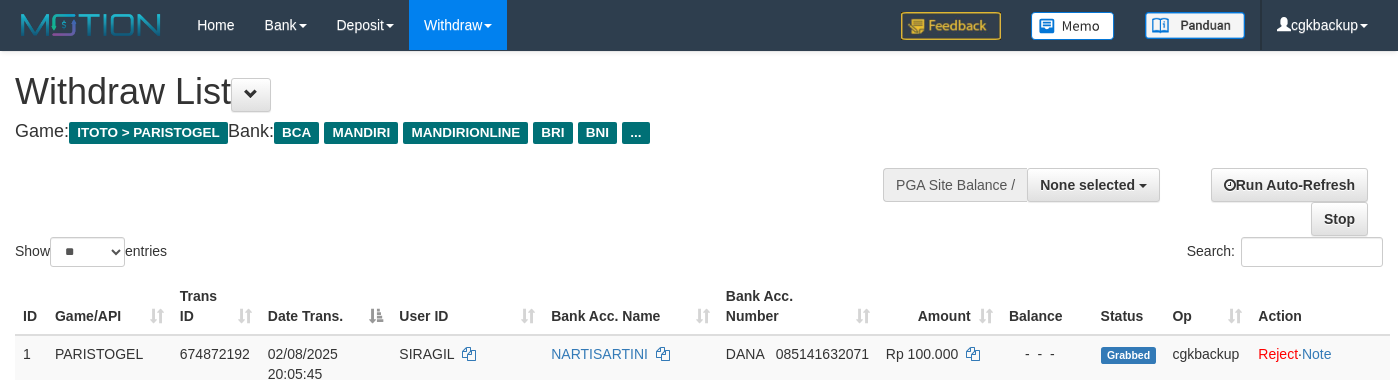 select 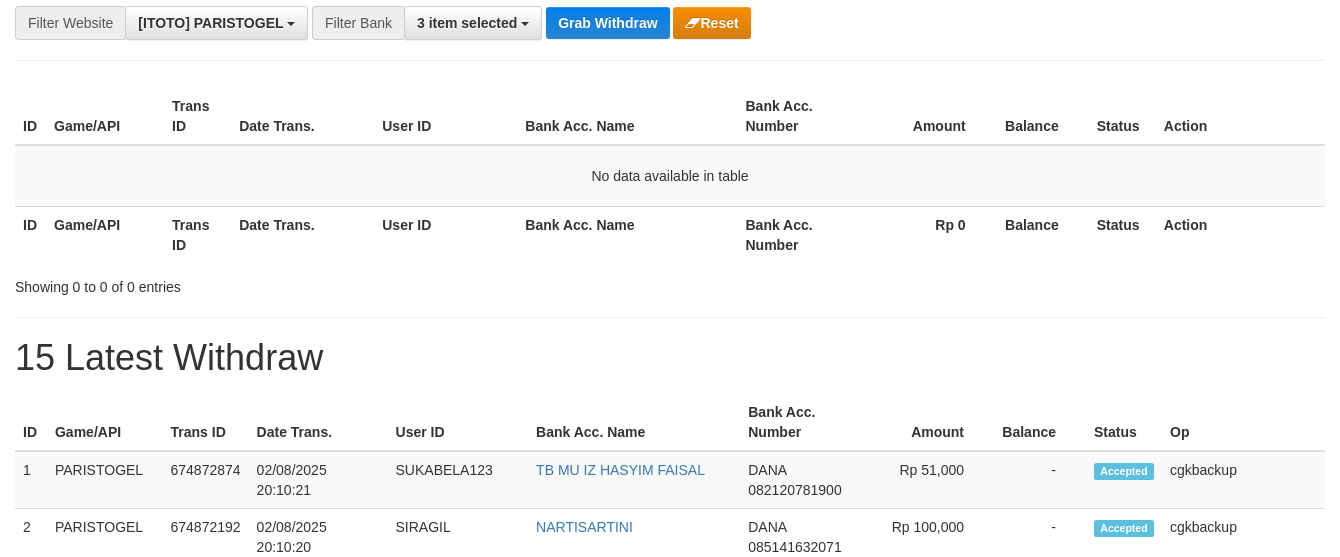 scroll, scrollTop: 286, scrollLeft: 0, axis: vertical 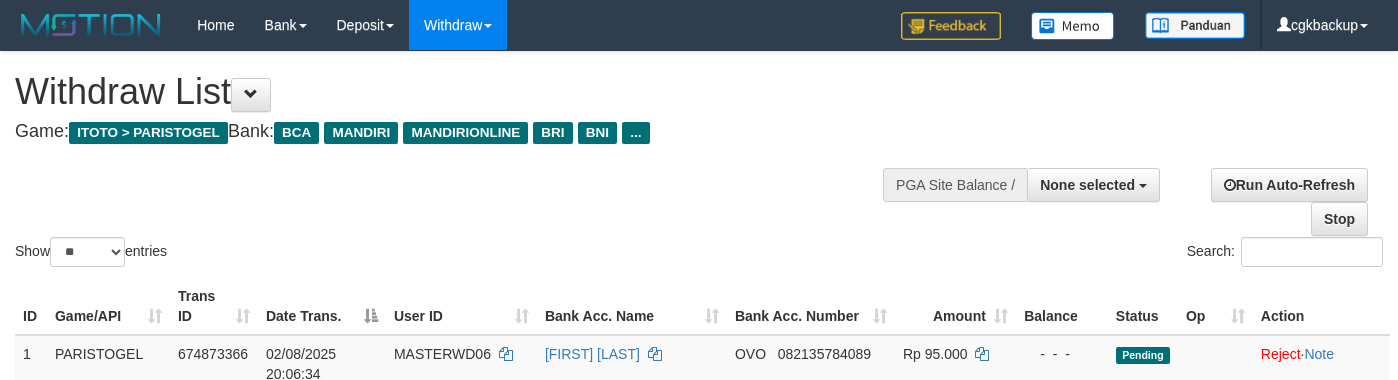 select 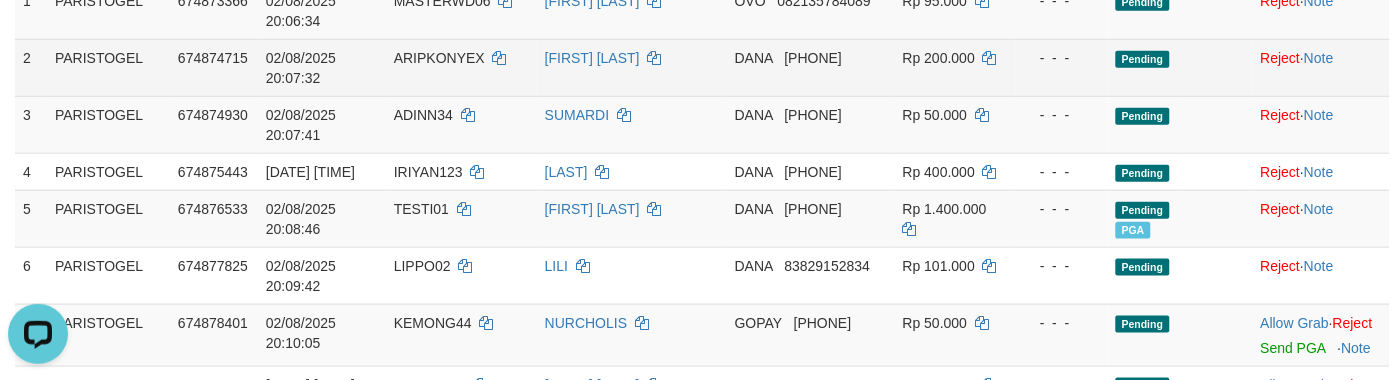 scroll, scrollTop: 353, scrollLeft: 0, axis: vertical 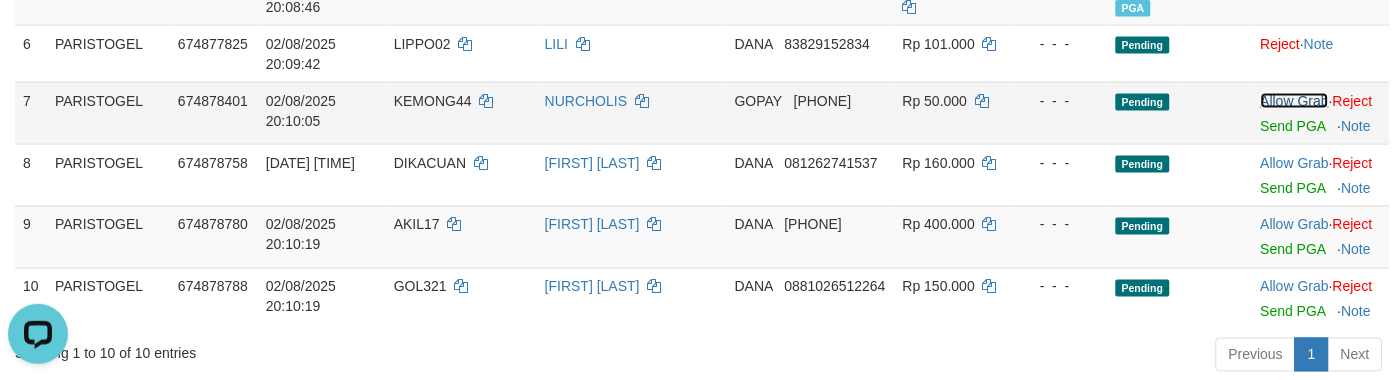 click on "Allow Grab" at bounding box center (1295, 101) 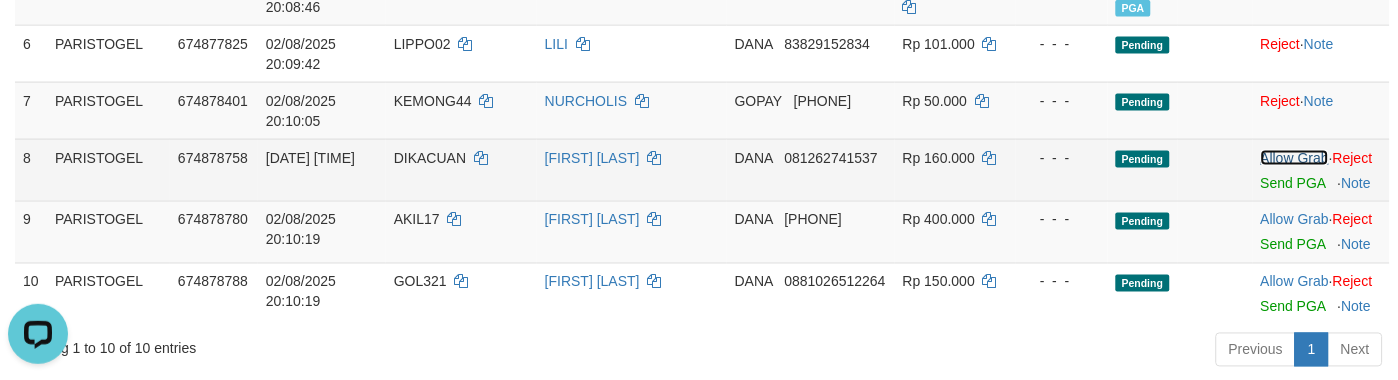 click on "Allow Grab" at bounding box center [1295, 158] 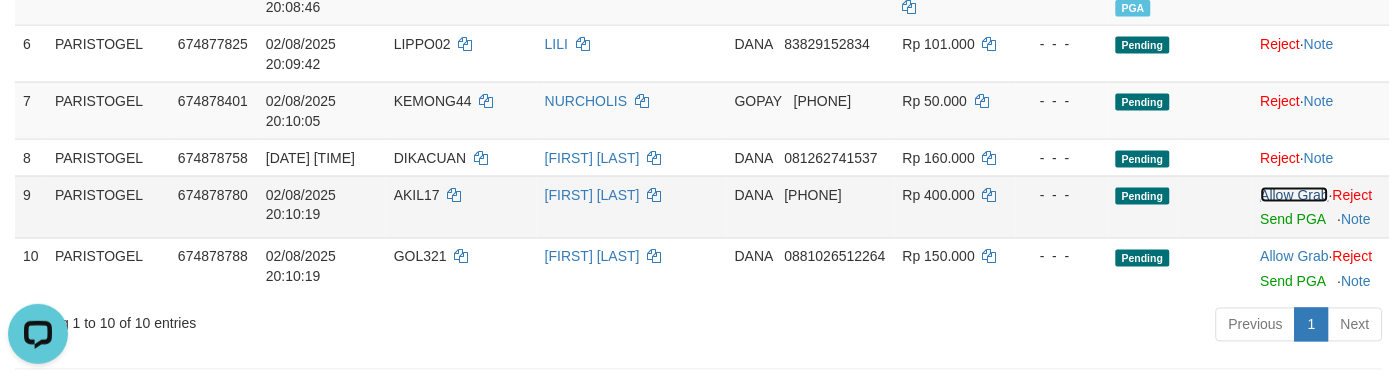 click on "Allow Grab" at bounding box center [1295, 195] 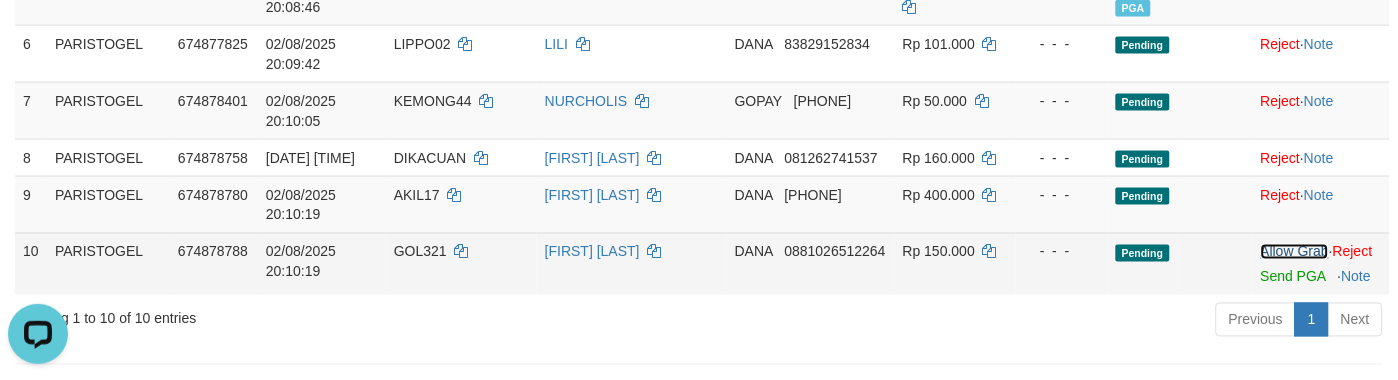 click on "Allow Grab" at bounding box center [1295, 252] 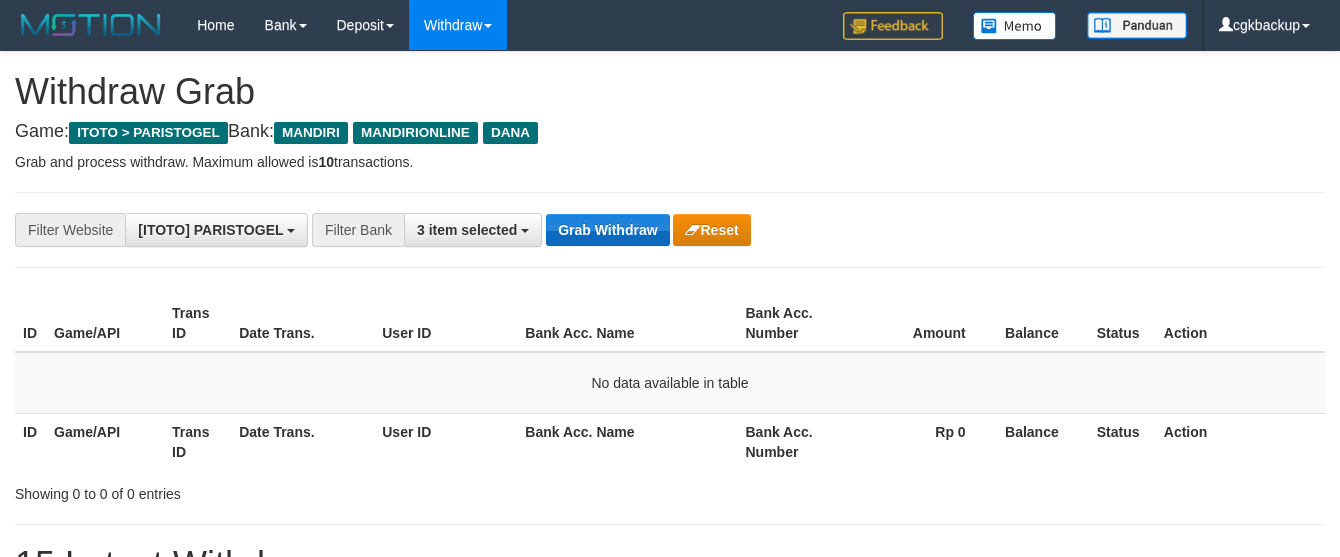 scroll, scrollTop: 175, scrollLeft: 0, axis: vertical 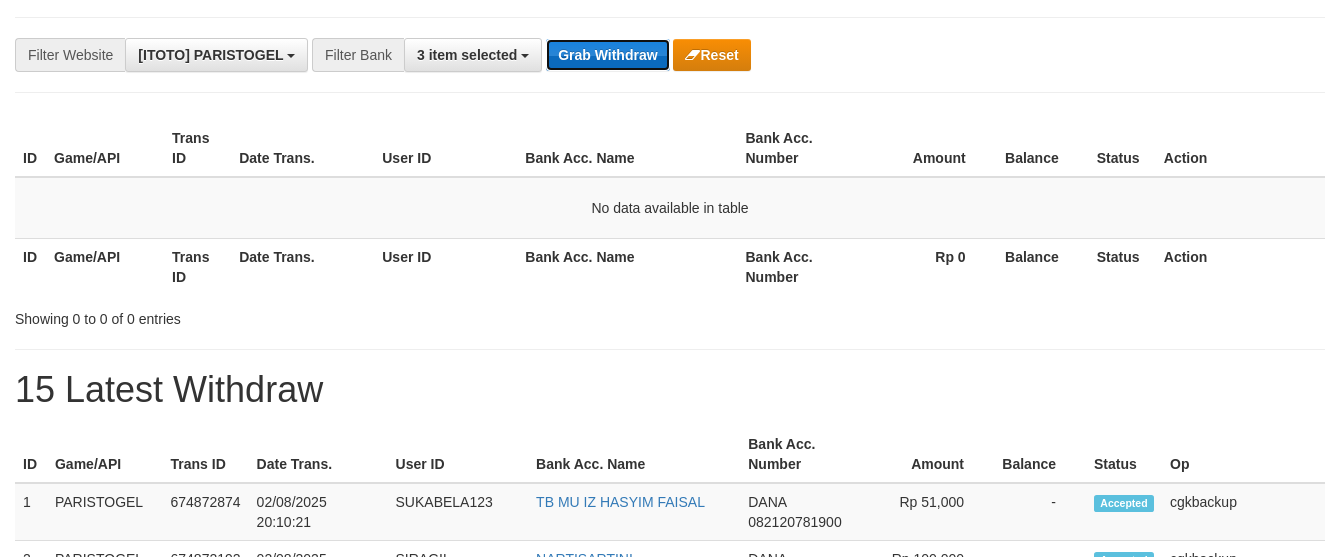 click on "Grab Withdraw" at bounding box center (607, 55) 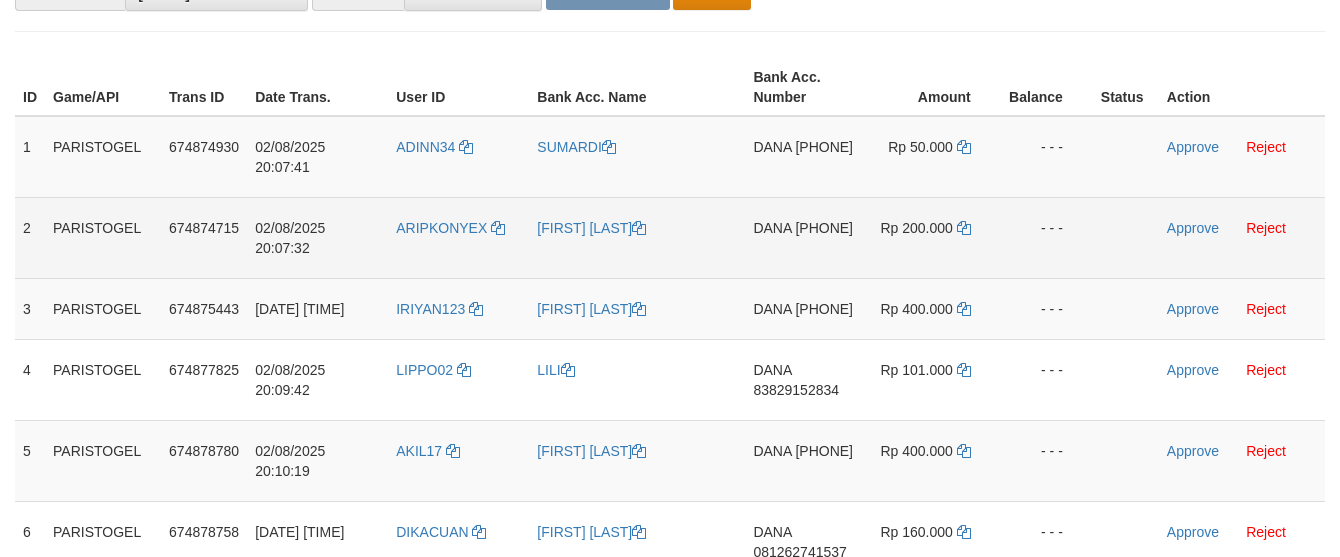 scroll, scrollTop: 222, scrollLeft: 0, axis: vertical 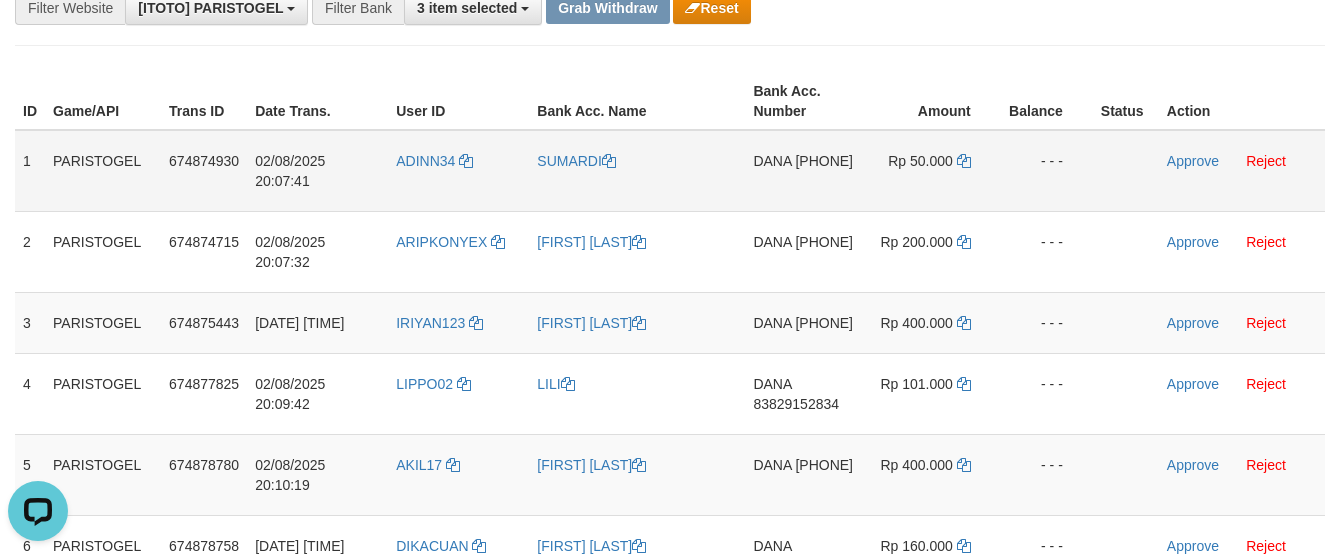 click on "ADINN34" at bounding box center (458, 171) 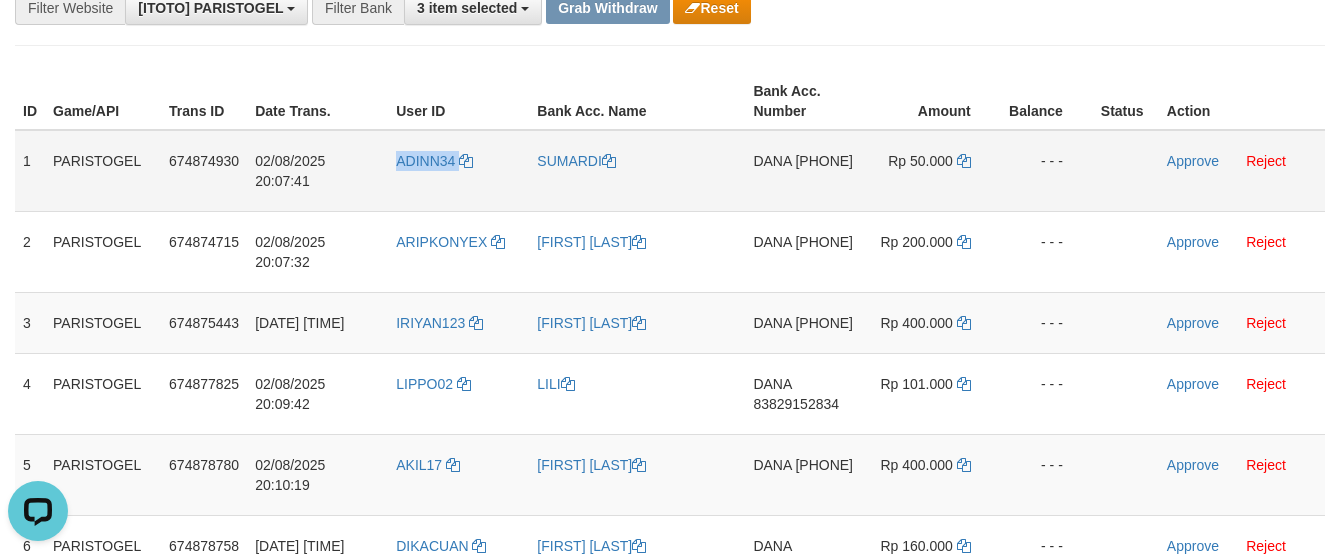 click on "ADINN34" at bounding box center [458, 171] 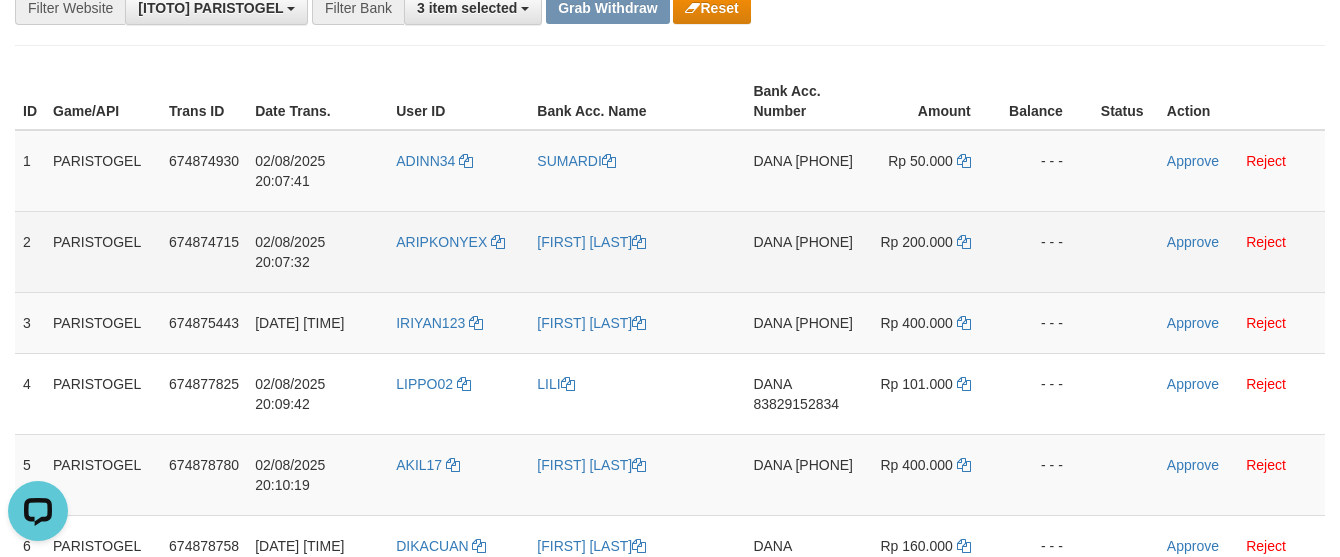 click on "ARIPKONYEX" at bounding box center [458, 251] 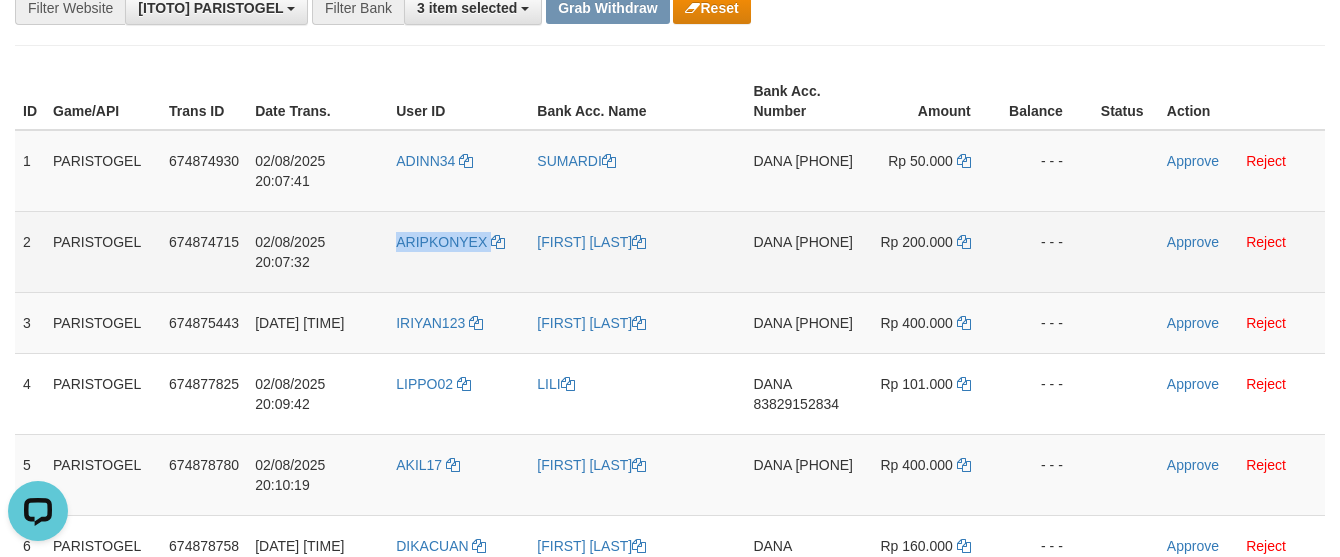 click on "ARIPKONYEX" at bounding box center [458, 251] 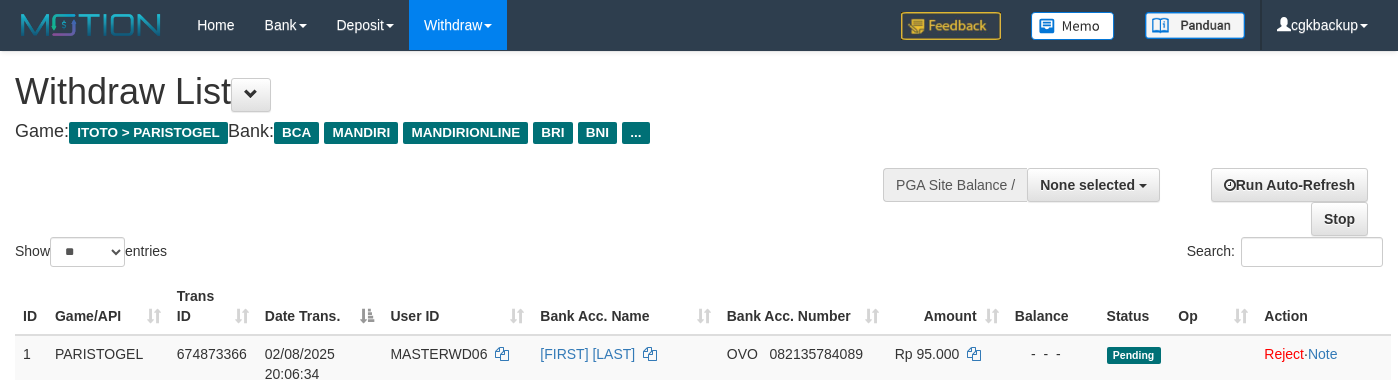 select 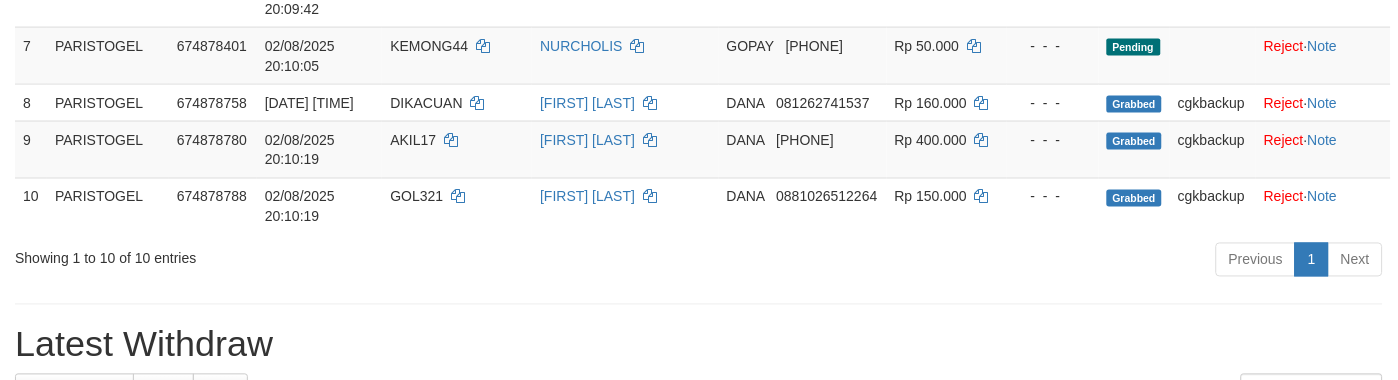 scroll, scrollTop: 575, scrollLeft: 0, axis: vertical 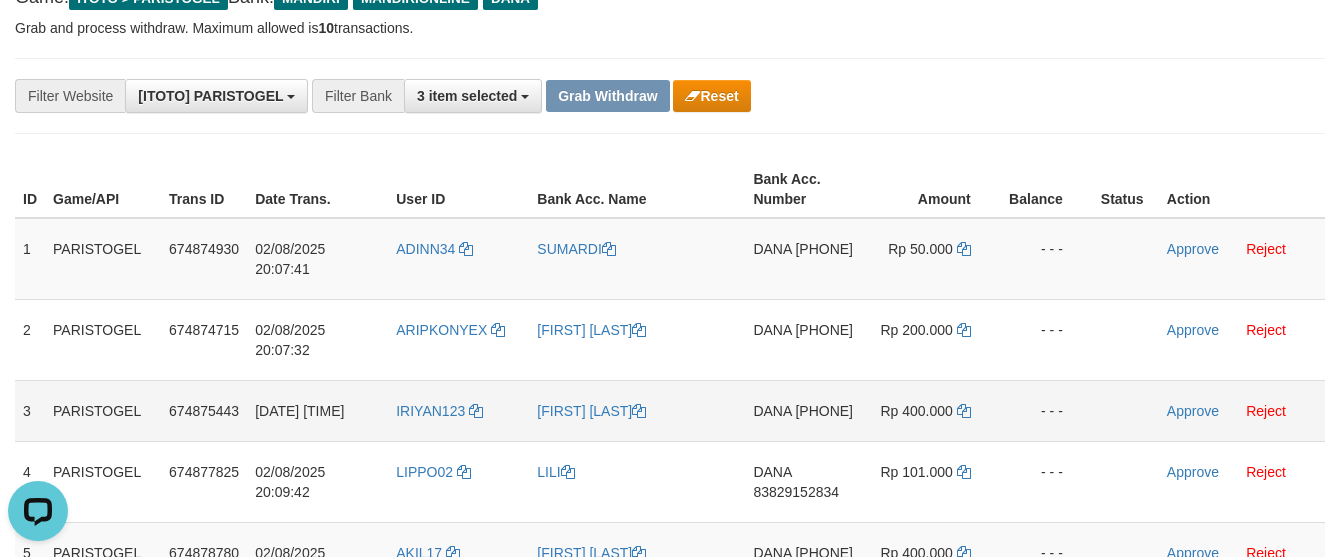 click on "IRIYAN123" at bounding box center (458, 410) 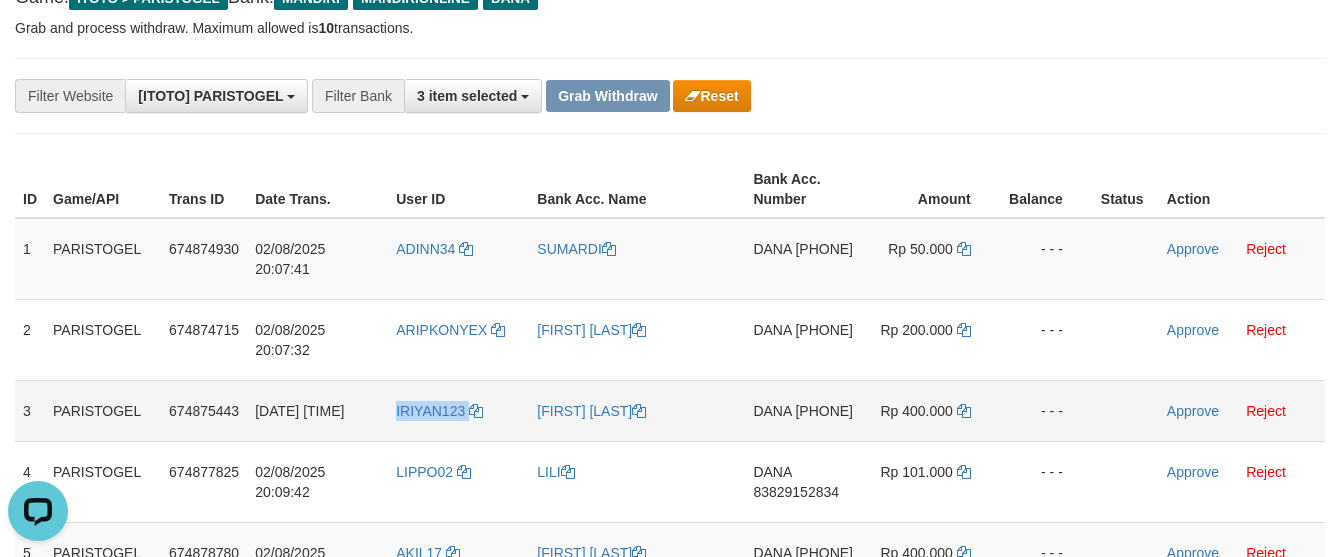 click on "IRIYAN123" at bounding box center (458, 410) 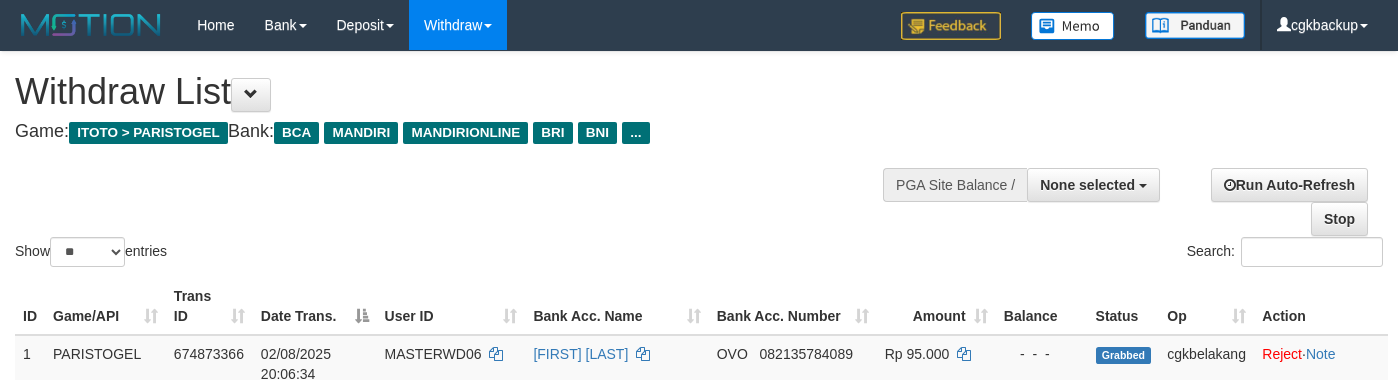 select 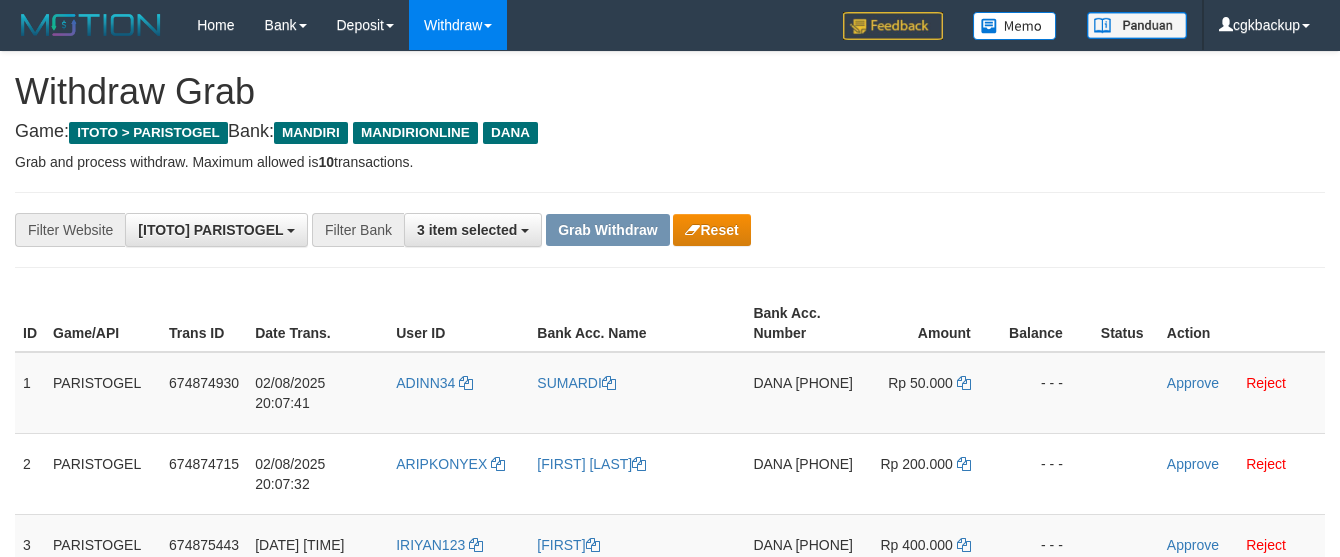 scroll, scrollTop: 125, scrollLeft: 0, axis: vertical 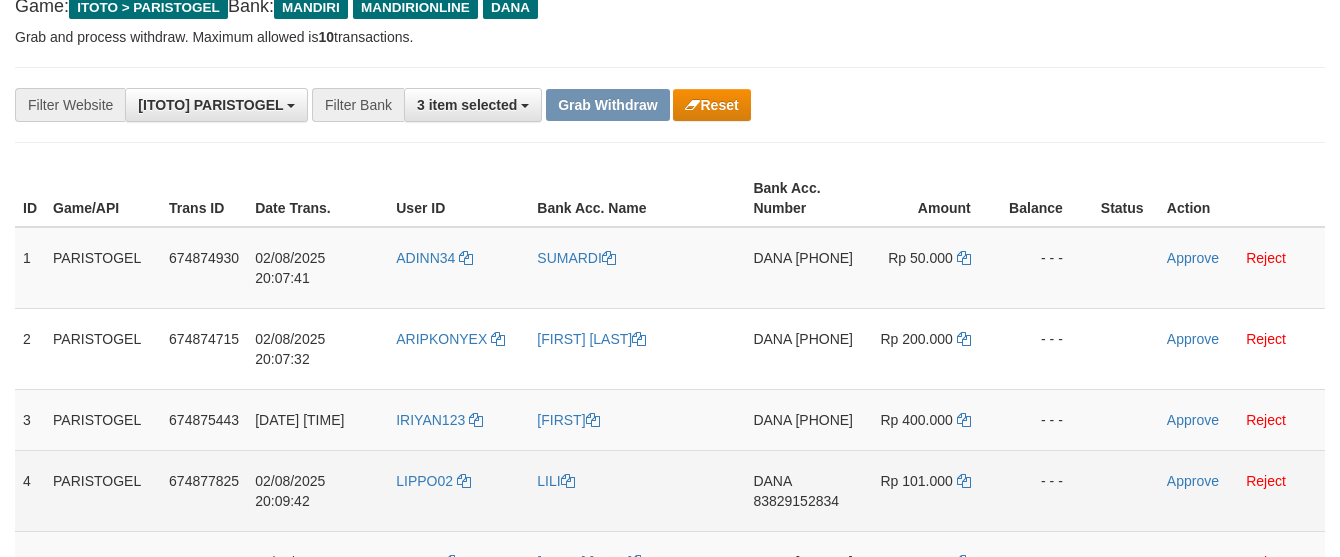 click on "LIPPO02" at bounding box center (458, 490) 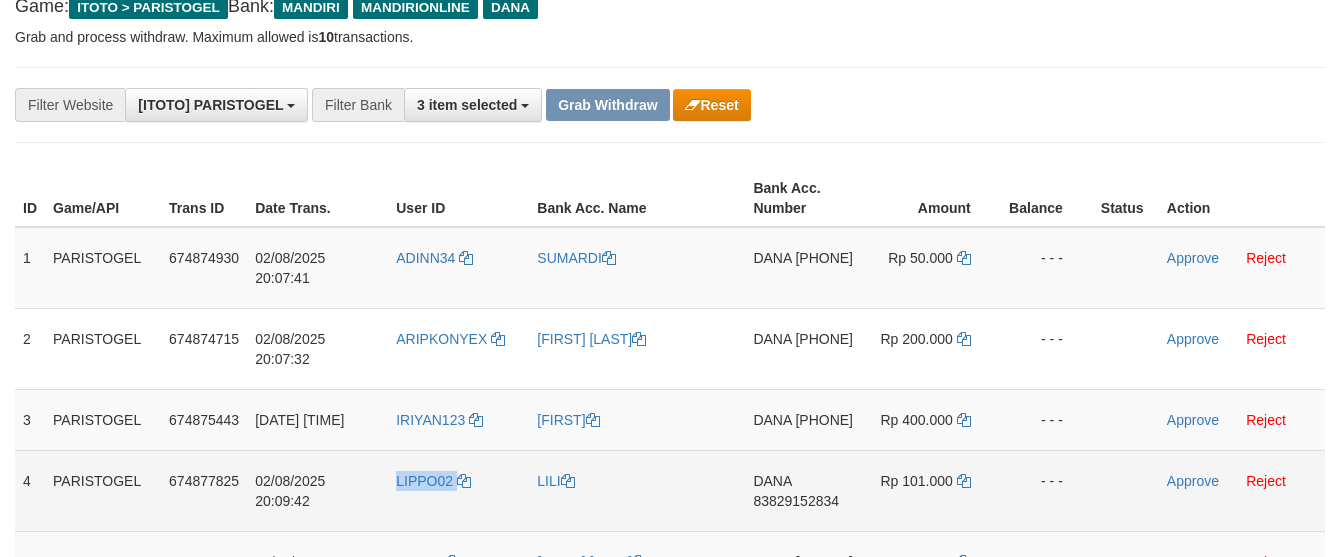 click on "LIPPO02" at bounding box center [458, 490] 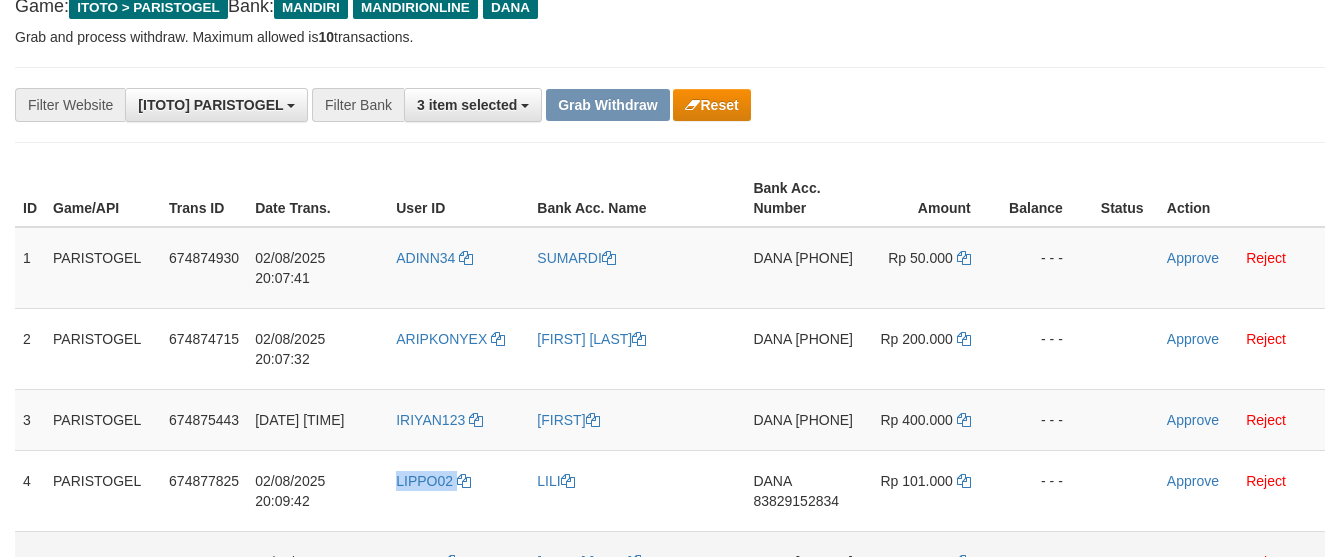 copy on "LIPPO02" 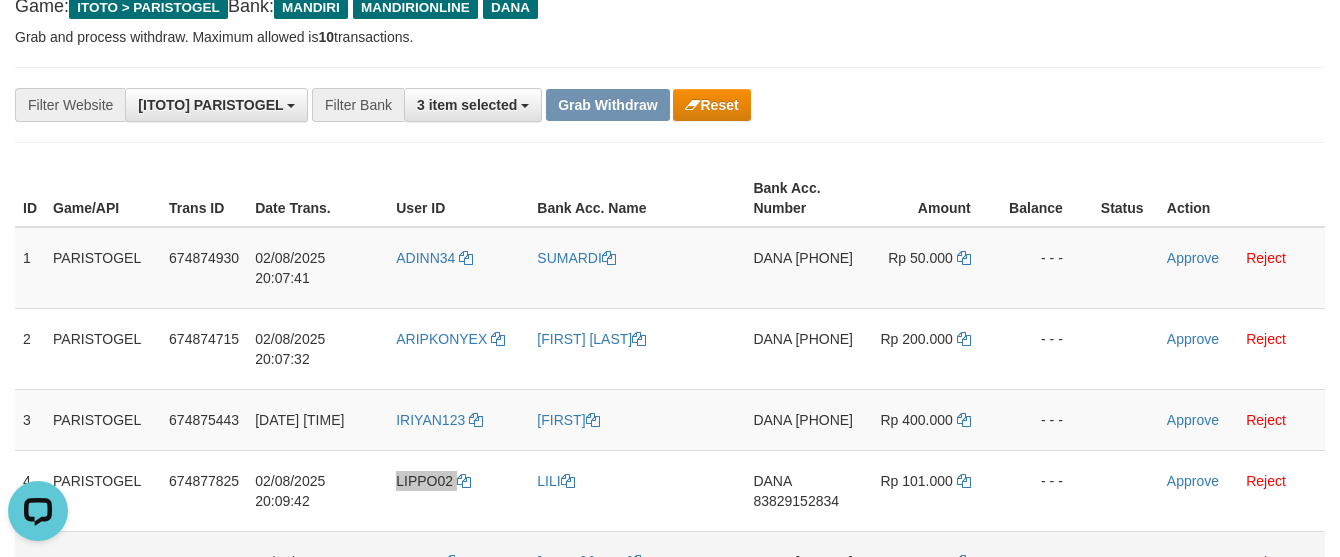 scroll, scrollTop: 0, scrollLeft: 0, axis: both 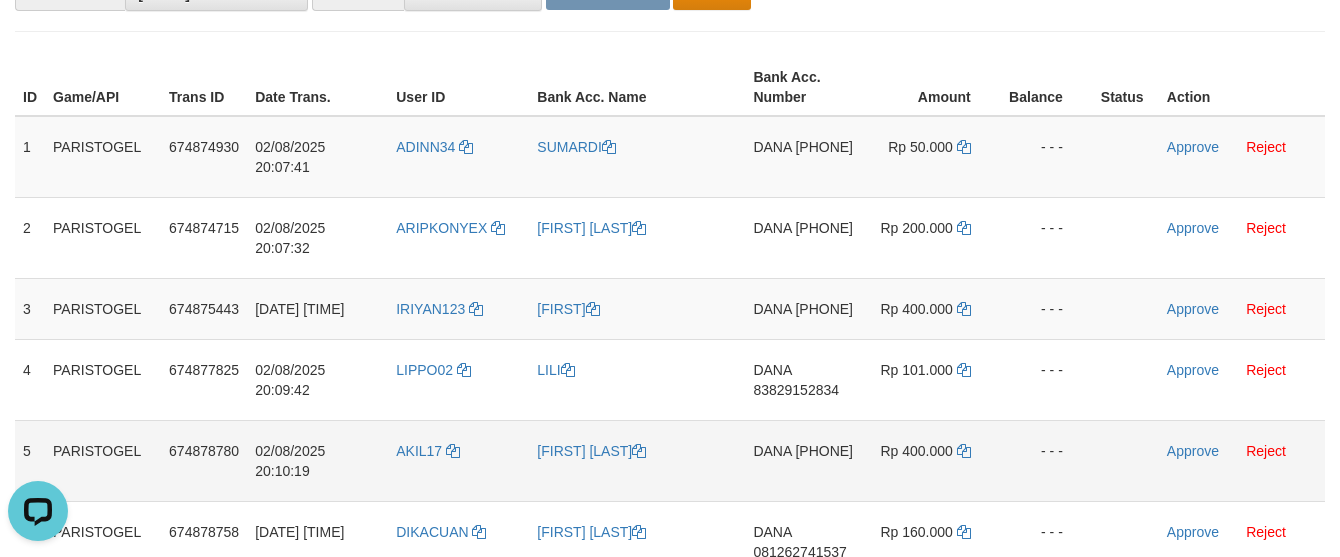 click on "AKIL17" at bounding box center [458, 460] 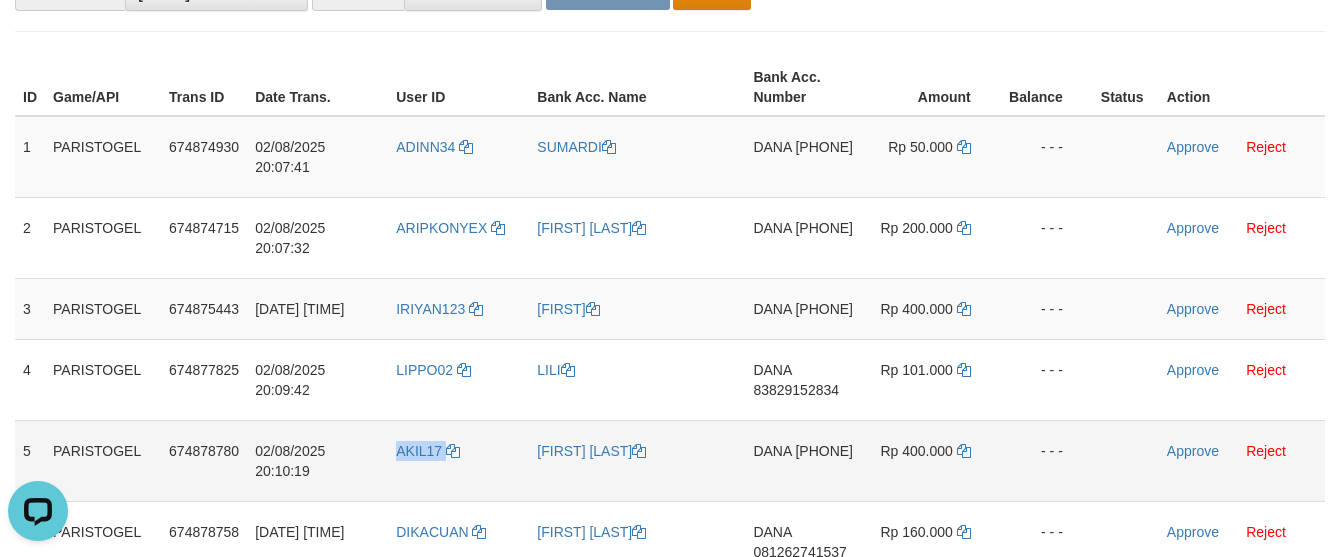 click on "AKIL17" at bounding box center [458, 460] 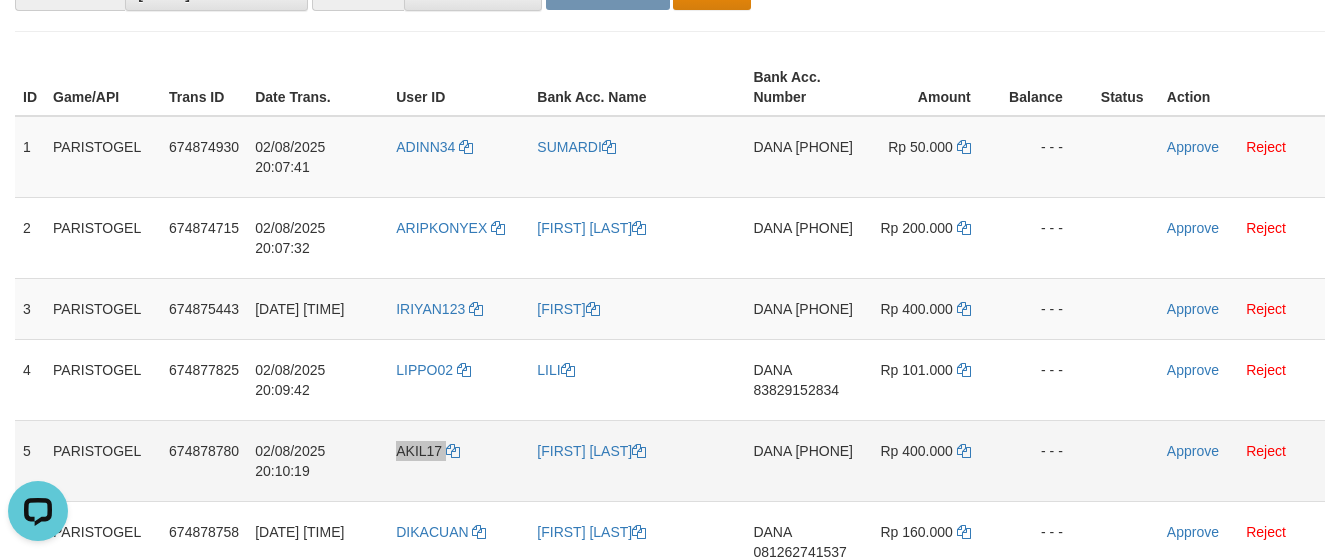scroll, scrollTop: 347, scrollLeft: 0, axis: vertical 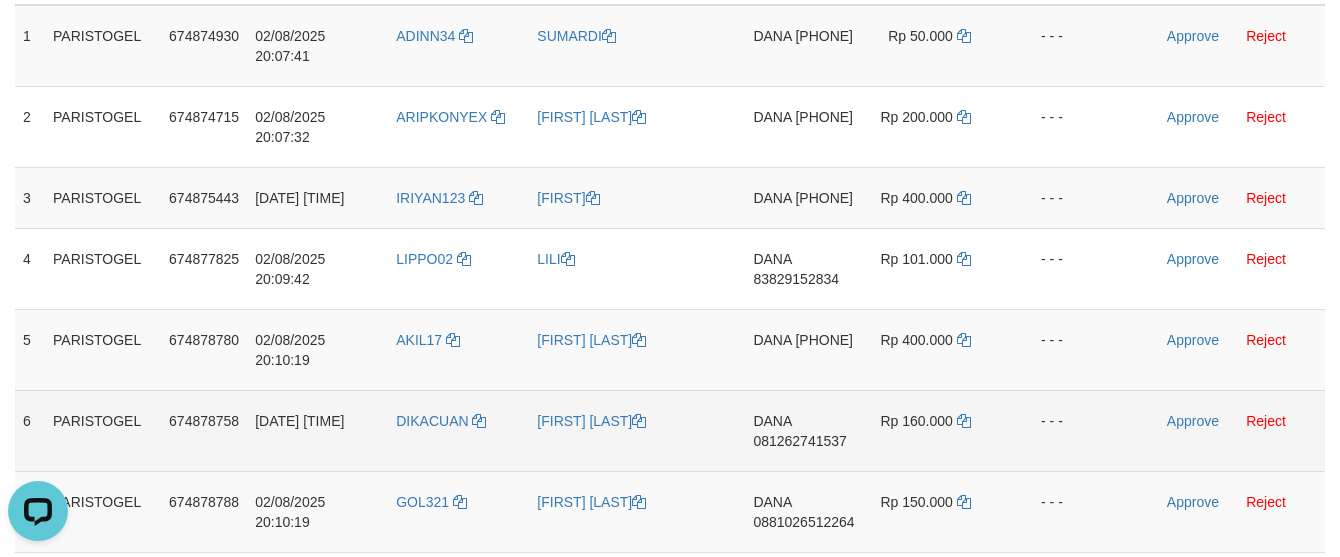 click on "DIKACUAN" at bounding box center (458, 430) 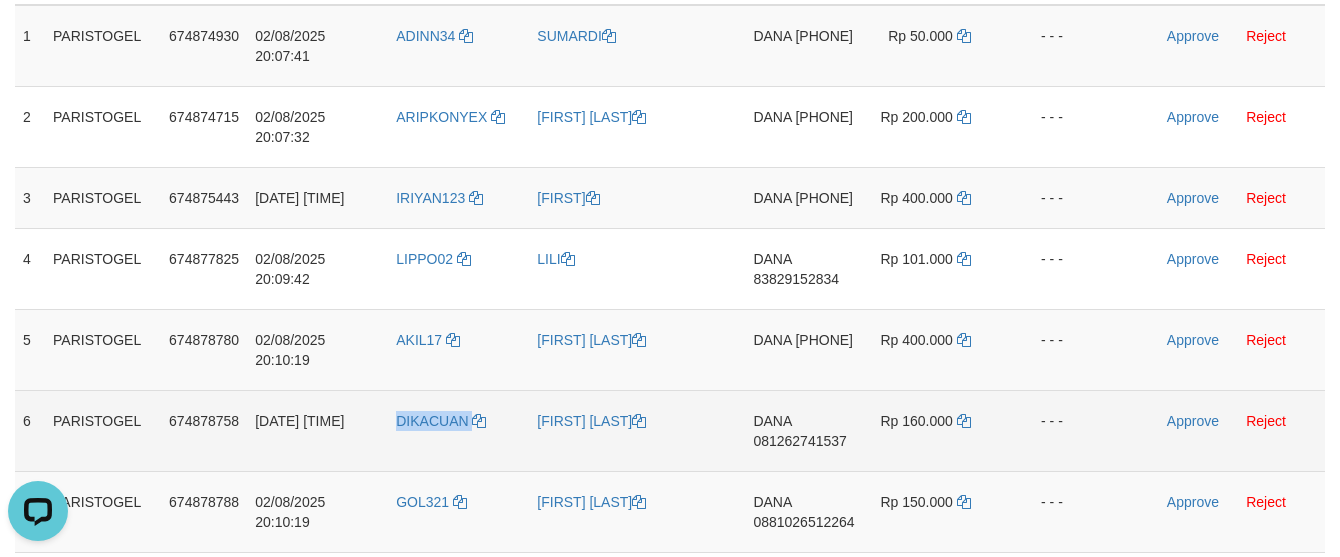click on "DIKACUAN" at bounding box center [458, 430] 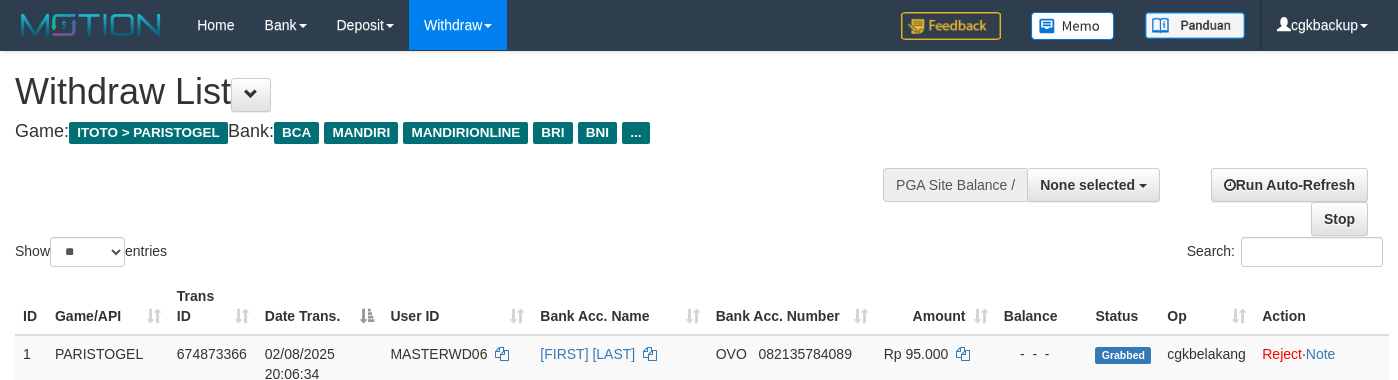 select 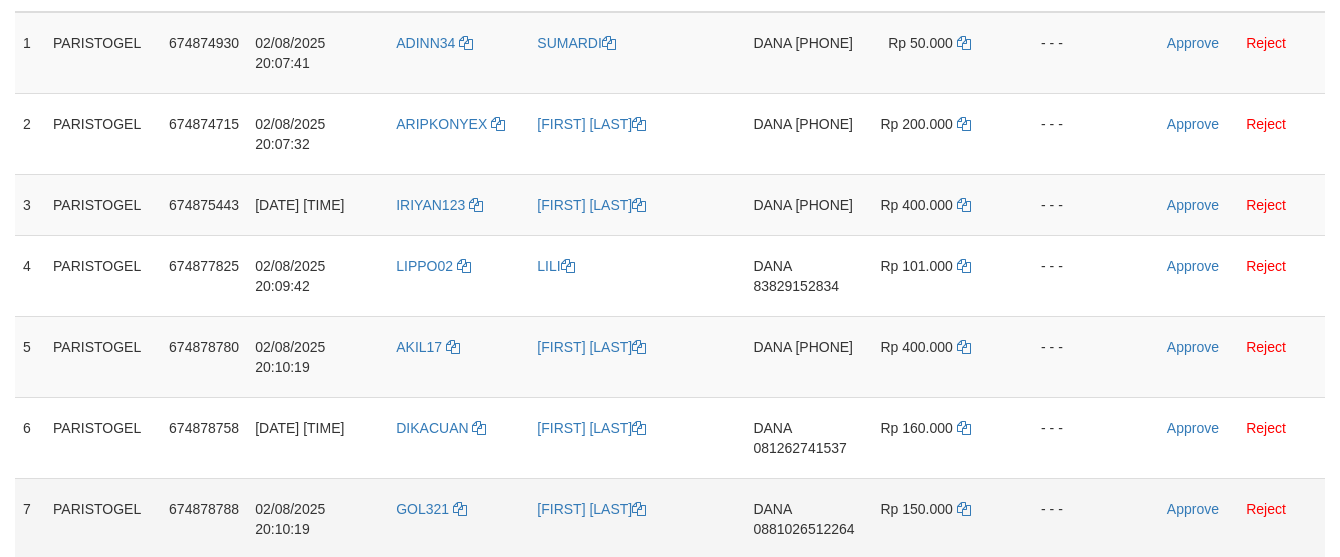 click on "GOL321" at bounding box center (458, 518) 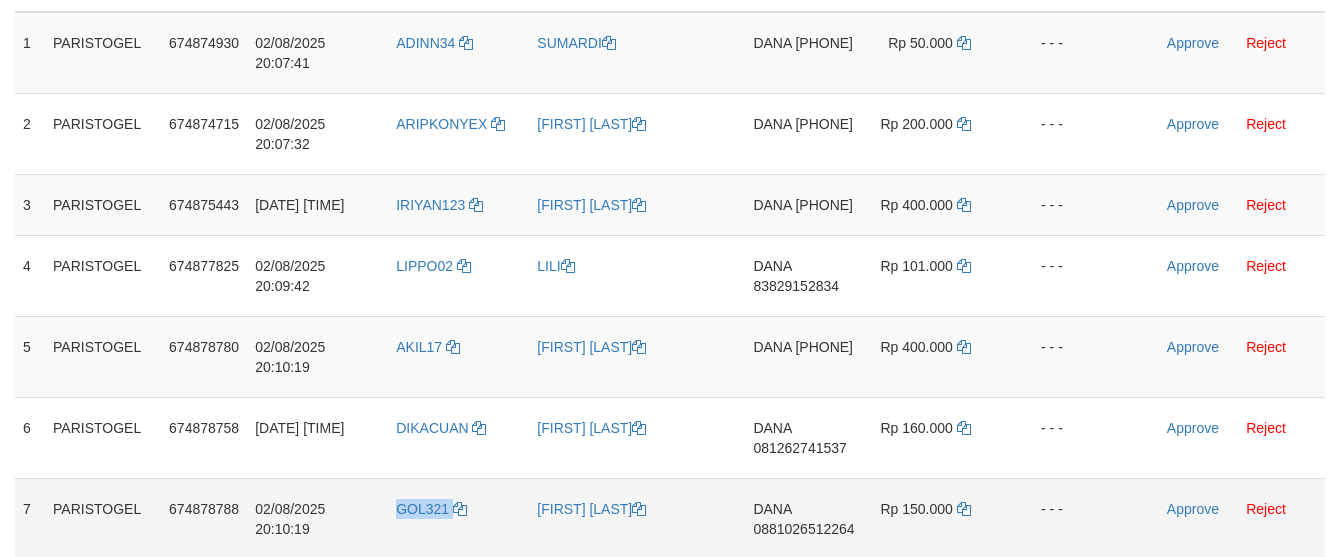 click on "GOL321" at bounding box center (458, 518) 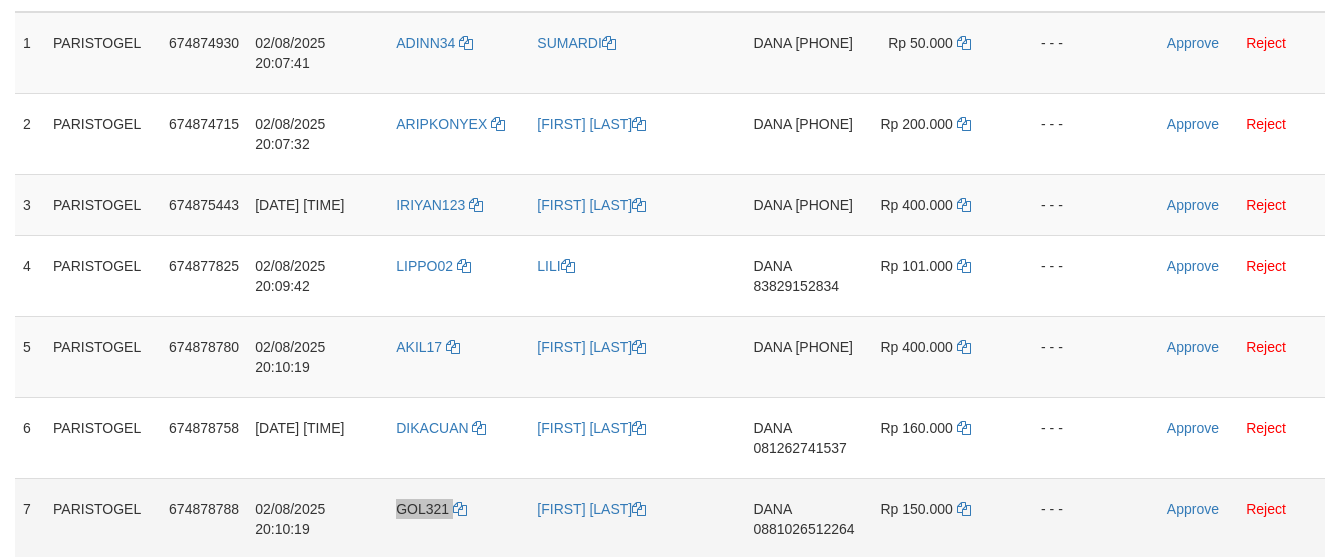 scroll, scrollTop: 347, scrollLeft: 0, axis: vertical 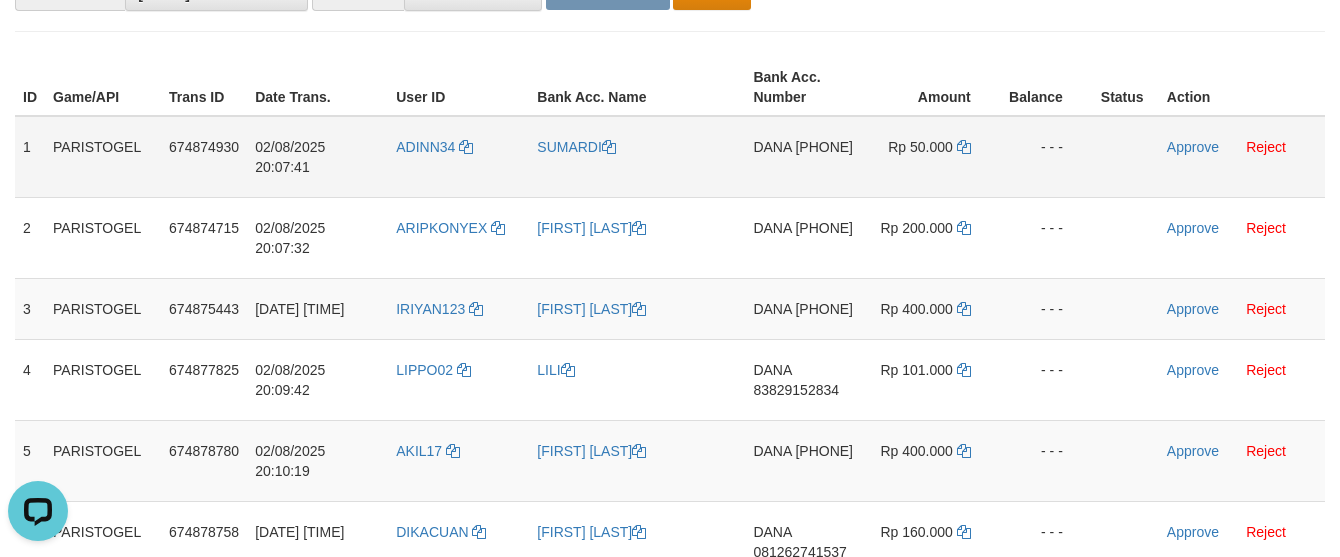 click on "SUMARDI" at bounding box center (637, 157) 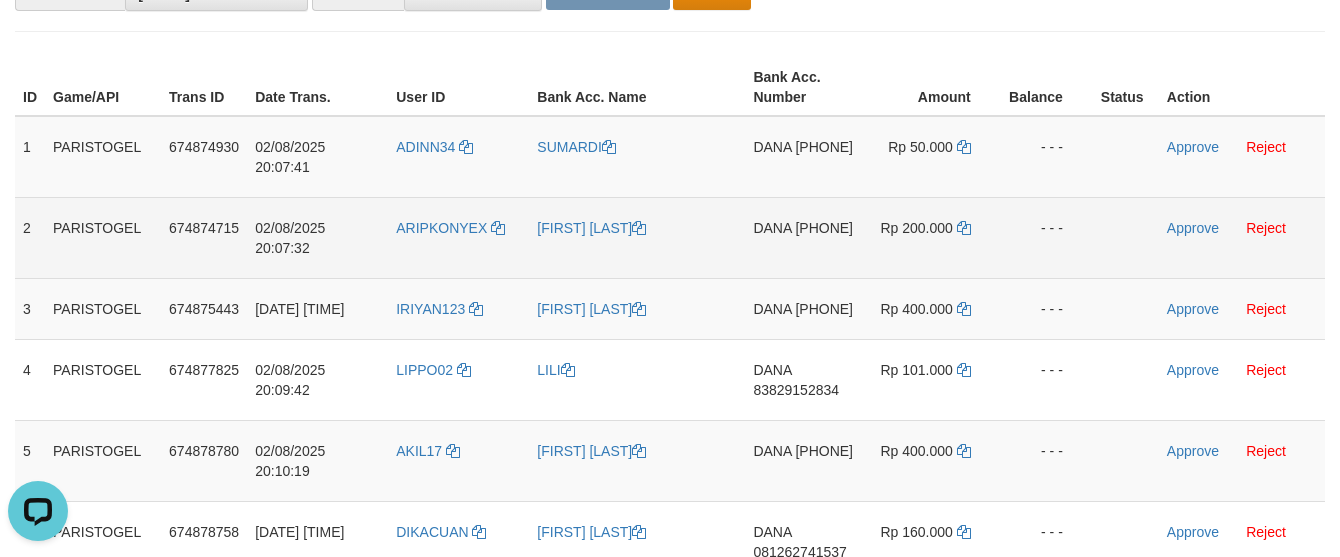 click on "[FIRST] [LAST]" at bounding box center (637, 237) 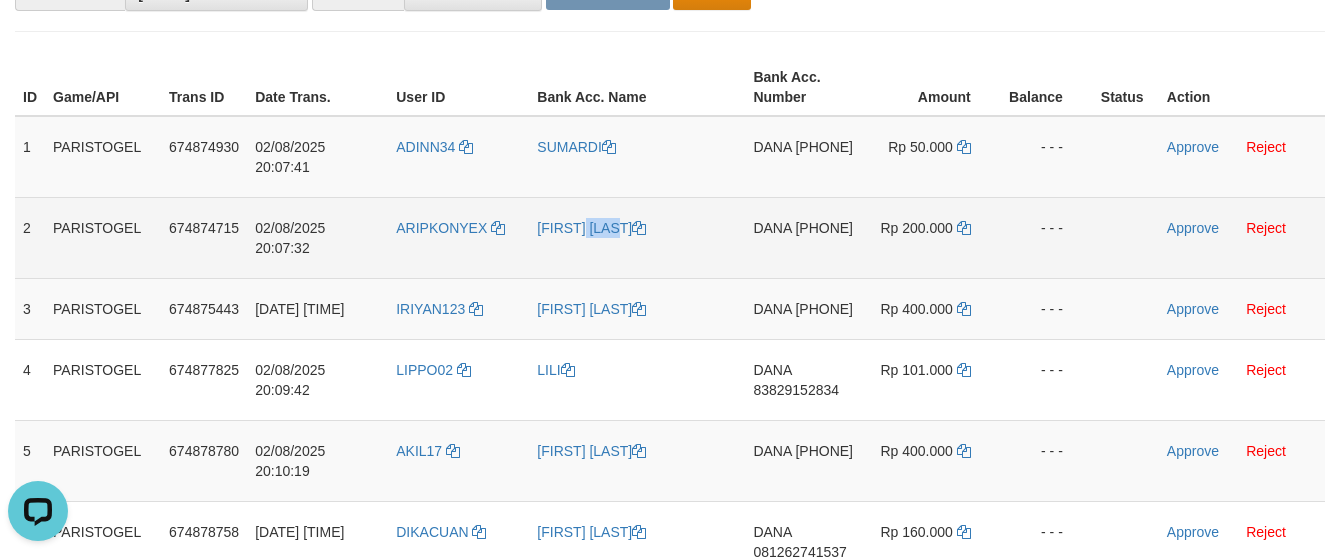click on "[FIRST] [LAST]" at bounding box center [637, 237] 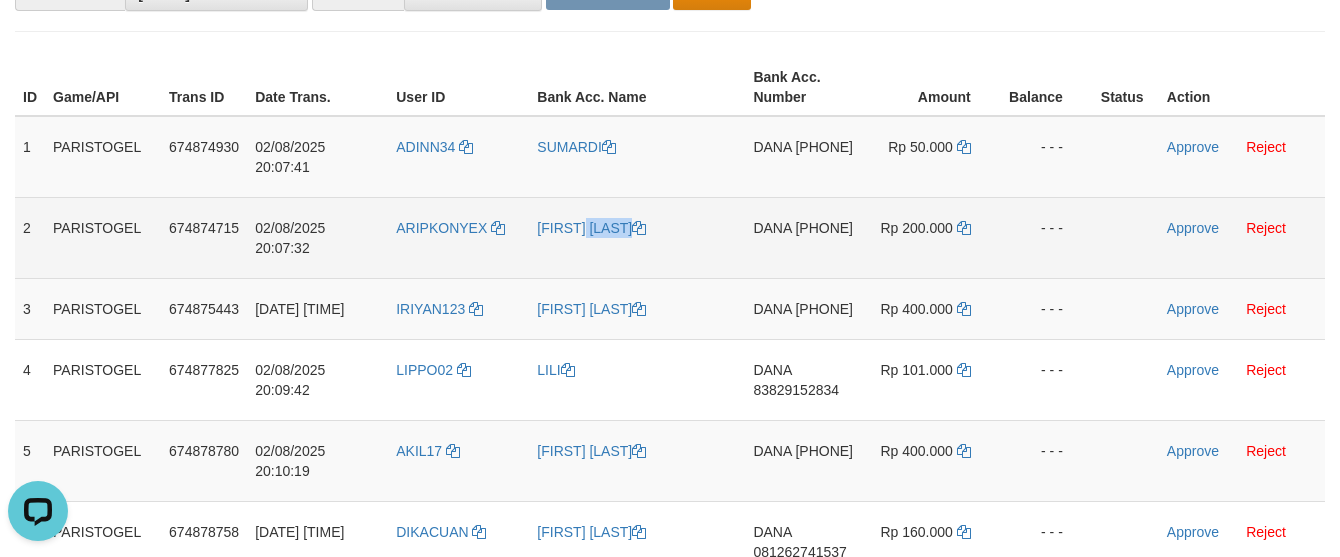 click on "[FIRST] [LAST]" at bounding box center (637, 237) 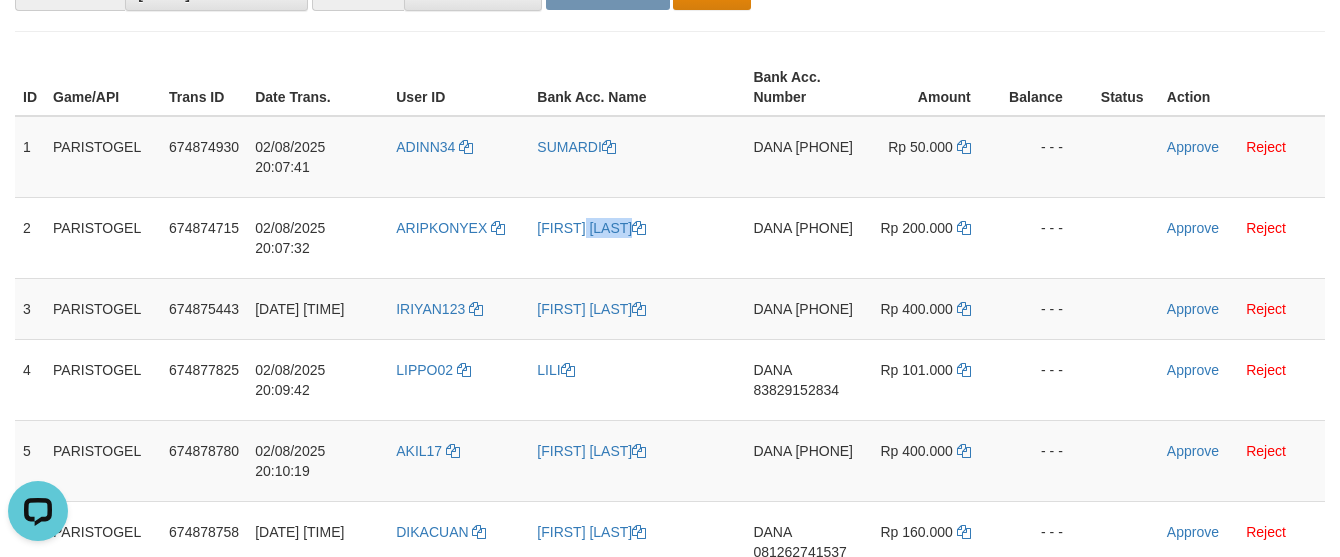 copy on "[FIRST] [LAST]" 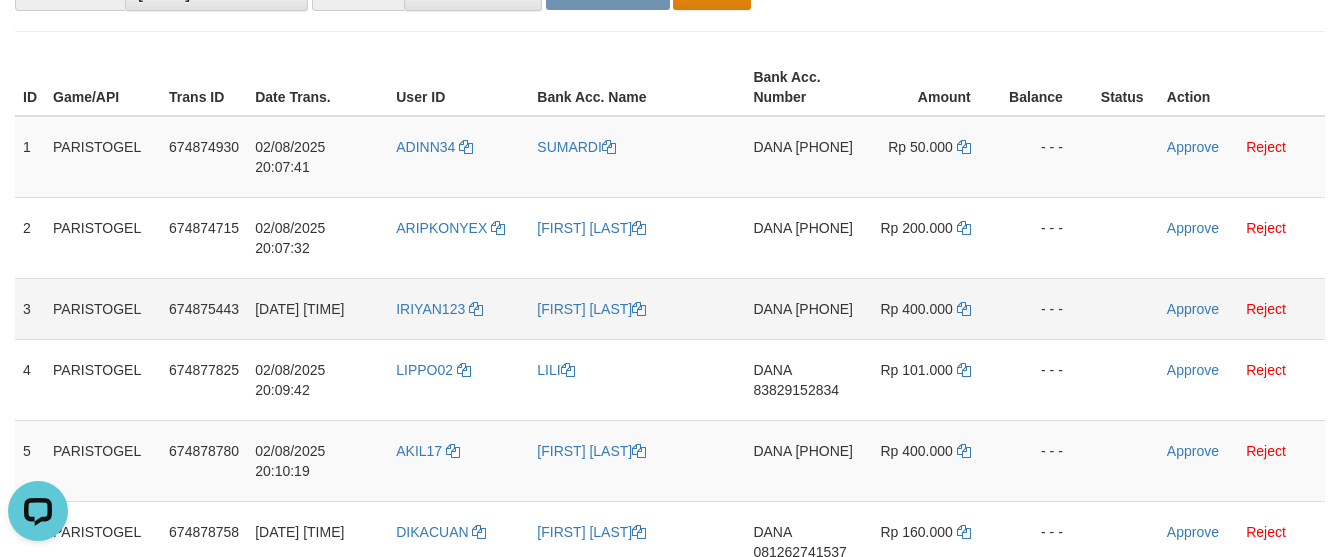 click on "[FIRST] [LAST]" at bounding box center (637, 308) 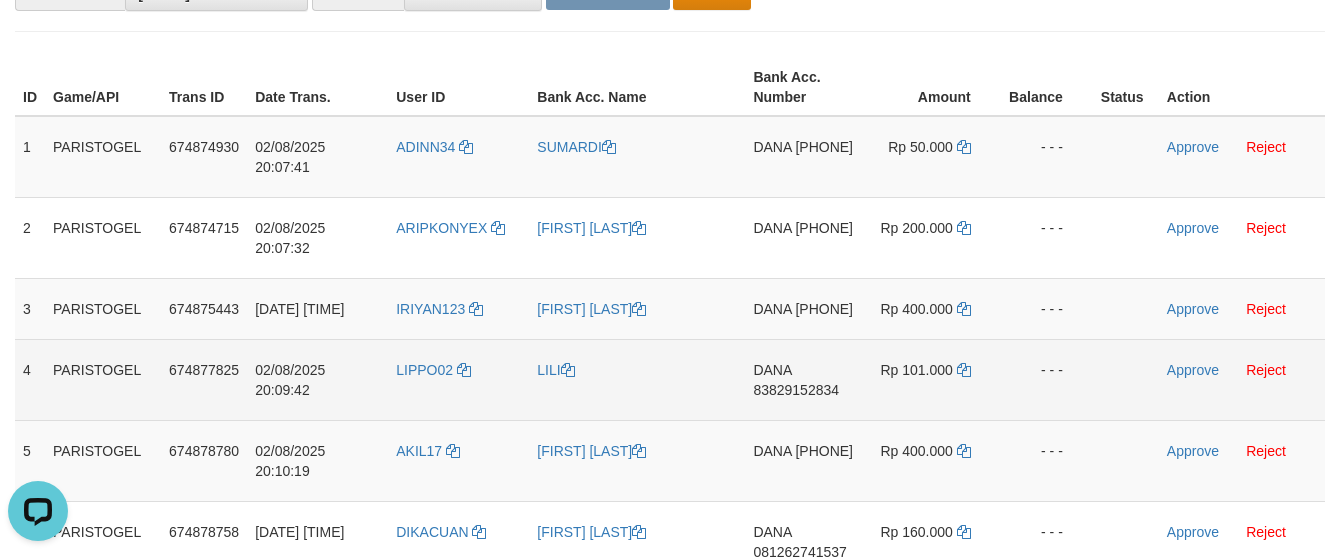 click on "LILI" at bounding box center (637, 379) 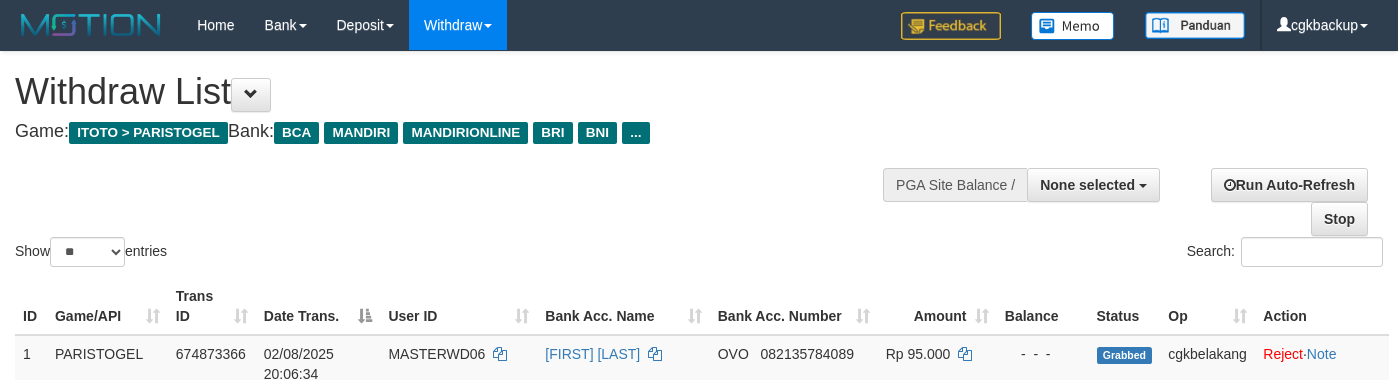 select 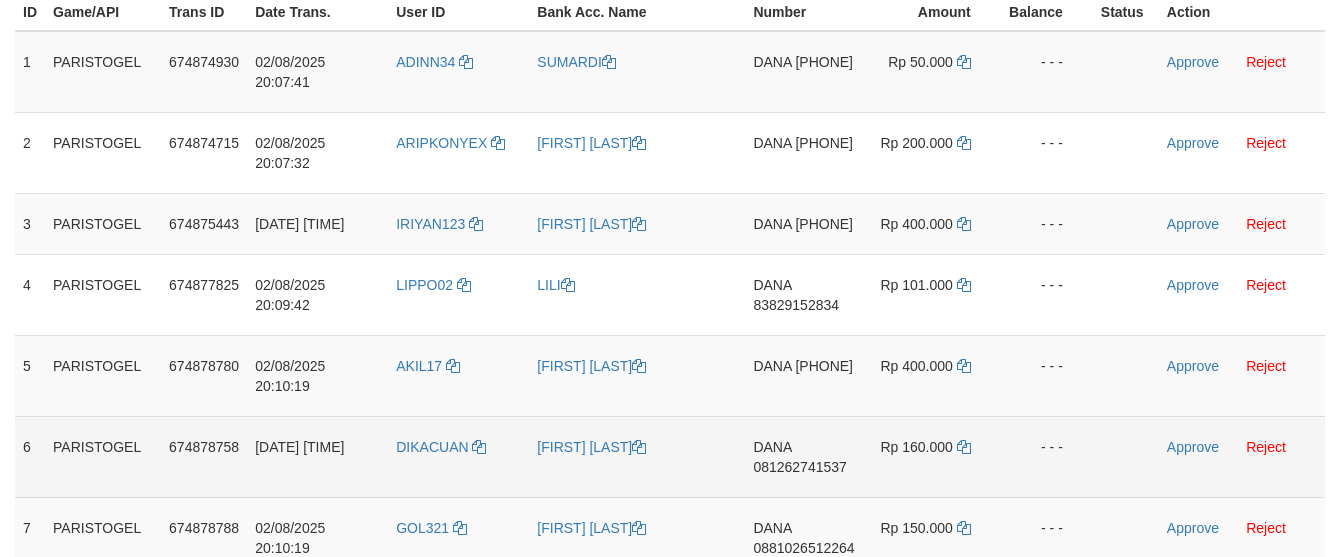 scroll, scrollTop: 371, scrollLeft: 0, axis: vertical 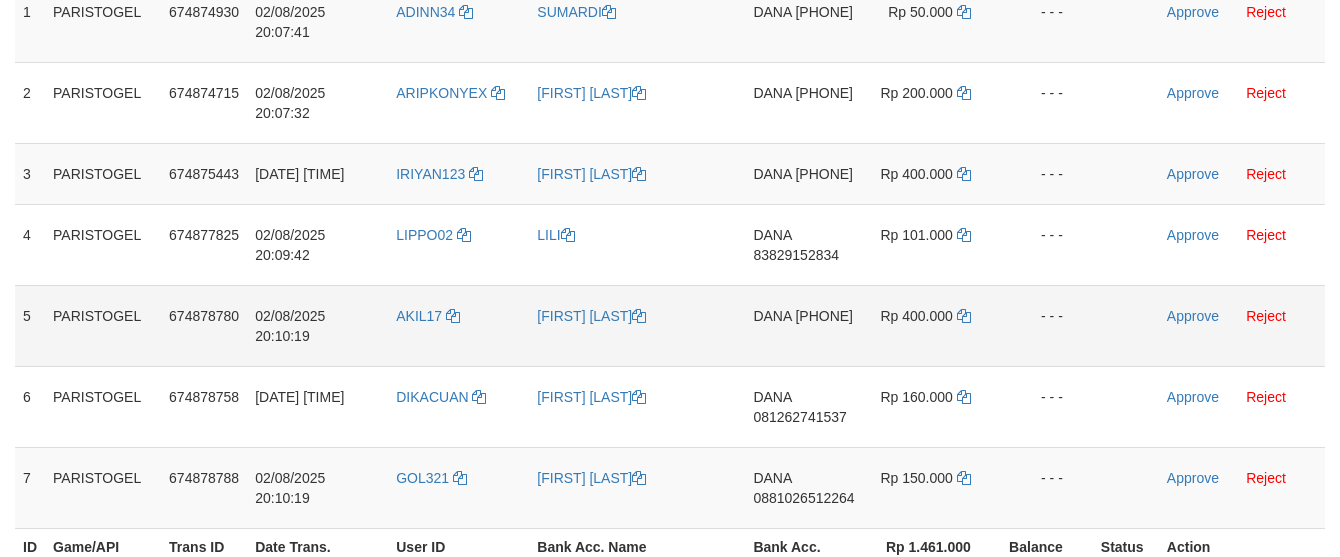 click on "[FIRST] [LAST]" at bounding box center (637, 325) 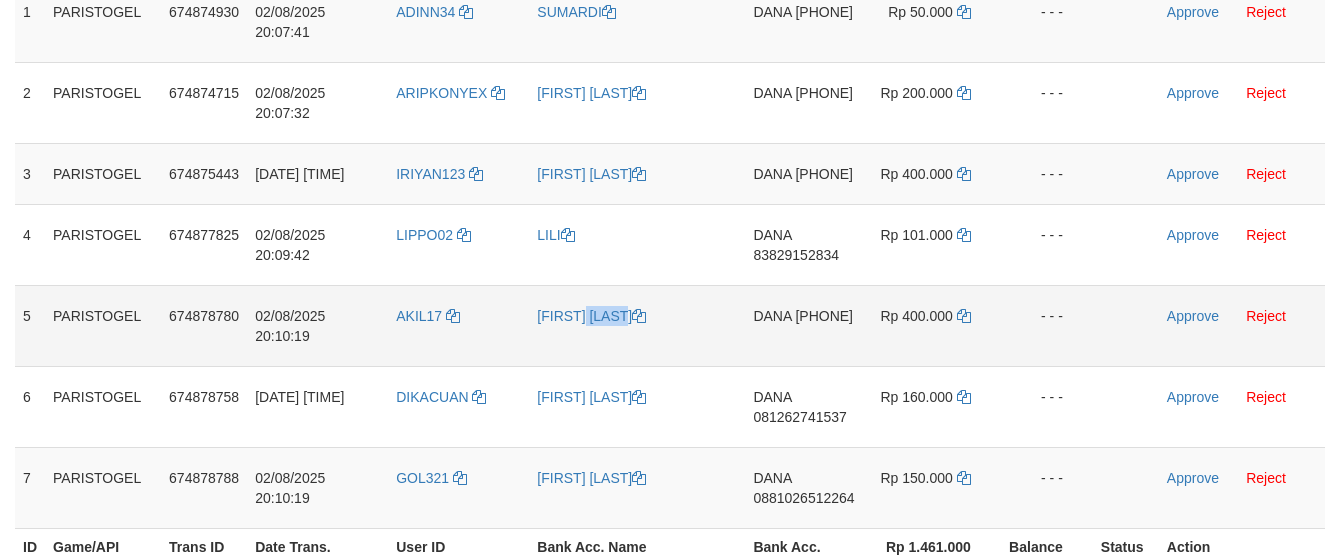 click on "[FIRST] [LAST]" at bounding box center (637, 325) 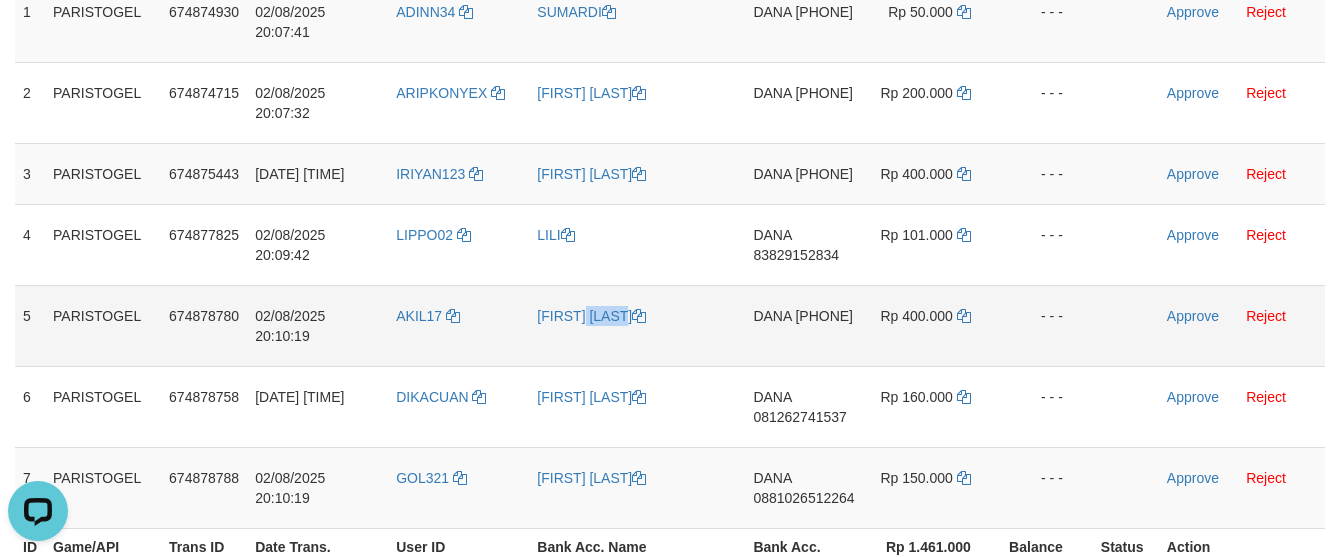 scroll, scrollTop: 0, scrollLeft: 0, axis: both 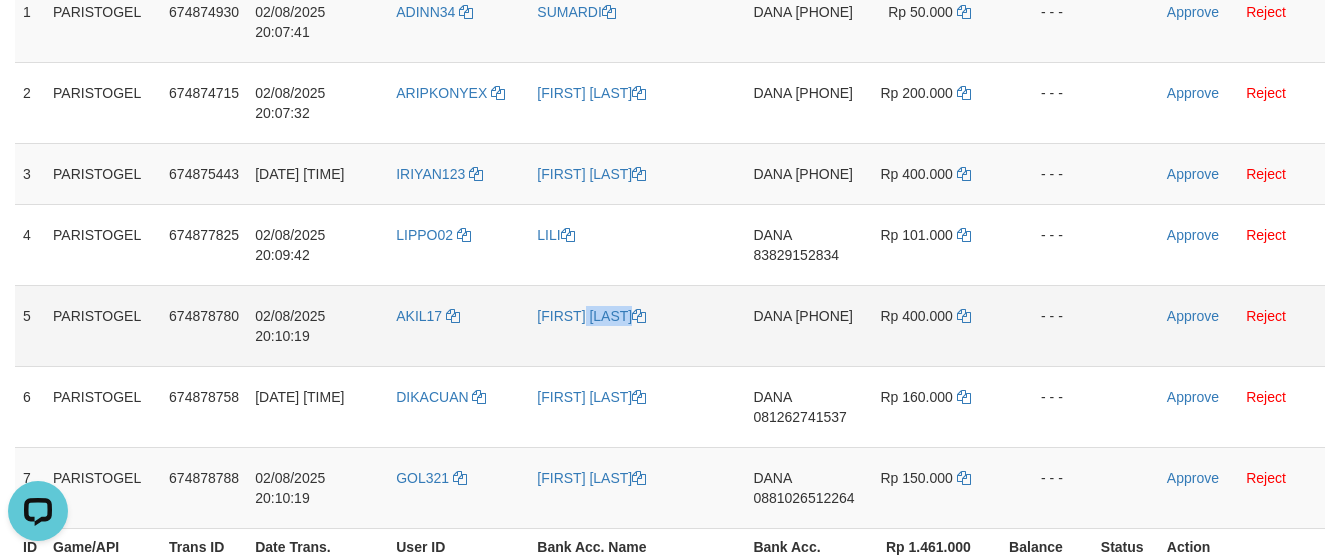 click on "[FIRST] [LAST]" at bounding box center (637, 325) 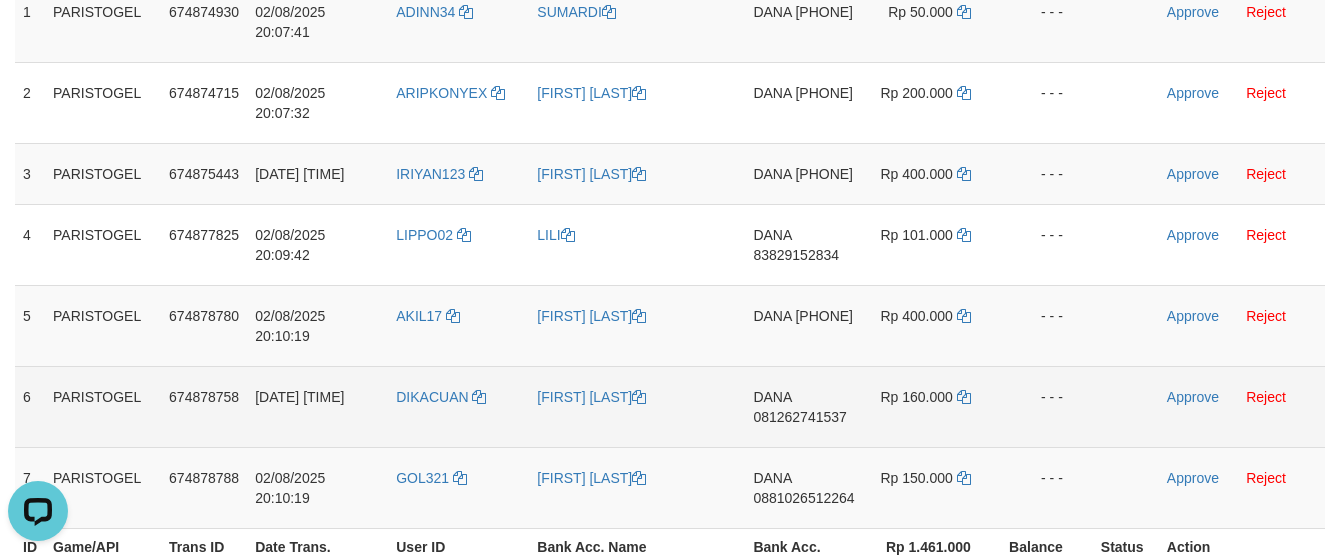 click on "[FIRST] [LAST]" at bounding box center (637, 406) 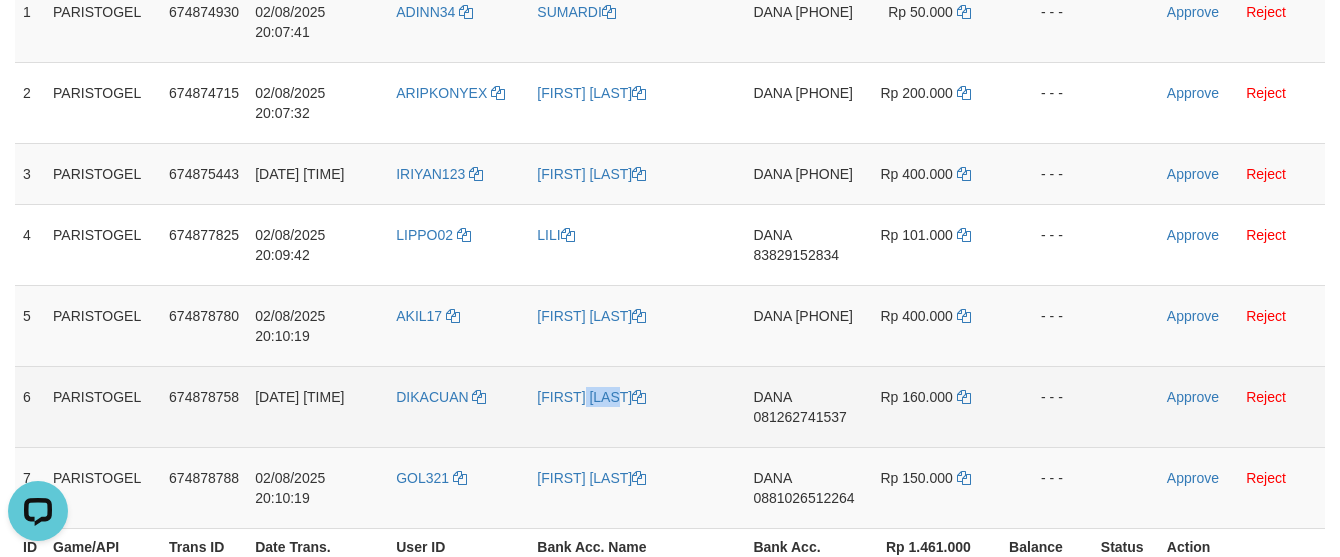 click on "[FIRST] [LAST]" at bounding box center [637, 406] 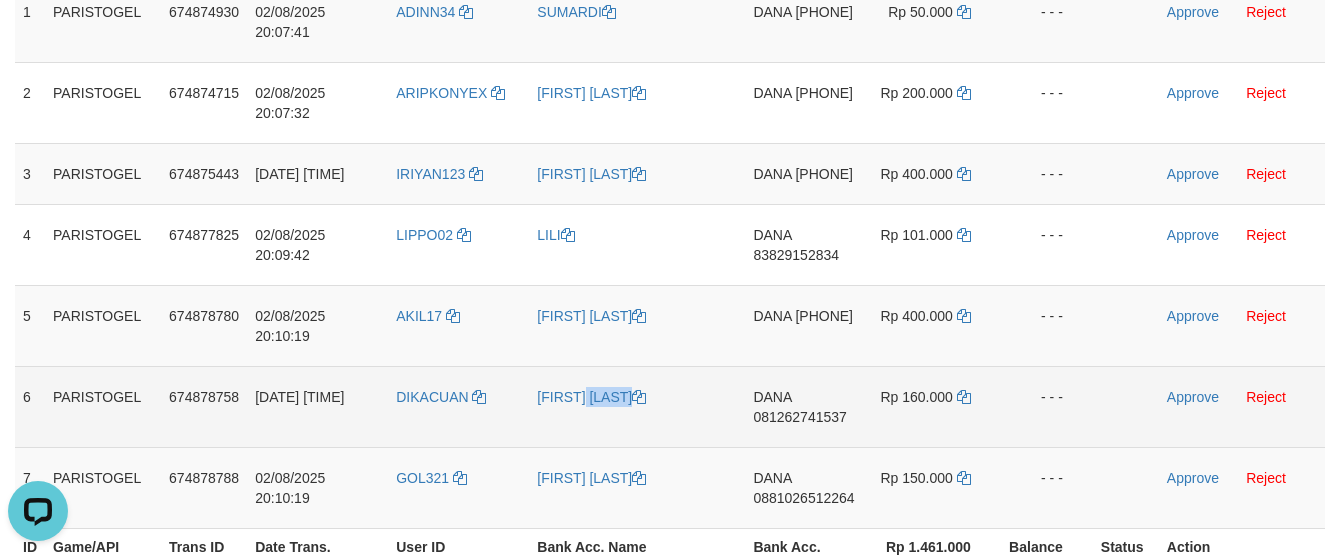 click on "[FIRST] [LAST]" at bounding box center (637, 406) 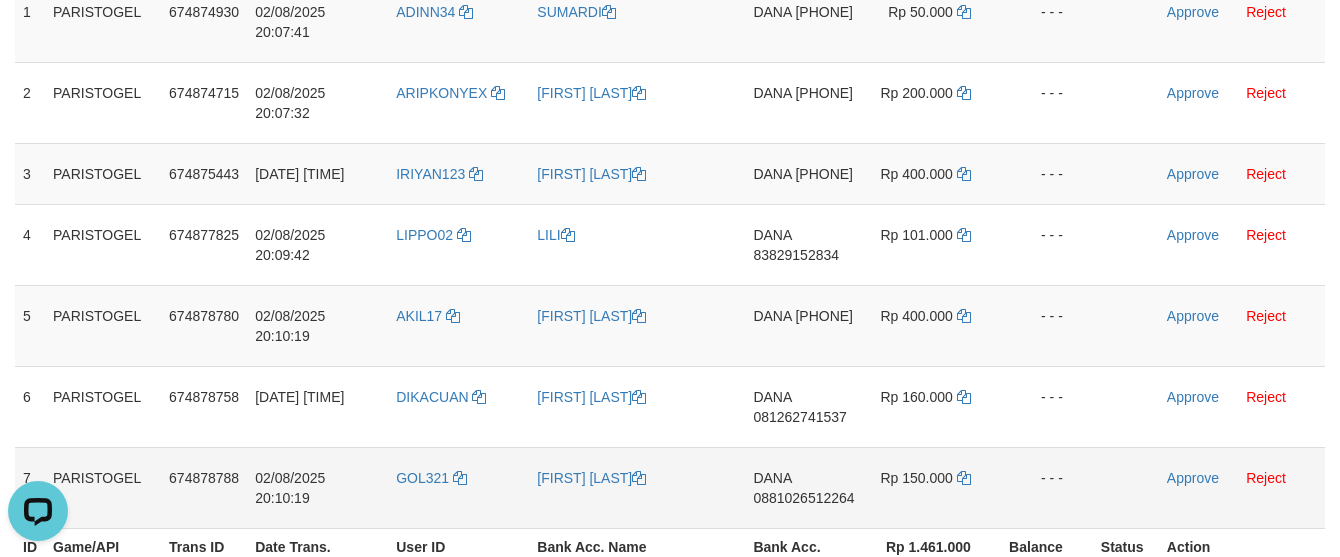 click on "[FIRST] [LAST]" at bounding box center (637, 487) 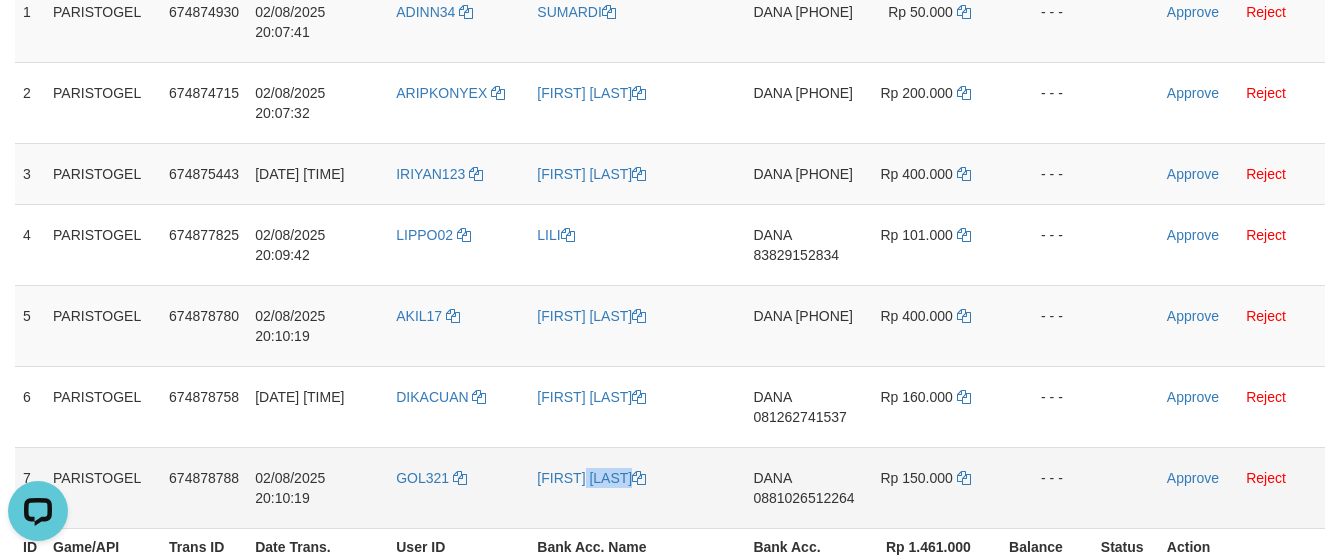 click on "[FIRST] [LAST]" at bounding box center [637, 487] 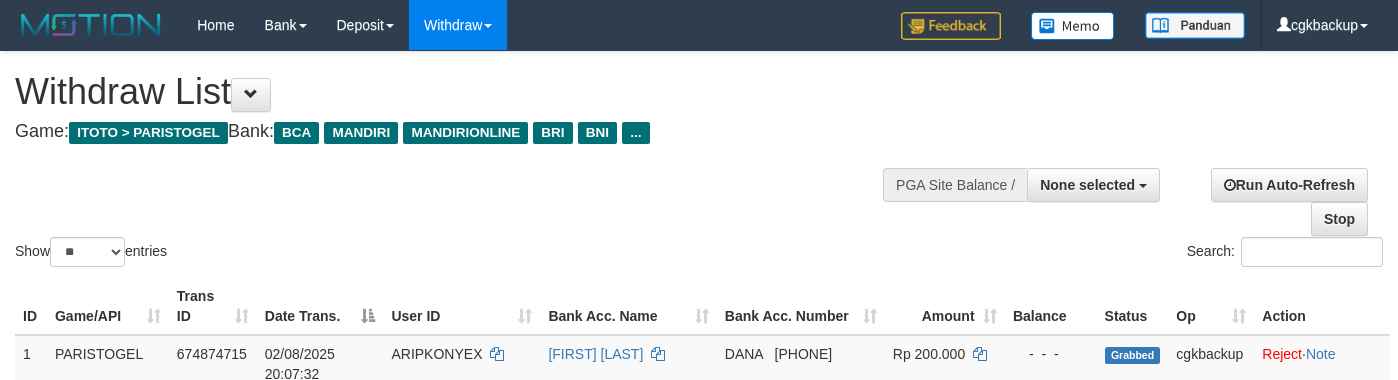 select 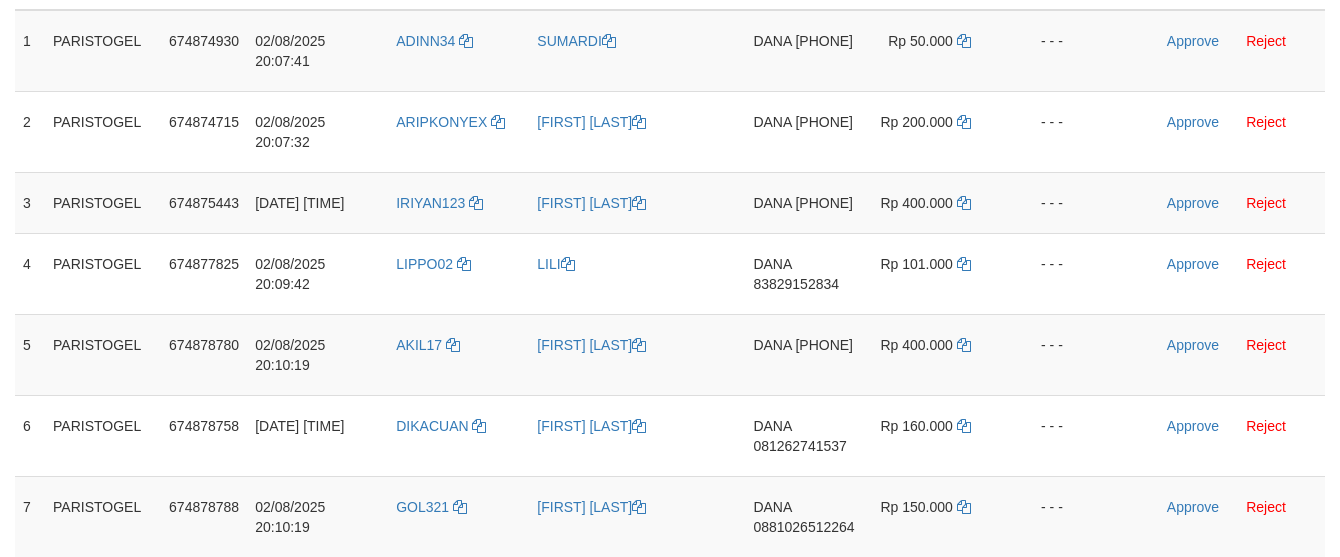 scroll, scrollTop: 371, scrollLeft: 0, axis: vertical 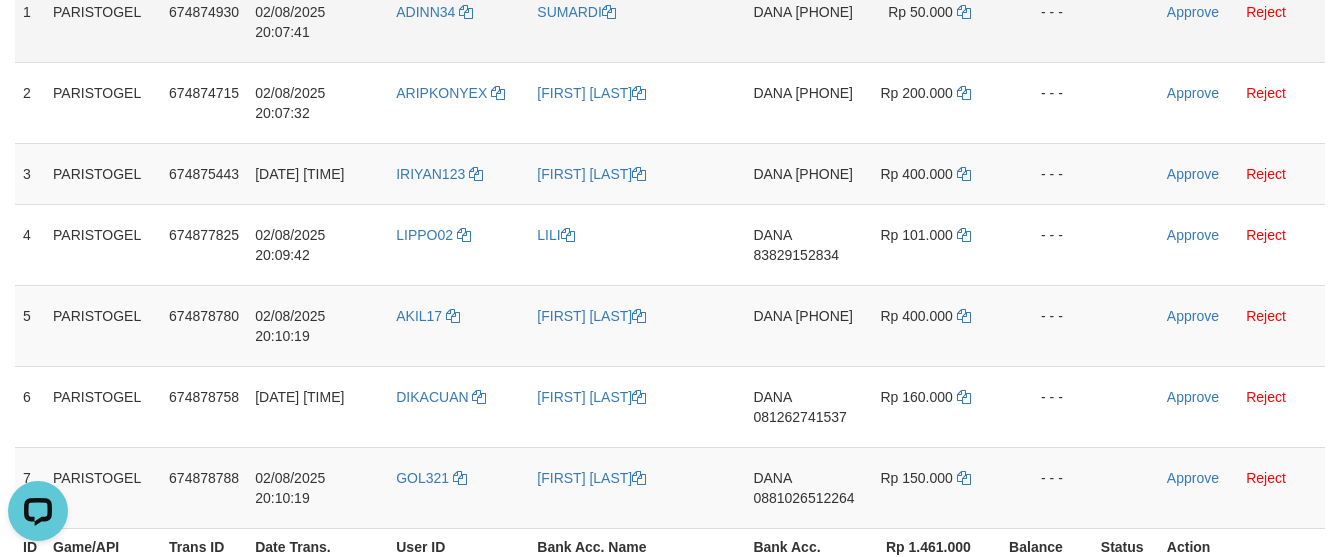 click on "[FIRST]
[PHONE]" at bounding box center (803, 22) 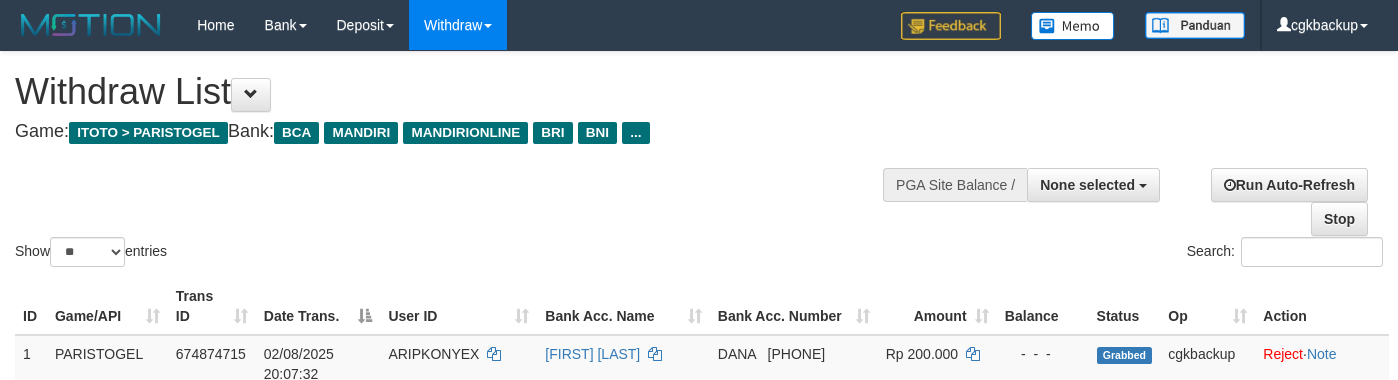 select 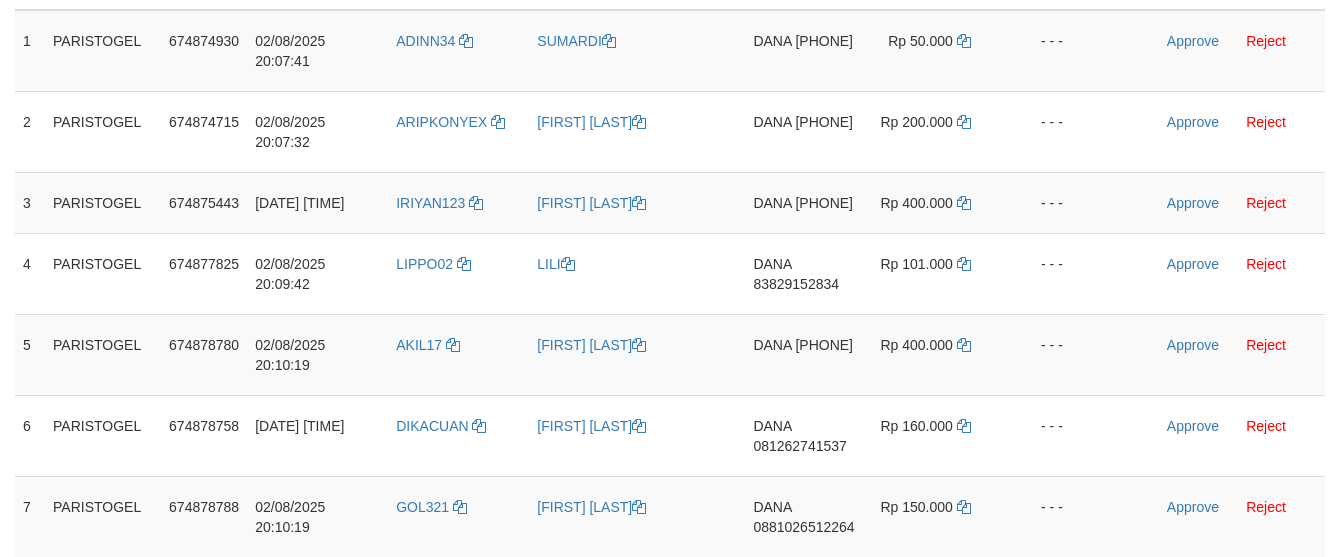 scroll, scrollTop: 371, scrollLeft: 0, axis: vertical 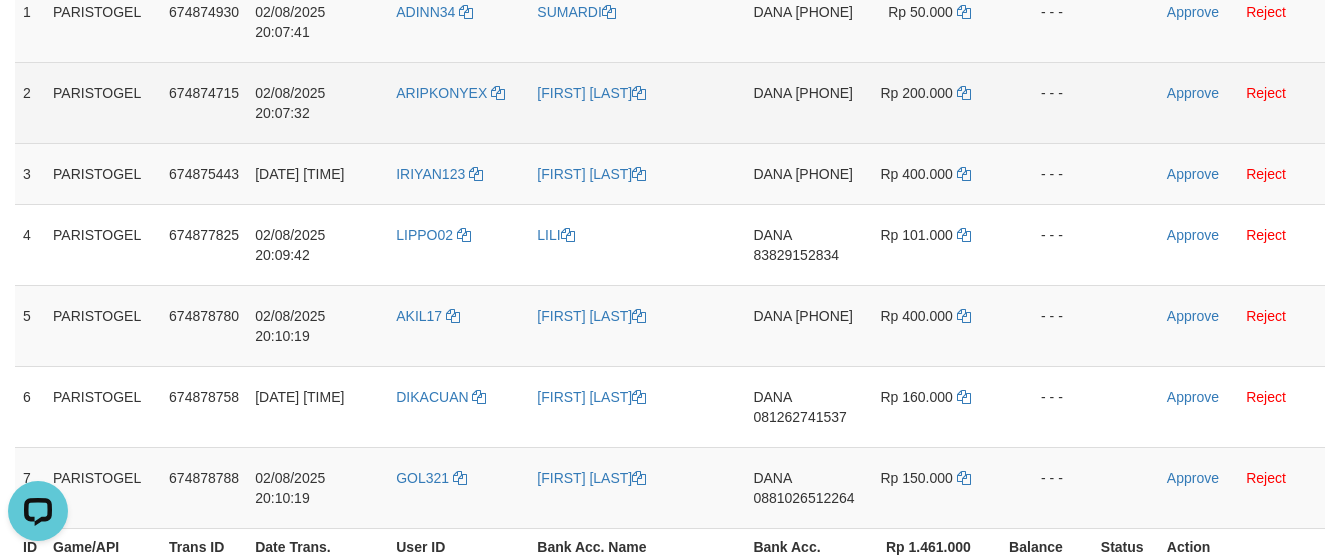 click on "DANA
085791106769" at bounding box center (803, 102) 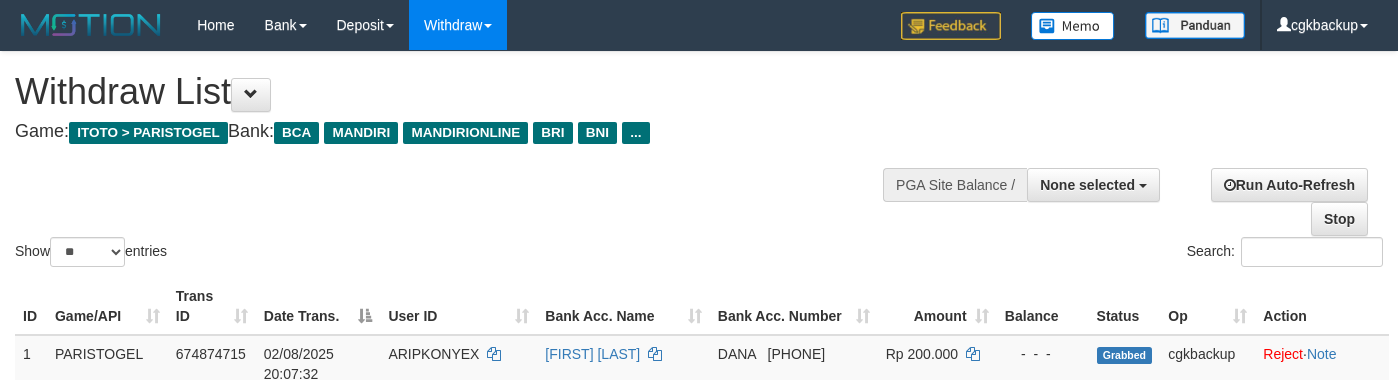 select 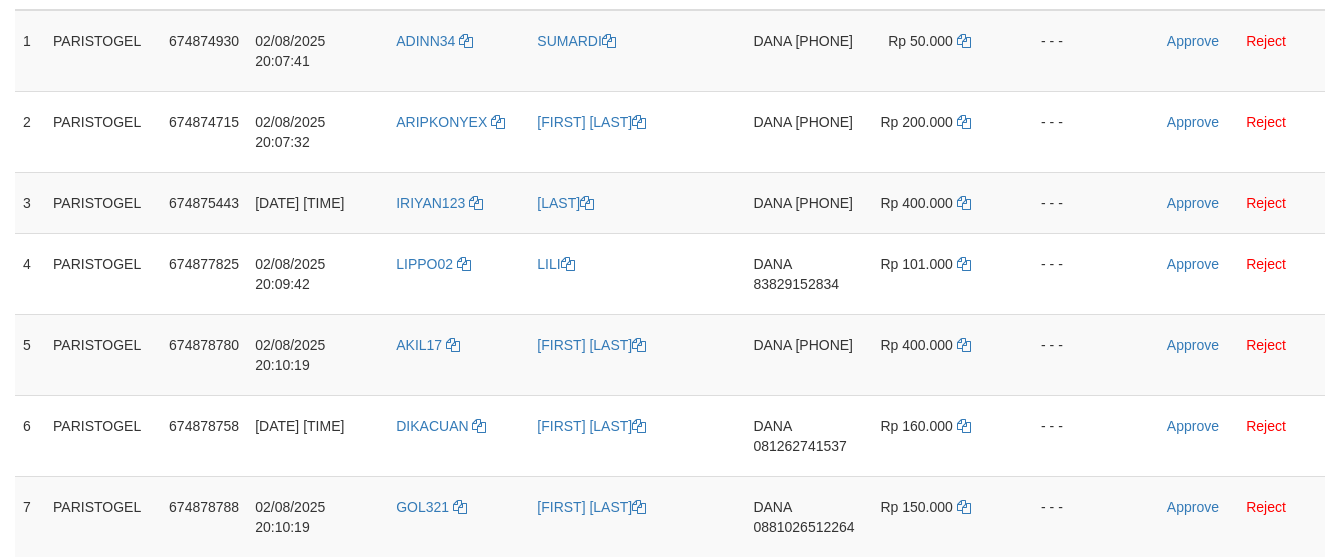 scroll, scrollTop: 371, scrollLeft: 0, axis: vertical 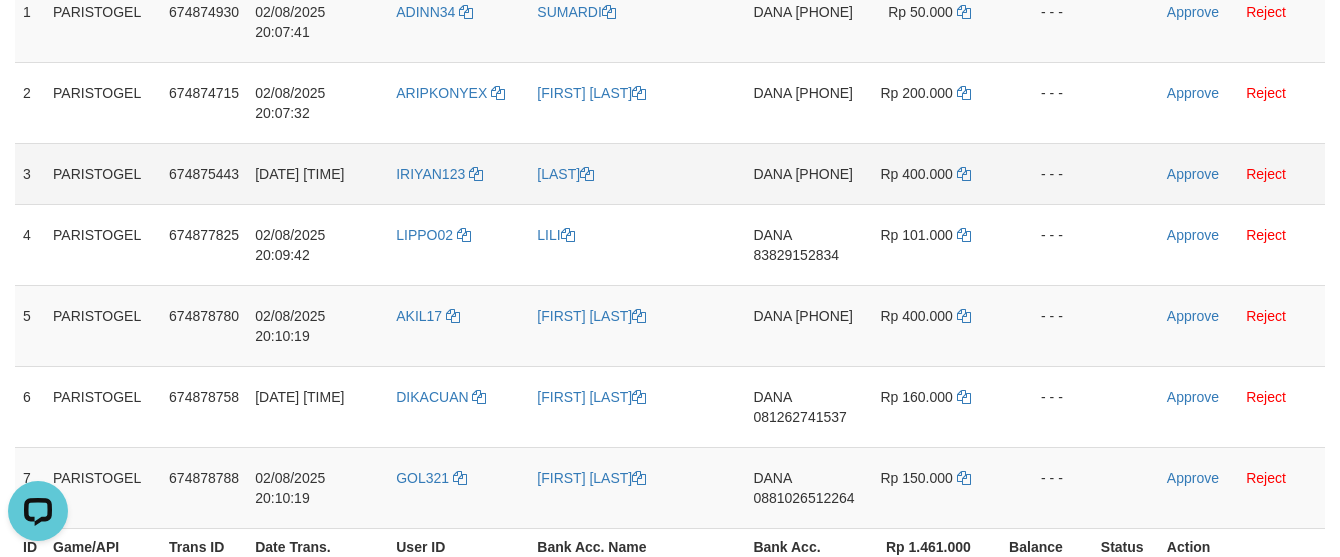 click on "- - -" at bounding box center (1047, 173) 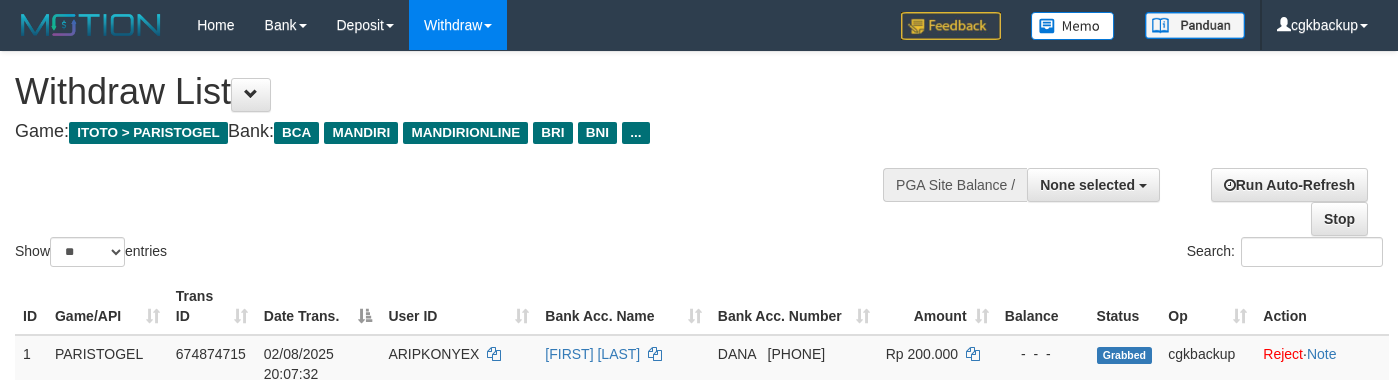 select 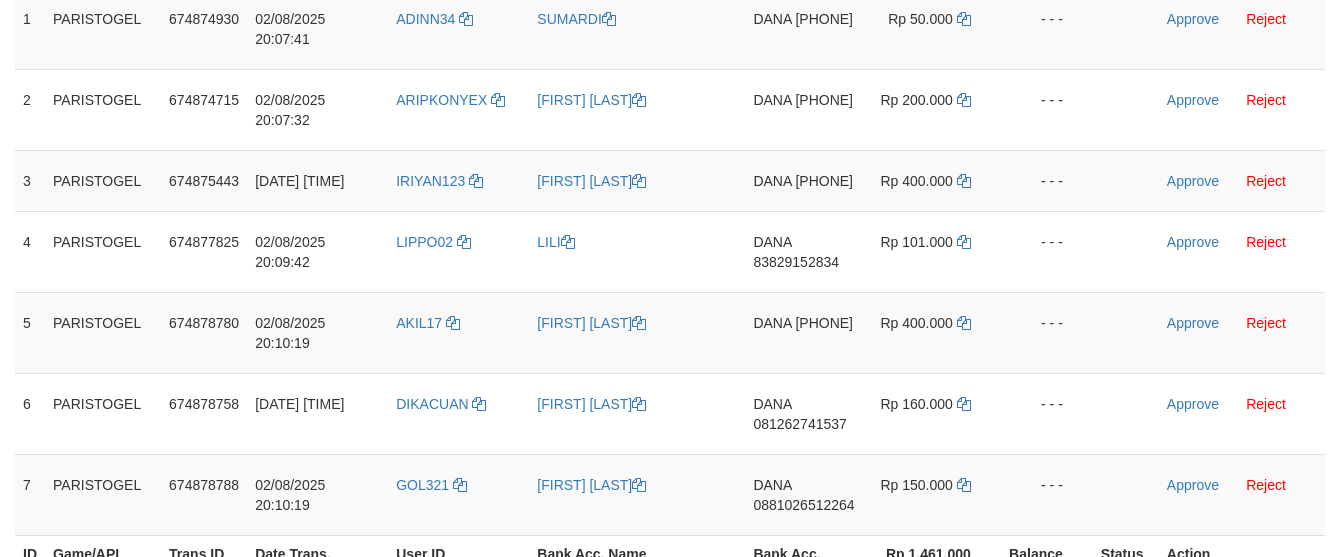 scroll, scrollTop: 371, scrollLeft: 0, axis: vertical 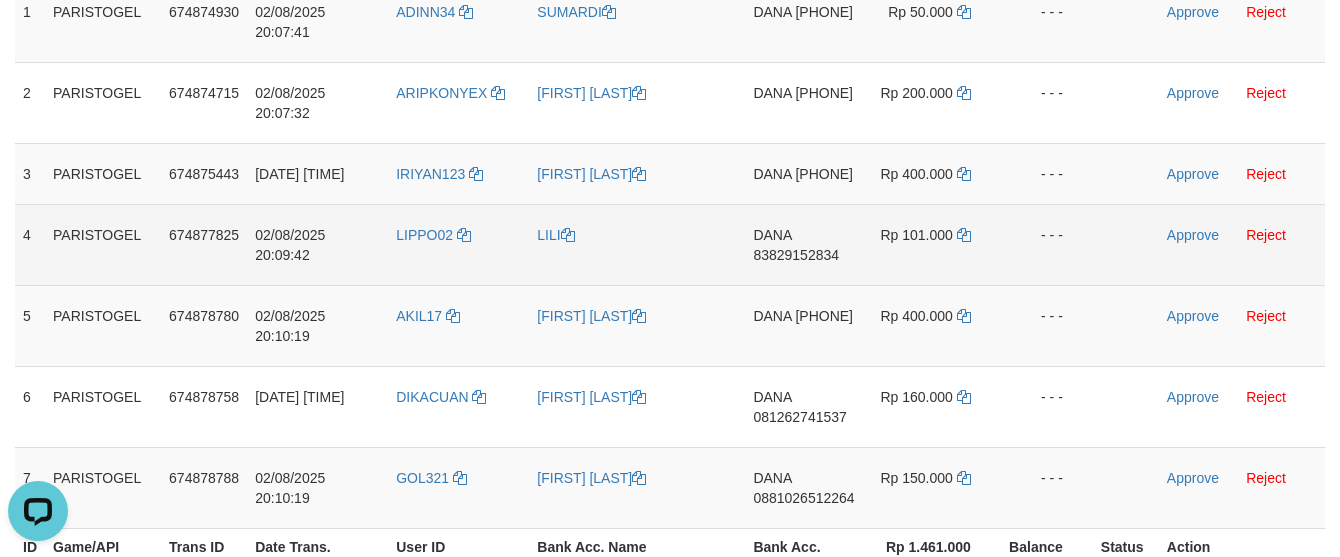 click on "- - -" at bounding box center (1047, 244) 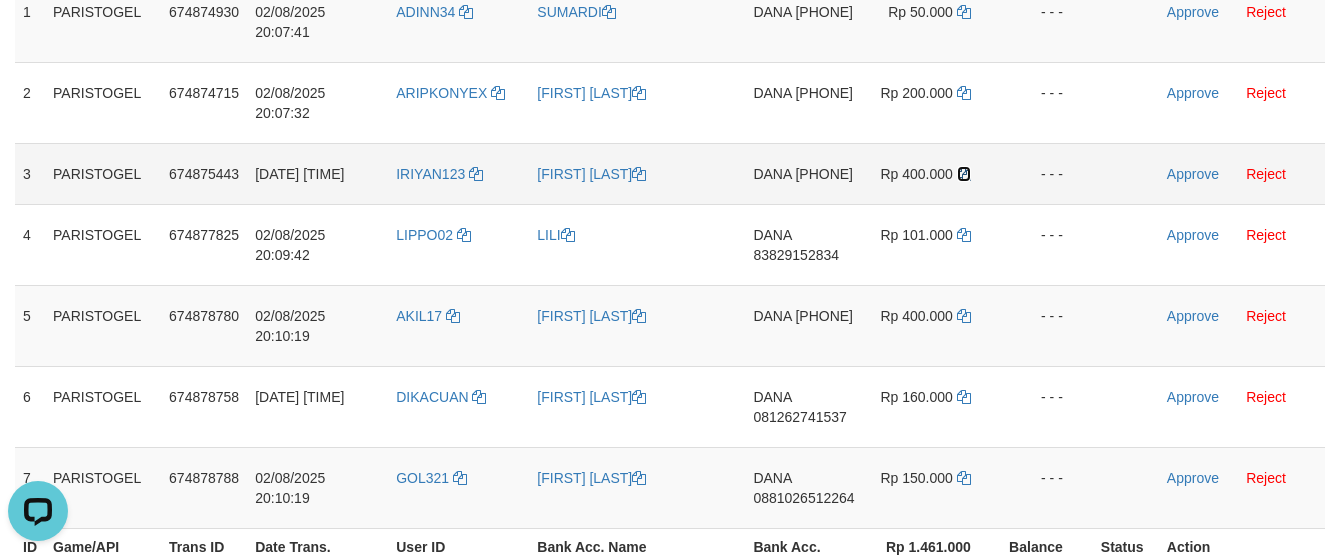 click at bounding box center [964, 174] 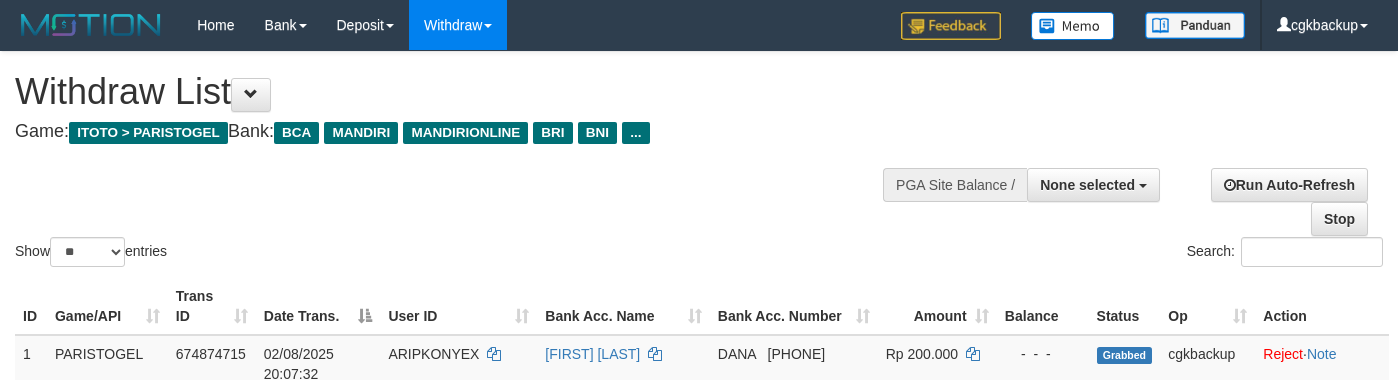 select 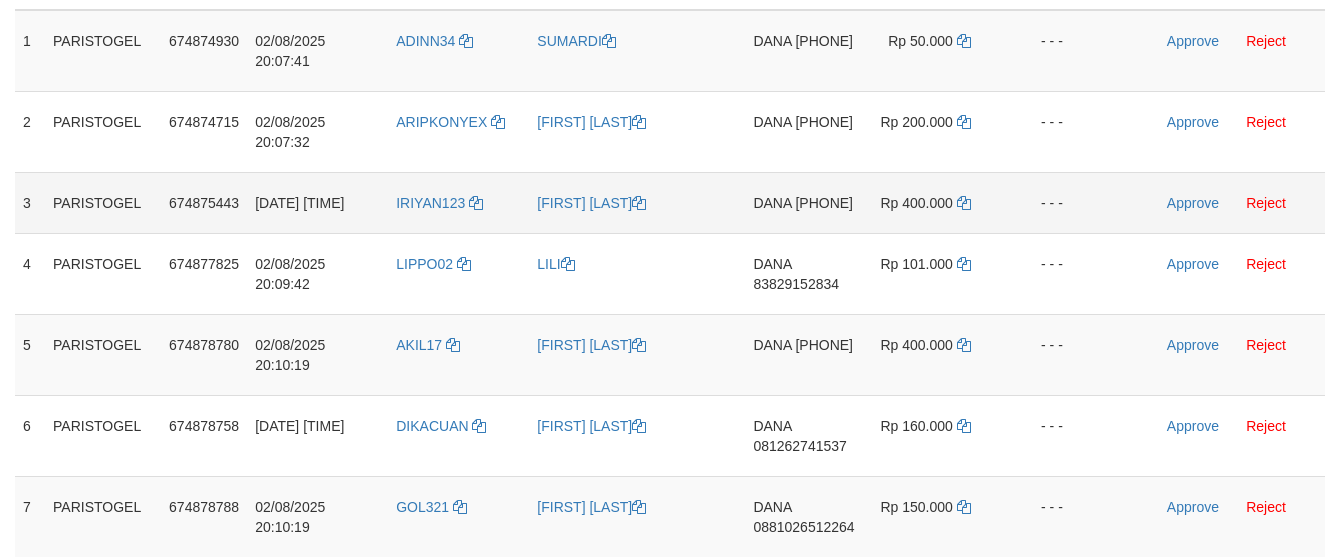 scroll, scrollTop: 371, scrollLeft: 0, axis: vertical 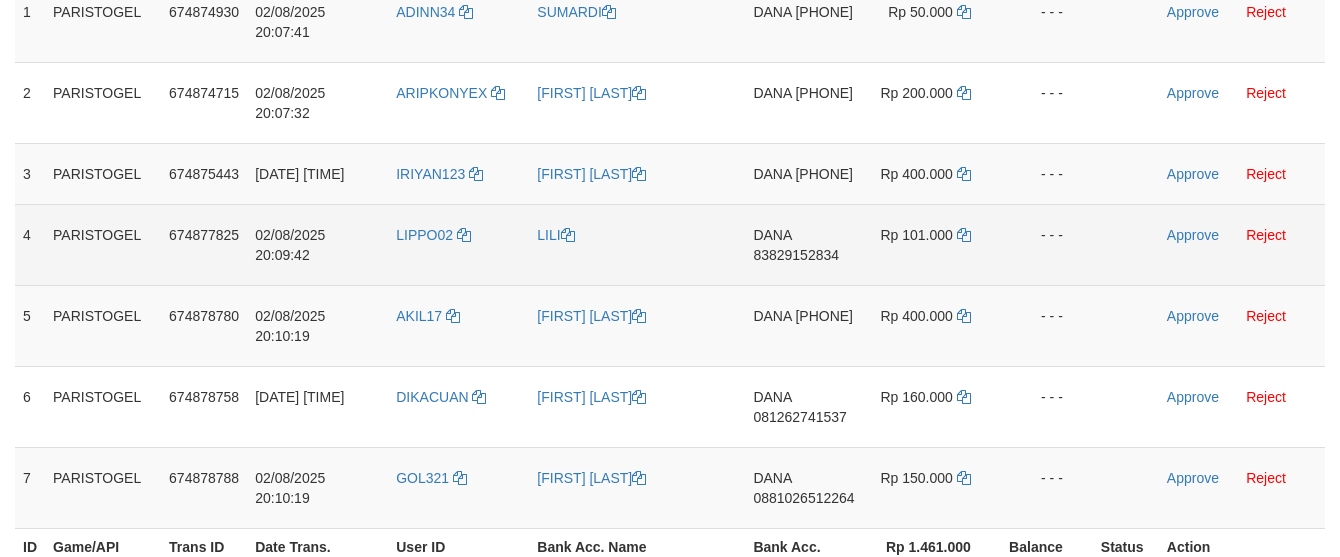 click on "[FIRST]
[PHONE]" at bounding box center [803, 244] 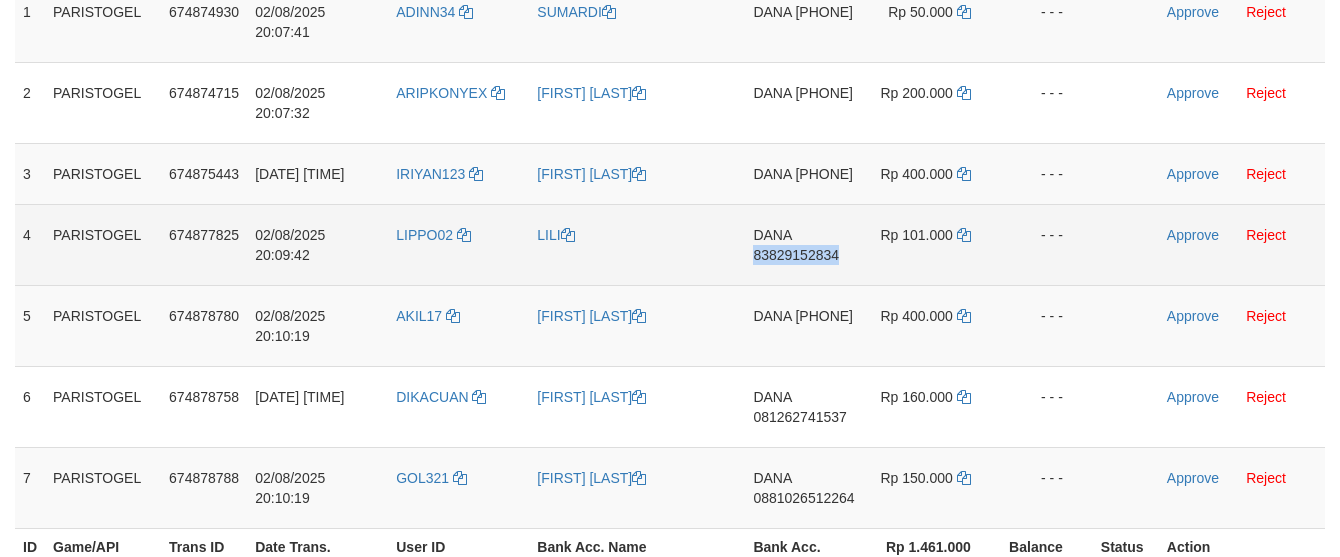 click on "[FIRST]
[PHONE]" at bounding box center [803, 244] 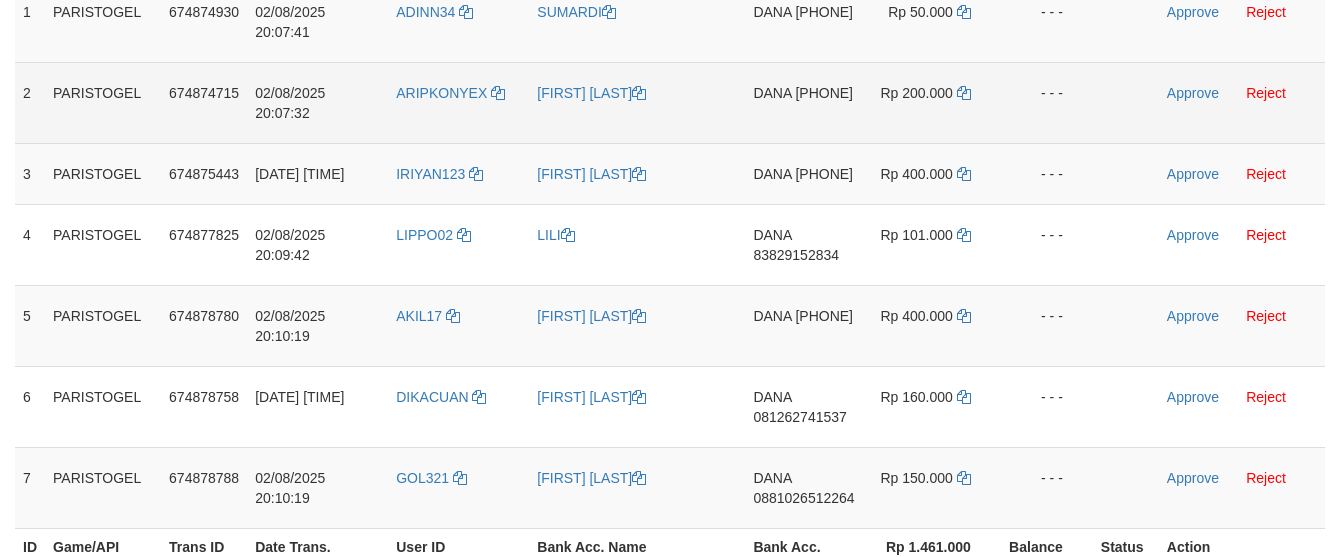 click at bounding box center [1126, 102] 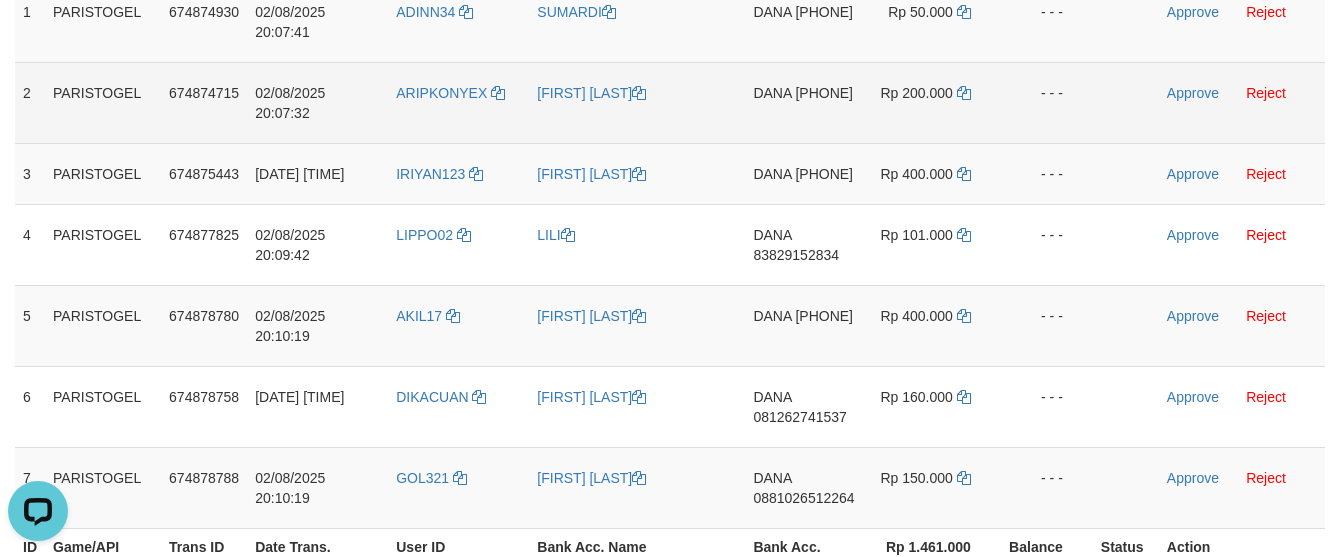 scroll, scrollTop: 0, scrollLeft: 0, axis: both 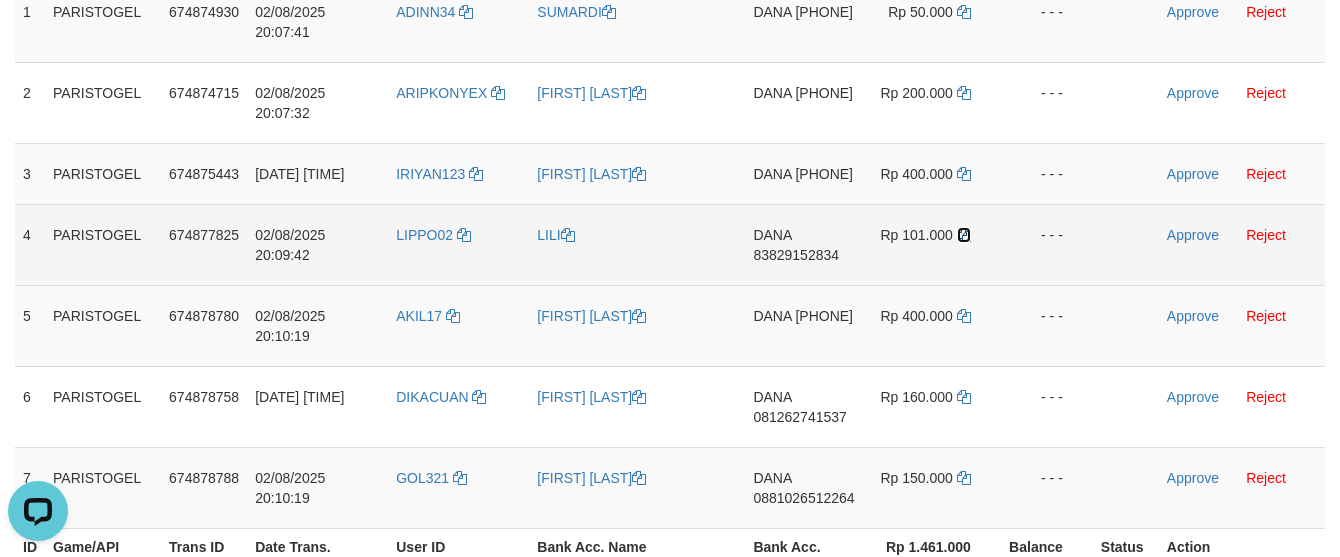 click at bounding box center (964, 235) 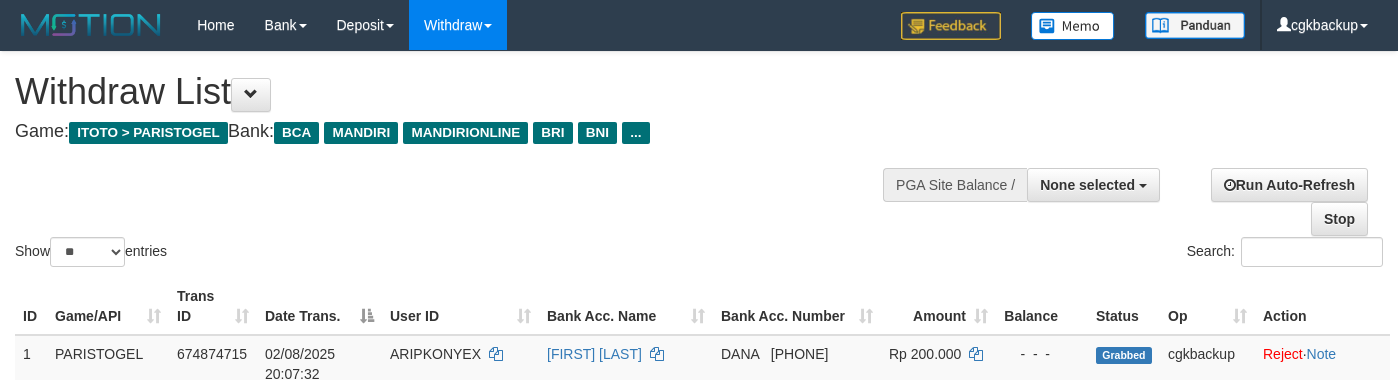select 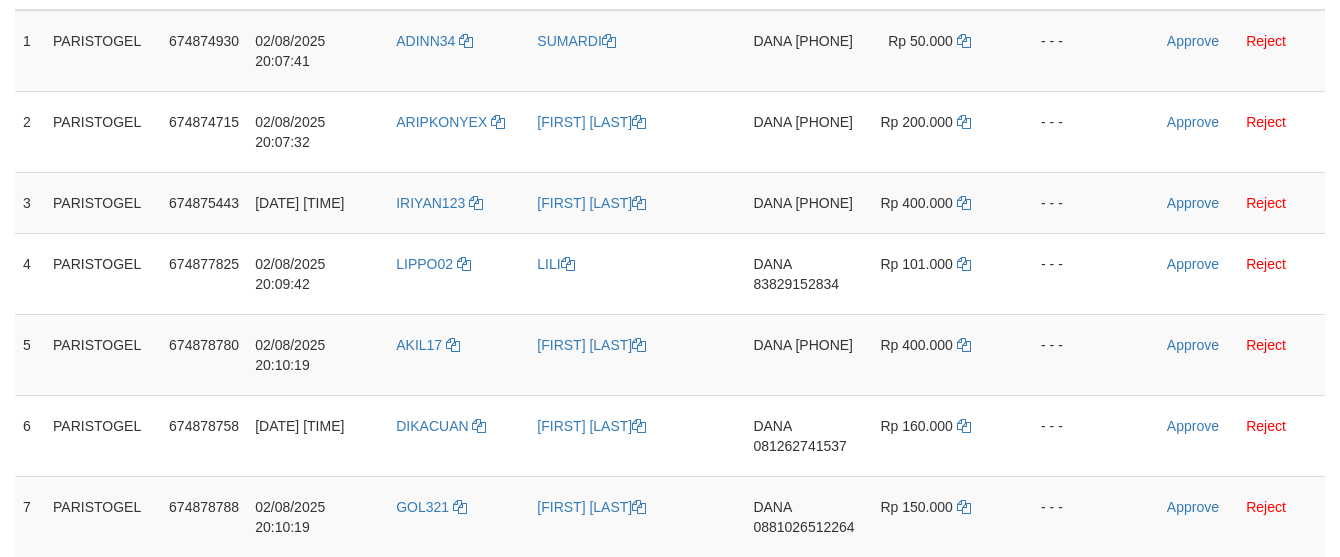 scroll, scrollTop: 371, scrollLeft: 0, axis: vertical 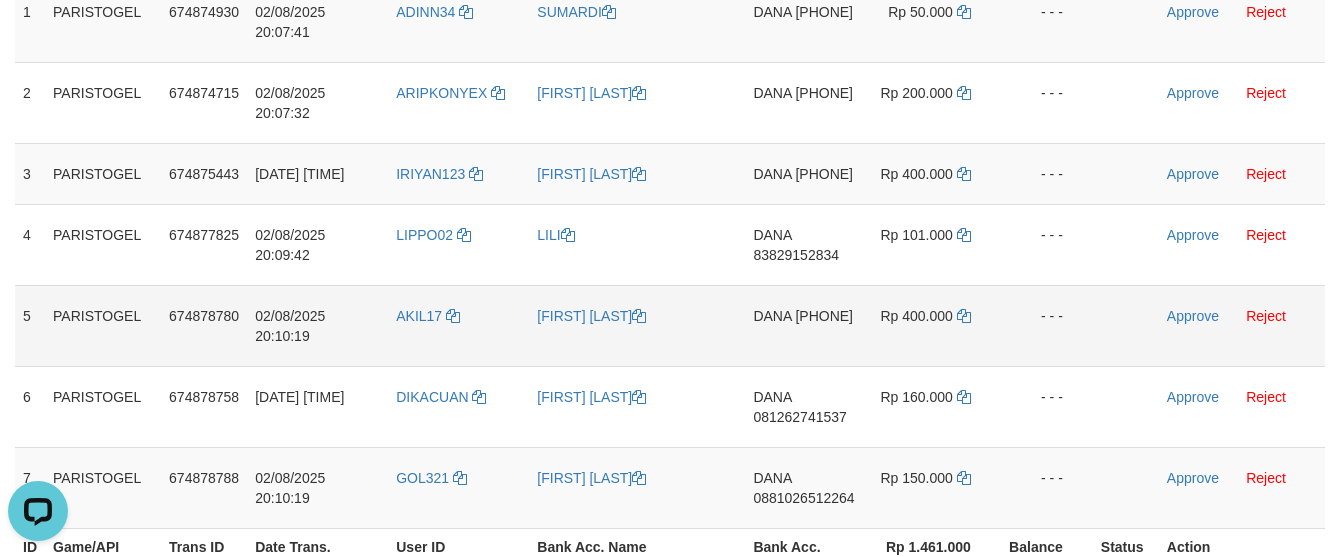 click on "[BRAND]
[PHONE]" at bounding box center [803, 325] 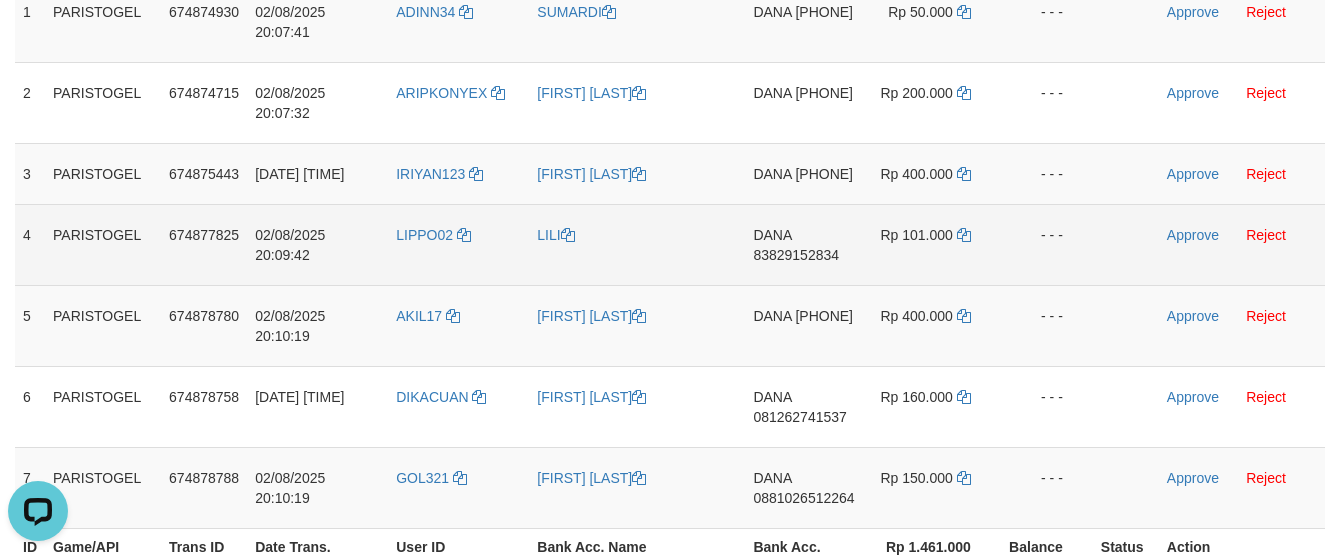 click on "- - -" at bounding box center [1047, 244] 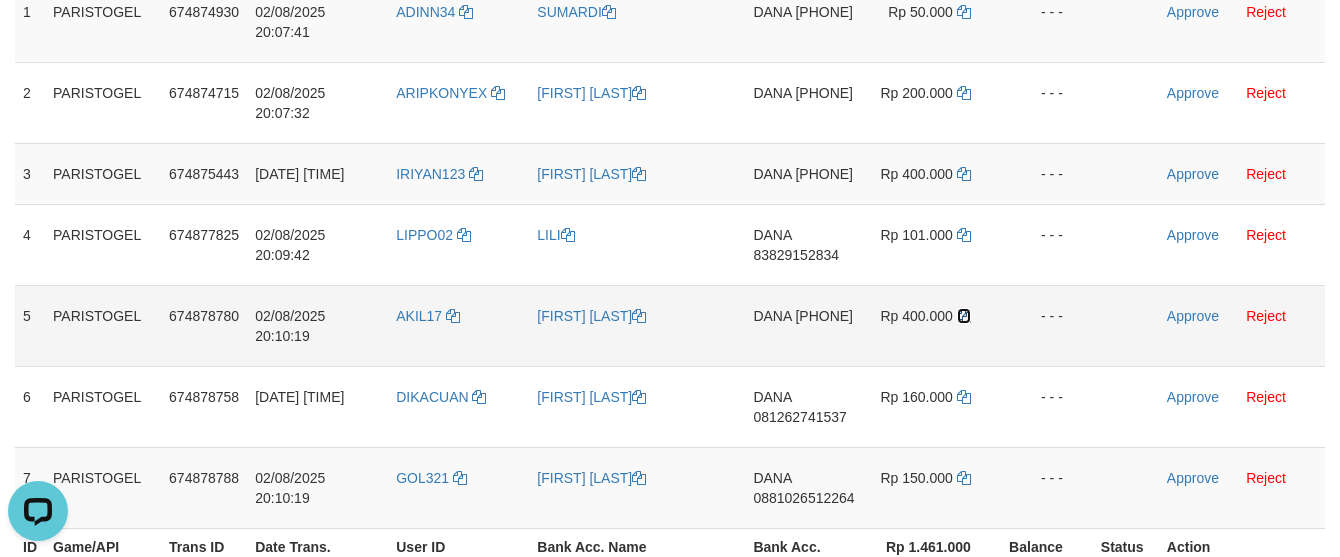 click at bounding box center (964, 316) 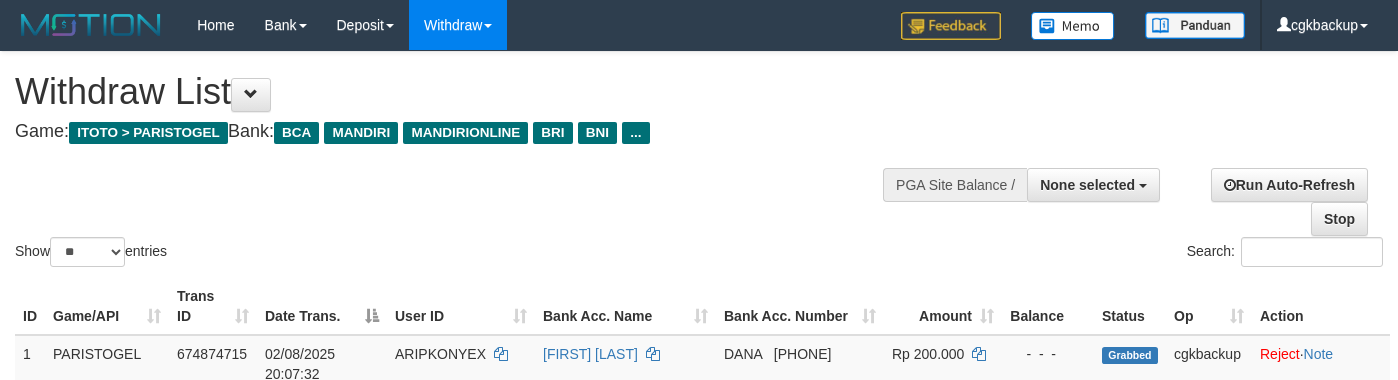 select 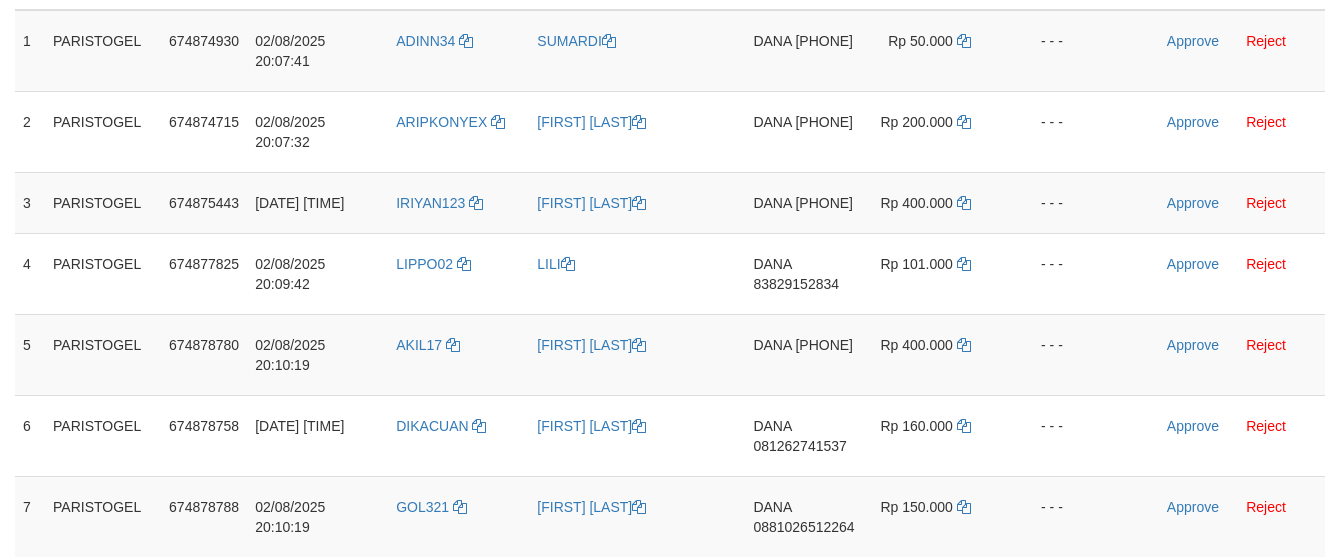scroll, scrollTop: 371, scrollLeft: 0, axis: vertical 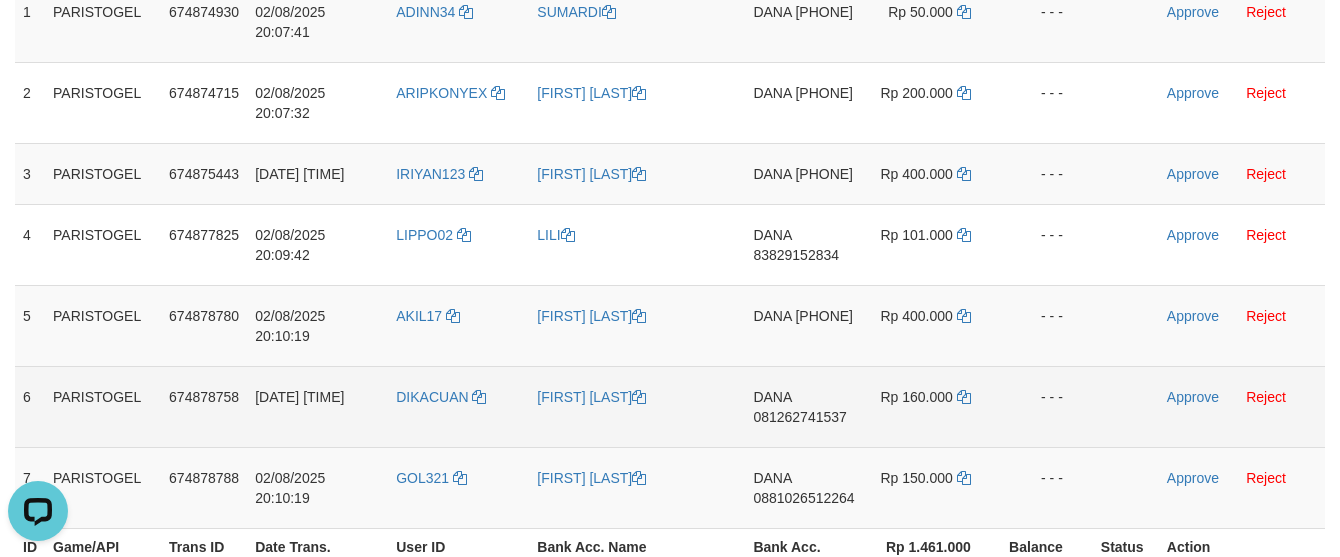 click on "[FIRST]
[PHONE]" at bounding box center [803, 406] 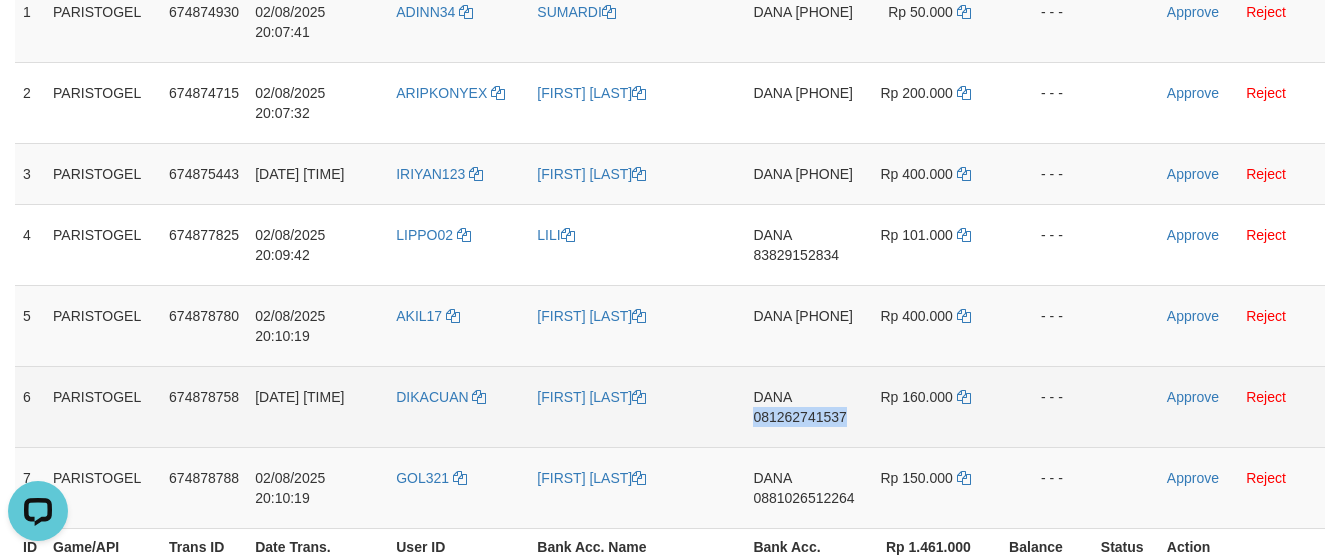 click on "[FIRST]
[PHONE]" at bounding box center (803, 406) 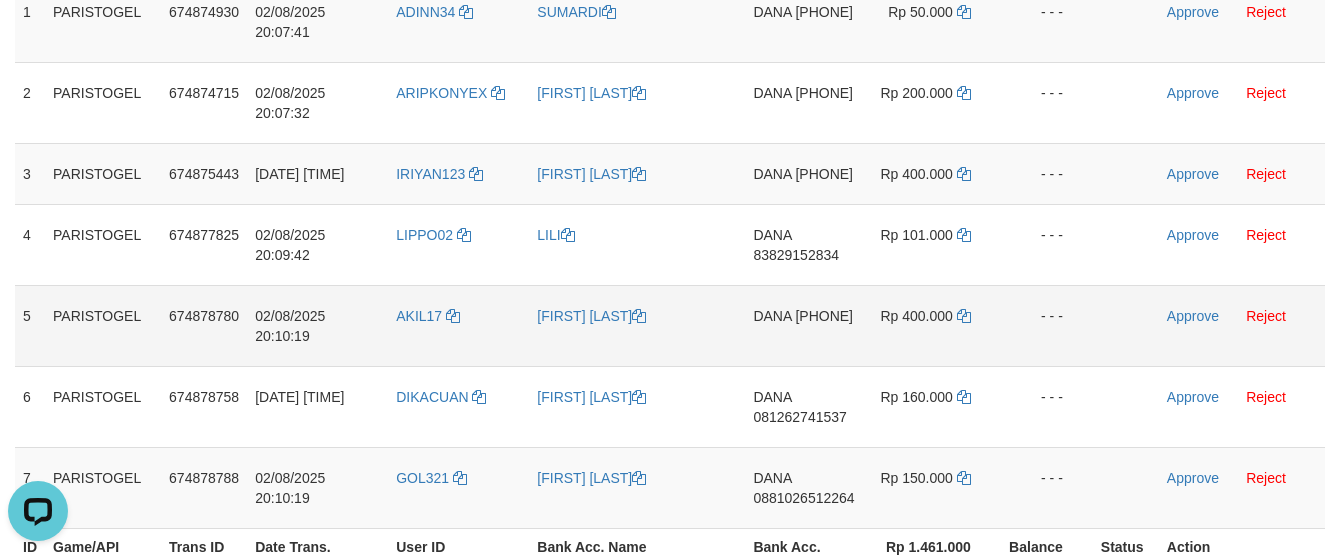click on "- - -" at bounding box center [1047, 325] 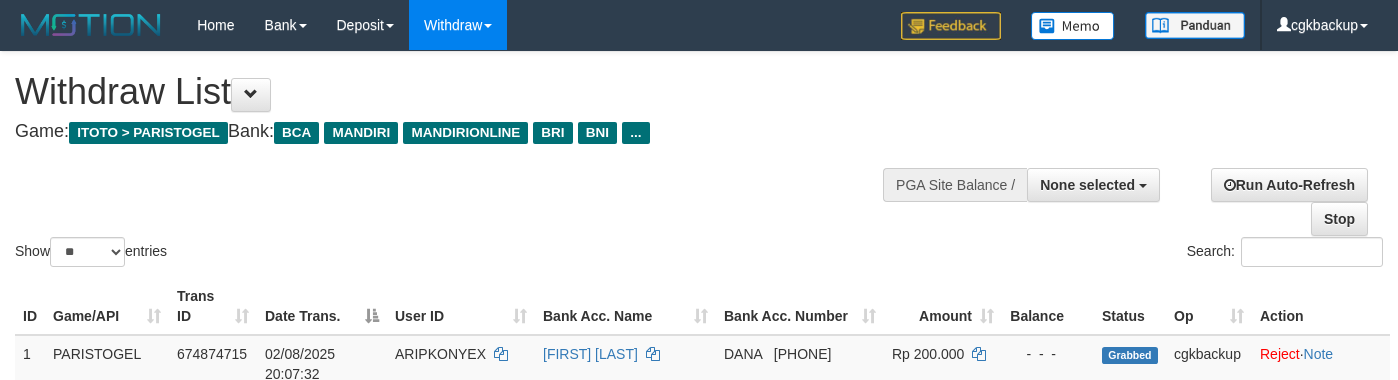 select 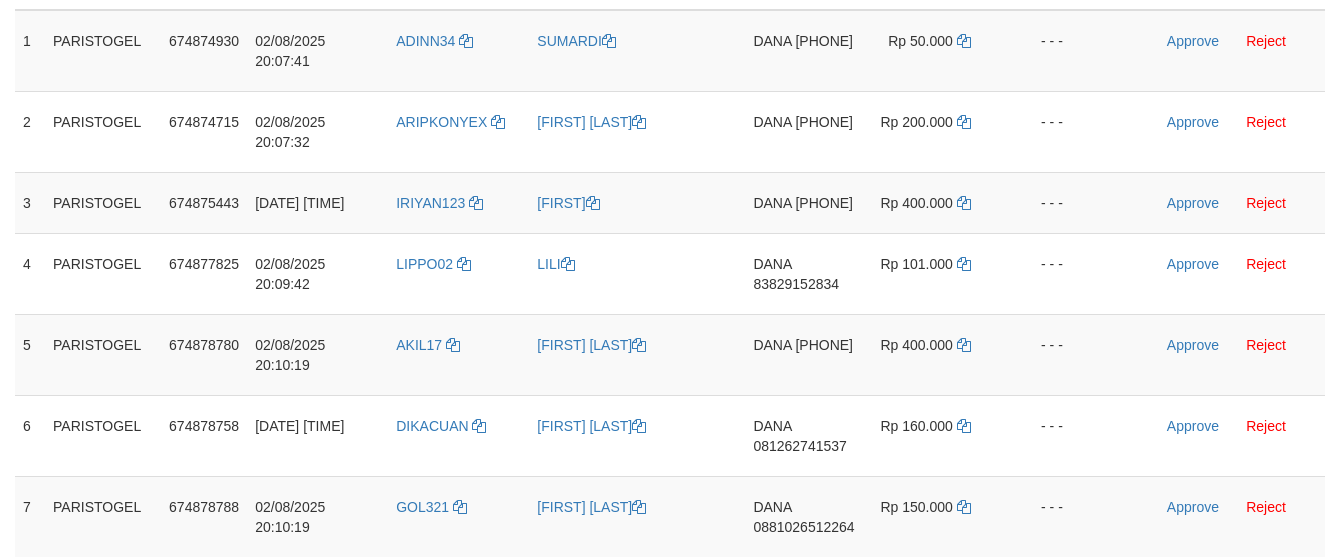 scroll, scrollTop: 371, scrollLeft: 0, axis: vertical 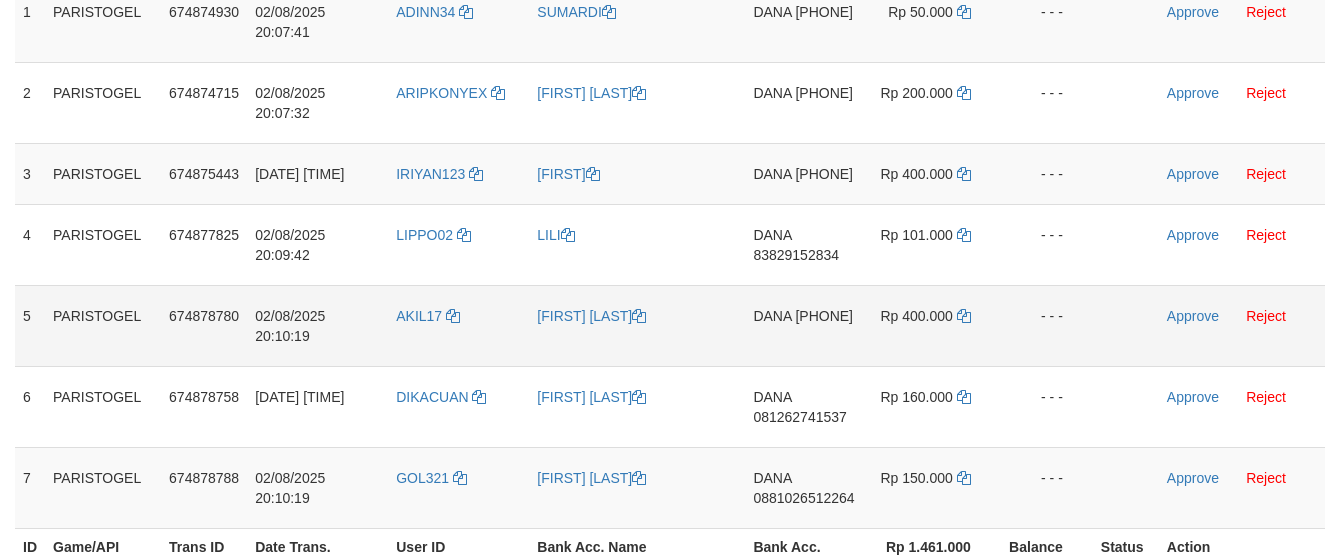 click on "Rp 400.000" at bounding box center [932, 325] 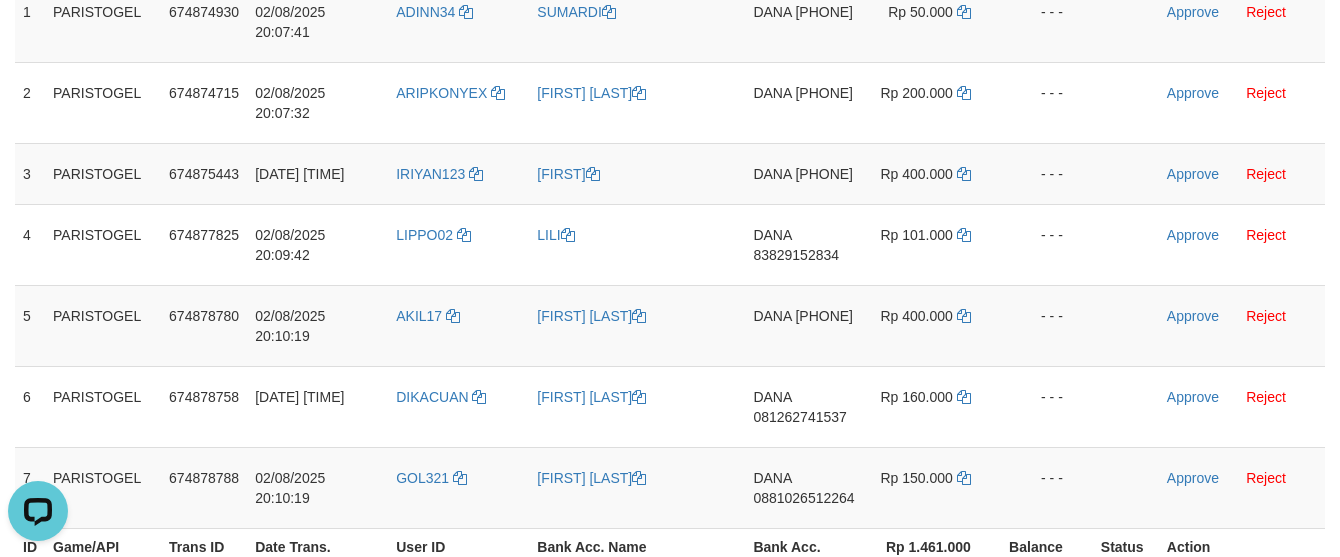 scroll, scrollTop: 0, scrollLeft: 0, axis: both 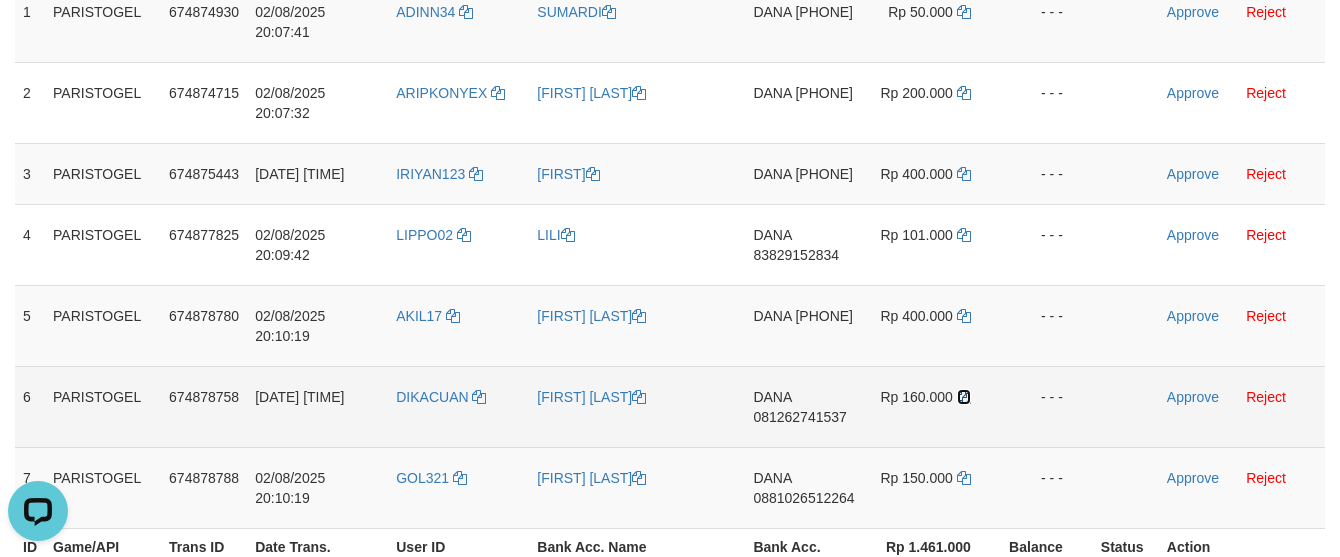 click at bounding box center [964, 397] 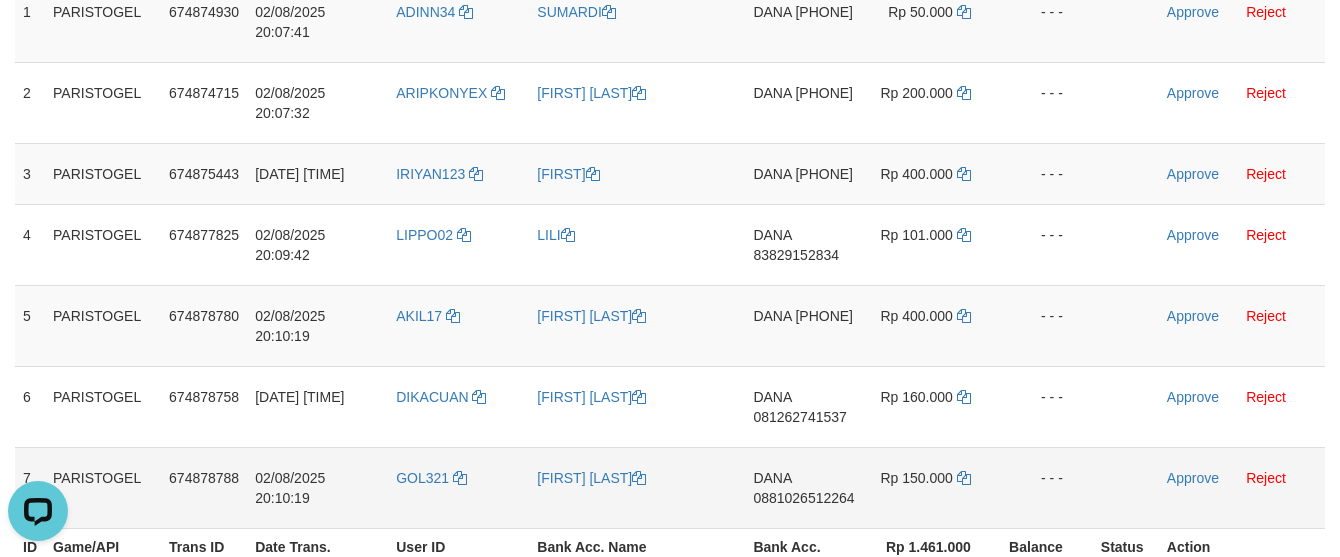 click on "DANA
0881026512264" at bounding box center [803, 487] 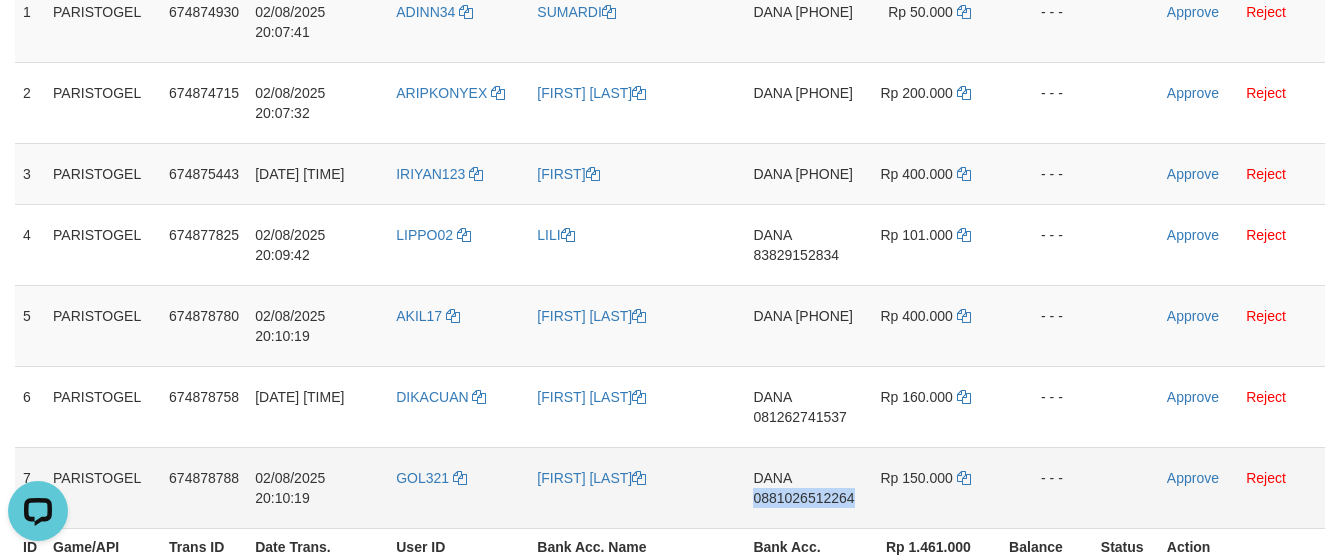click on "DANA
0881026512264" at bounding box center [803, 487] 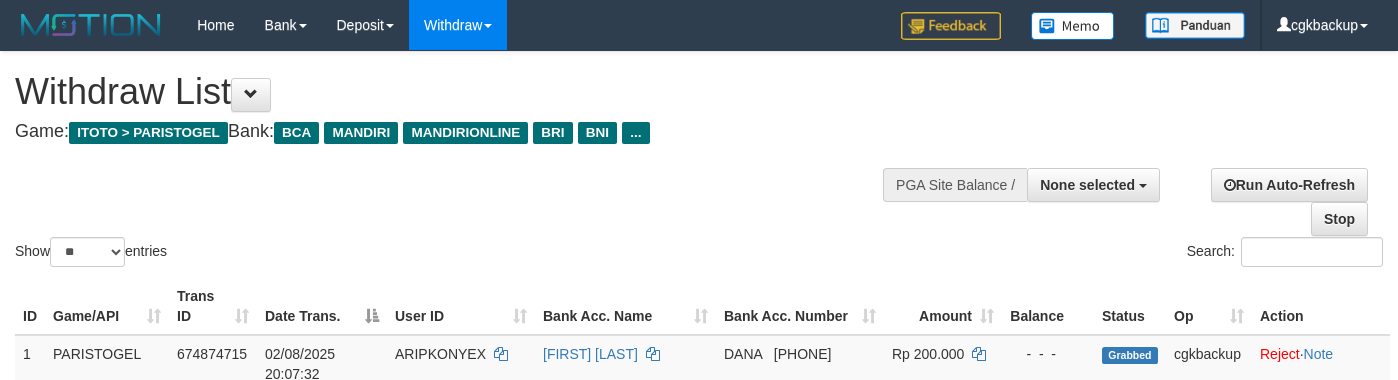 select 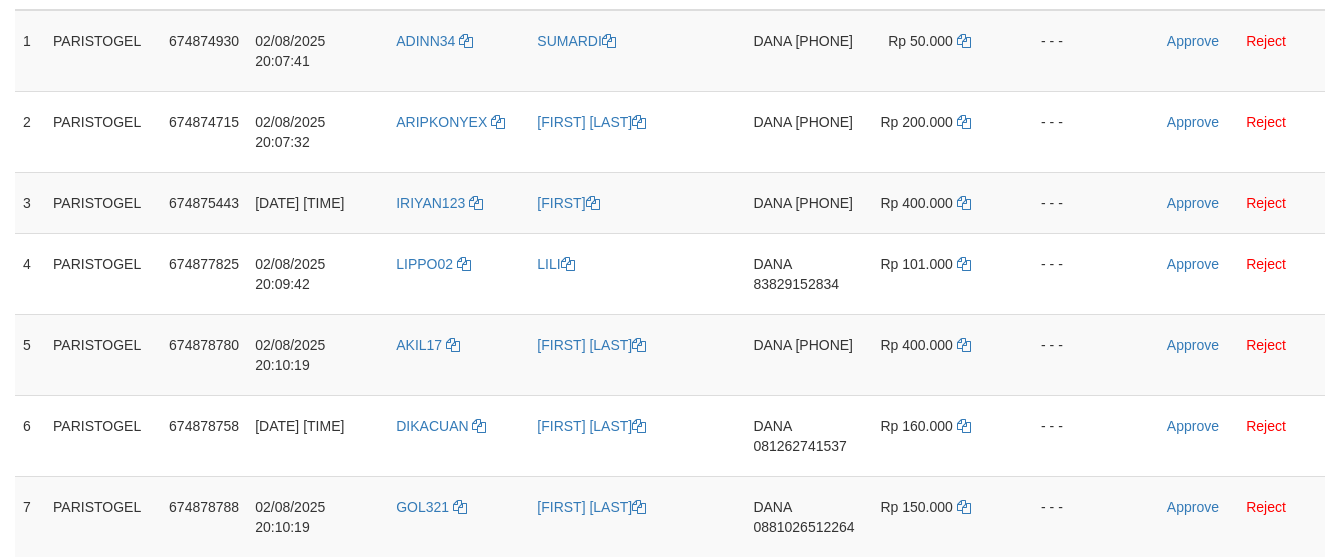 scroll, scrollTop: 371, scrollLeft: 0, axis: vertical 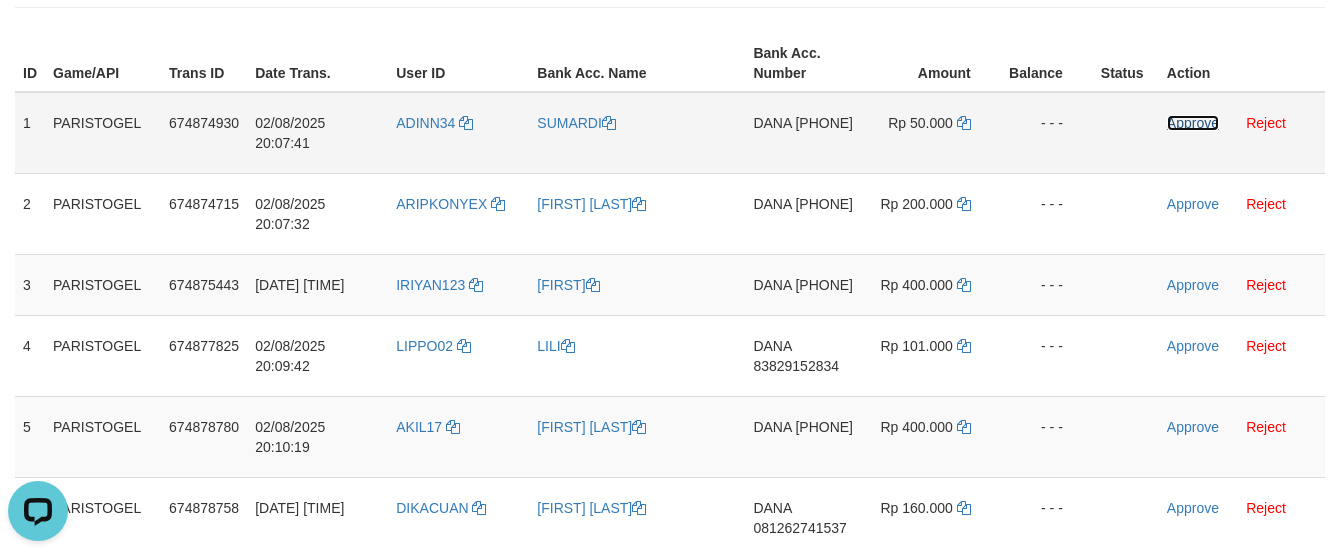 click on "Approve" at bounding box center [1193, 123] 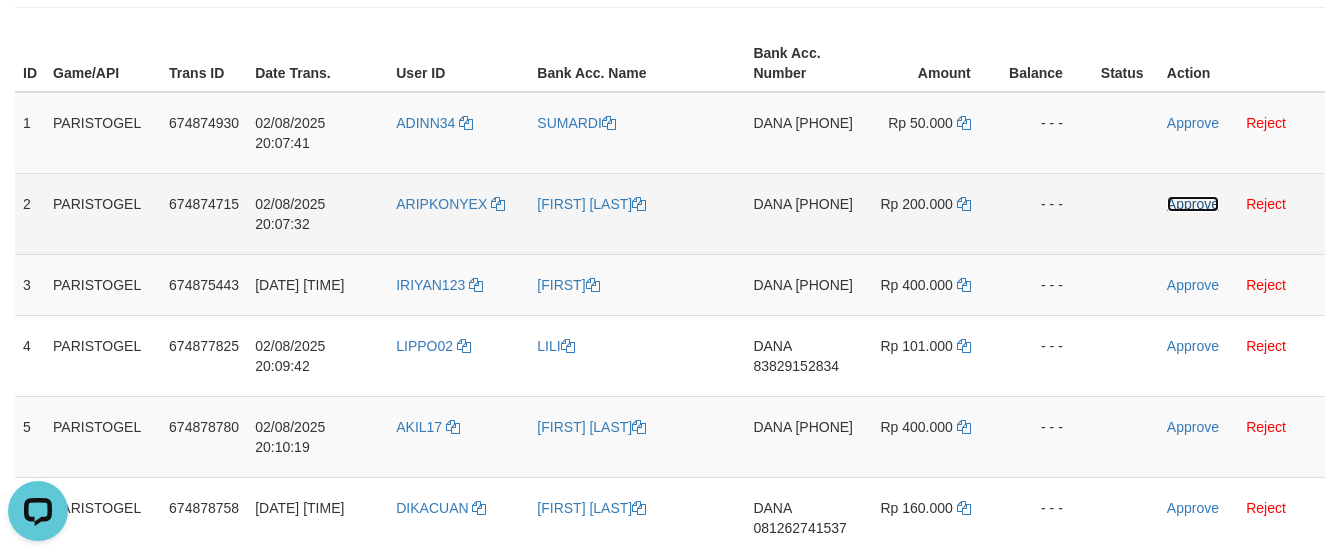 click on "Approve" at bounding box center (1193, 204) 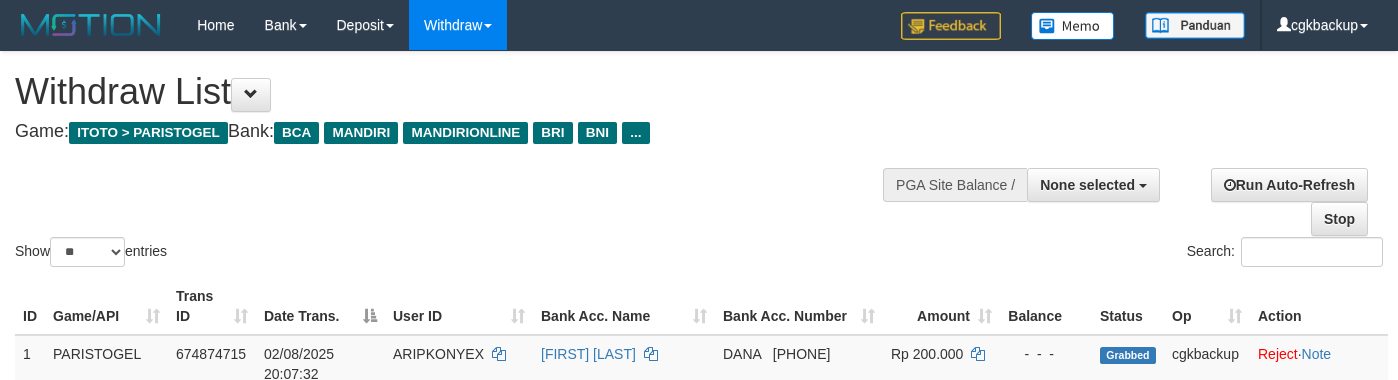 select 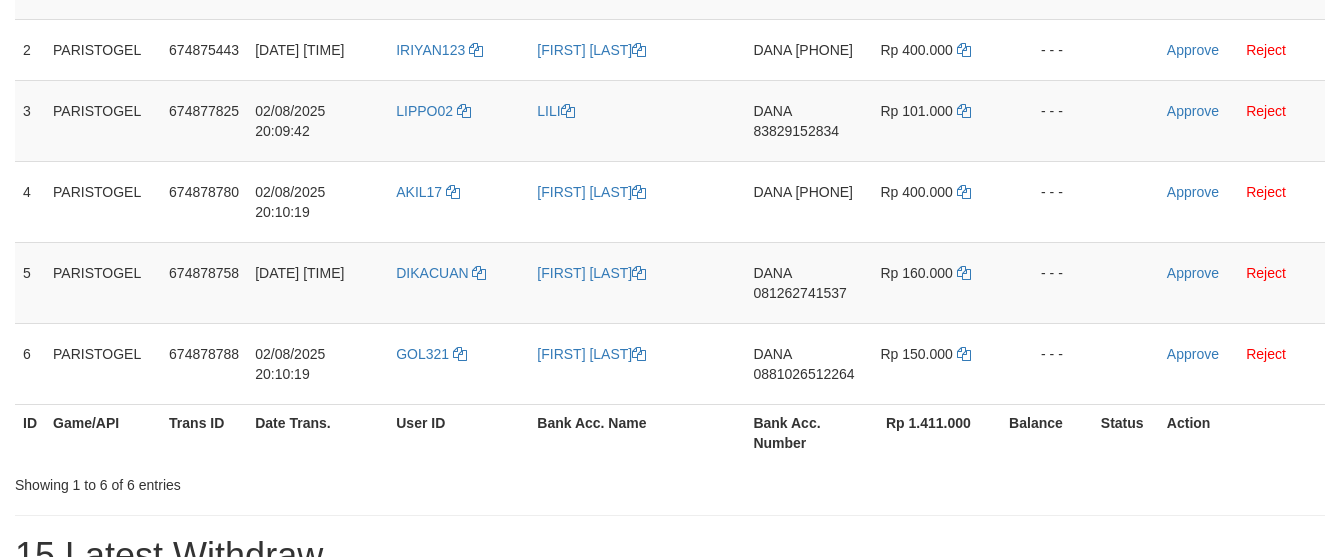 scroll, scrollTop: 303, scrollLeft: 0, axis: vertical 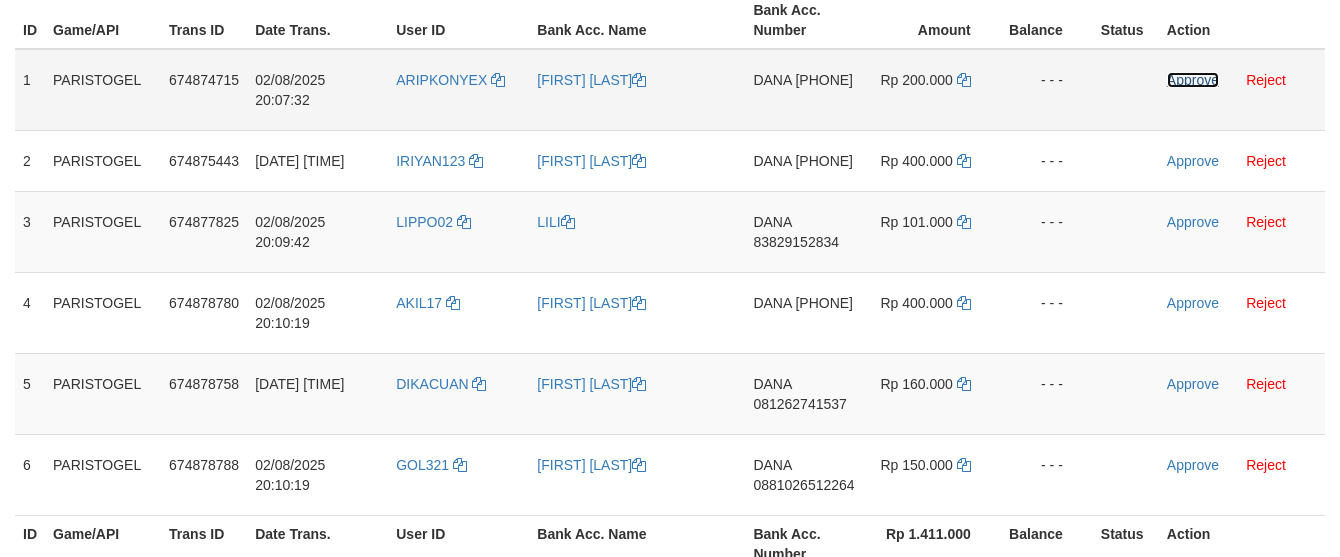 click on "Approve" at bounding box center (1193, 80) 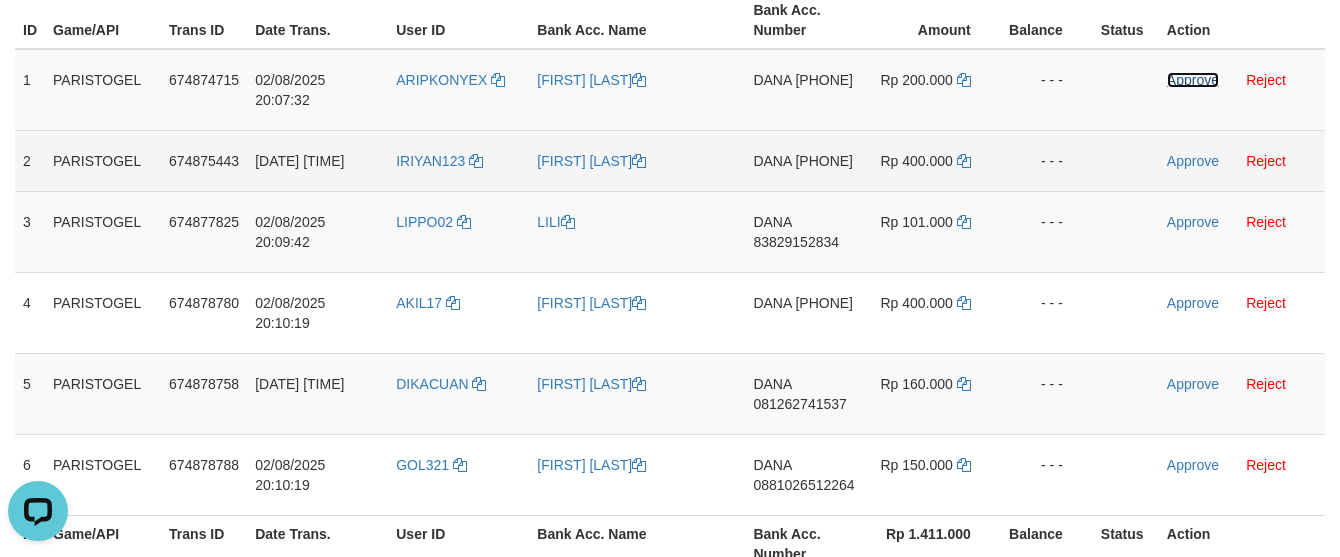 scroll, scrollTop: 0, scrollLeft: 0, axis: both 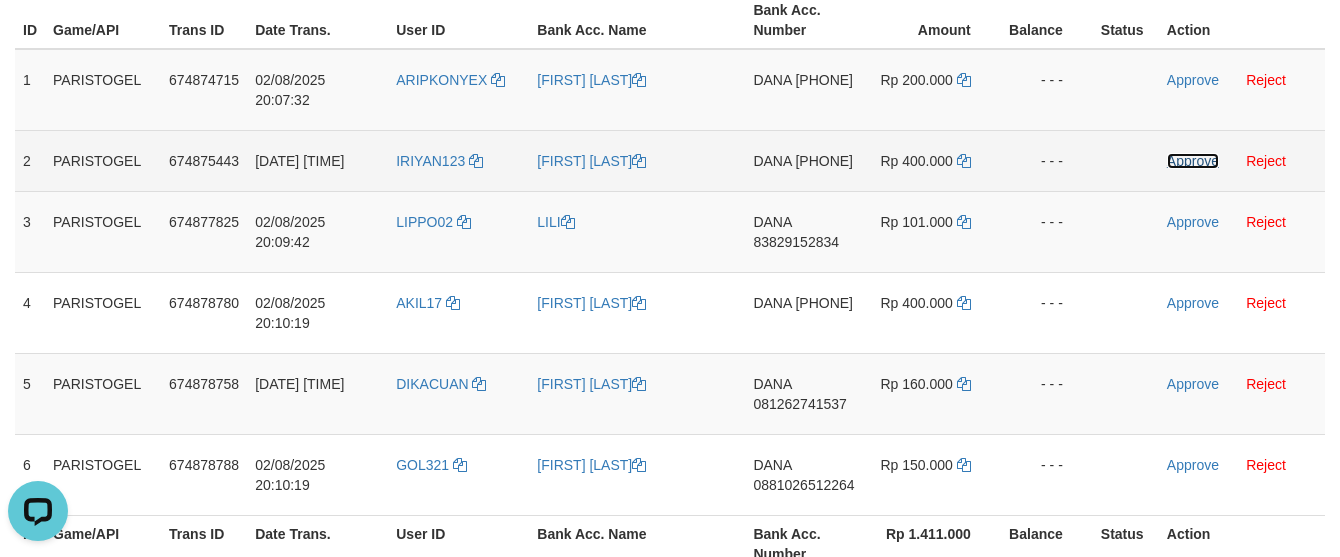 click on "Approve" at bounding box center [1193, 161] 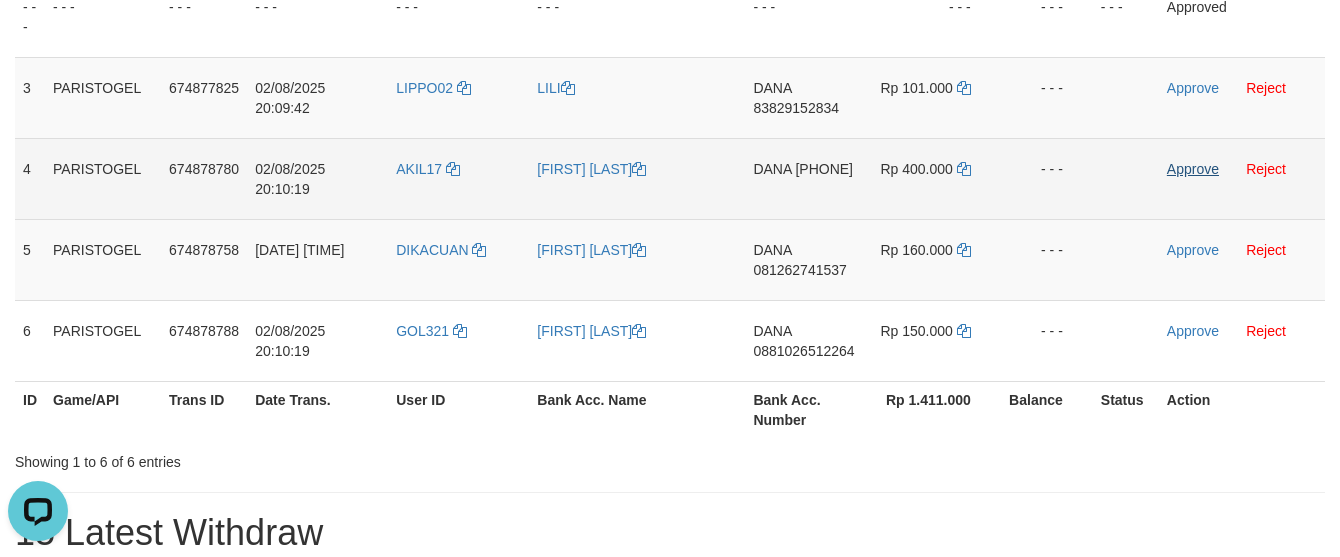 scroll, scrollTop: 346, scrollLeft: 0, axis: vertical 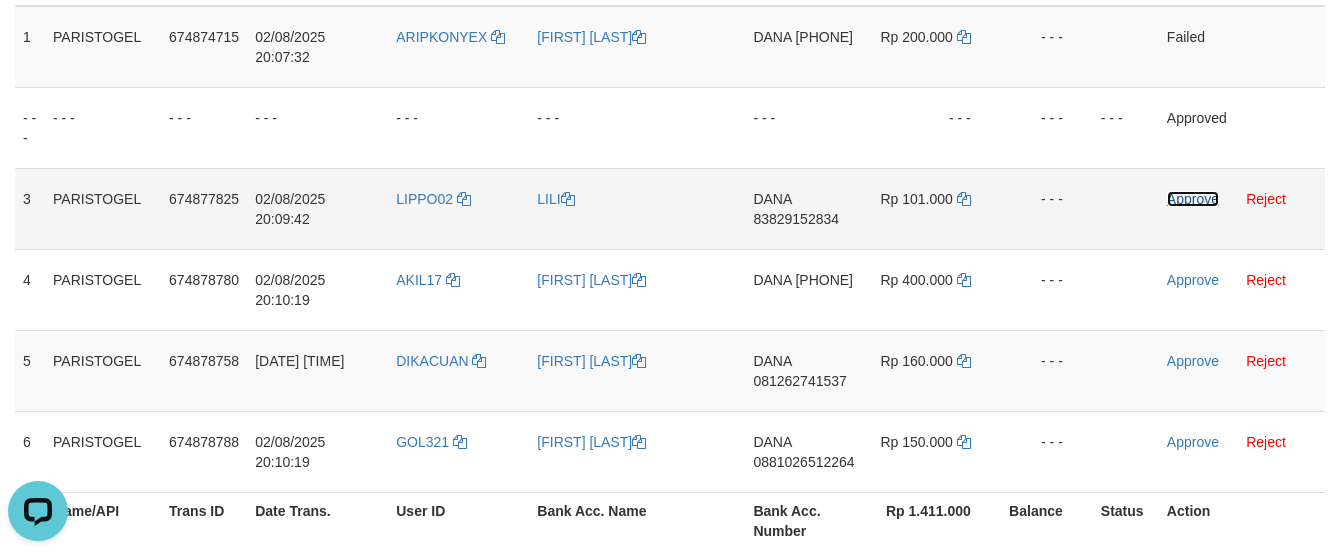 click on "Approve" at bounding box center [1193, 199] 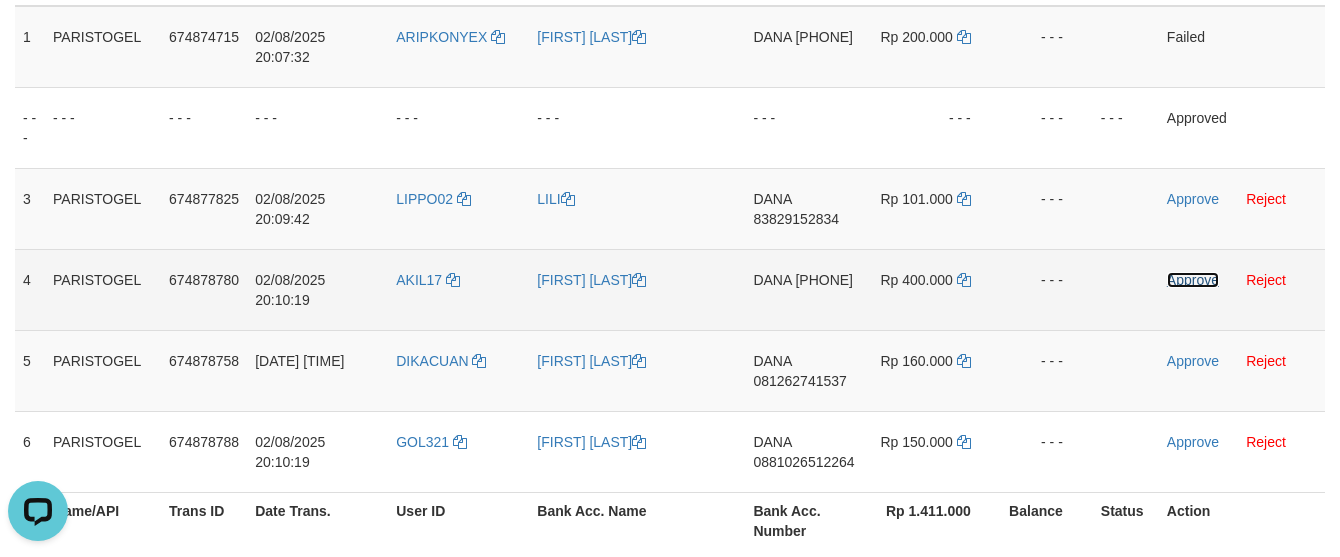 click on "Approve" at bounding box center [1193, 280] 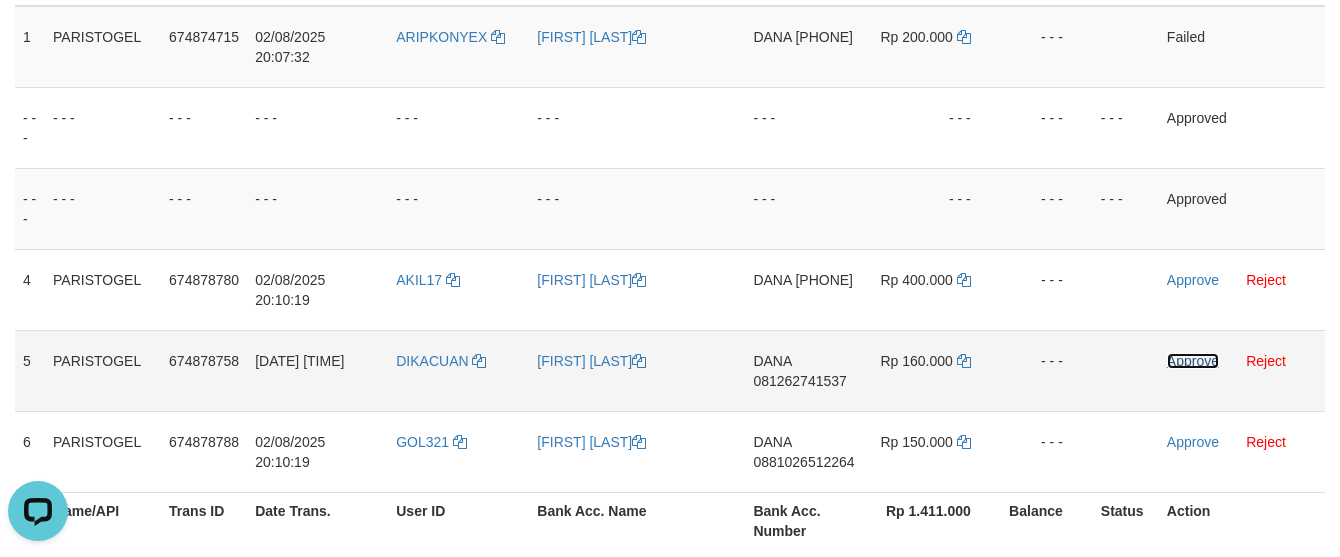 click on "Approve" at bounding box center (1193, 361) 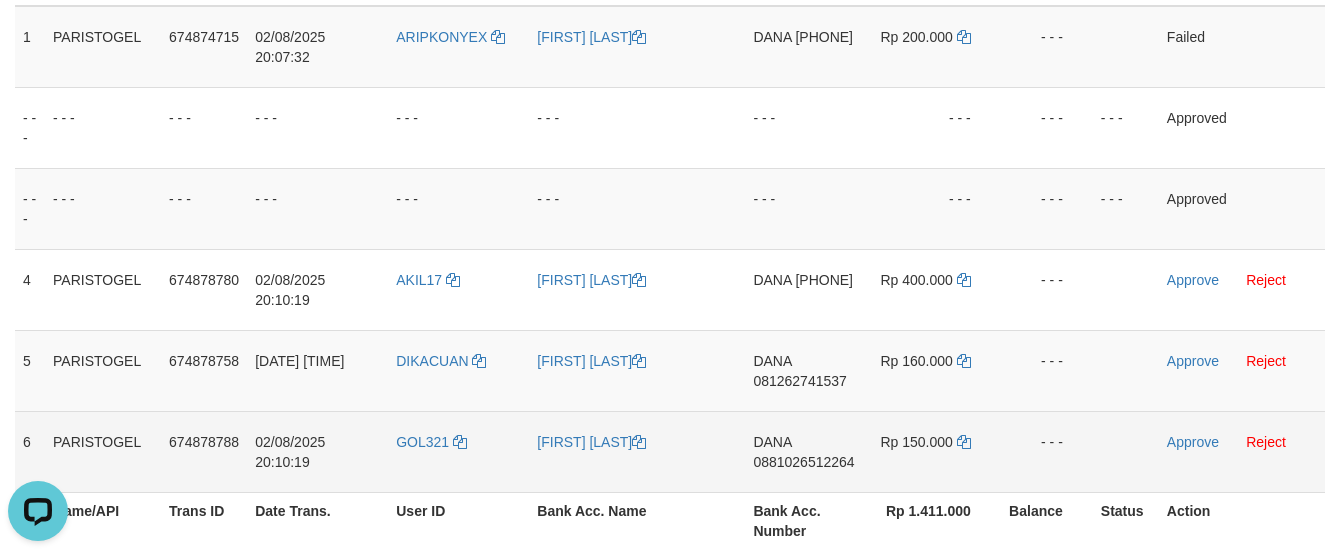 click on "Approve
Reject" at bounding box center (1242, 451) 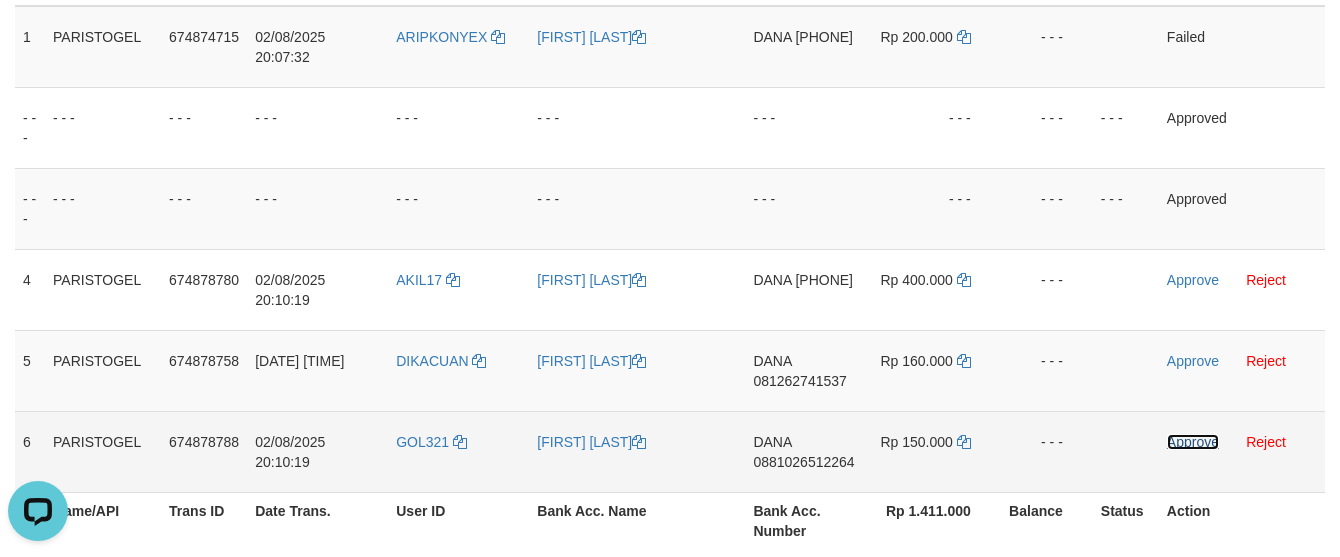 click on "Approve" at bounding box center [1193, 442] 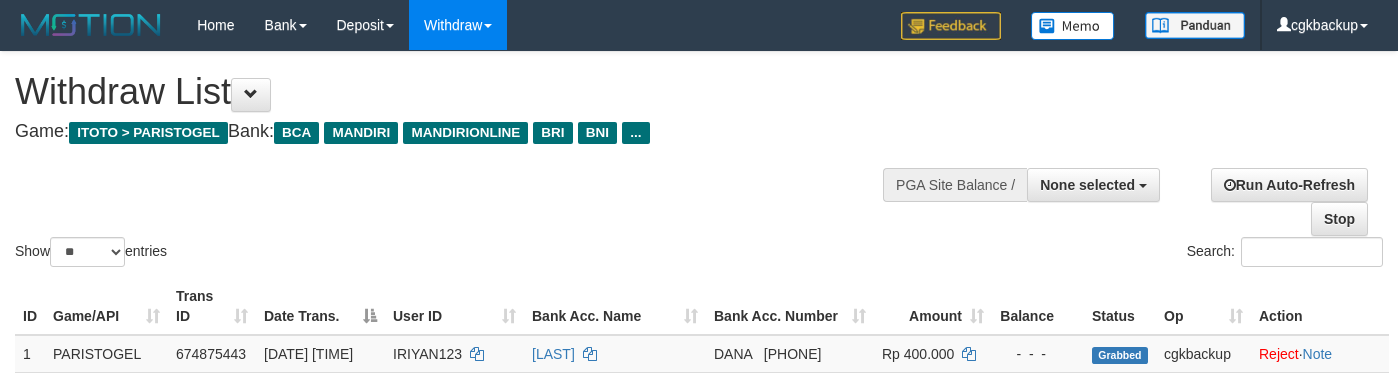 select 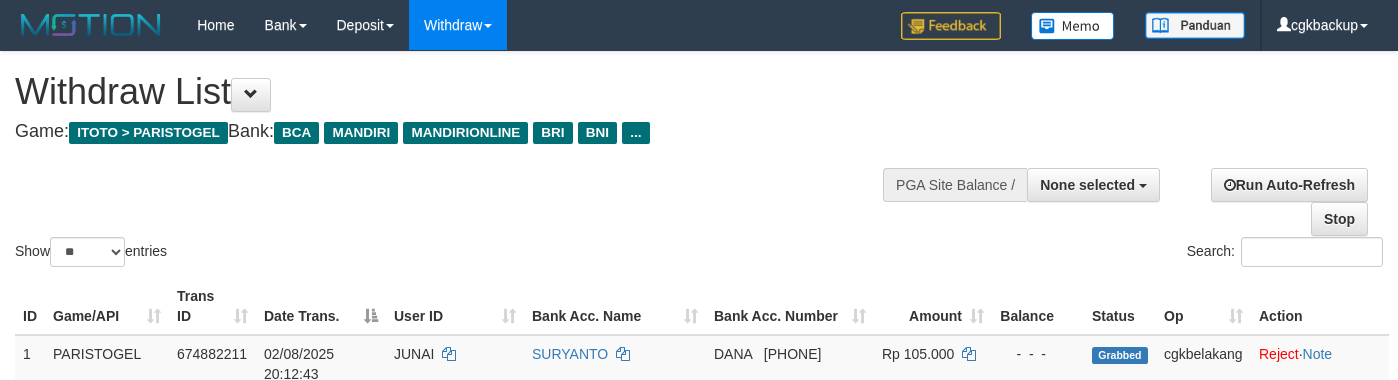select 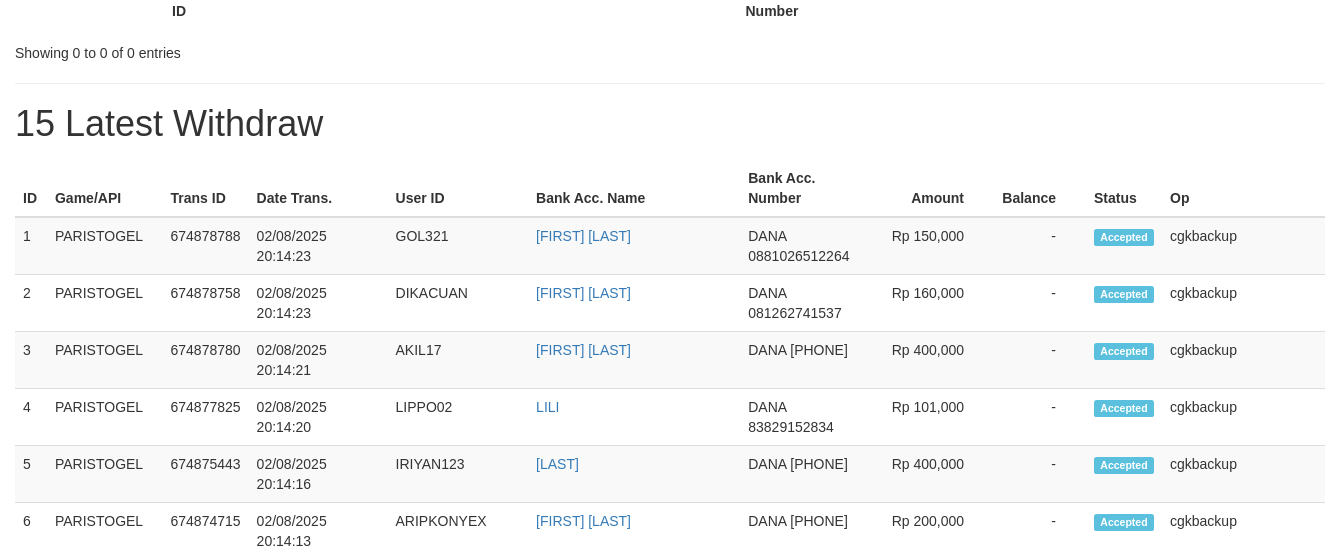 scroll, scrollTop: 346, scrollLeft: 0, axis: vertical 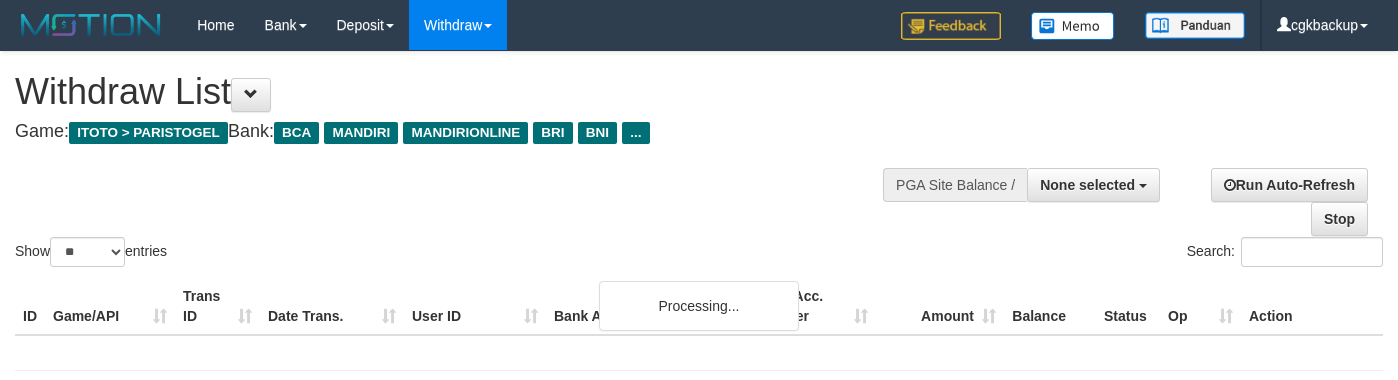 select 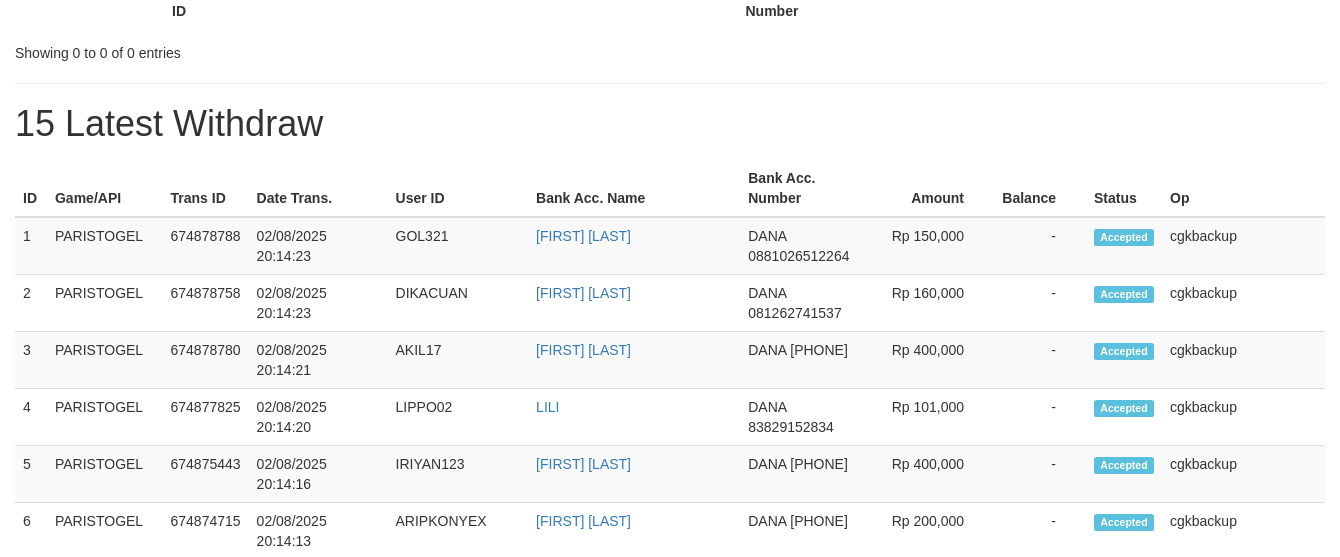 scroll, scrollTop: 346, scrollLeft: 0, axis: vertical 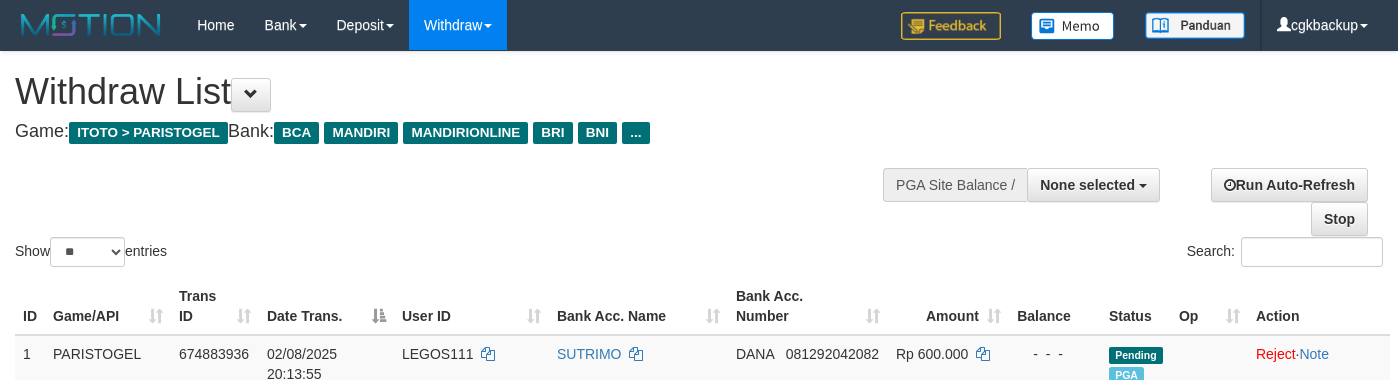 select 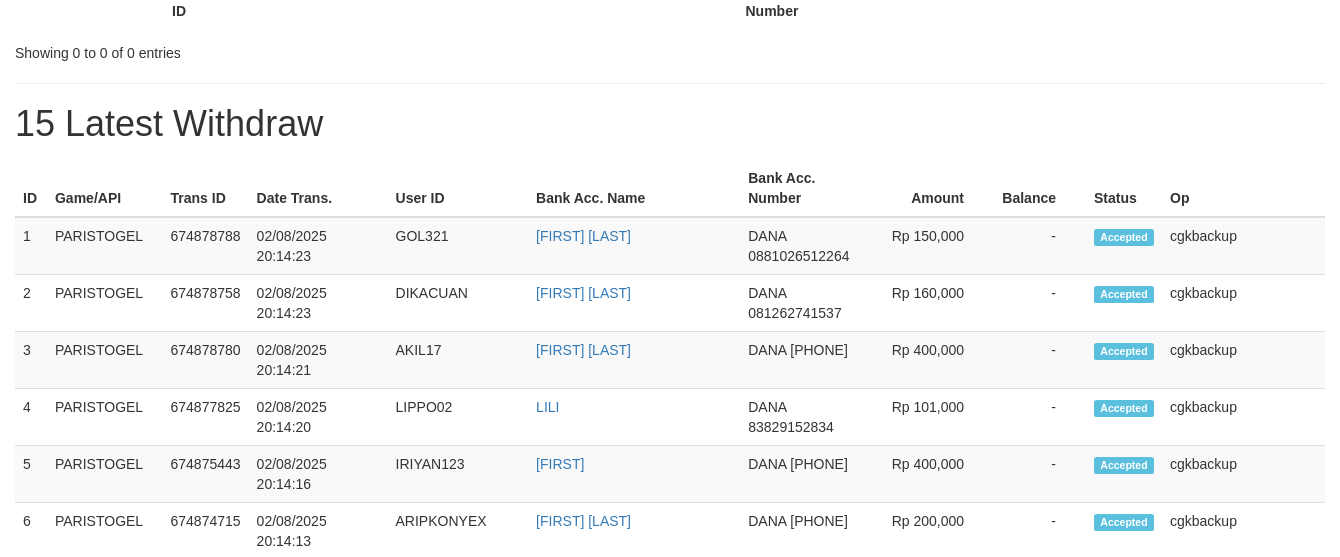 scroll, scrollTop: 346, scrollLeft: 0, axis: vertical 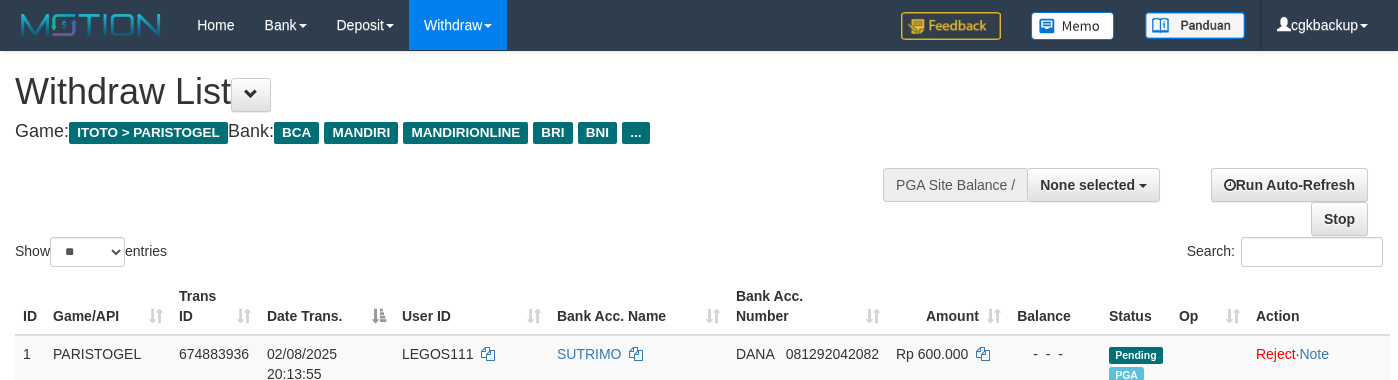 select 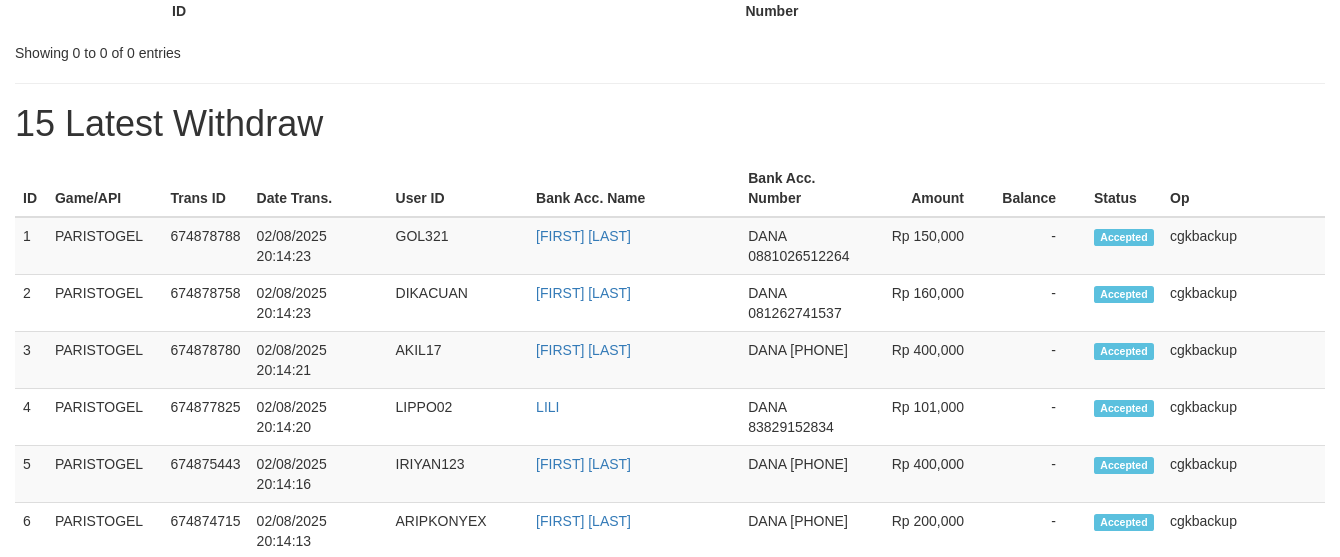 scroll, scrollTop: 346, scrollLeft: 0, axis: vertical 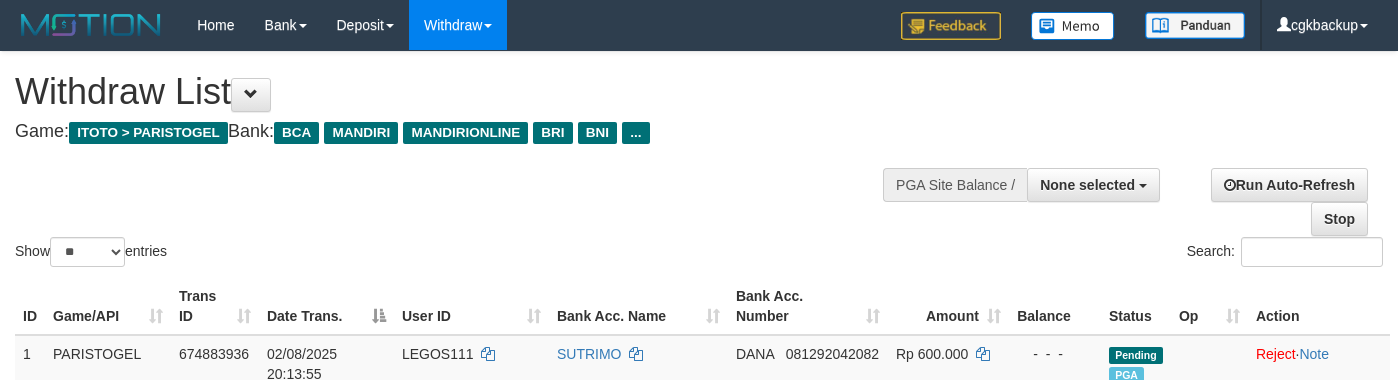 select 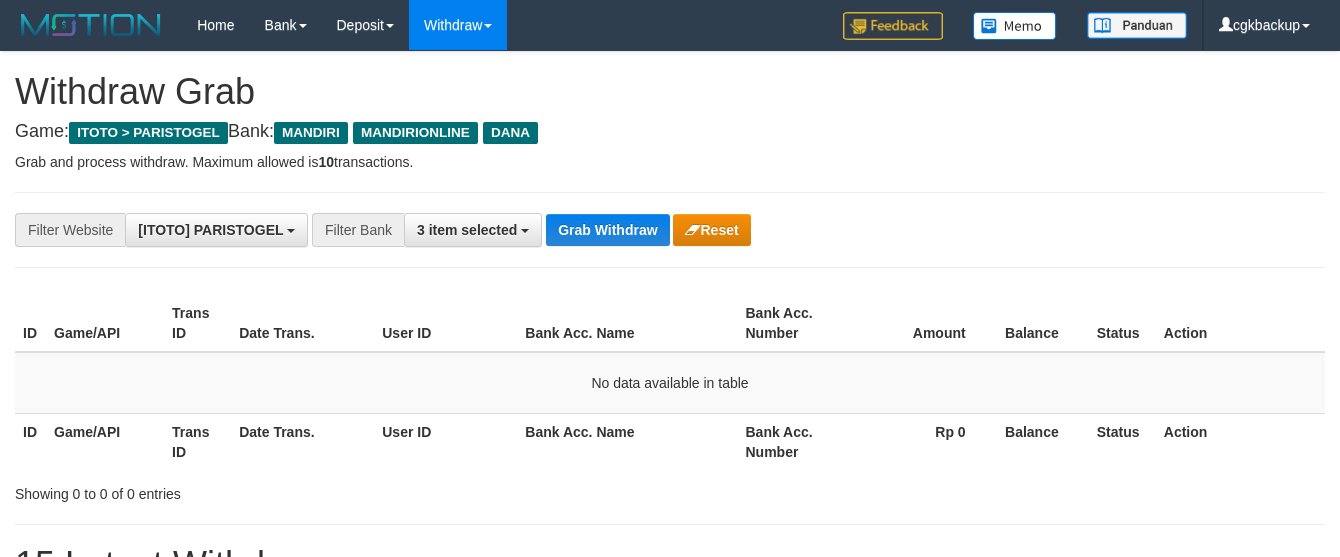 scroll, scrollTop: 125, scrollLeft: 0, axis: vertical 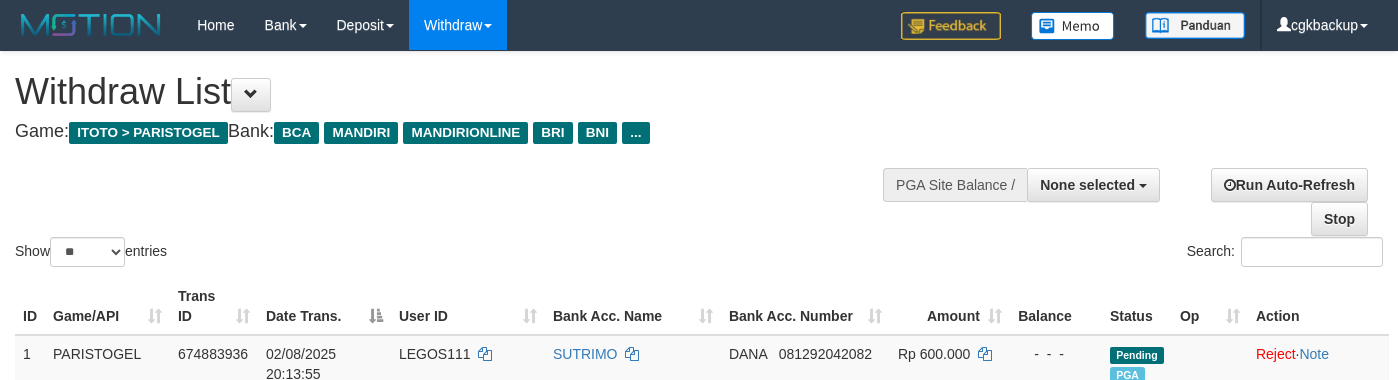 select 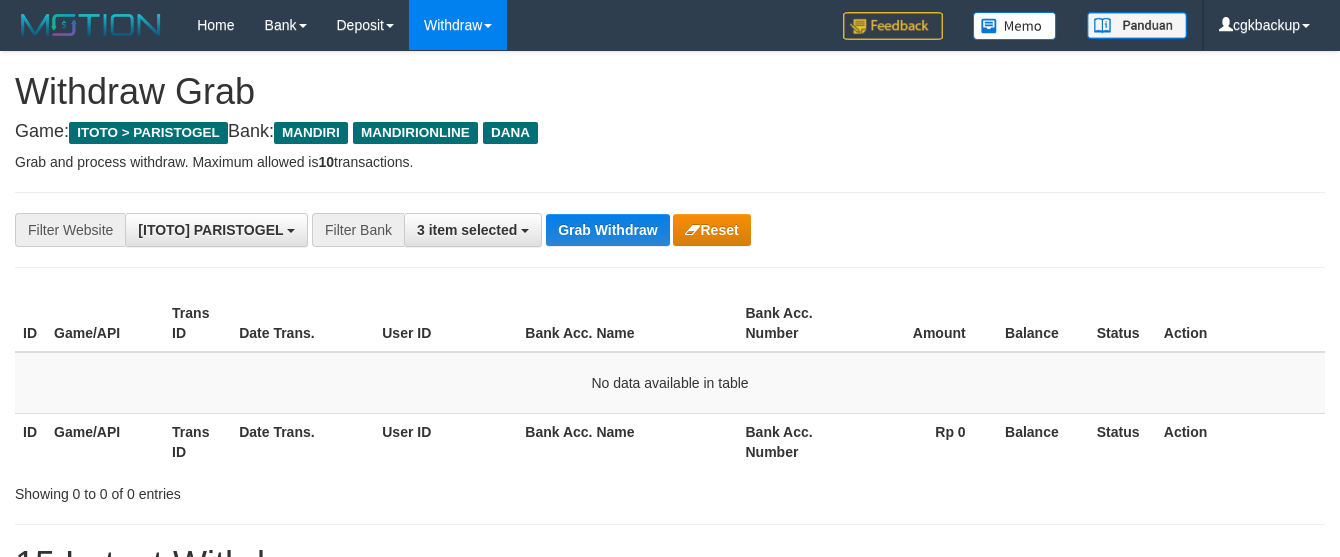 scroll, scrollTop: 126, scrollLeft: 0, axis: vertical 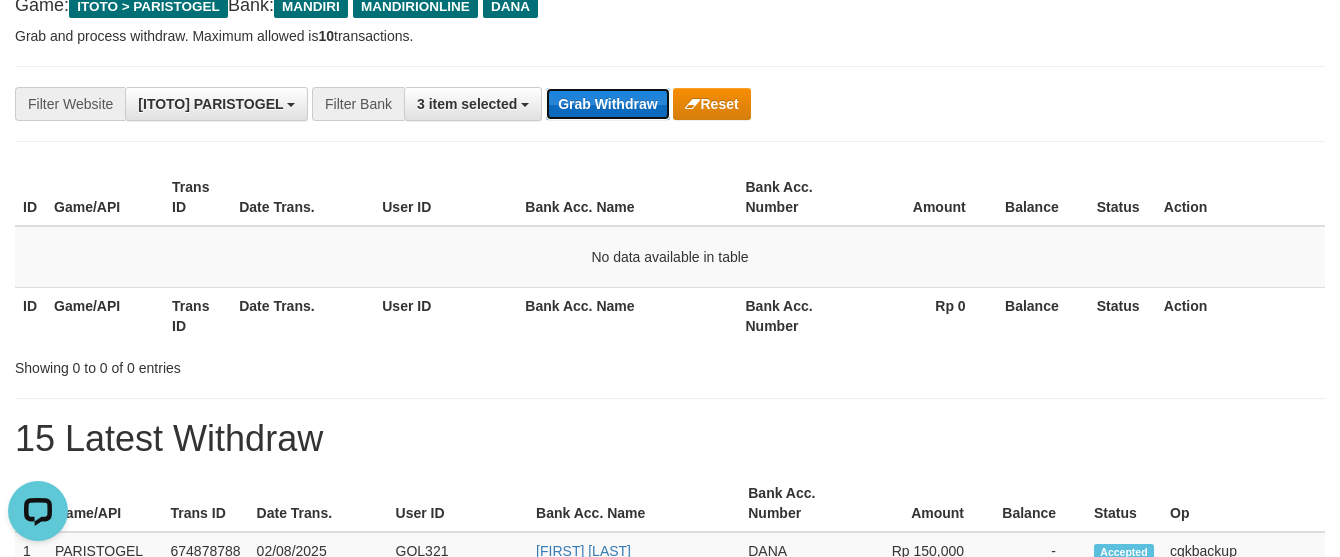 click on "Grab Withdraw" at bounding box center (607, 104) 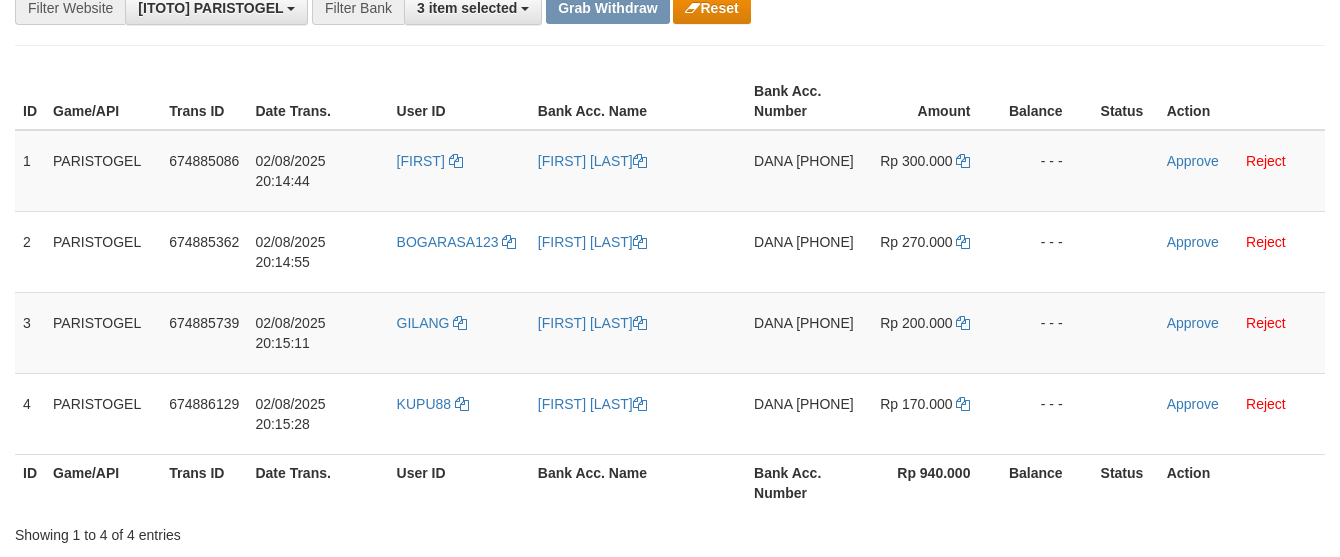 scroll, scrollTop: 333, scrollLeft: 0, axis: vertical 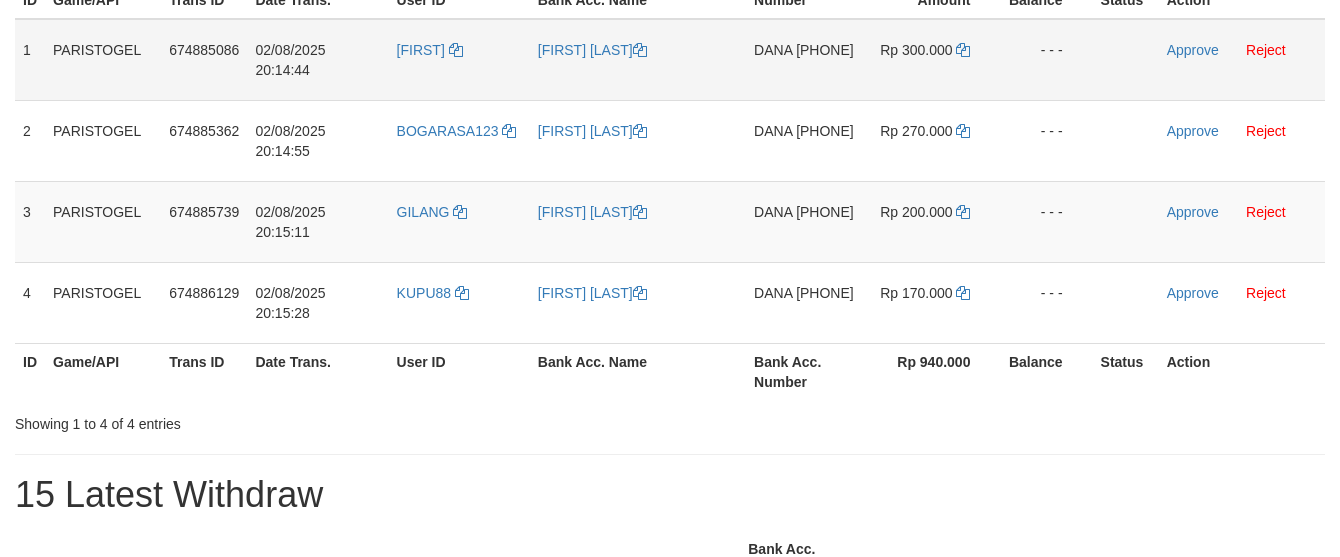 click on "[FIRST]" at bounding box center [459, 60] 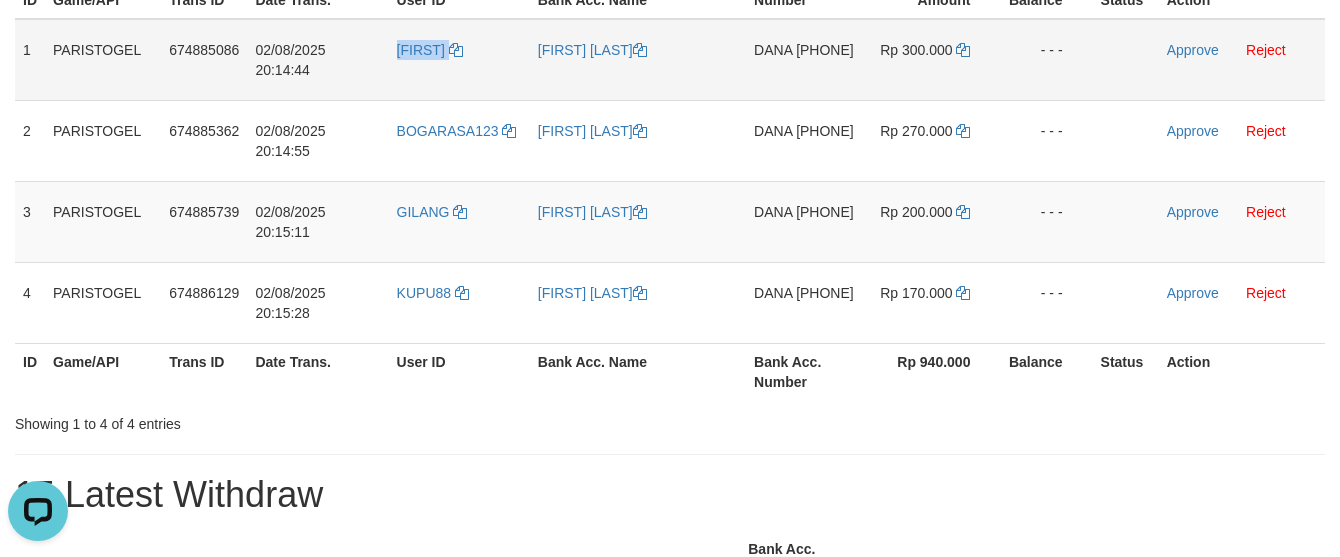 scroll, scrollTop: 0, scrollLeft: 0, axis: both 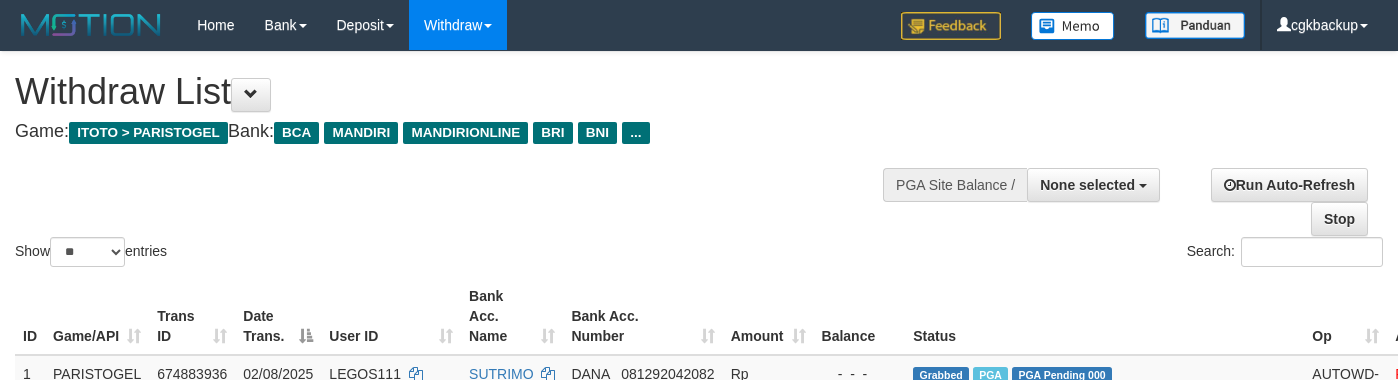 select 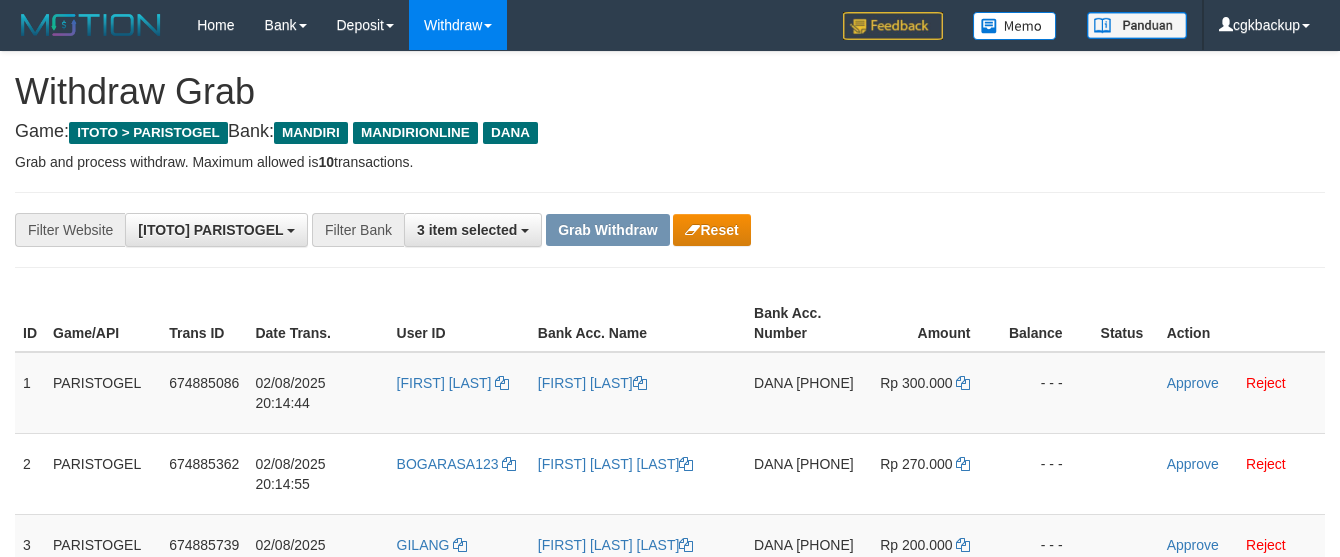 scroll, scrollTop: 337, scrollLeft: 0, axis: vertical 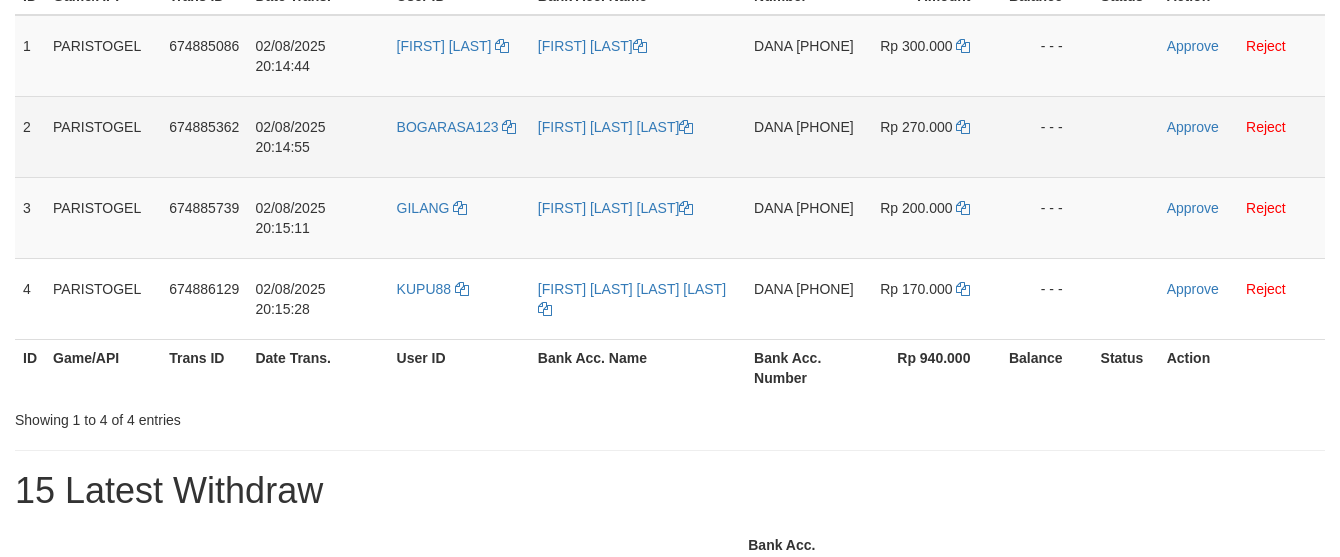 click on "BOGARASA123" at bounding box center [459, 136] 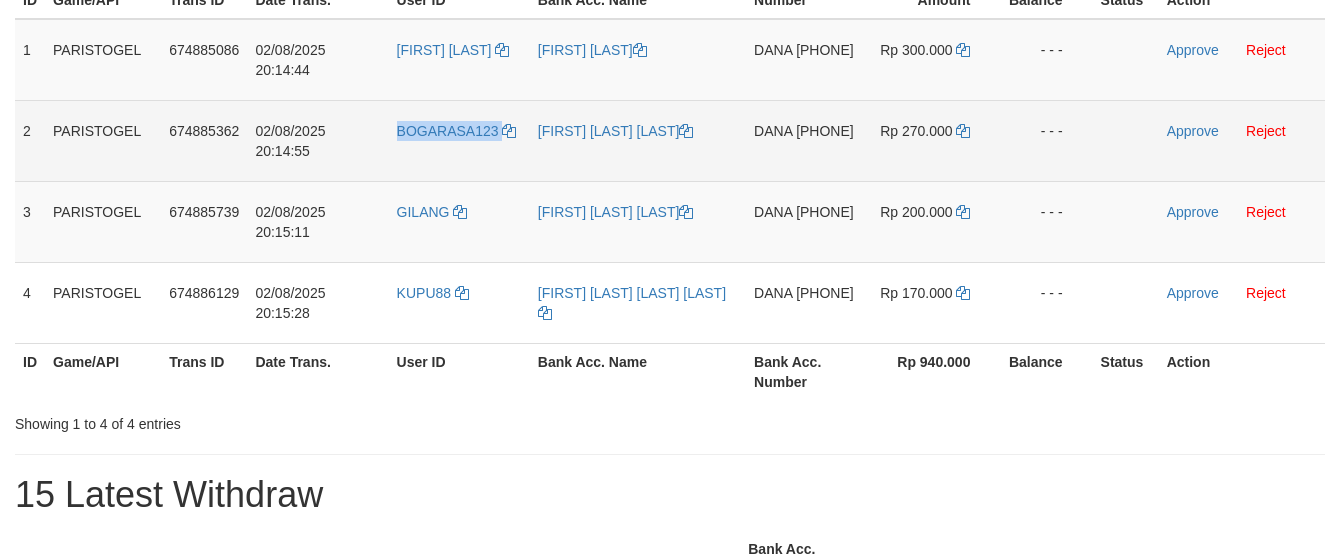 click on "BOGARASA123" at bounding box center [459, 140] 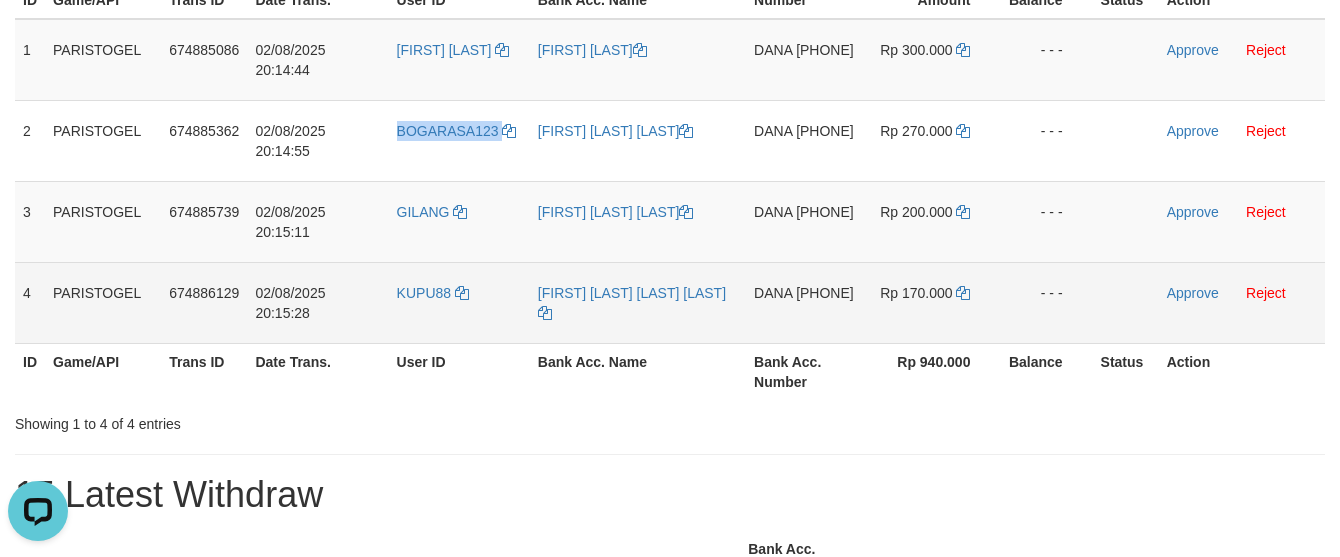 scroll, scrollTop: 0, scrollLeft: 0, axis: both 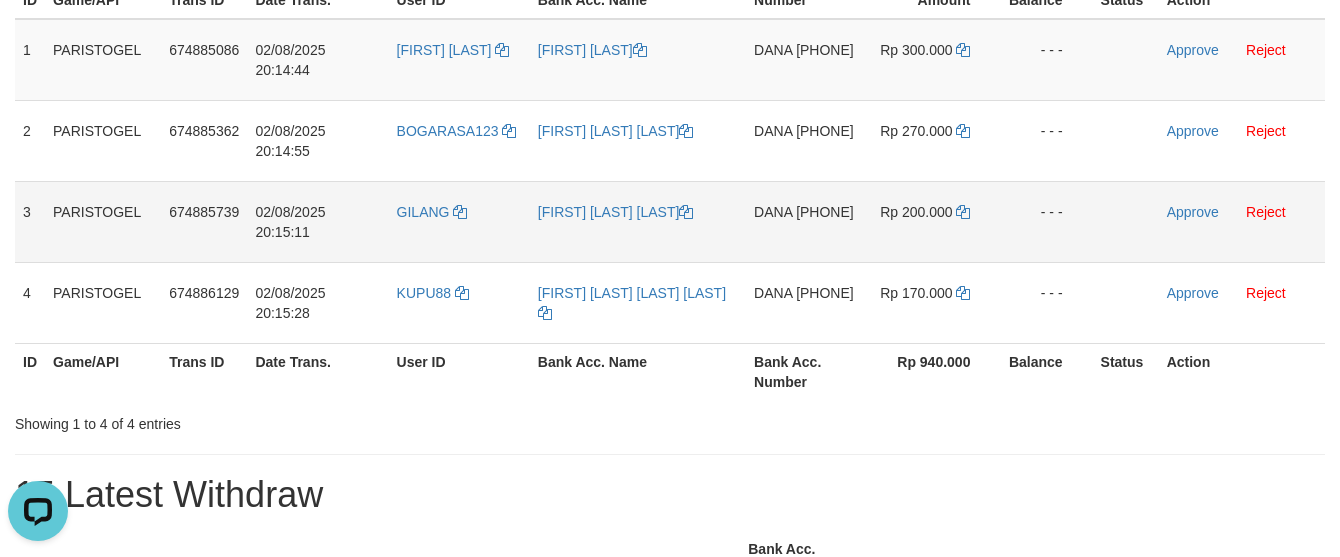 click on "GILANG" at bounding box center (459, 221) 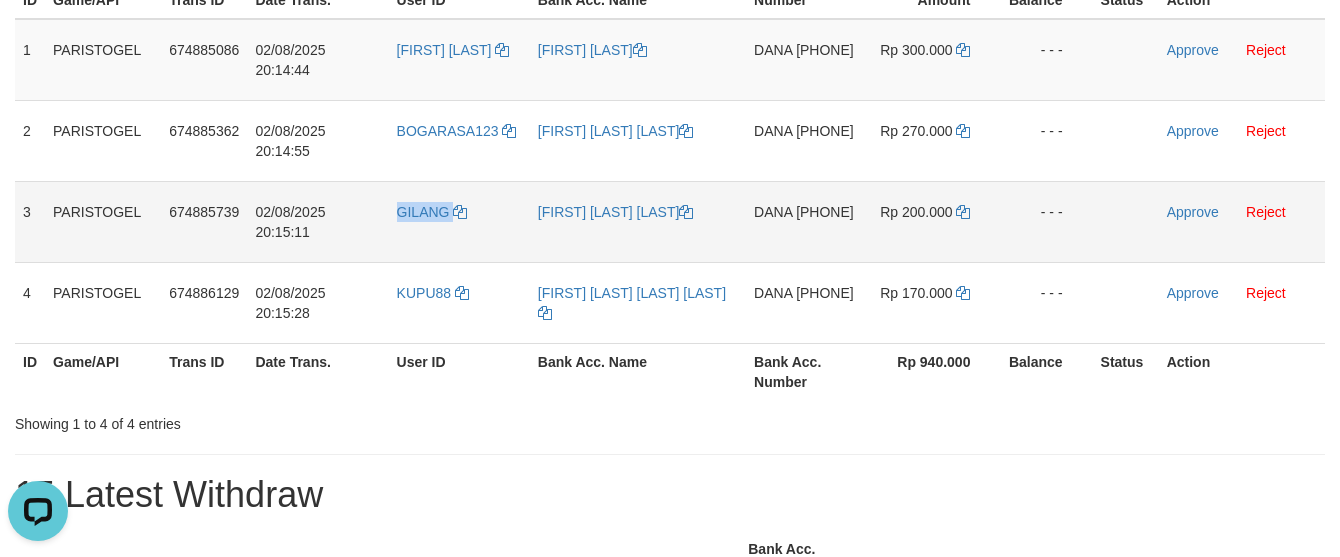 click on "GILANG" at bounding box center [459, 221] 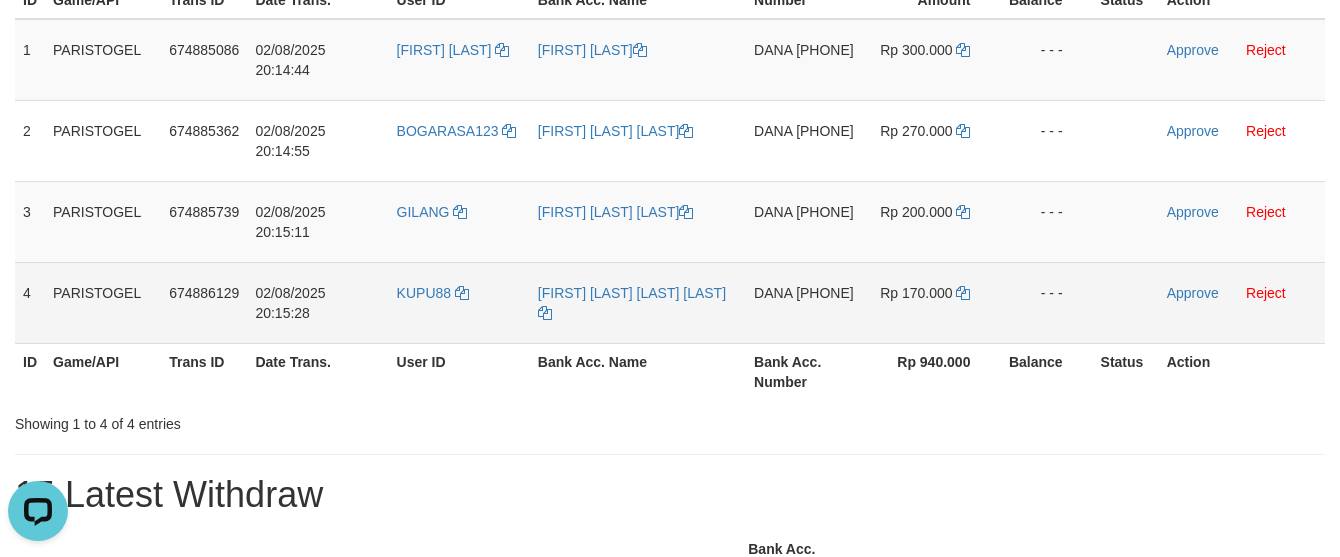 click on "KUPU88" at bounding box center (459, 302) 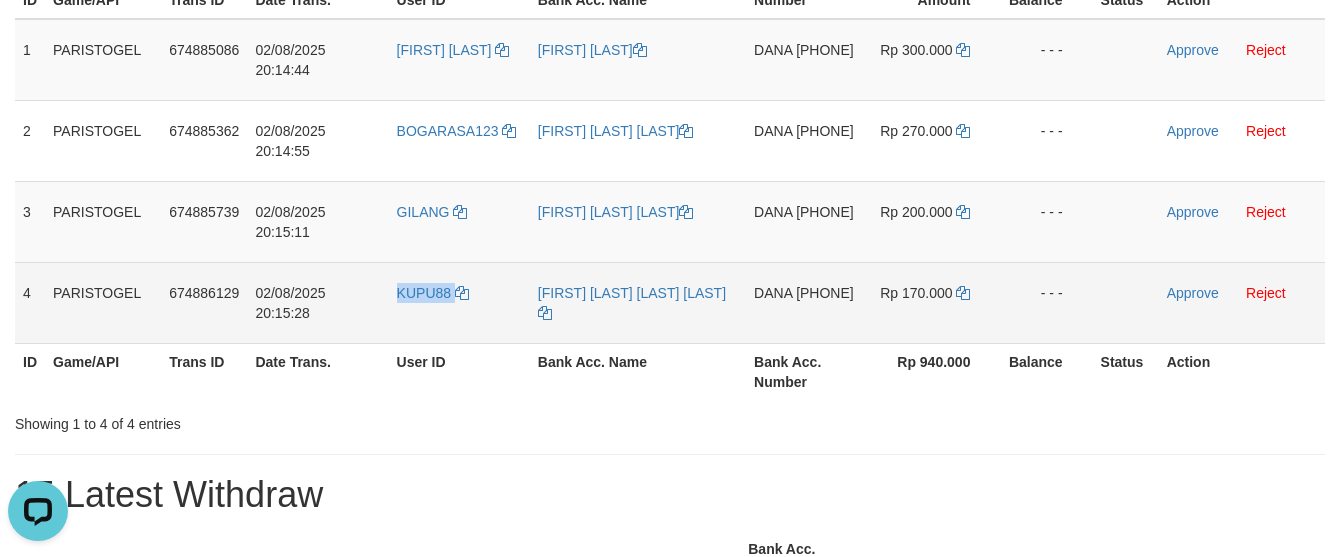 click on "KUPU88" at bounding box center (459, 302) 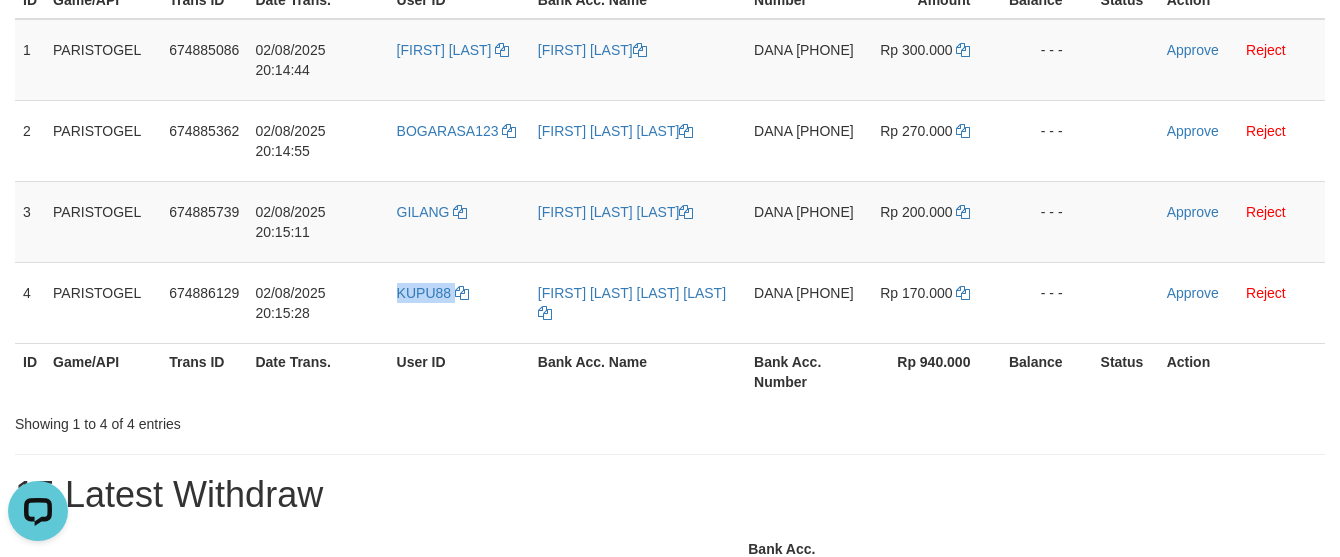 copy on "KUPU88" 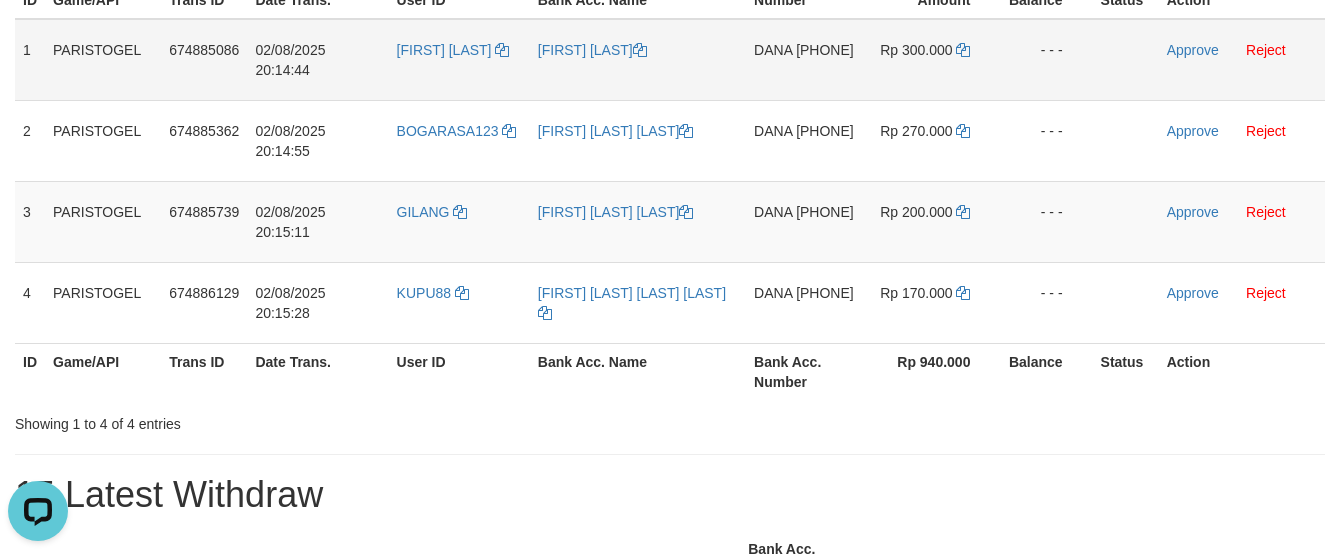 click on "[FIRST] [LAST]" at bounding box center (638, 60) 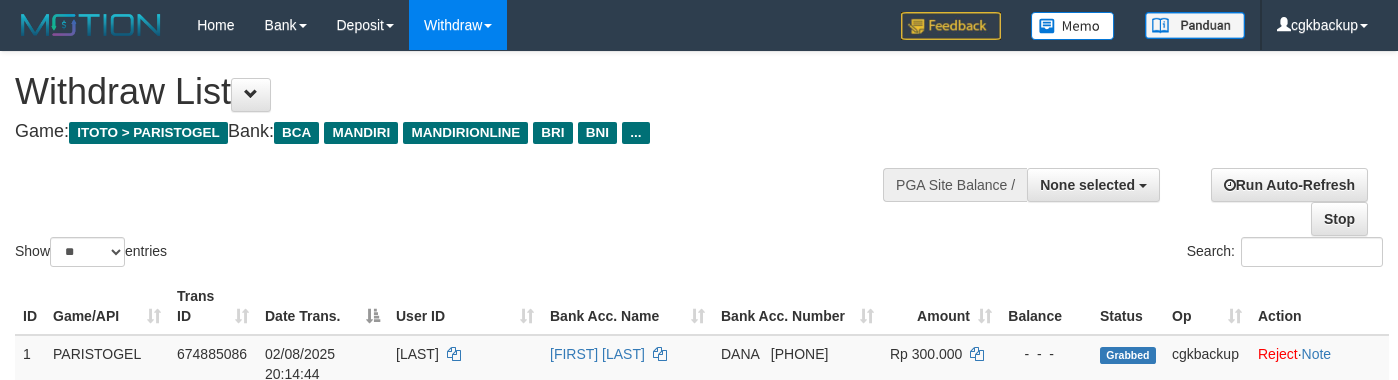 select 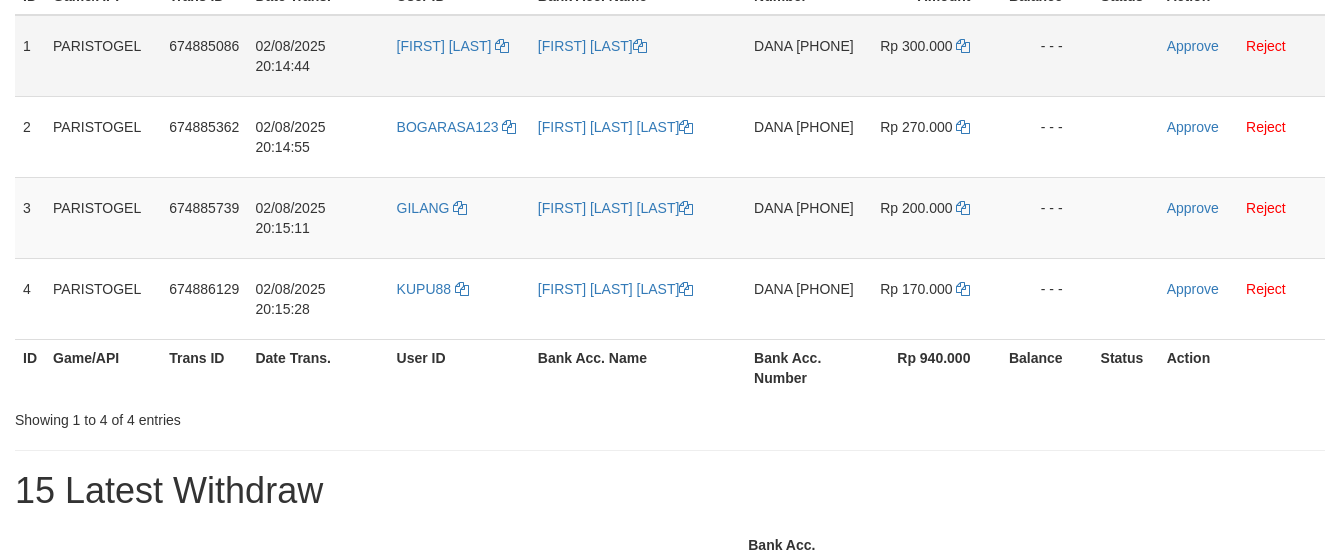 scroll, scrollTop: 333, scrollLeft: 0, axis: vertical 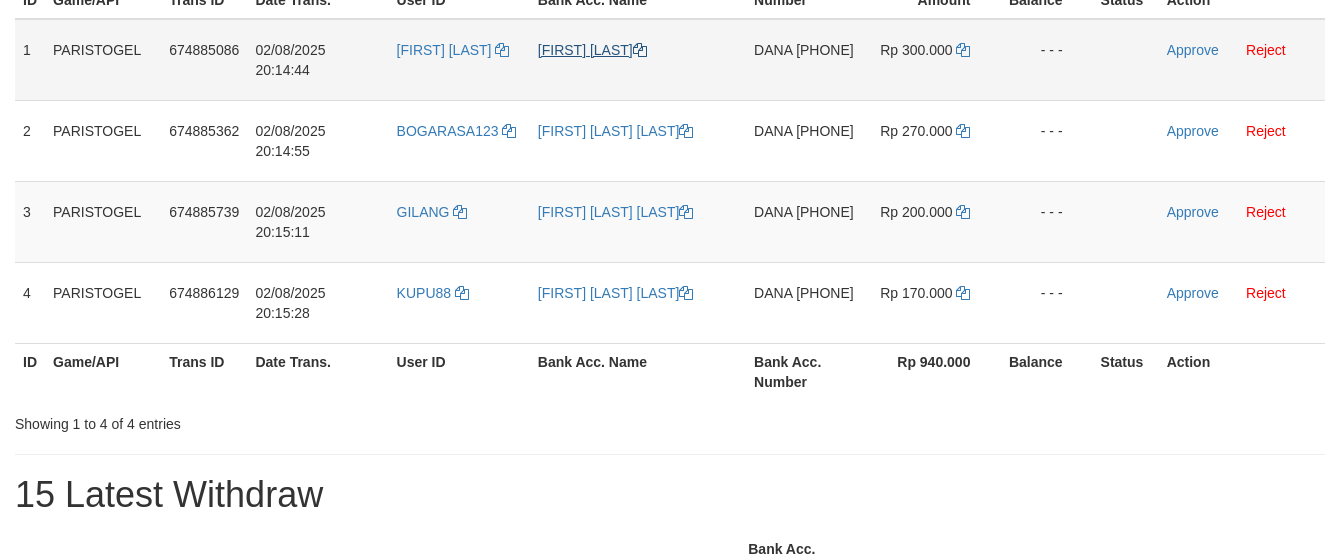 click on "[FIRST] [LAST]" at bounding box center (638, 60) 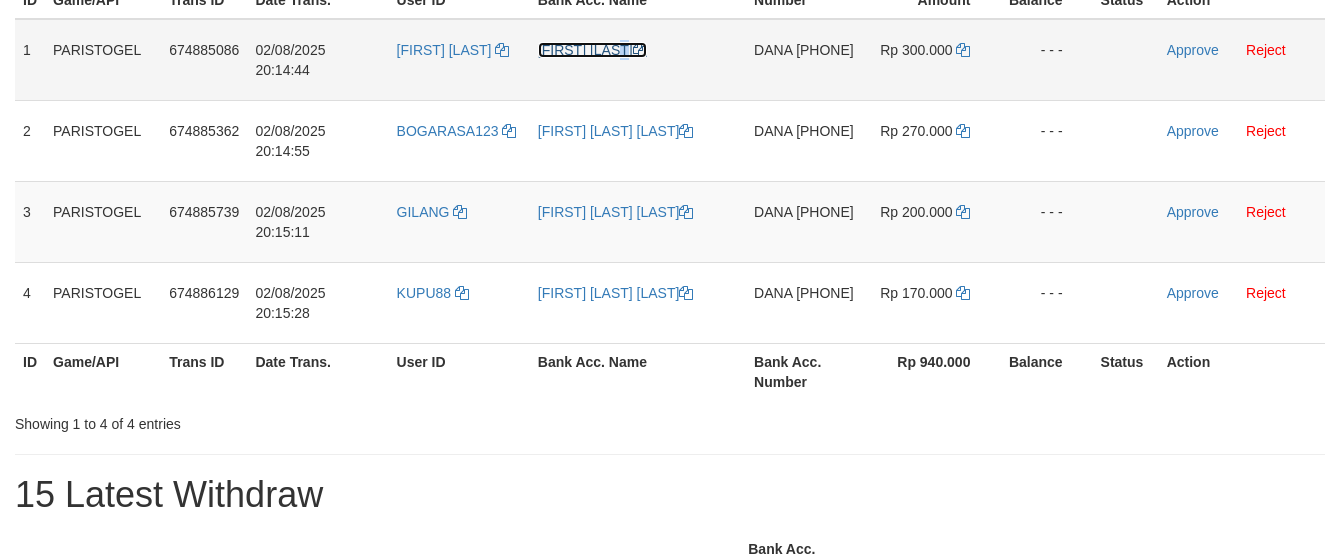 click on "[FIRST] [LAST]" at bounding box center [592, 50] 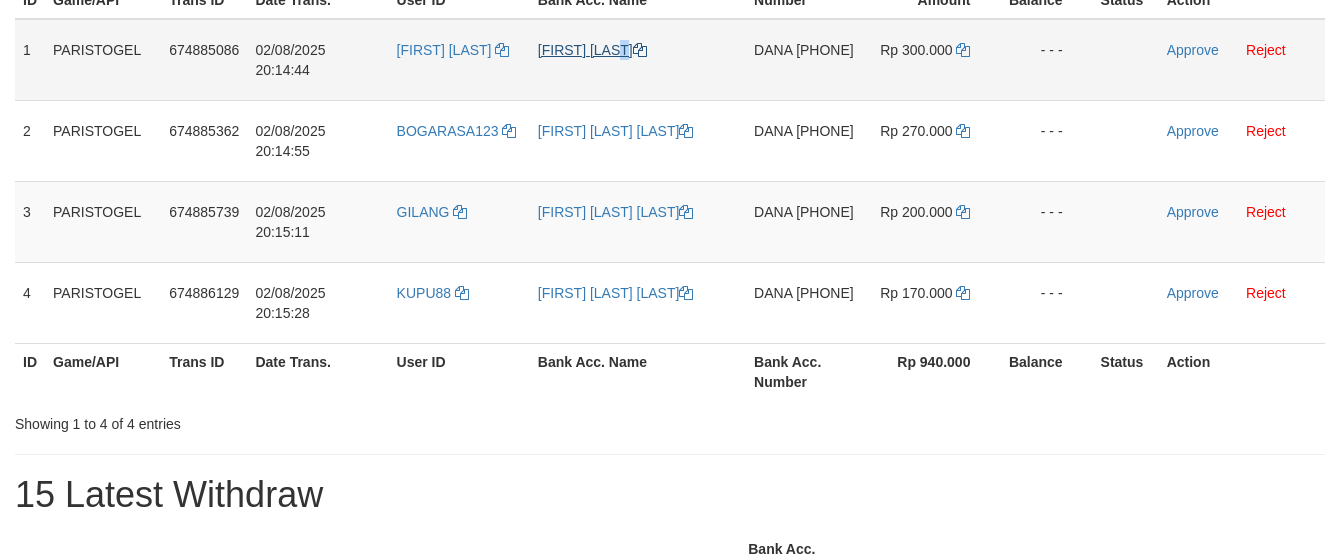 copy on "O" 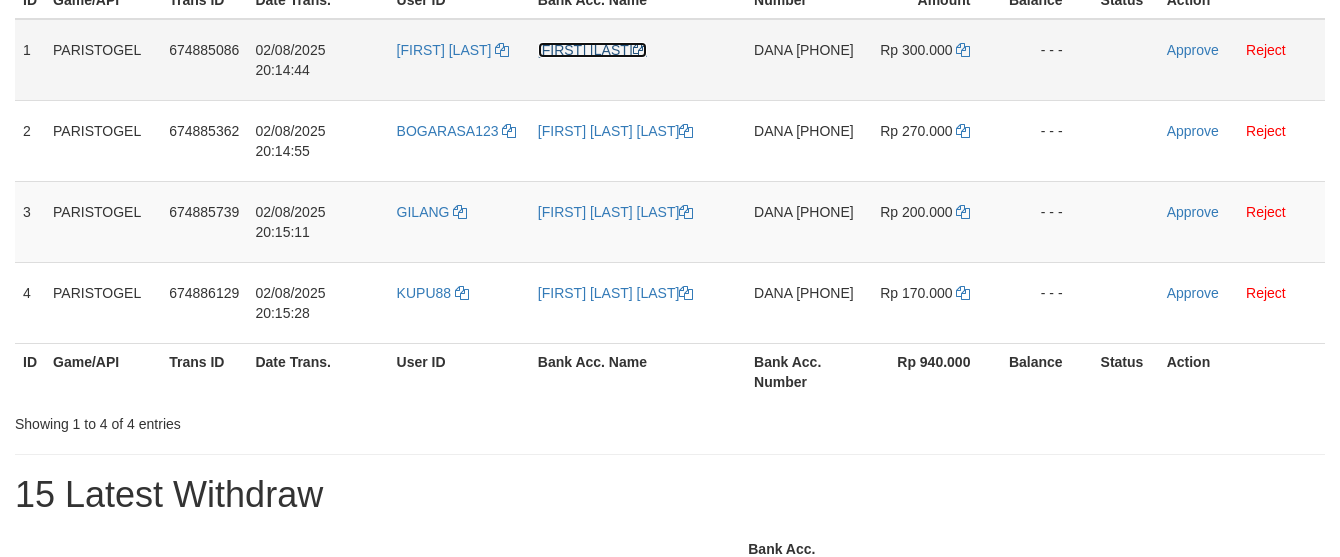 click on "[FIRST] [LAST]" at bounding box center (592, 50) 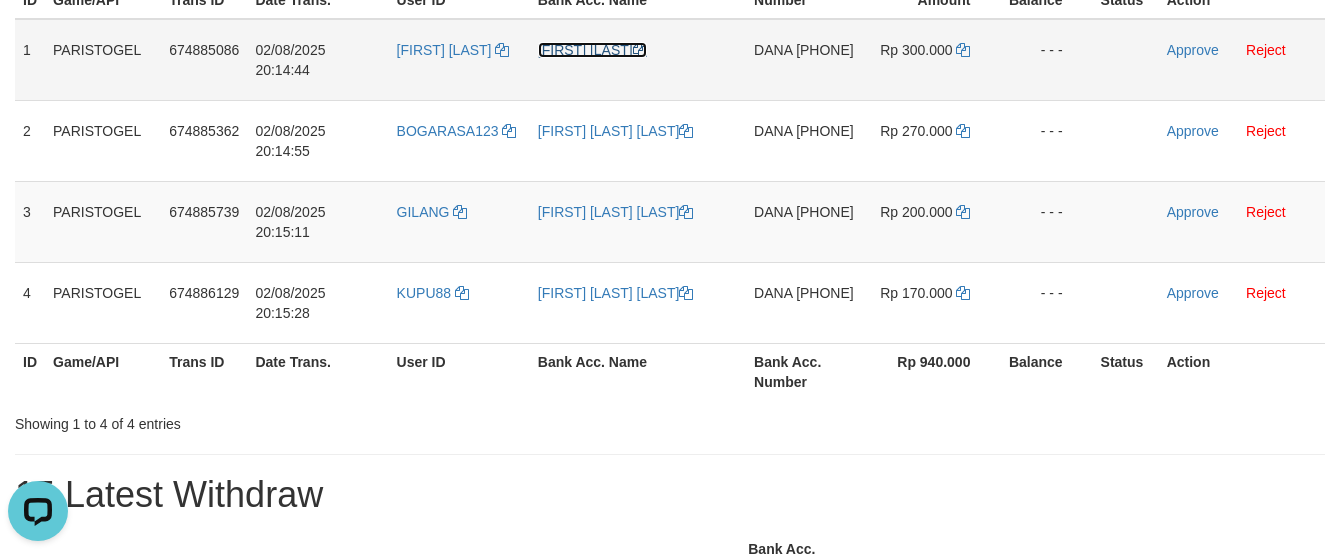 scroll, scrollTop: 0, scrollLeft: 0, axis: both 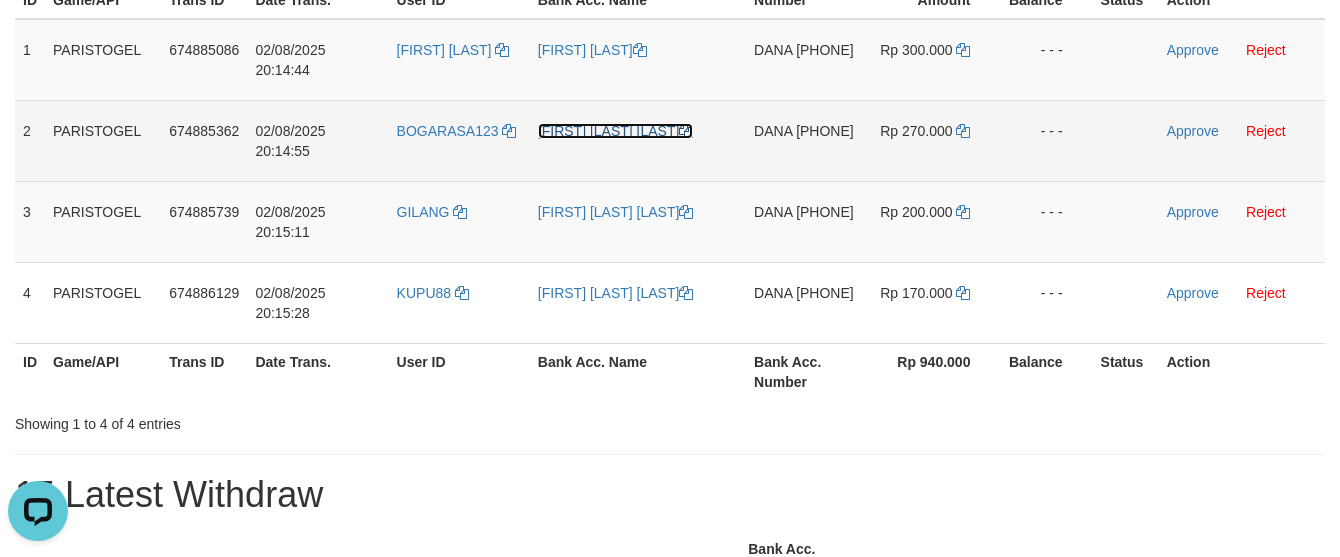 click on "[FIRST] [LAST]" at bounding box center (616, 131) 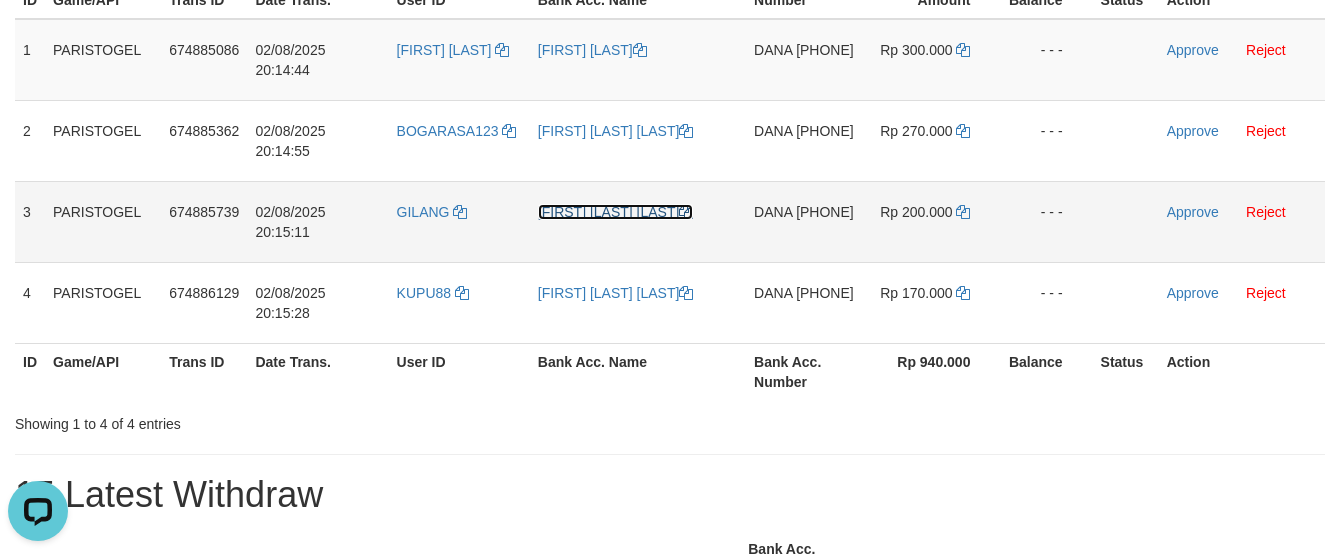 click on "[FIRST] [LAST]" at bounding box center [616, 212] 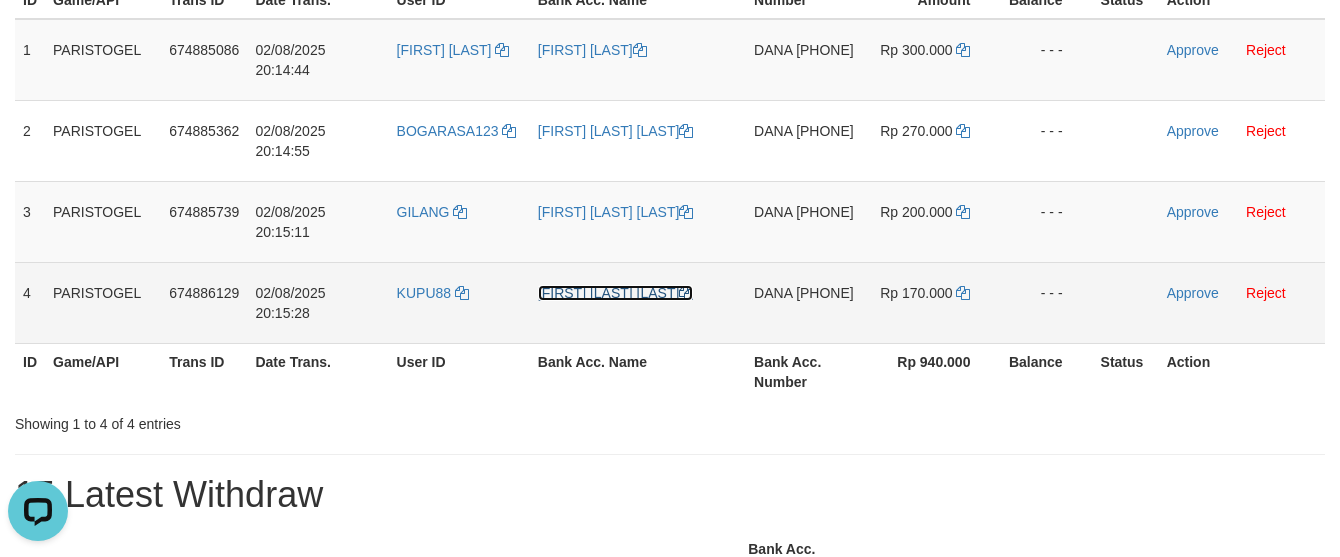 click on "[FIRST] [LAST]" at bounding box center [616, 293] 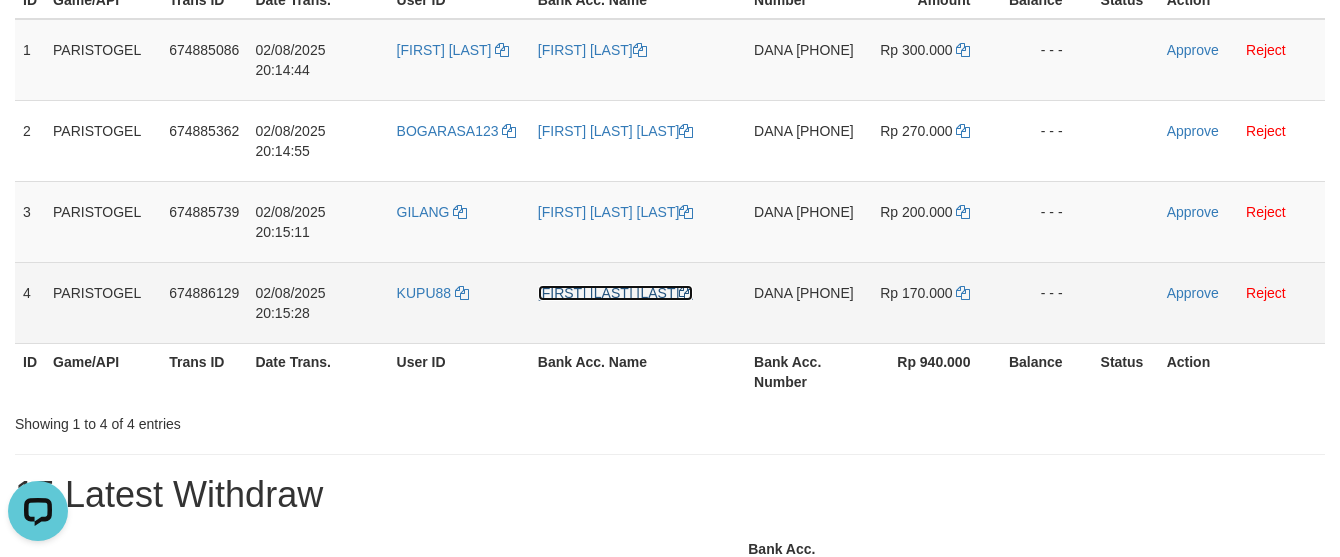 click on "[FIRST] [LAST] [LAST]" at bounding box center (616, 293) 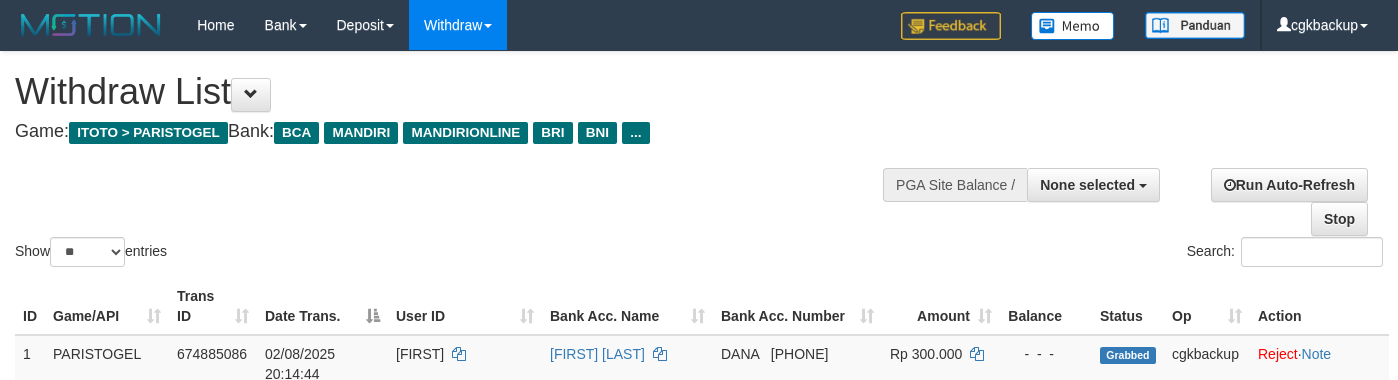 select 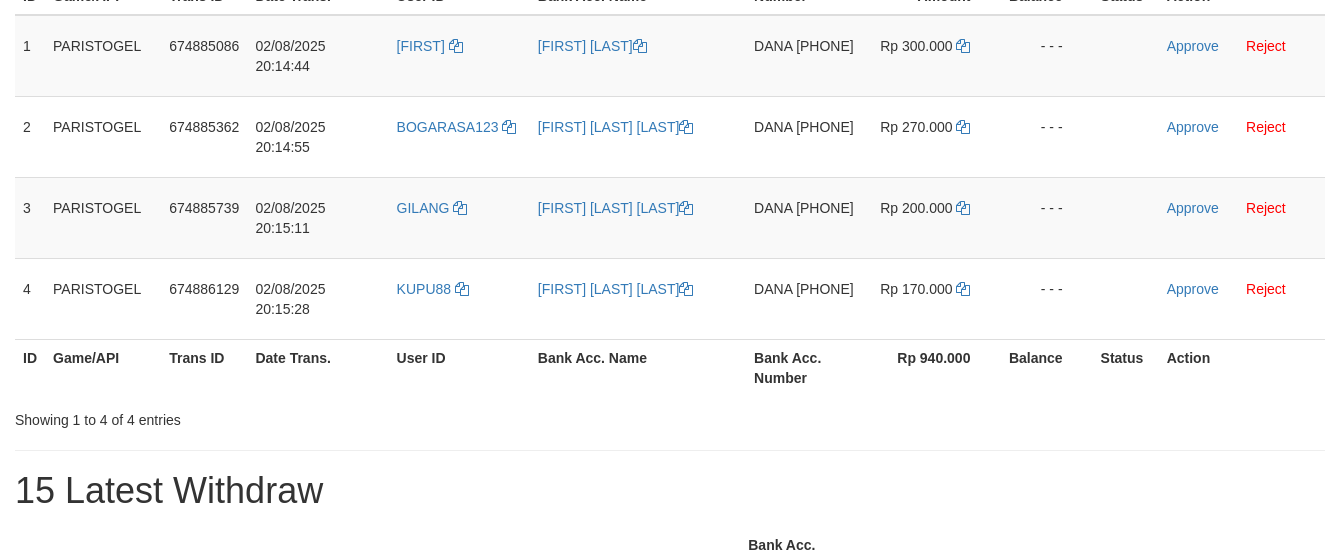 scroll, scrollTop: 333, scrollLeft: 0, axis: vertical 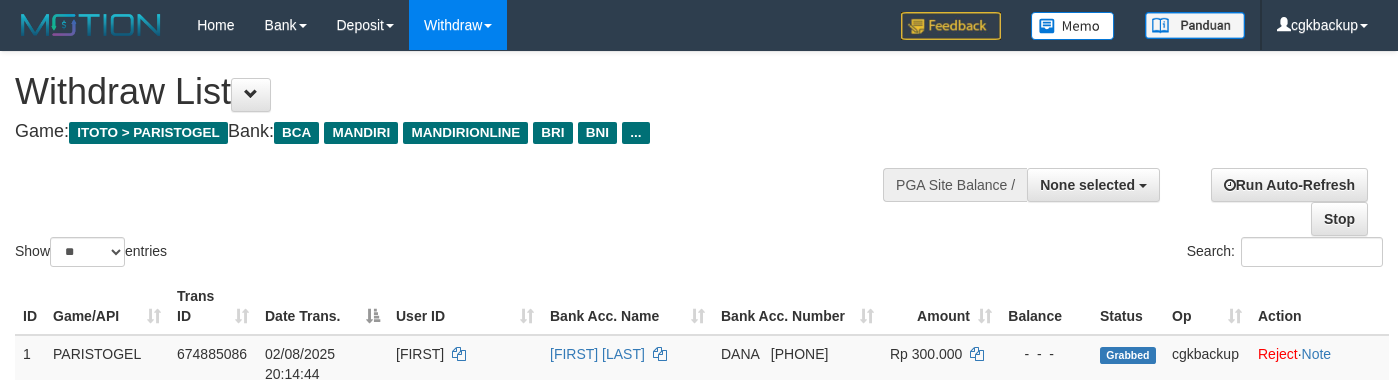 select 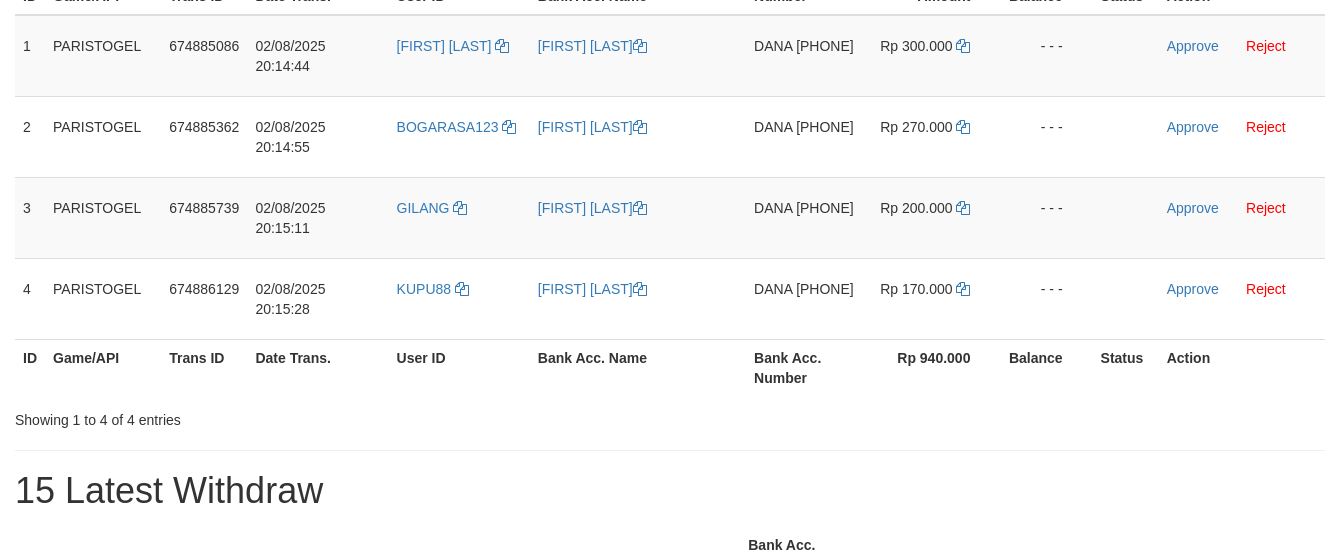 scroll, scrollTop: 333, scrollLeft: 0, axis: vertical 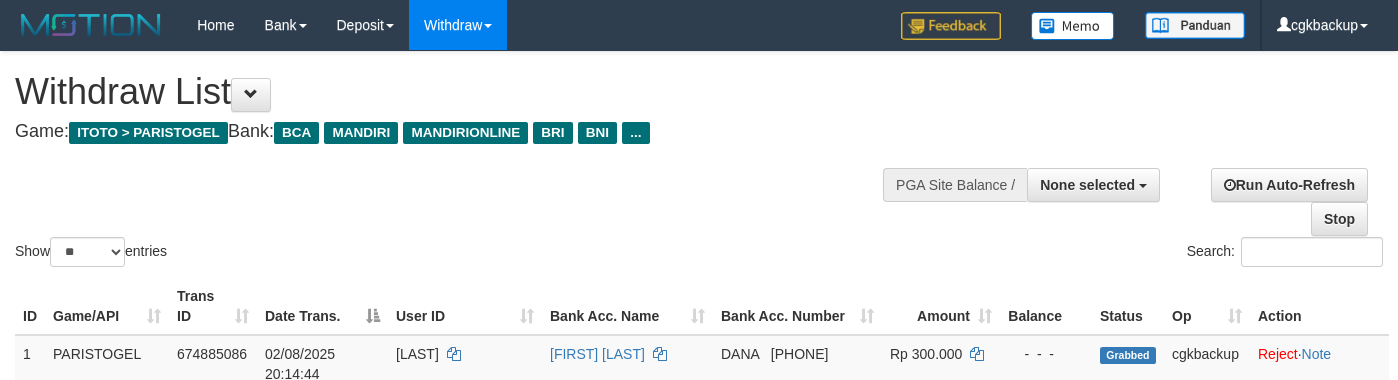 select 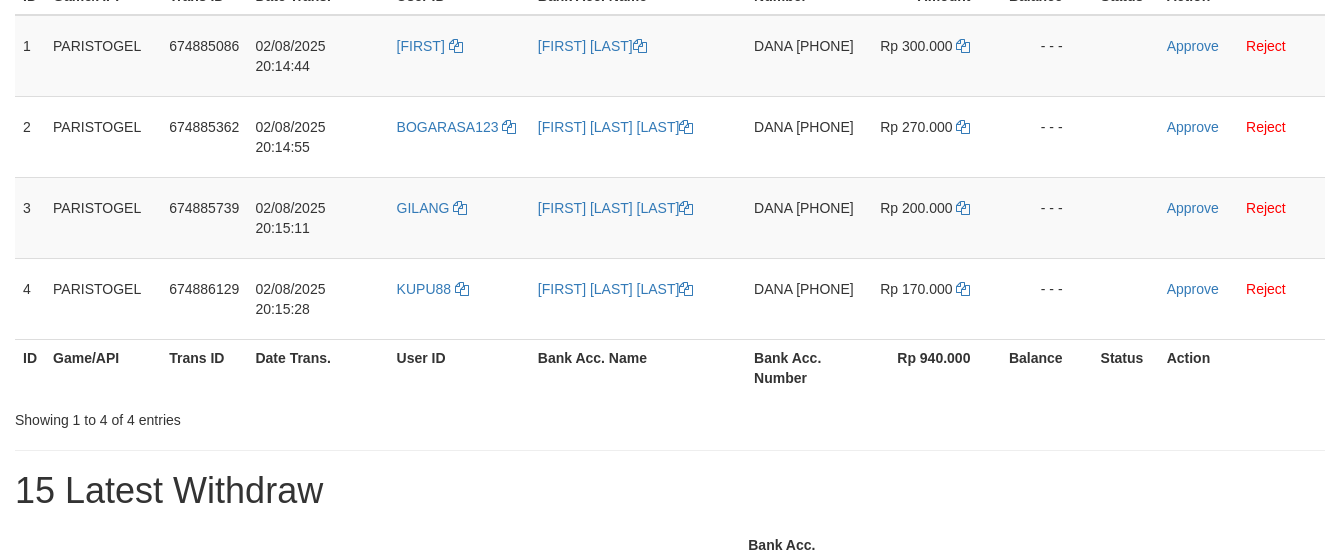 scroll, scrollTop: 333, scrollLeft: 0, axis: vertical 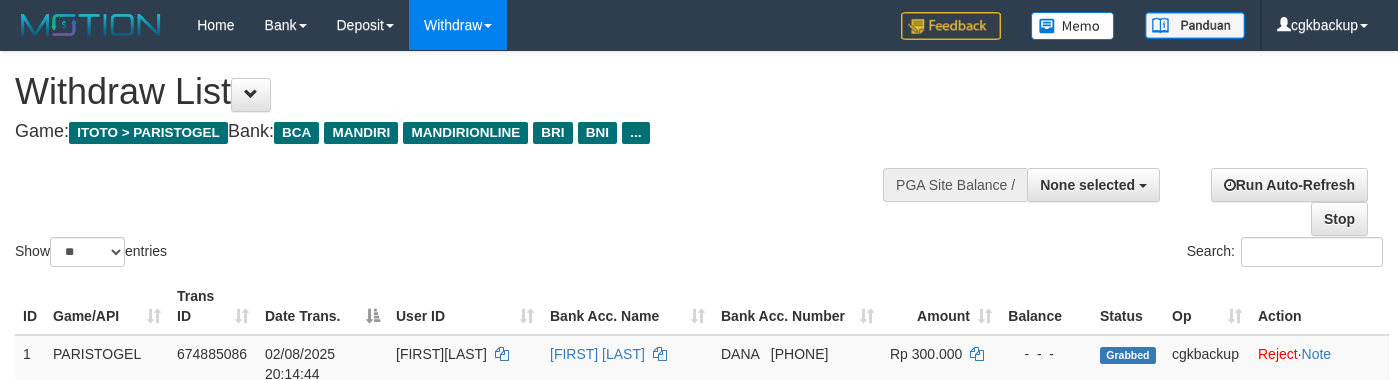 select 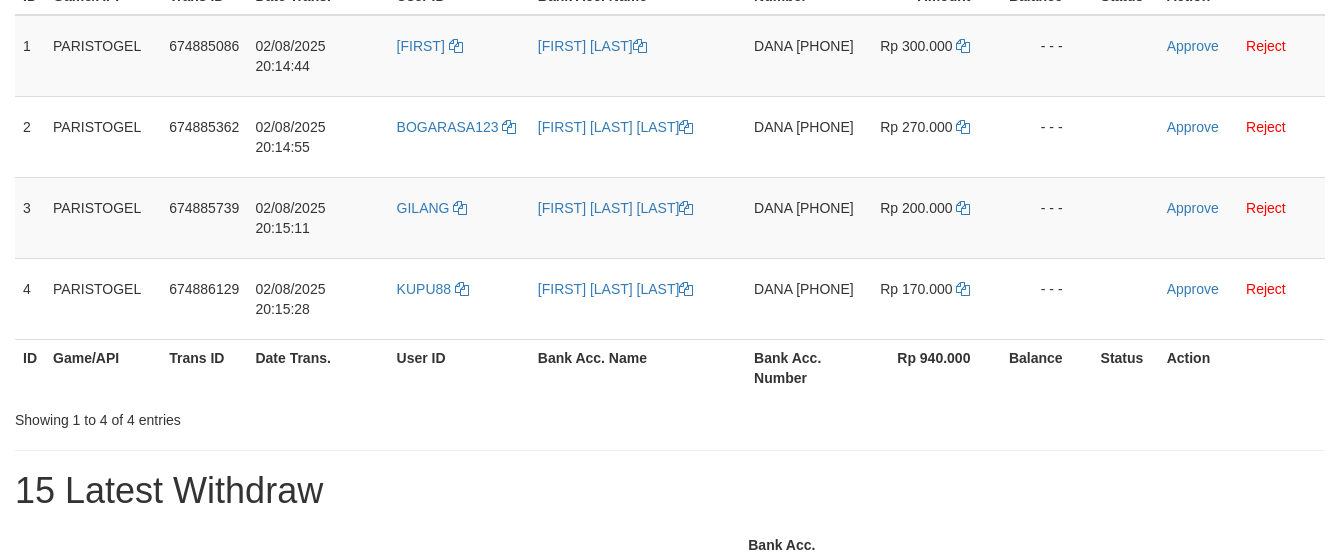 scroll, scrollTop: 333, scrollLeft: 0, axis: vertical 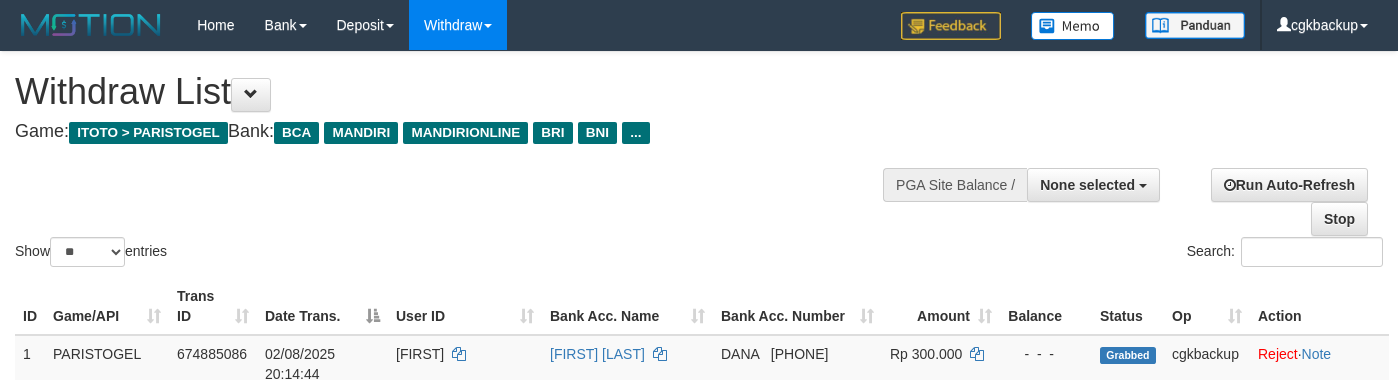 select 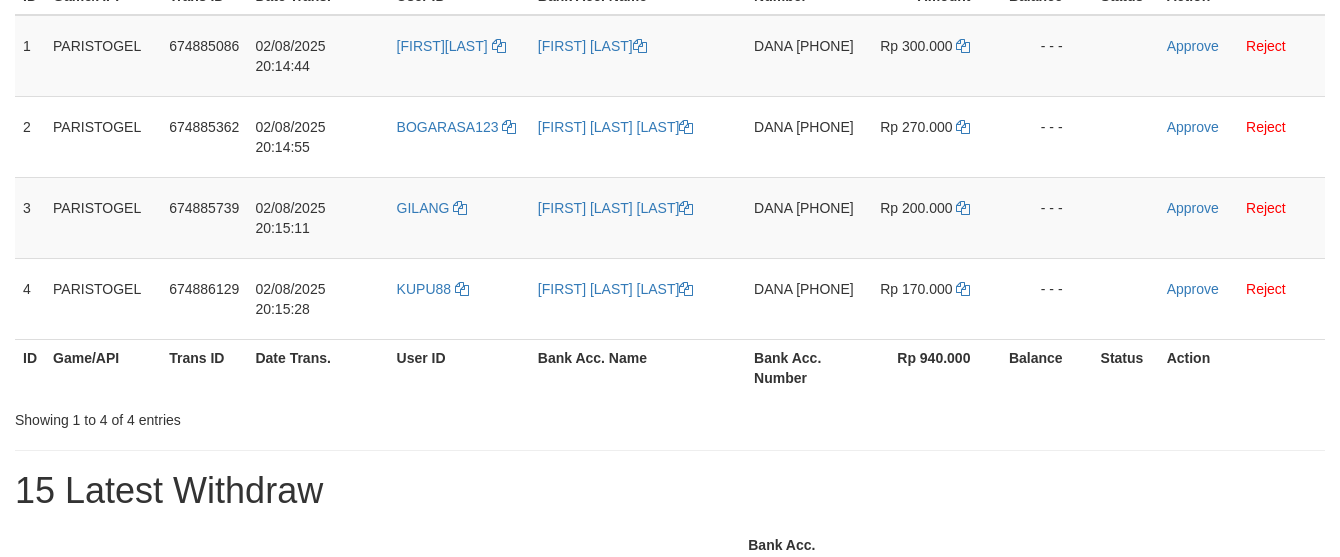 scroll, scrollTop: 333, scrollLeft: 0, axis: vertical 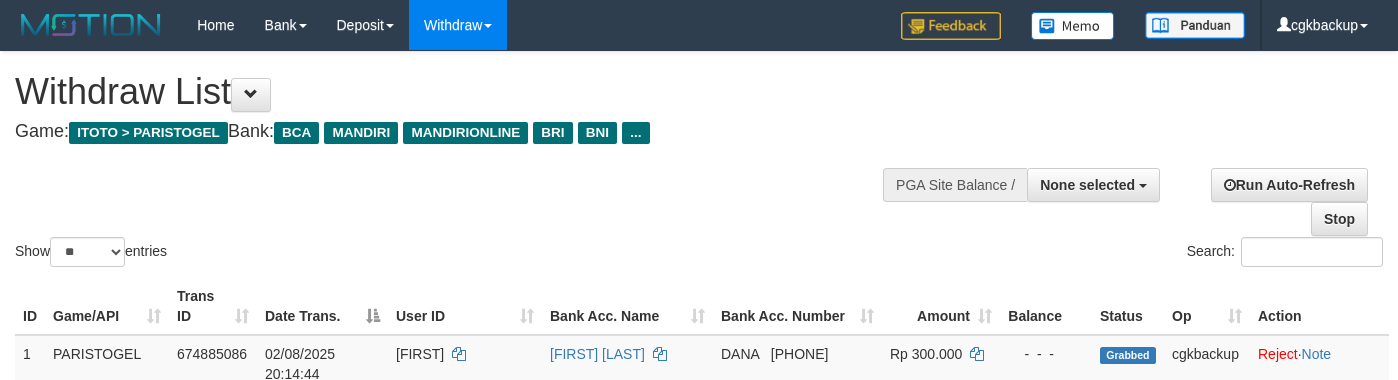 select 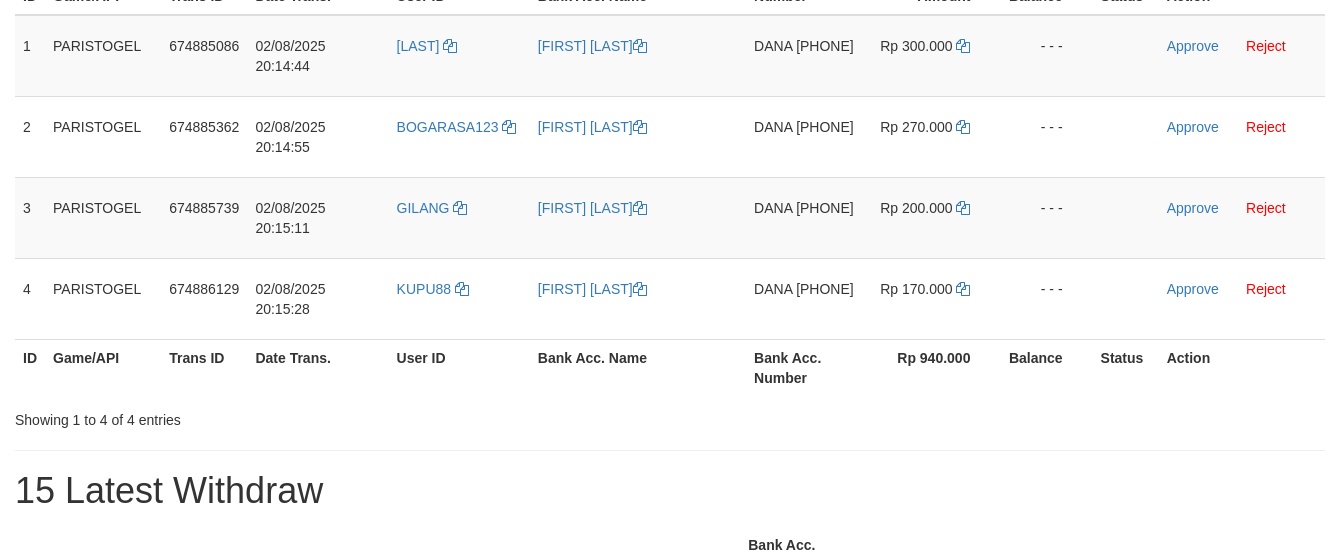 scroll, scrollTop: 333, scrollLeft: 0, axis: vertical 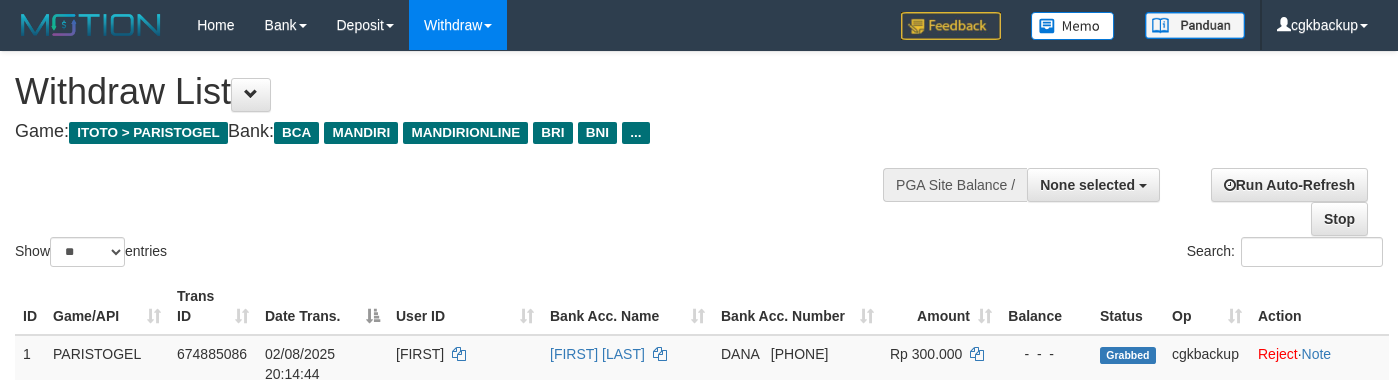 select 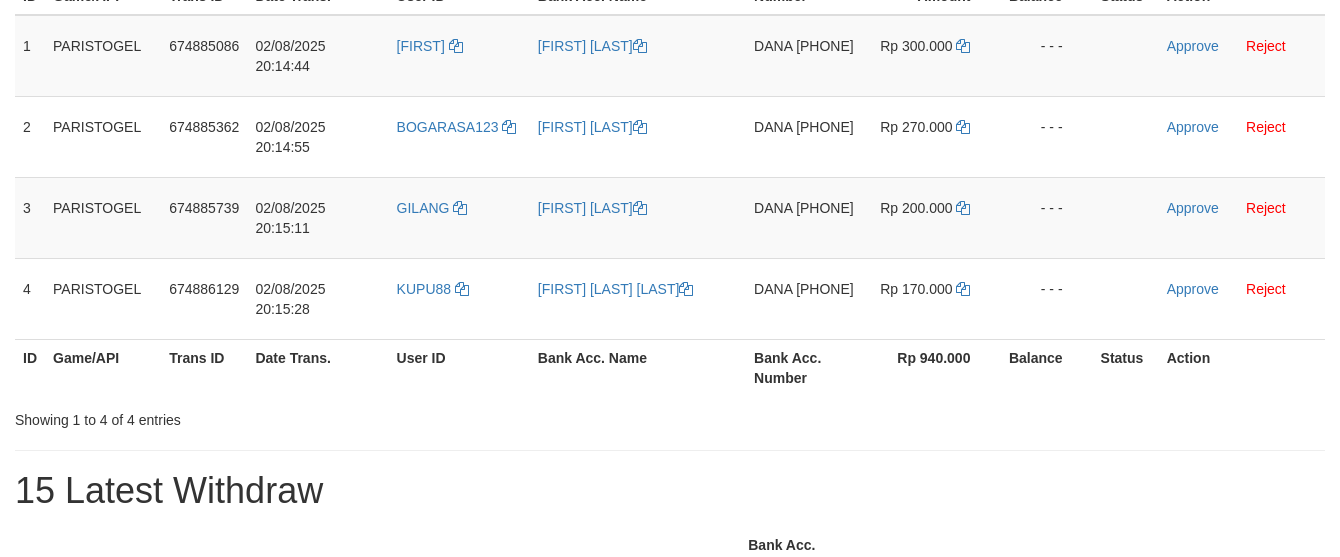 scroll, scrollTop: 333, scrollLeft: 0, axis: vertical 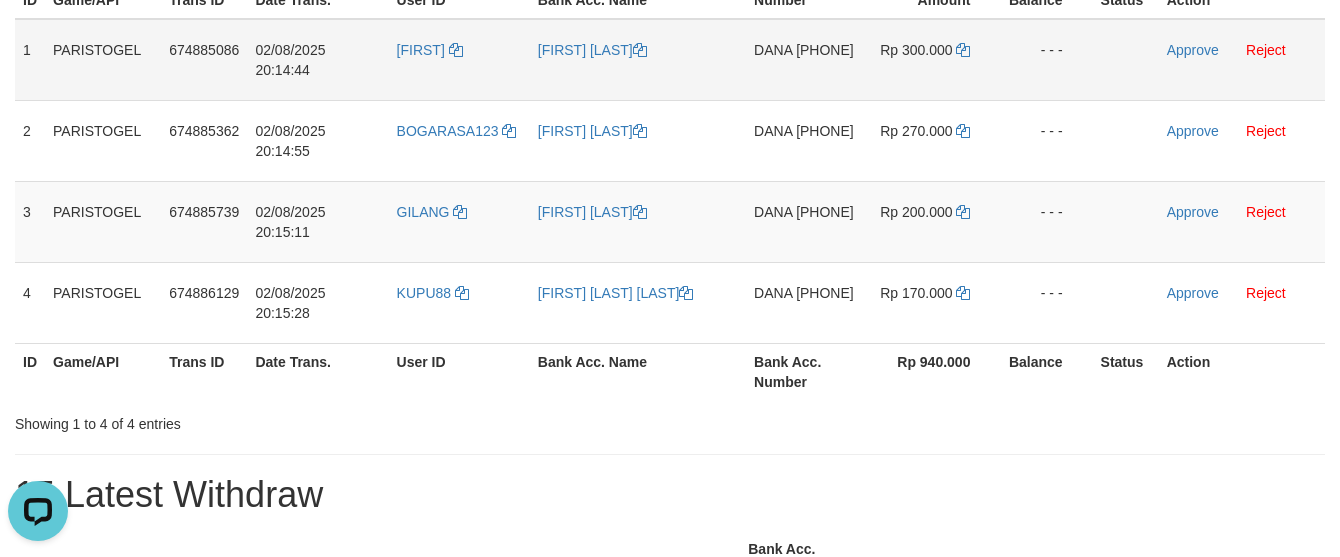 click on "[FIRST]
[PHONE]" at bounding box center (804, 60) 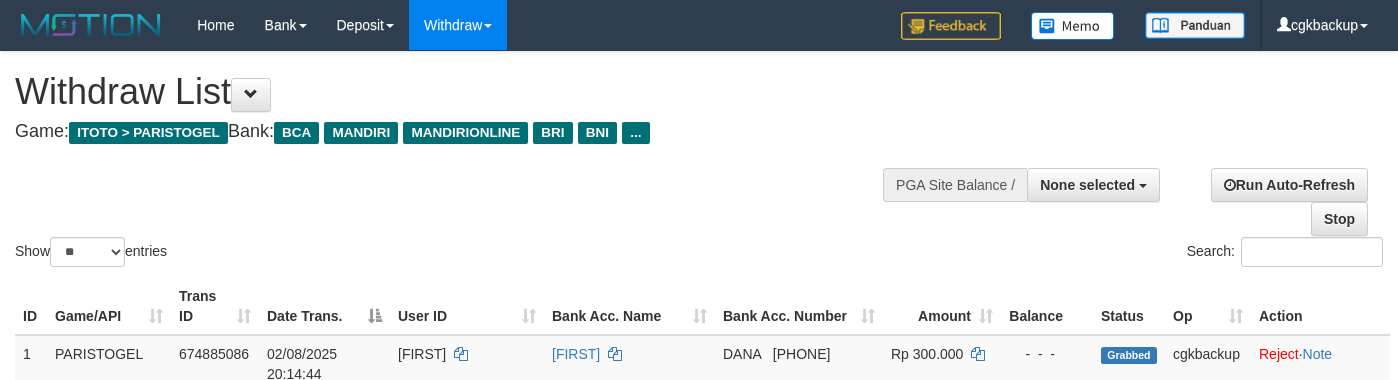 select 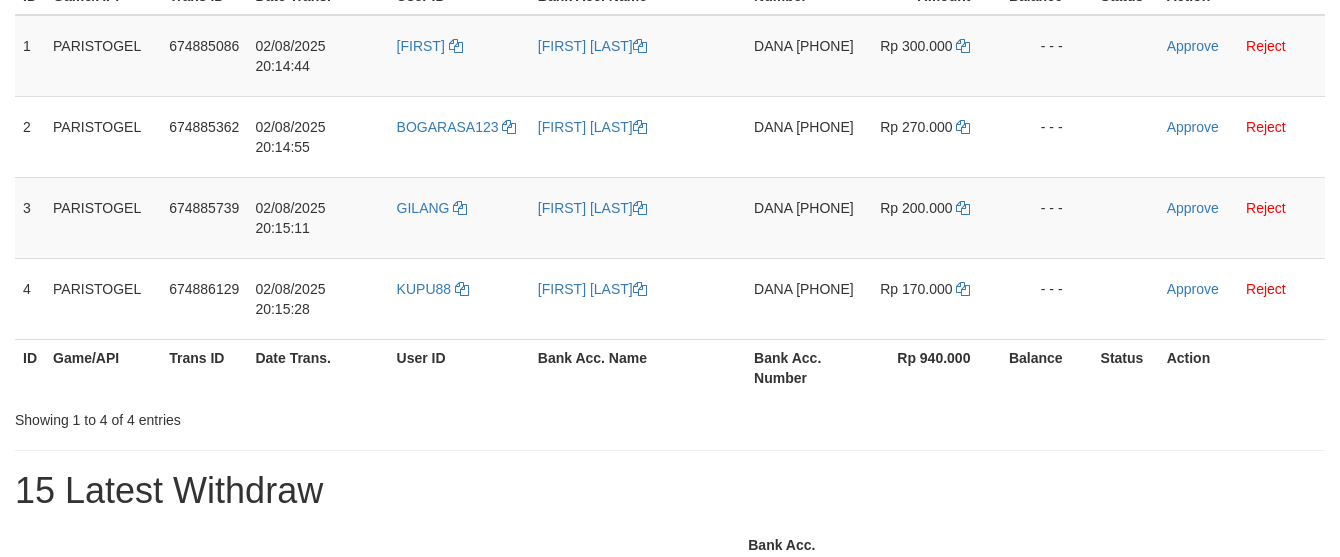 scroll, scrollTop: 333, scrollLeft: 0, axis: vertical 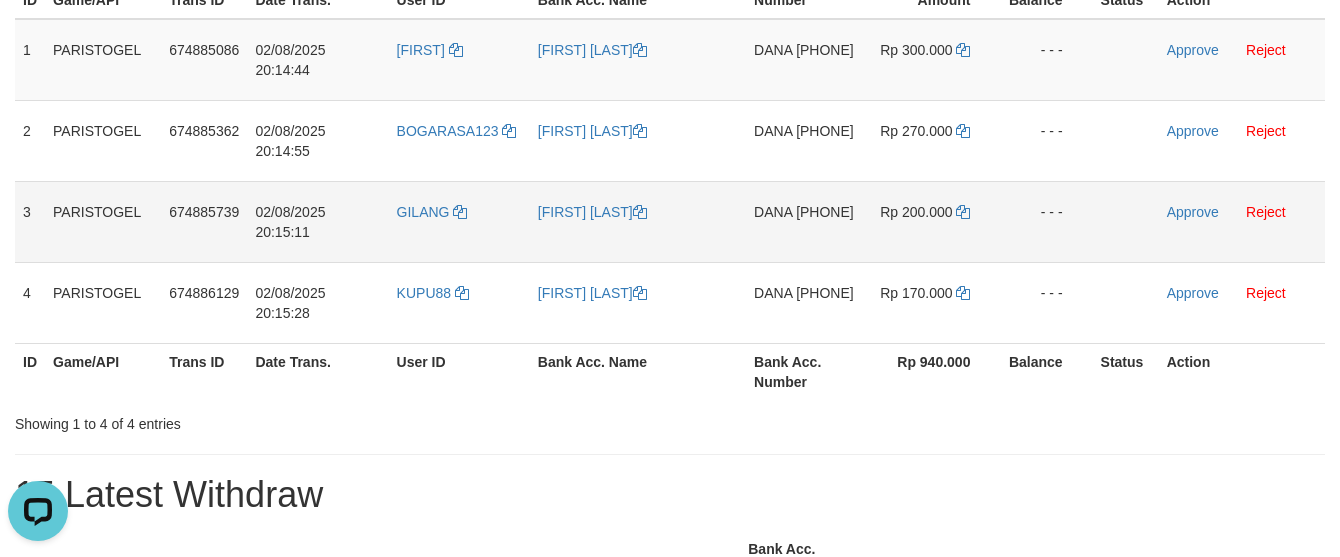 click on "- - -" at bounding box center (1046, 221) 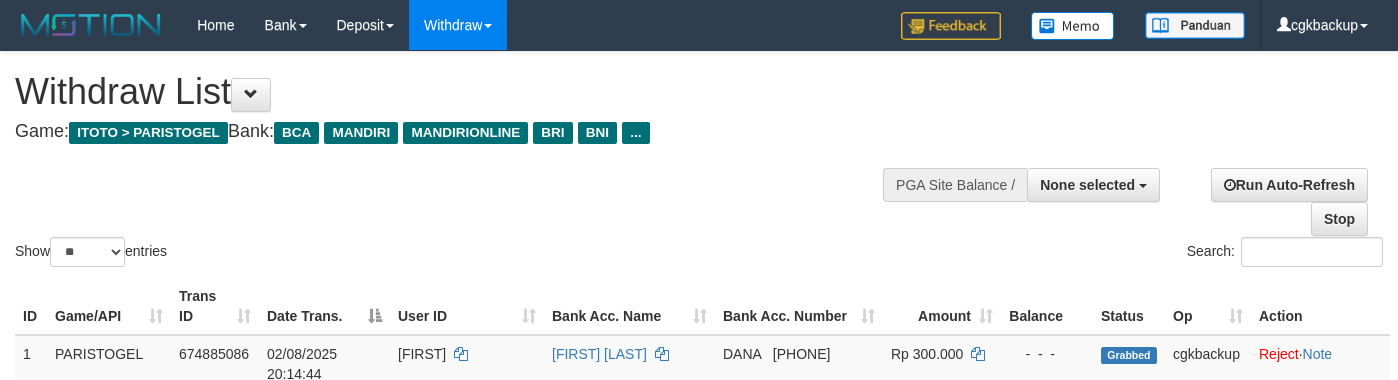 select 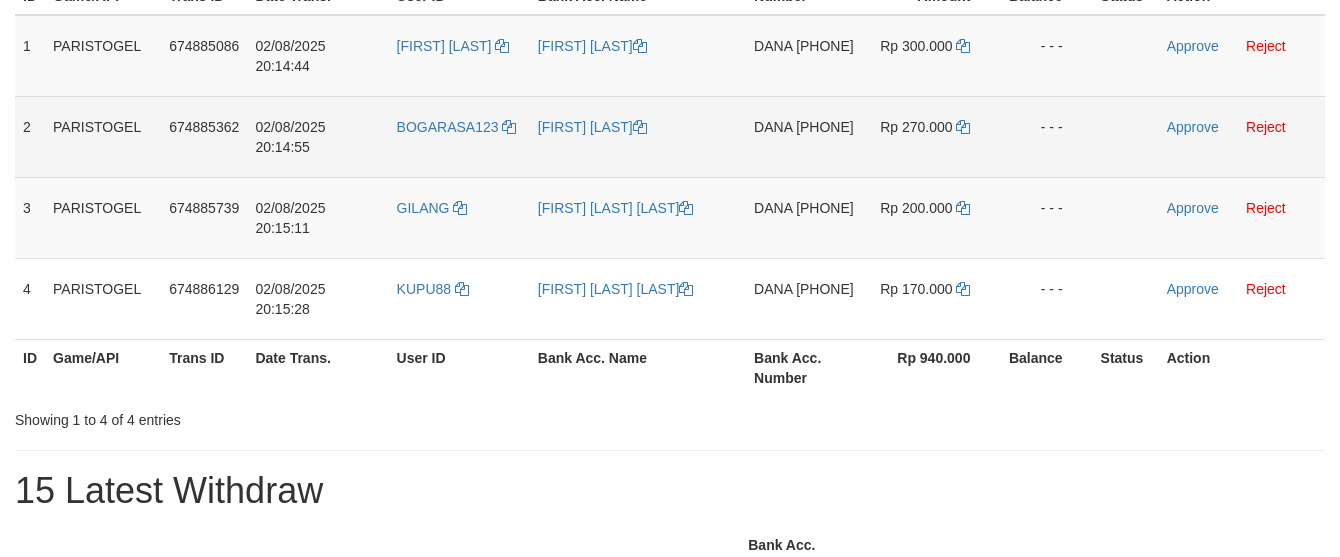 scroll, scrollTop: 333, scrollLeft: 0, axis: vertical 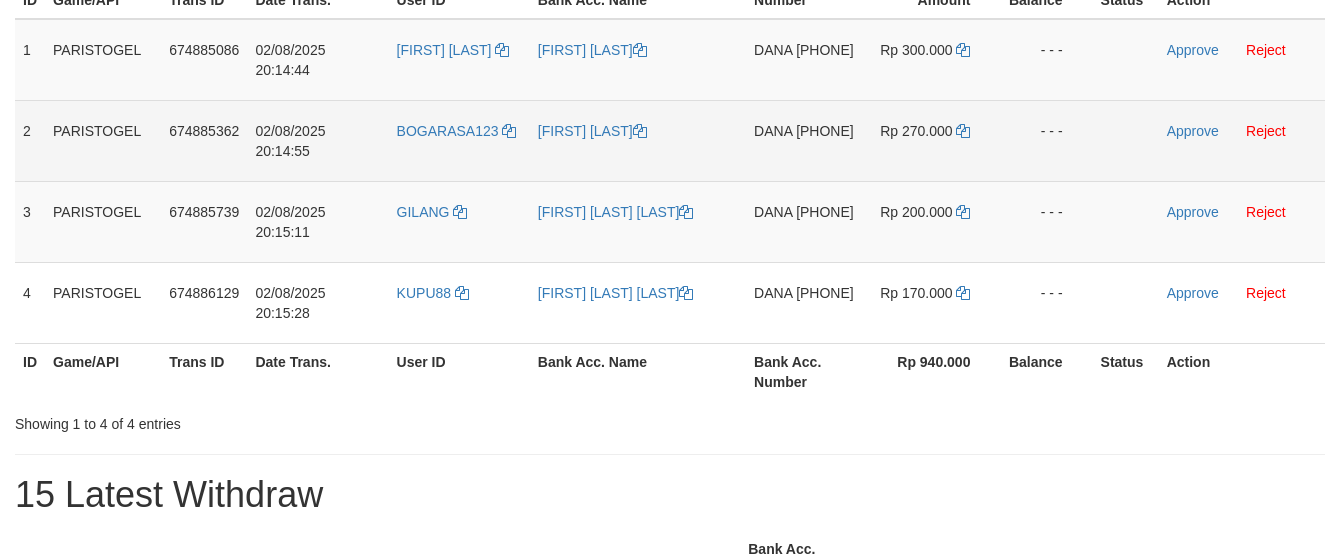 click on "[FIRST]
[PHONE]" at bounding box center [804, 140] 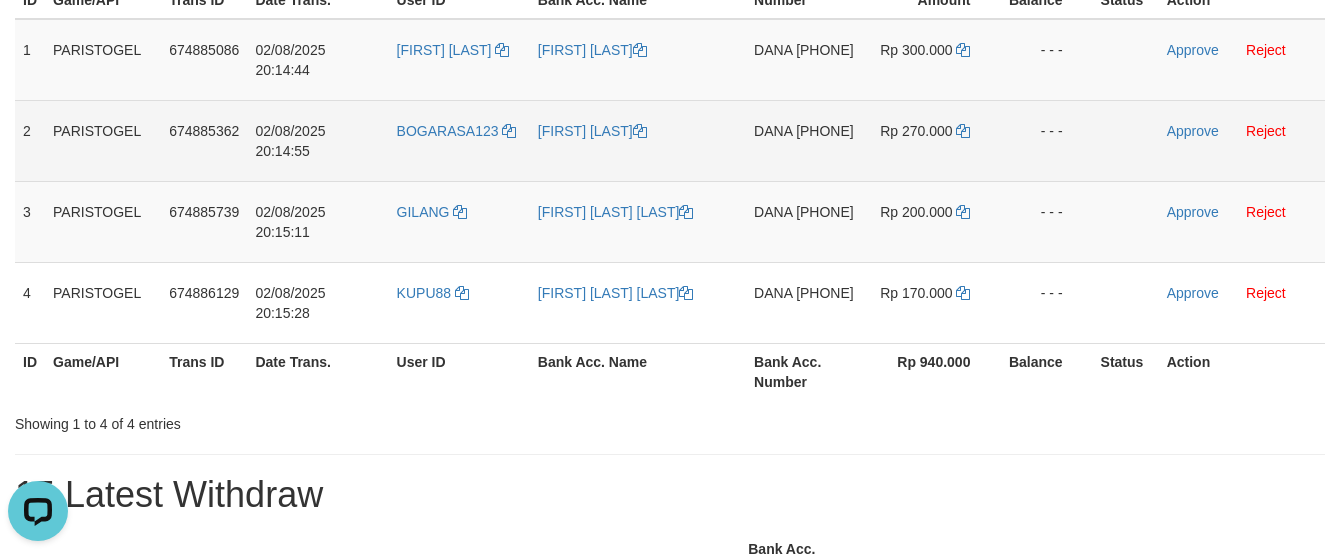 scroll, scrollTop: 0, scrollLeft: 0, axis: both 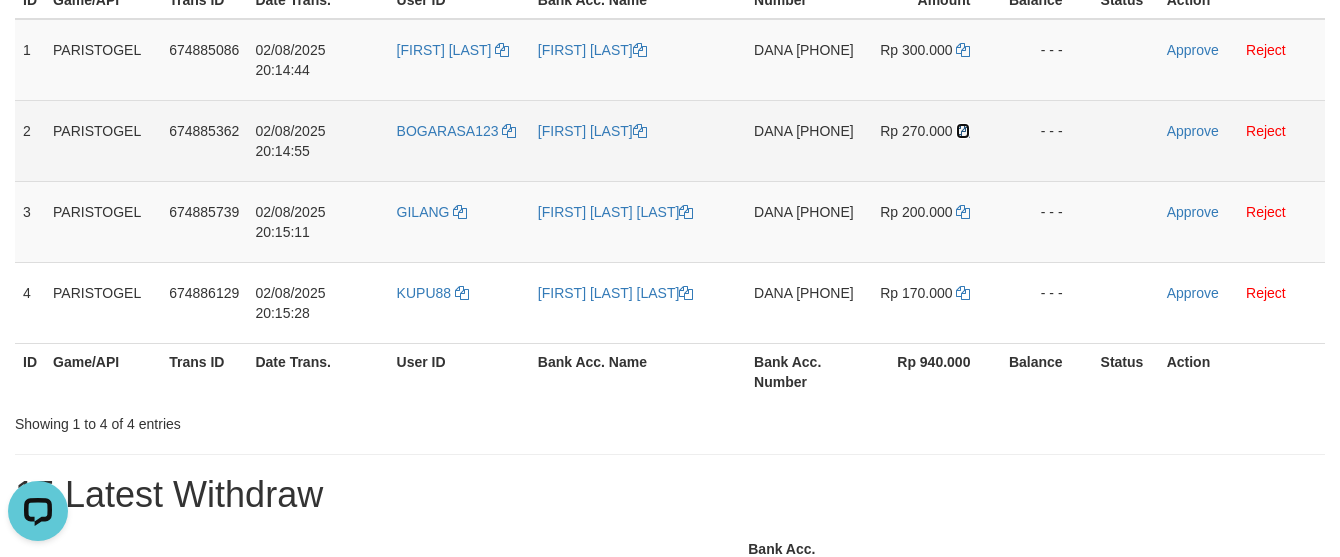 click at bounding box center [963, 131] 